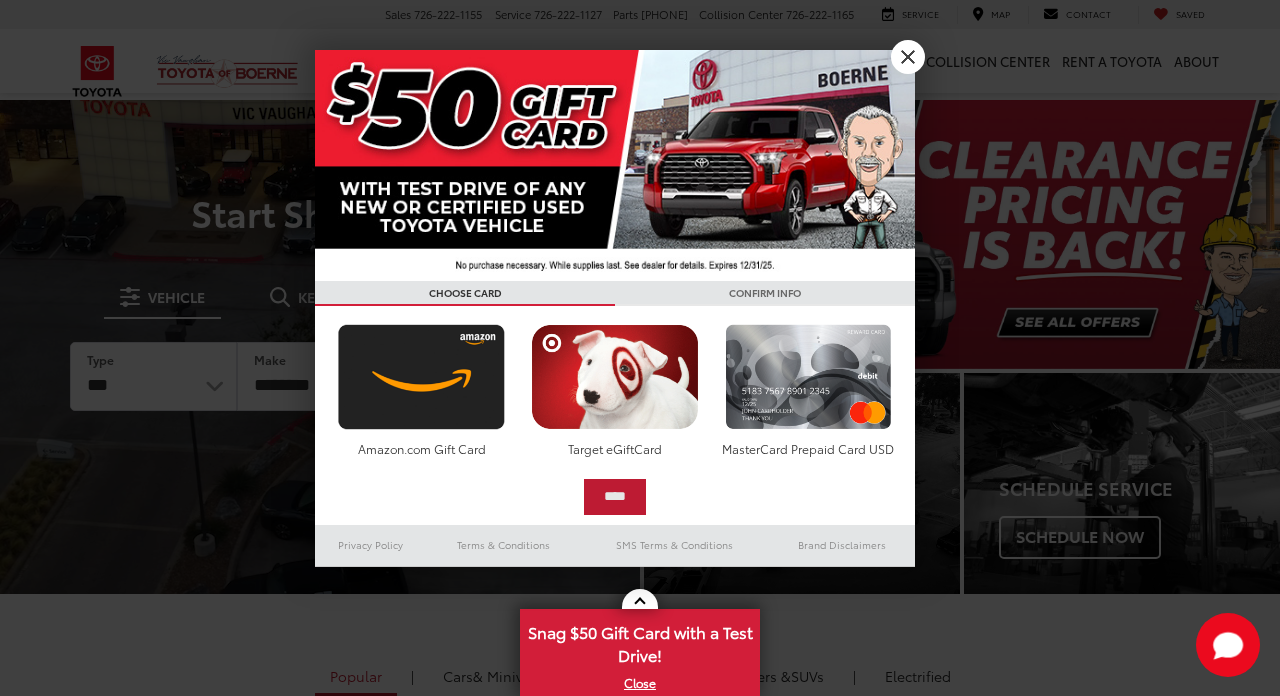 scroll, scrollTop: 0, scrollLeft: 0, axis: both 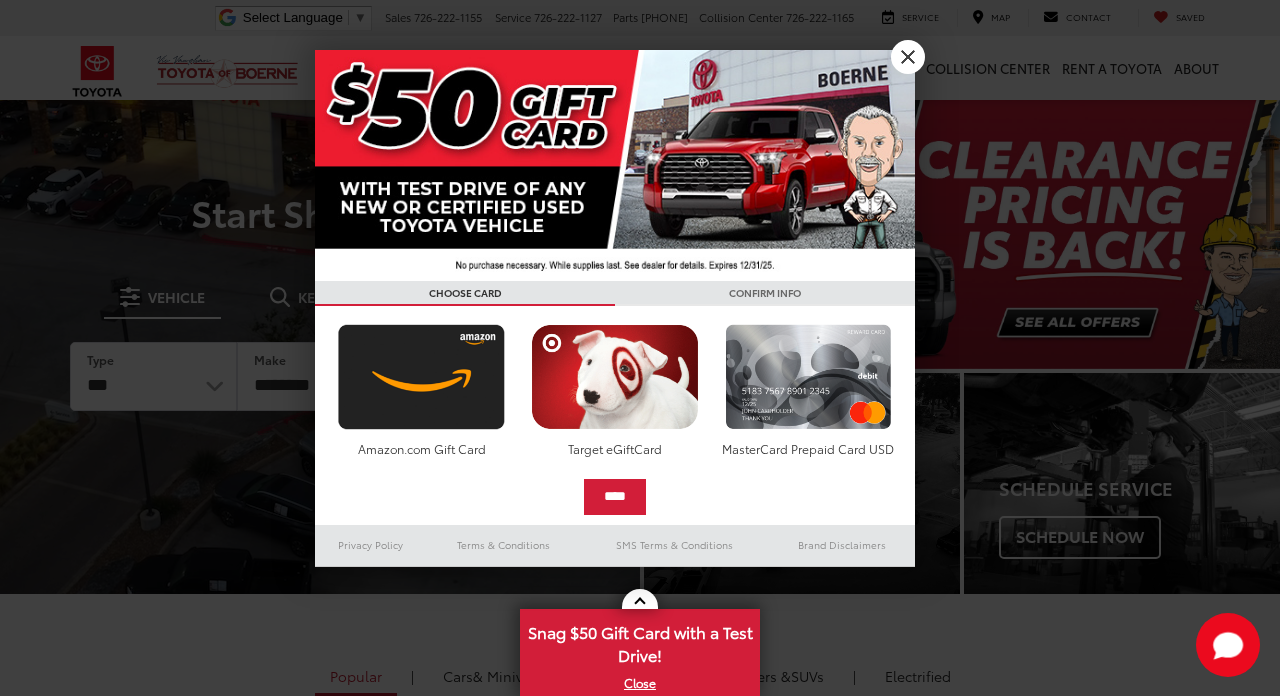 click on "X" at bounding box center (908, 57) 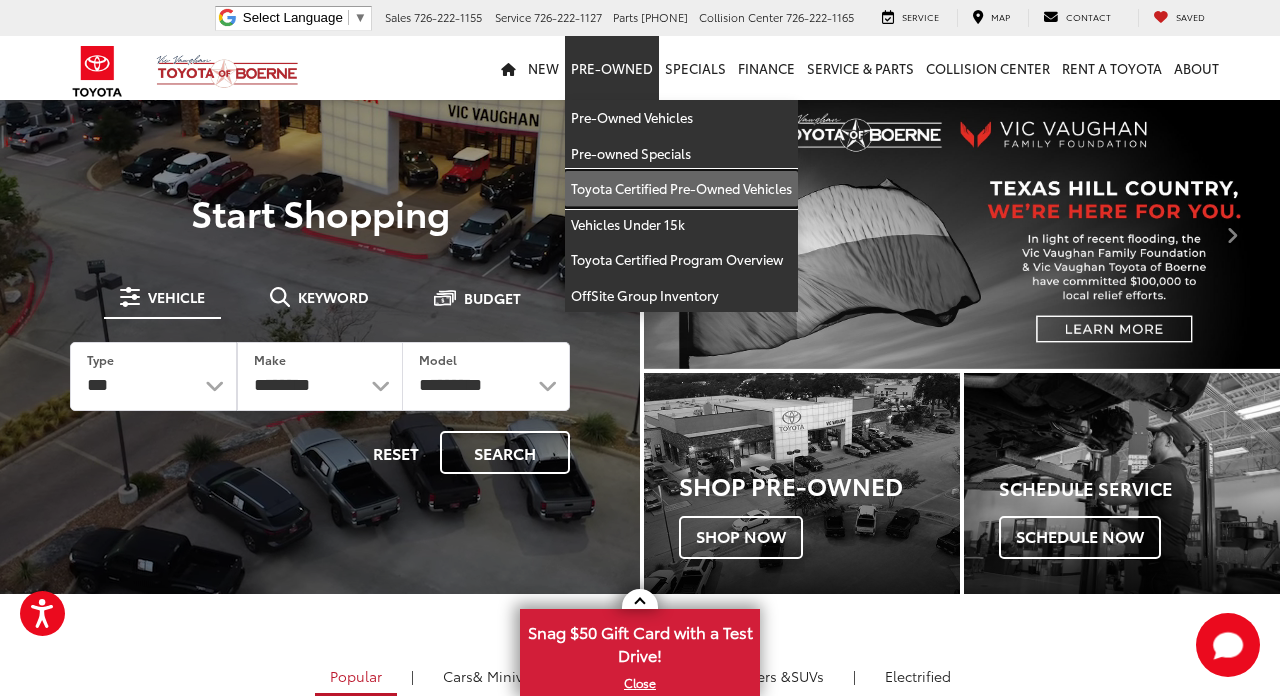 click on "Toyota Certified Pre-Owned Vehicles" at bounding box center [681, 189] 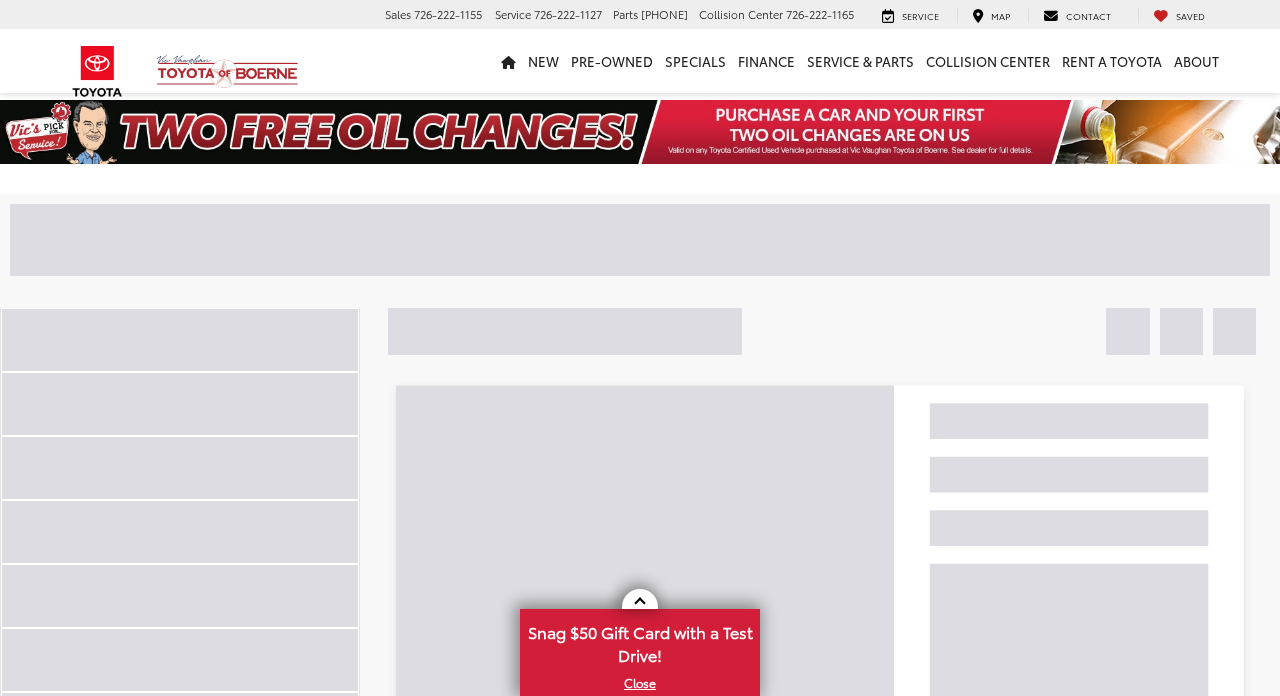 scroll, scrollTop: 0, scrollLeft: 0, axis: both 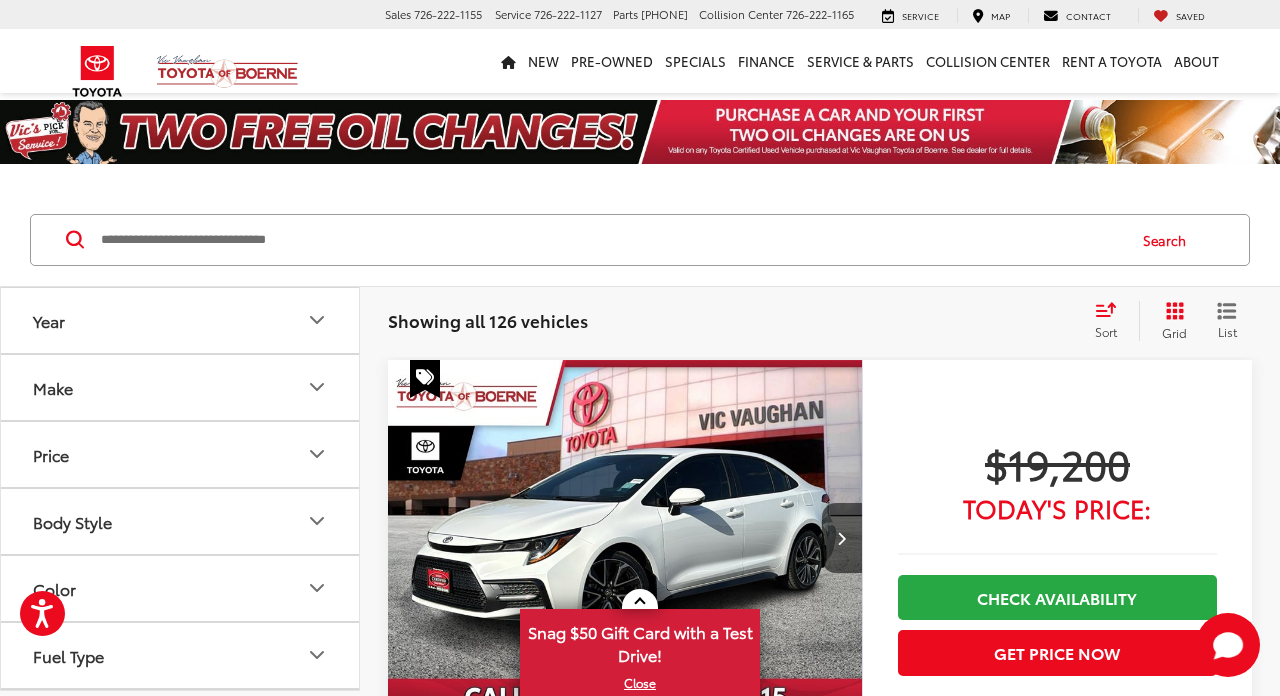 click 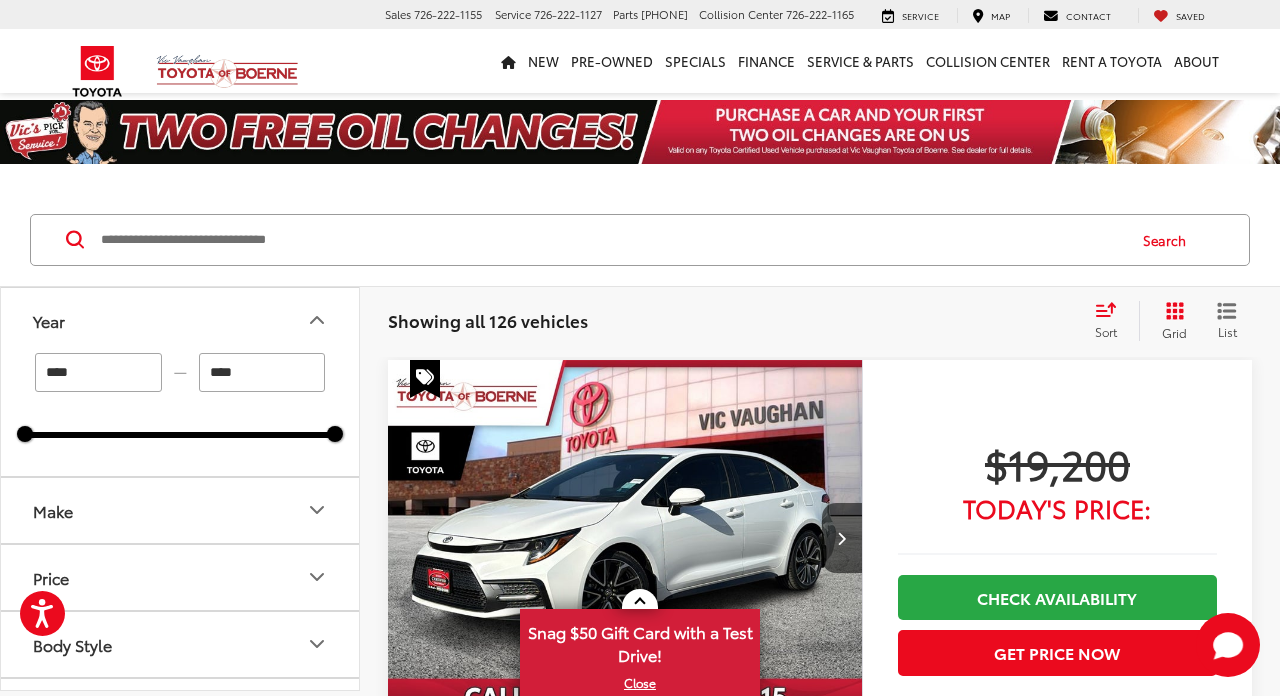 click on "****" at bounding box center [98, 372] 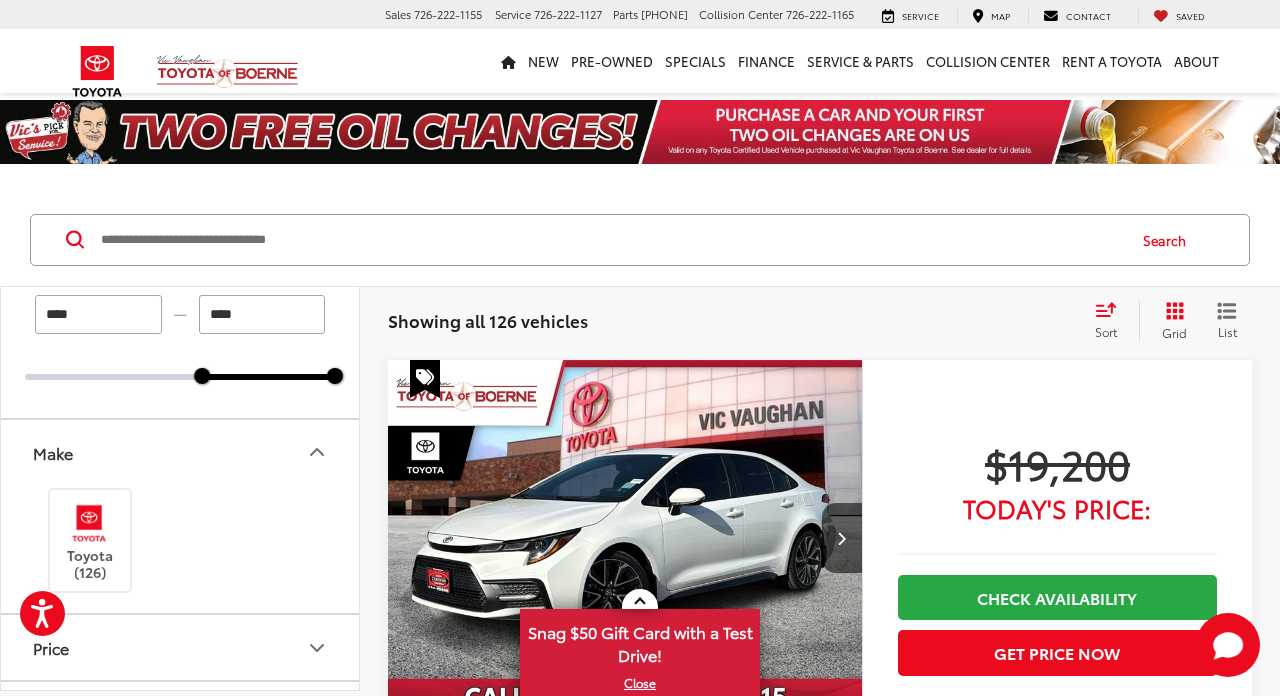 scroll, scrollTop: 158, scrollLeft: 0, axis: vertical 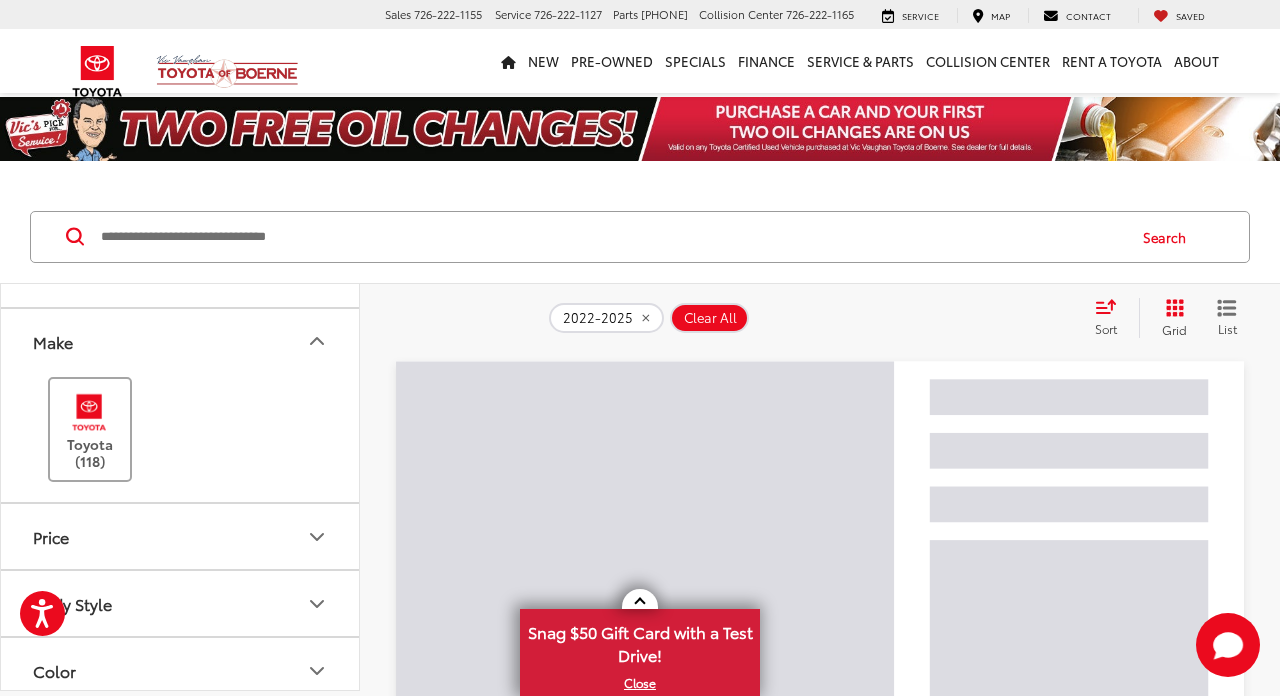 click on "Toyota   (118)" 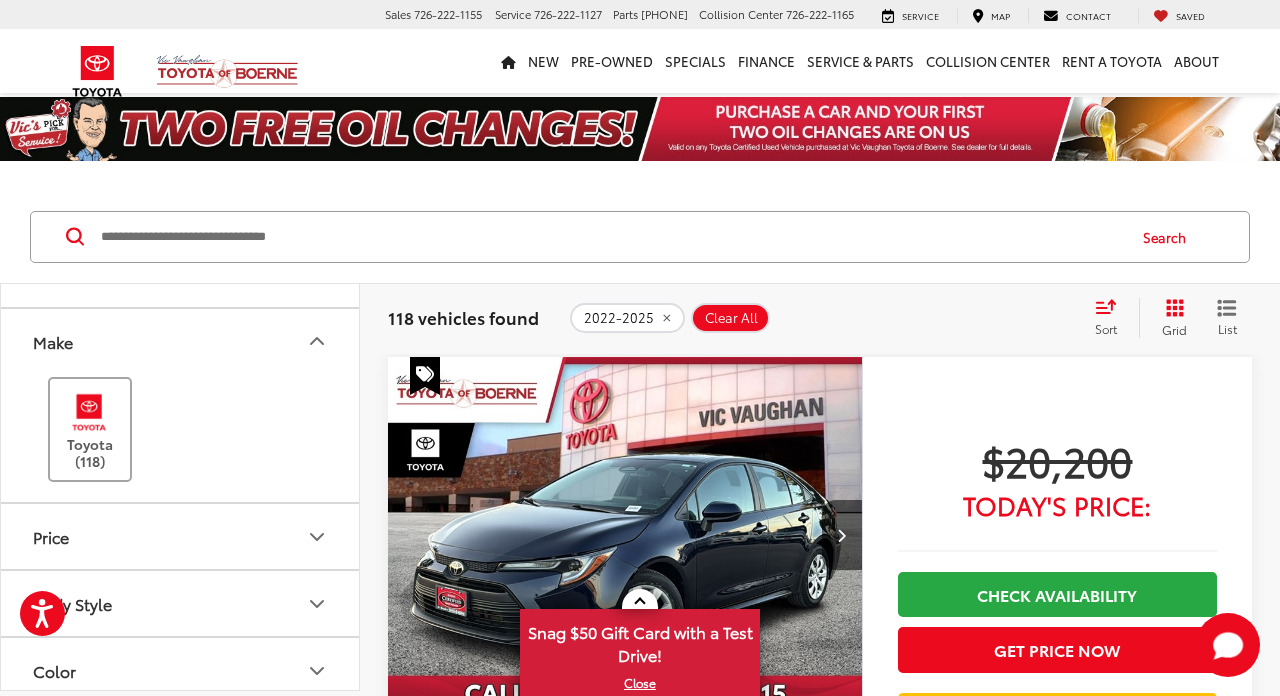 click at bounding box center (89, 412) 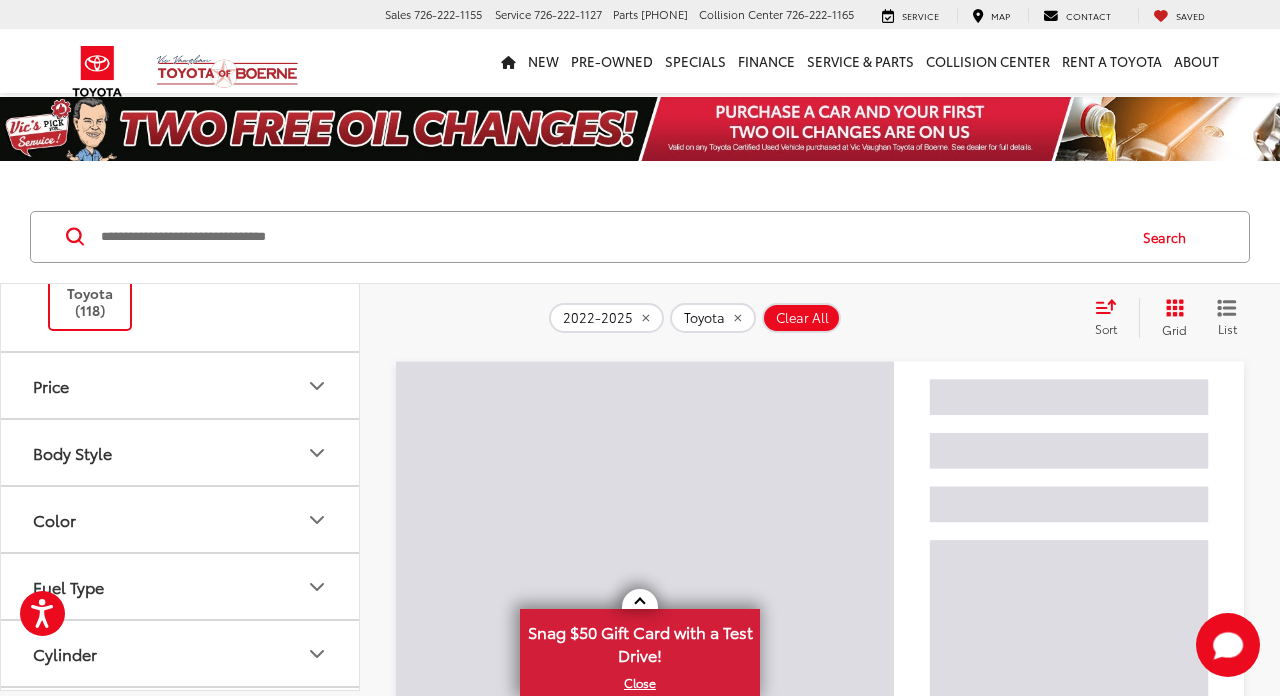 scroll, scrollTop: 318, scrollLeft: 0, axis: vertical 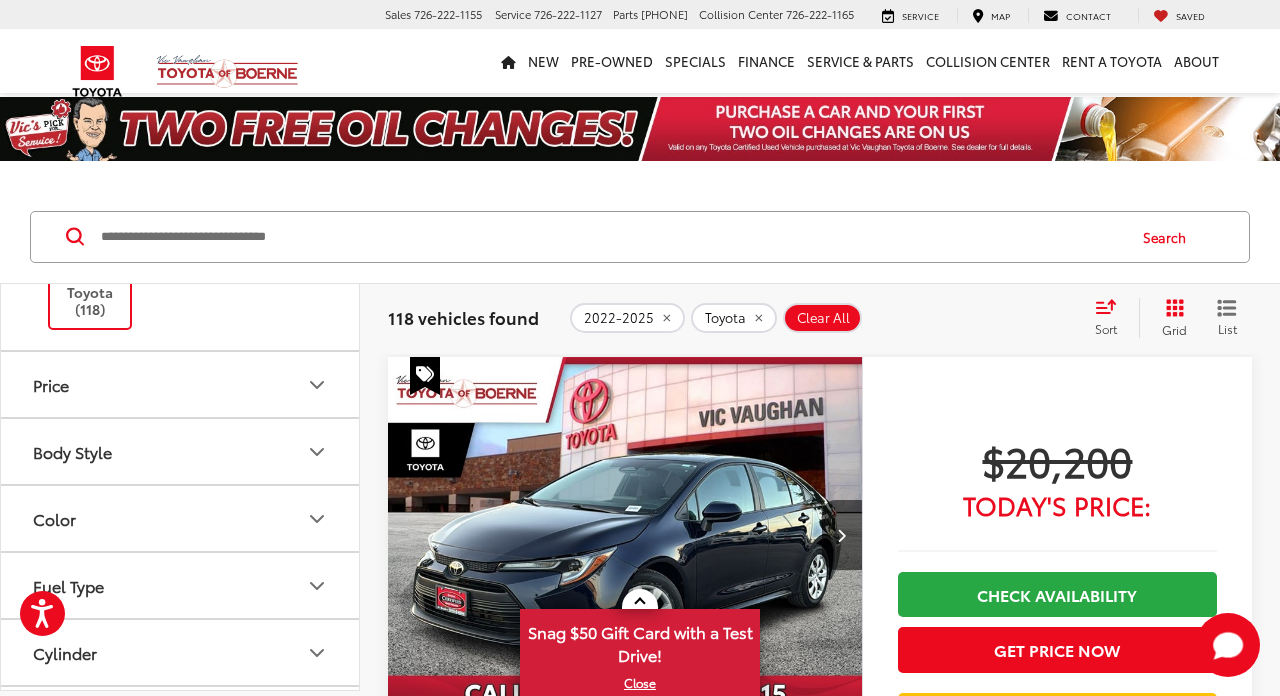 click 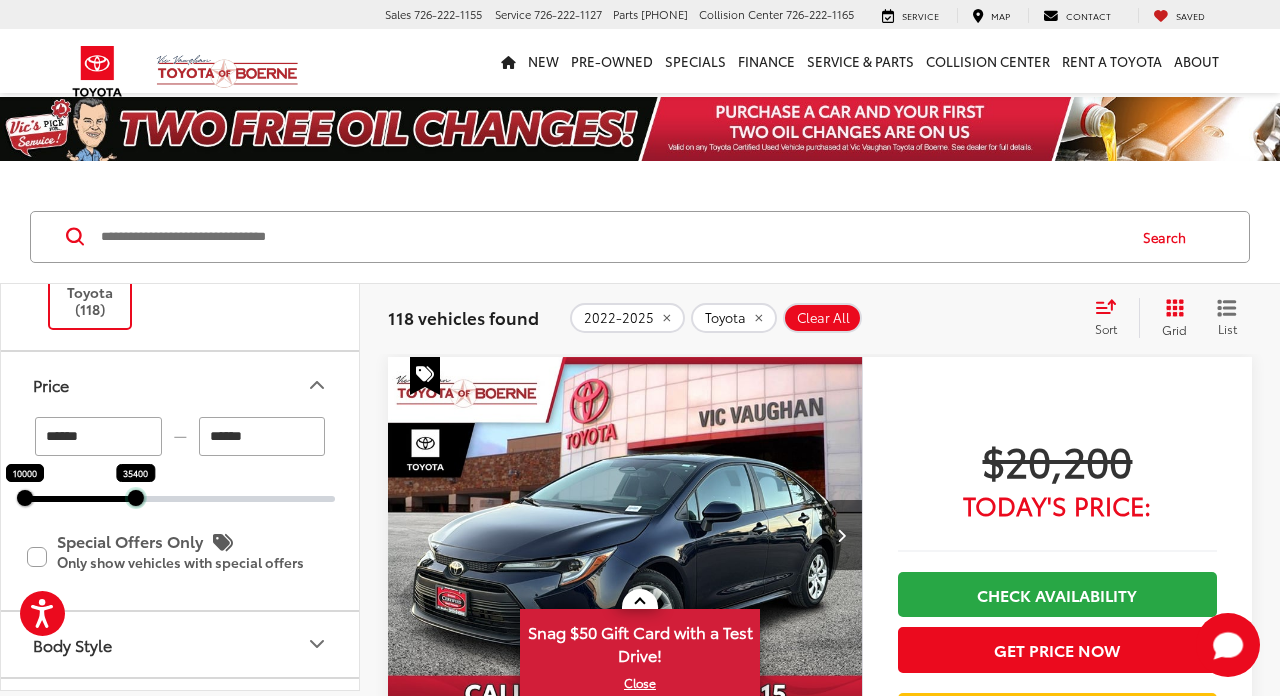 drag, startPoint x: 339, startPoint y: 501, endPoint x: 140, endPoint y: 509, distance: 199.16074 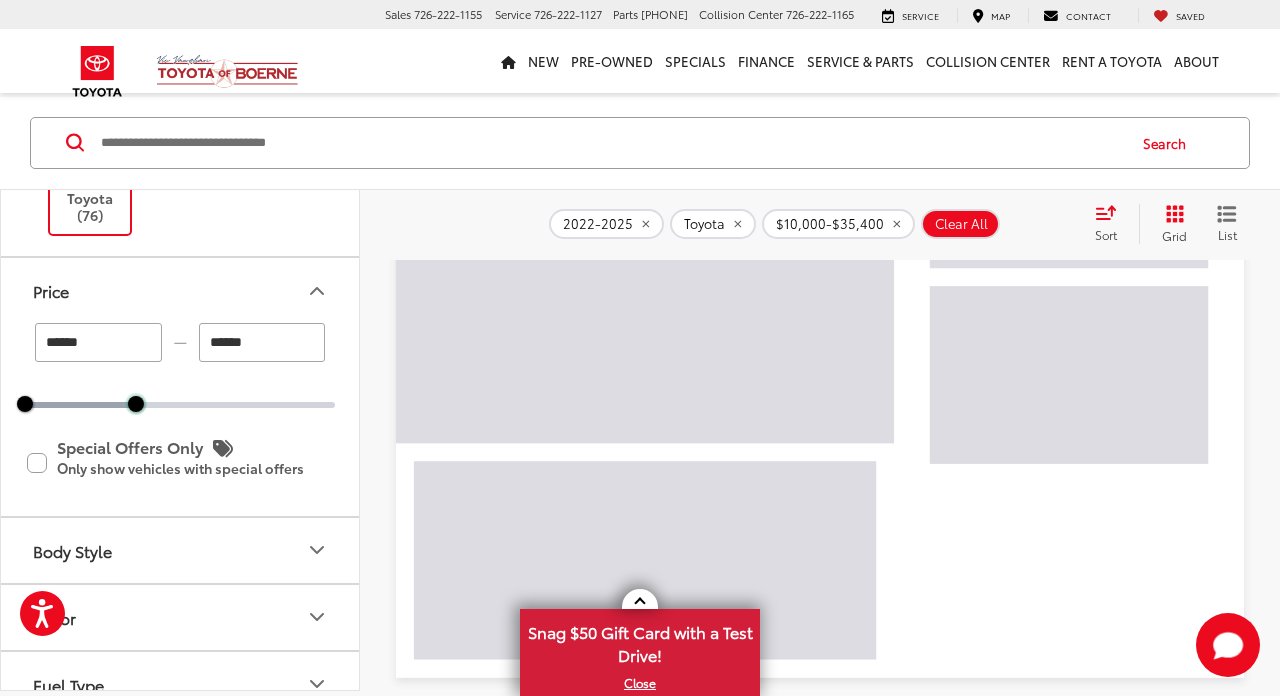 scroll, scrollTop: 270, scrollLeft: 0, axis: vertical 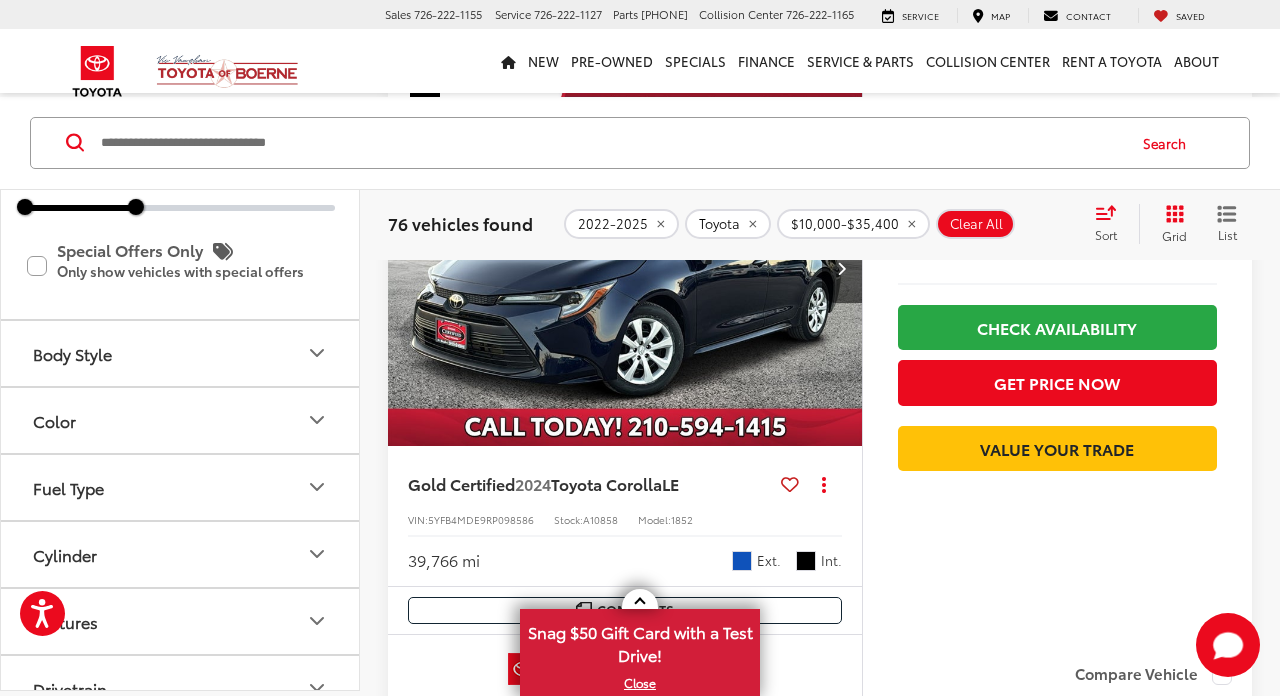 click 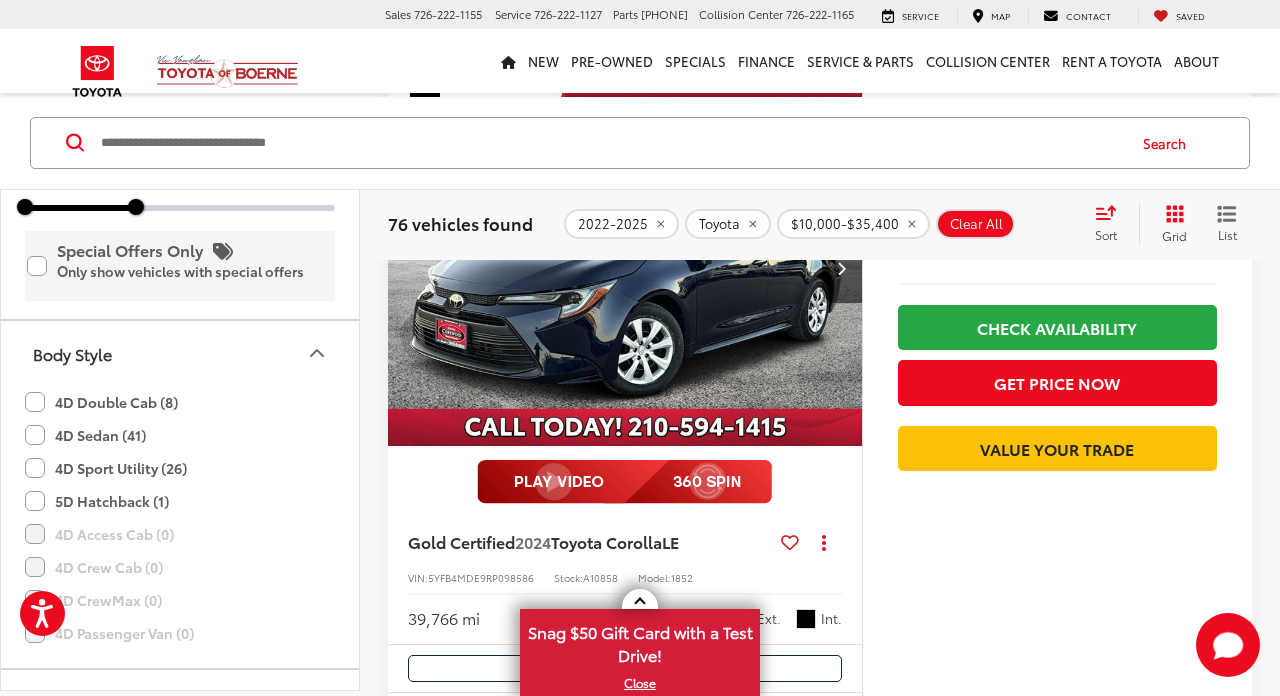 click on "Special Offers Only  Only show vehicles with special offers" at bounding box center (180, 265) 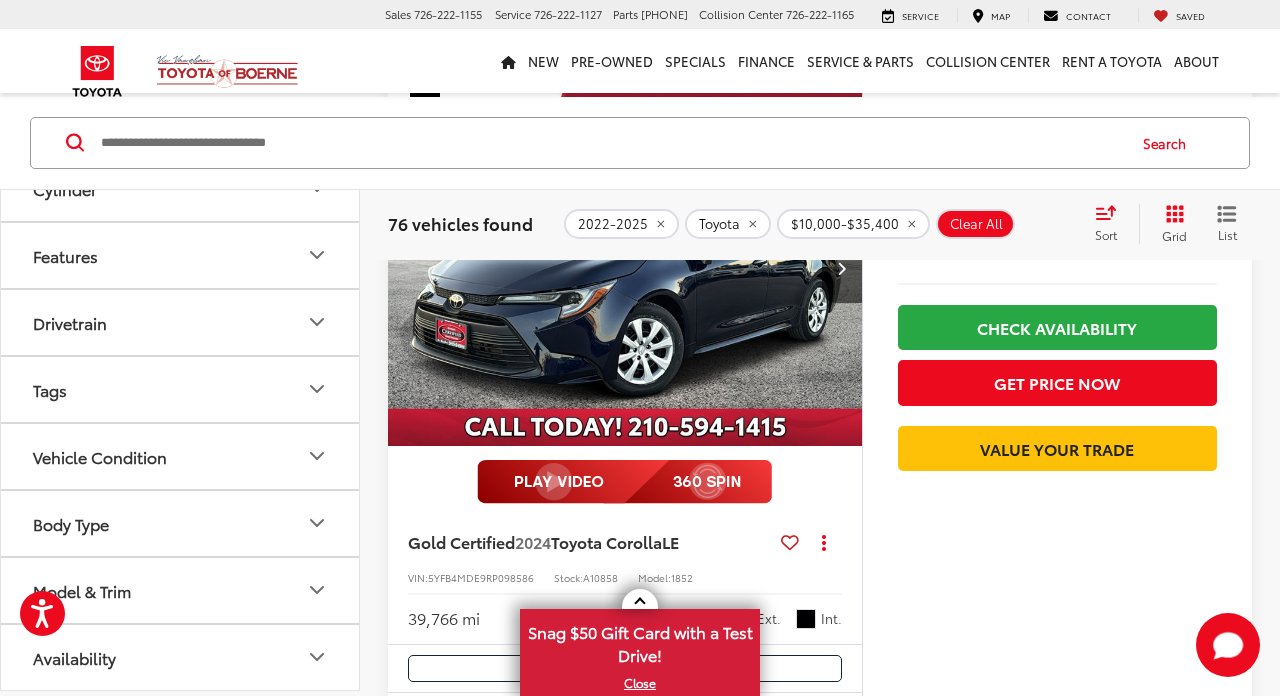 scroll, scrollTop: 1162, scrollLeft: 0, axis: vertical 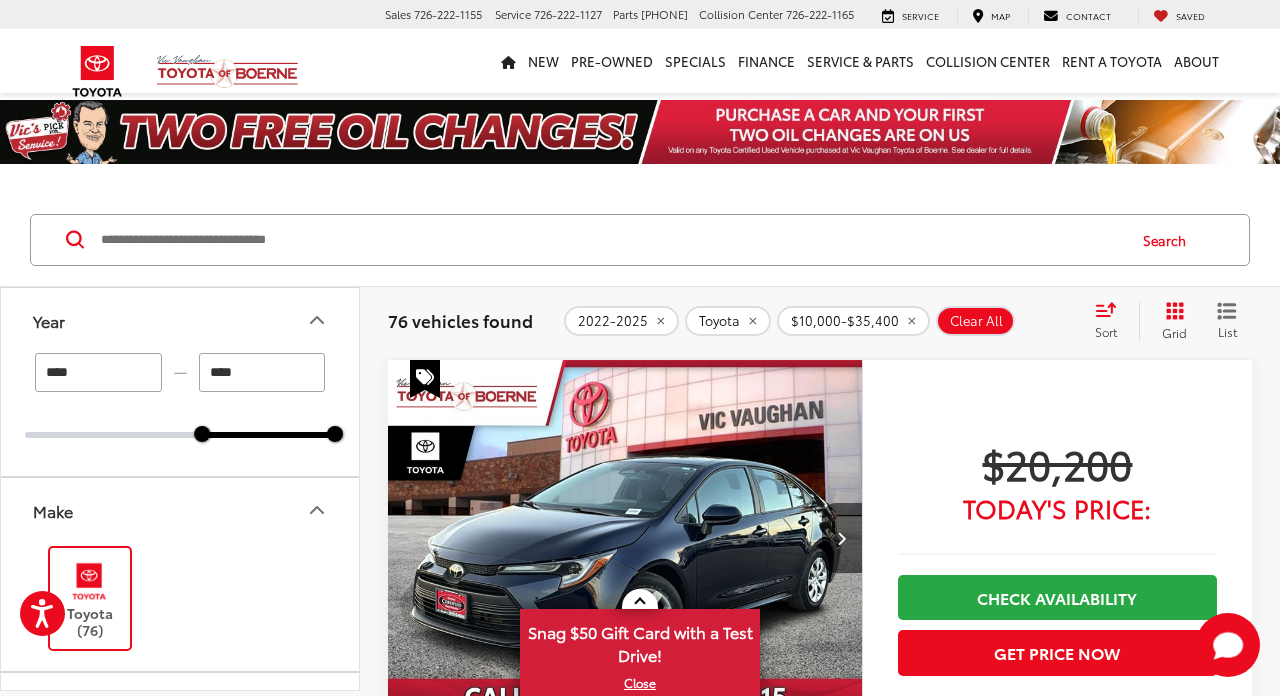 click 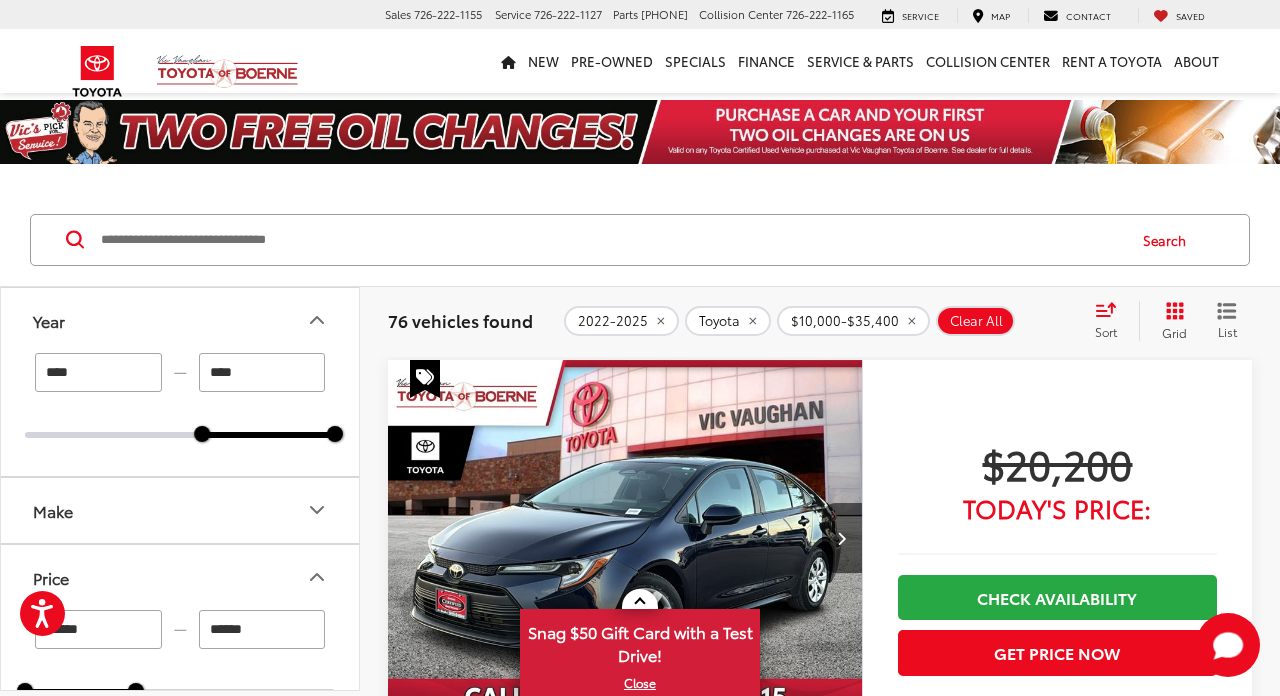 click 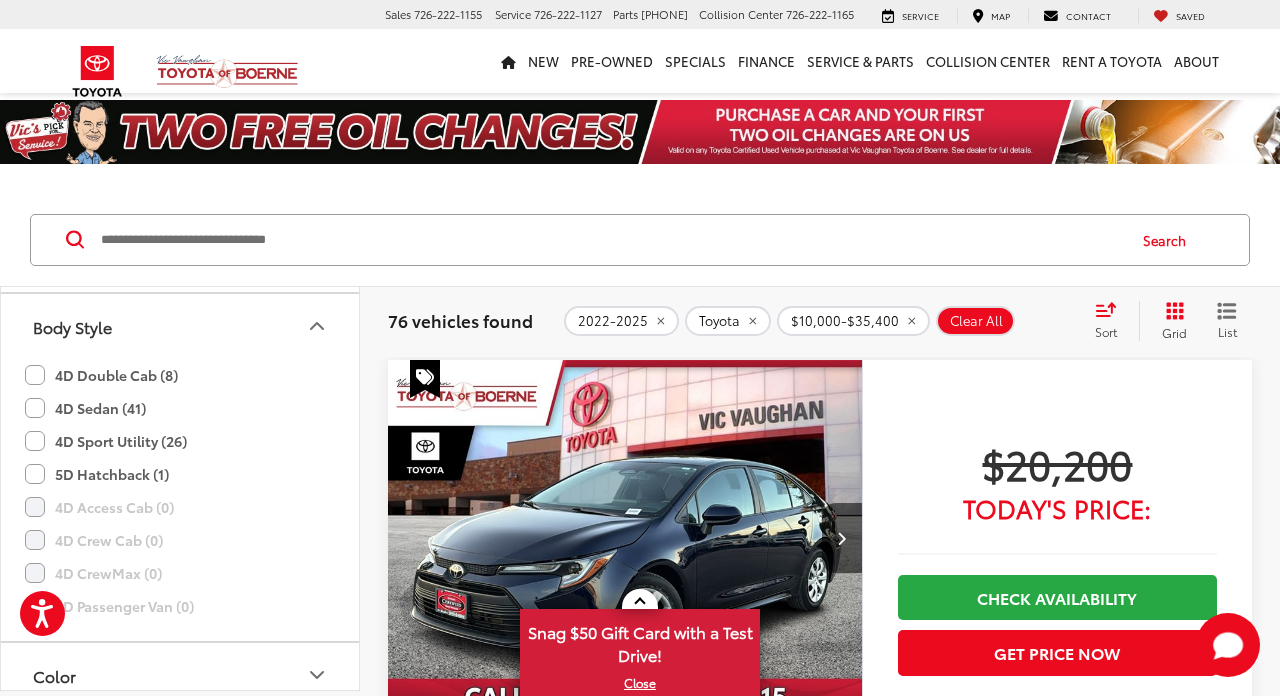 scroll, scrollTop: 321, scrollLeft: 0, axis: vertical 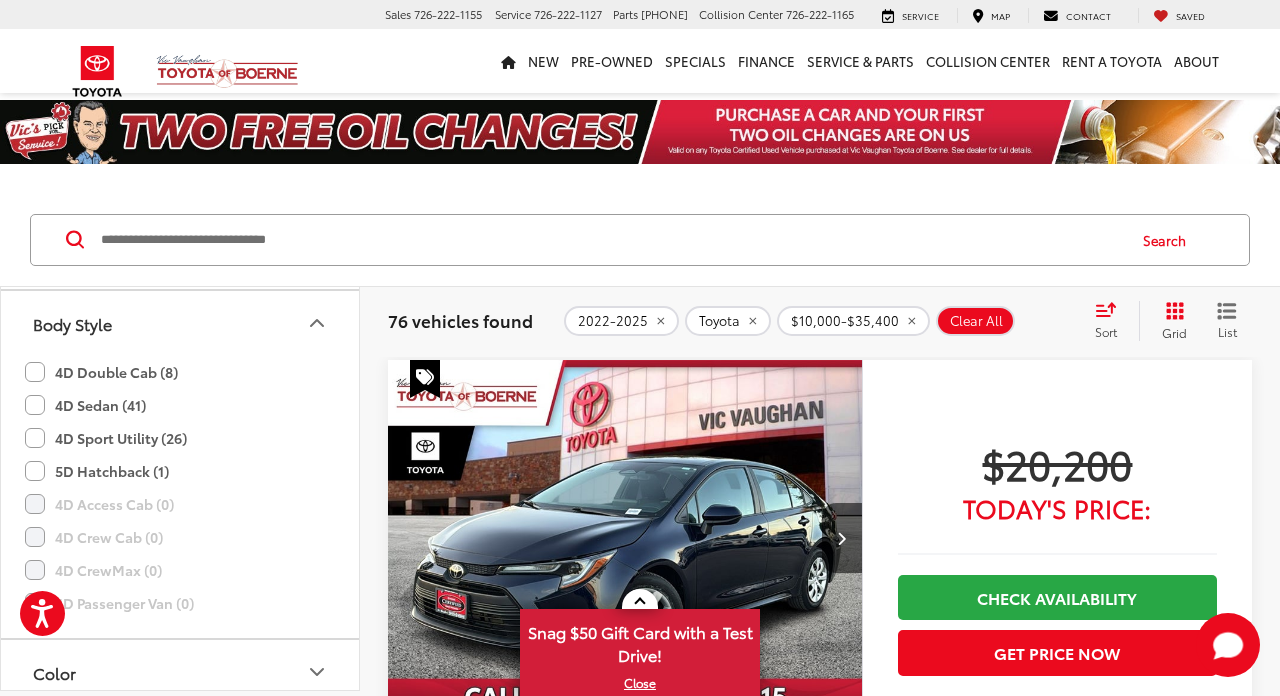 click on "4D Sedan (41)" 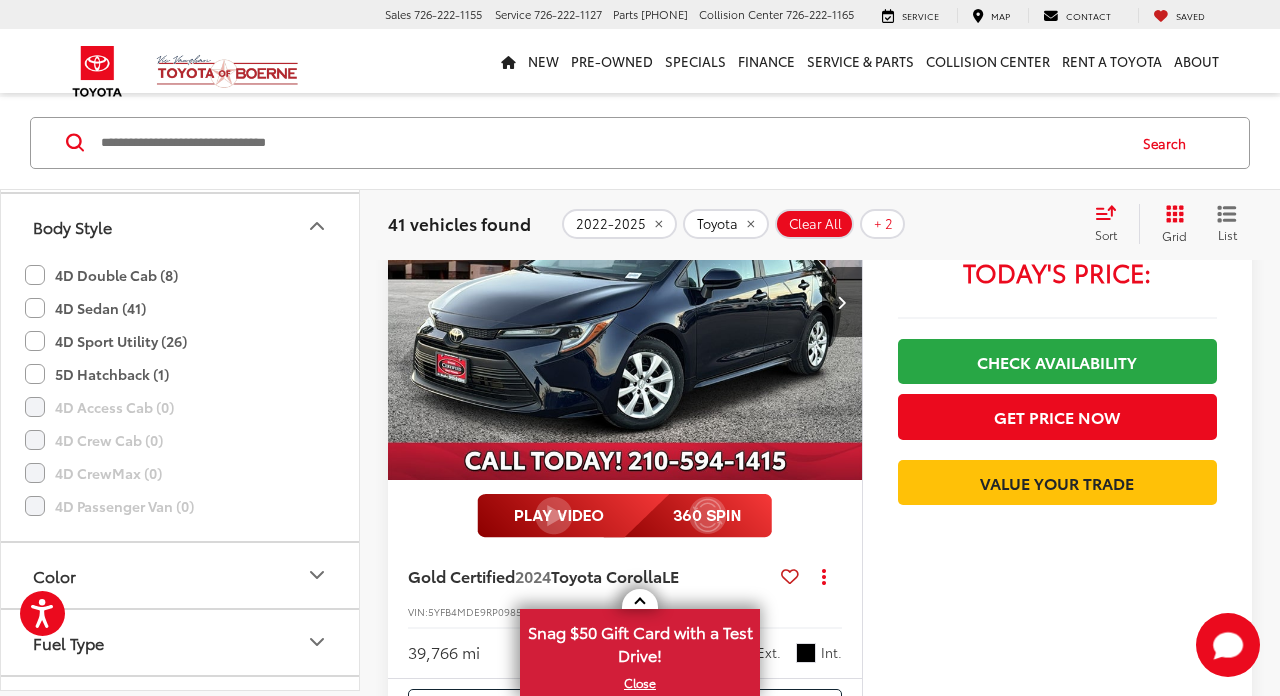 scroll, scrollTop: 292, scrollLeft: 0, axis: vertical 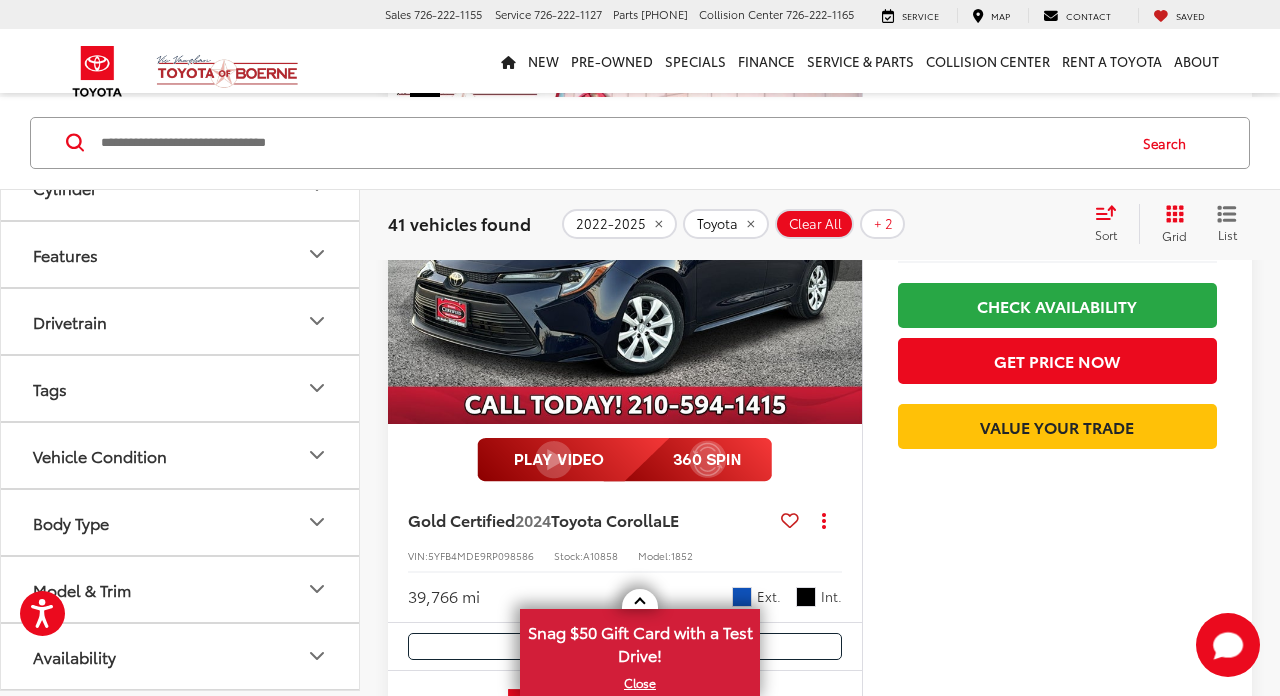 click 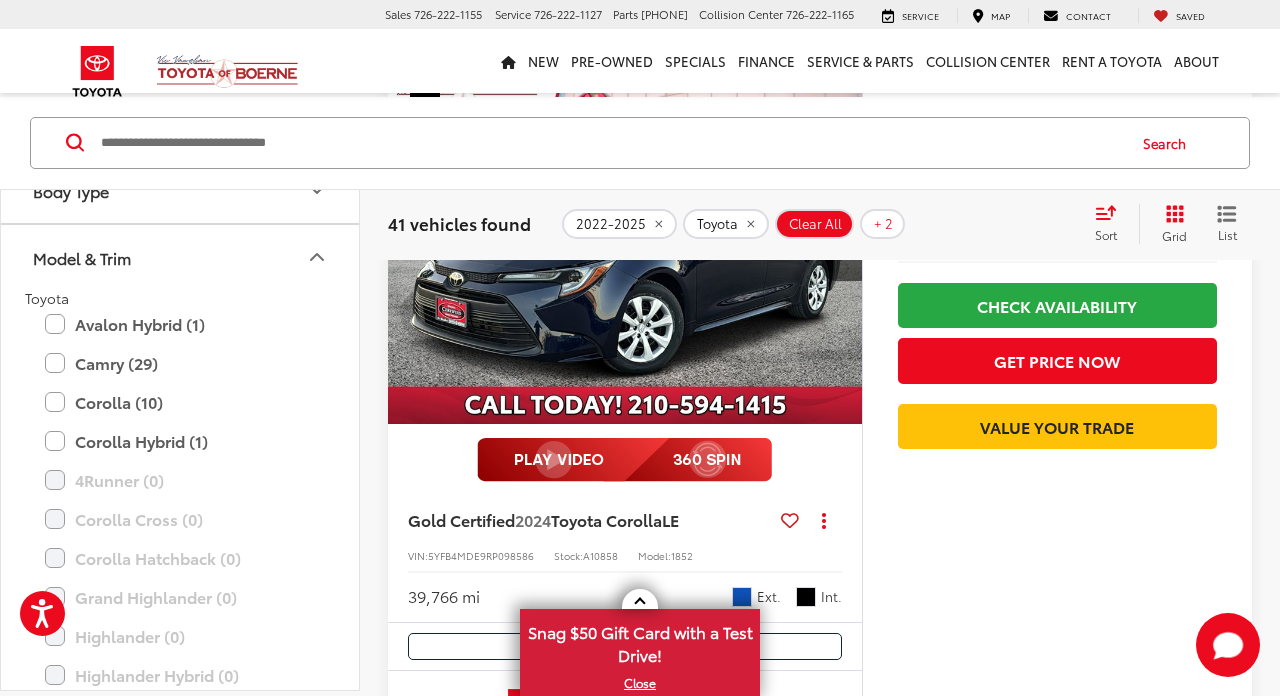 scroll, scrollTop: 1230, scrollLeft: 0, axis: vertical 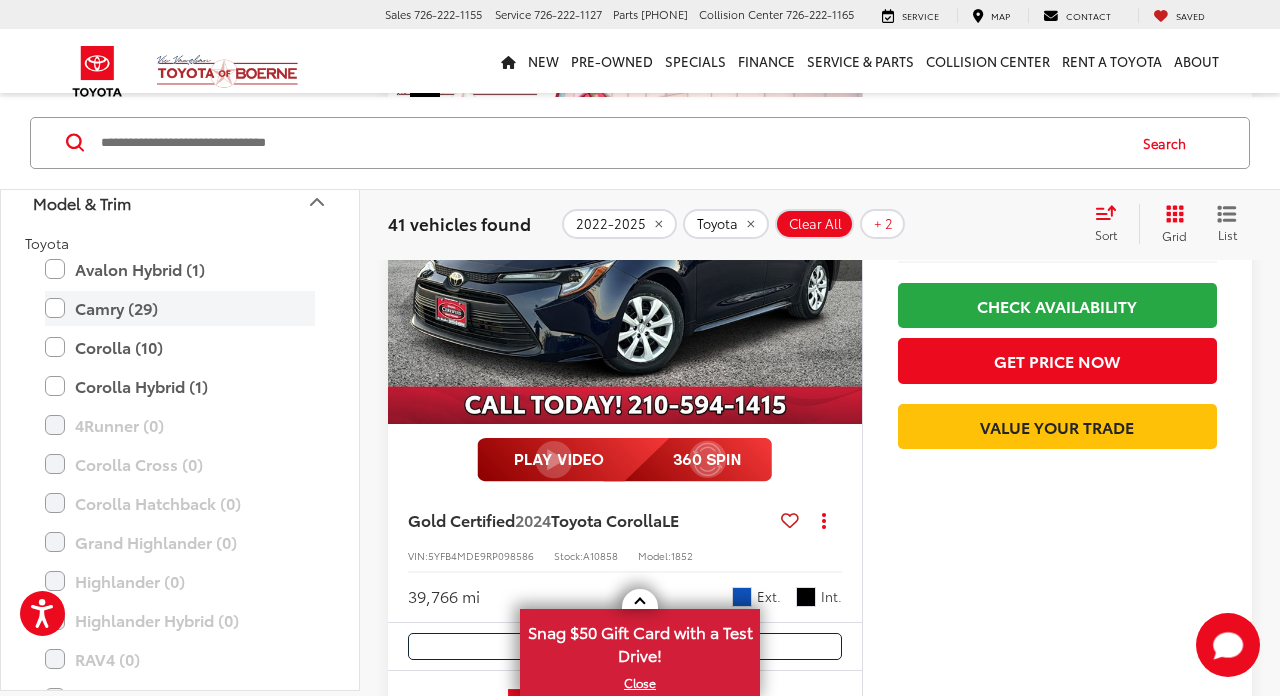 click on "Camry (29)" at bounding box center (180, 308) 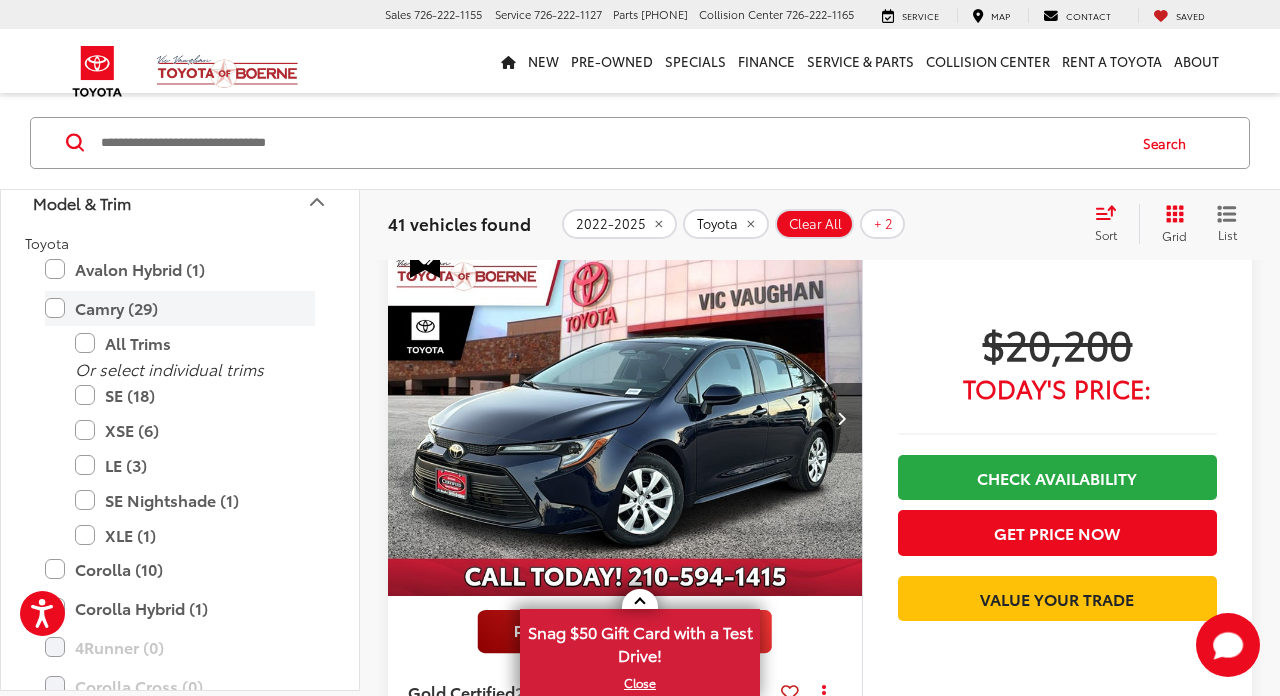 scroll, scrollTop: 97, scrollLeft: 0, axis: vertical 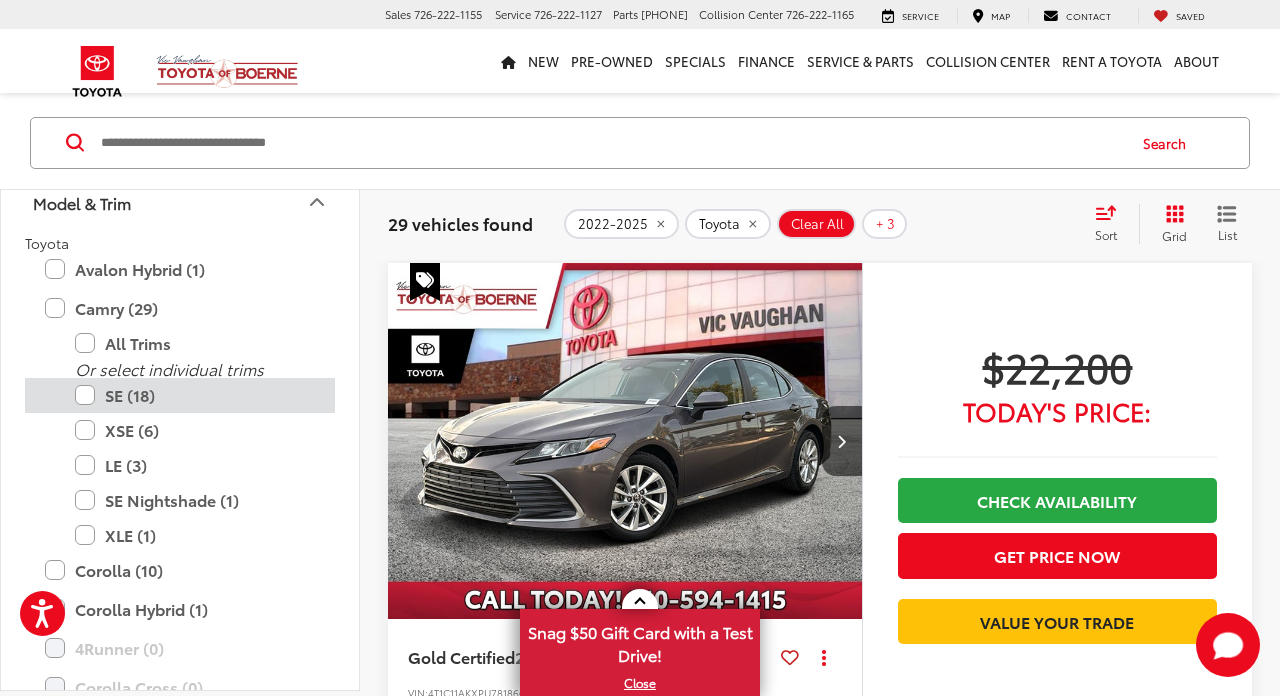 click on "SE (18)" at bounding box center (195, 395) 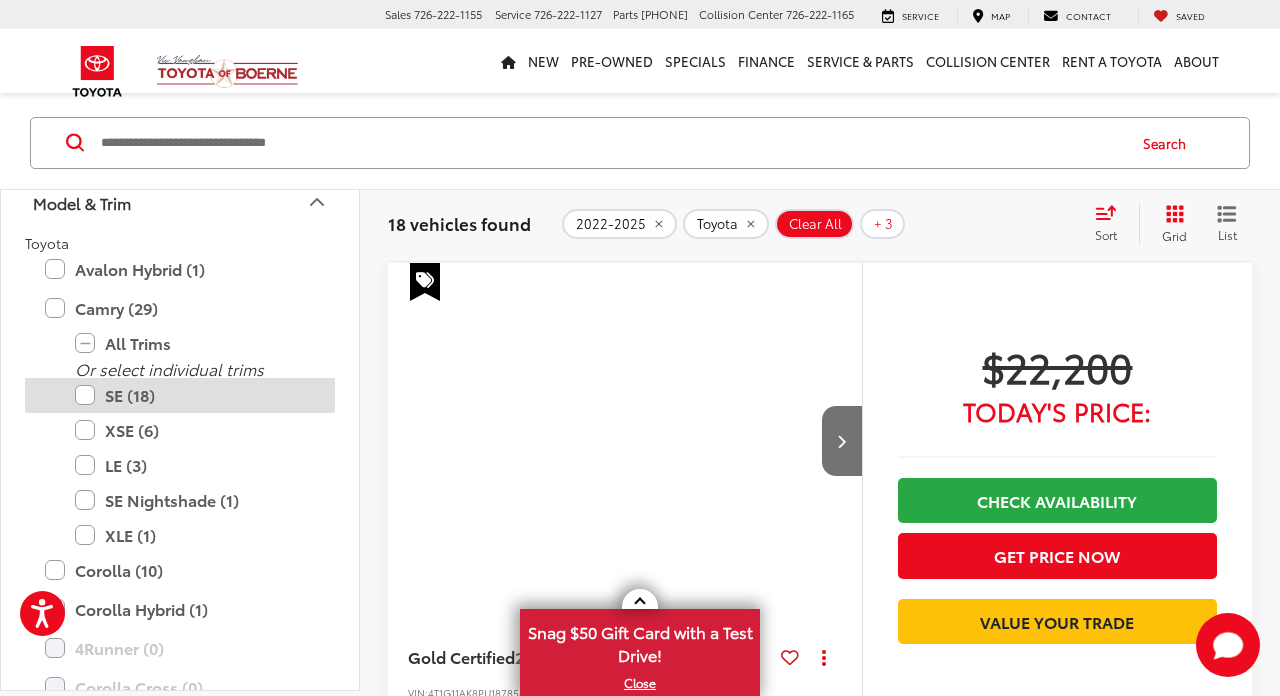click on "SE (18)" at bounding box center [195, 395] 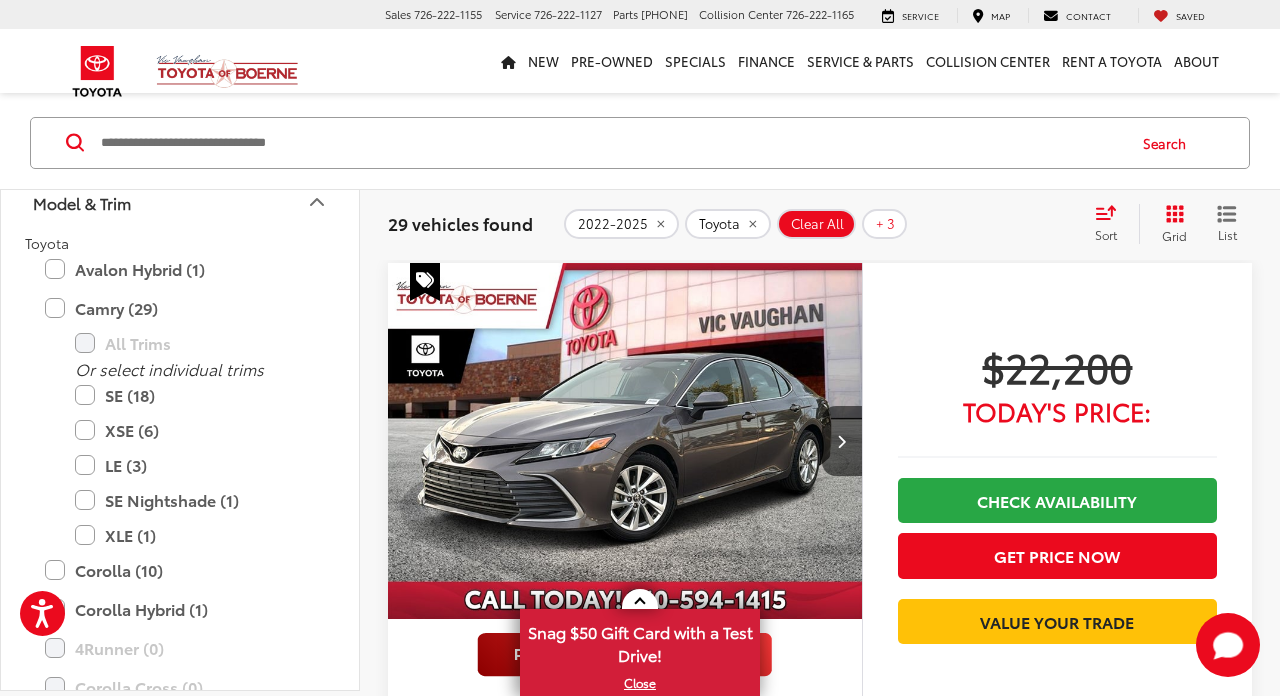click on "Gold Certified 2023  Toyota Camry  LE
Copy Link Share Print View Details VIN:  4T1C11AKXPU781866 Stock:  A10809 Model:  2532 50,548 mi Ext. Int. More Details Comments Dealer Comments CARFAX One-Owner. Clean CARFAX. 2023 Toyota Camry LE Gray Certified. Inspected, Bluetooth®, 1-Owner, Clean Carfax, Certified Pre-owned, Black Cloth. 28/39 City/Highway MPG Toyota Gold Certified Details:   * 160 Point Inspection   * Transferable Warranty   * Warranty Deductible: $0   * Powertrain Limited Warranty: 84 Month/100,000 Mile (whichever comes first) from TCUV purchase date   * Limited Warranty: 12 Month/12,000 Mile Limited Comprehensive Warranty: 12 Month/12,000 Mile (whichever comes first) from certified purchase date   * Vehicle History   * Roadside Assistance More...   Track Price
$22,200
Today's Price:" at bounding box center [820, 4845] 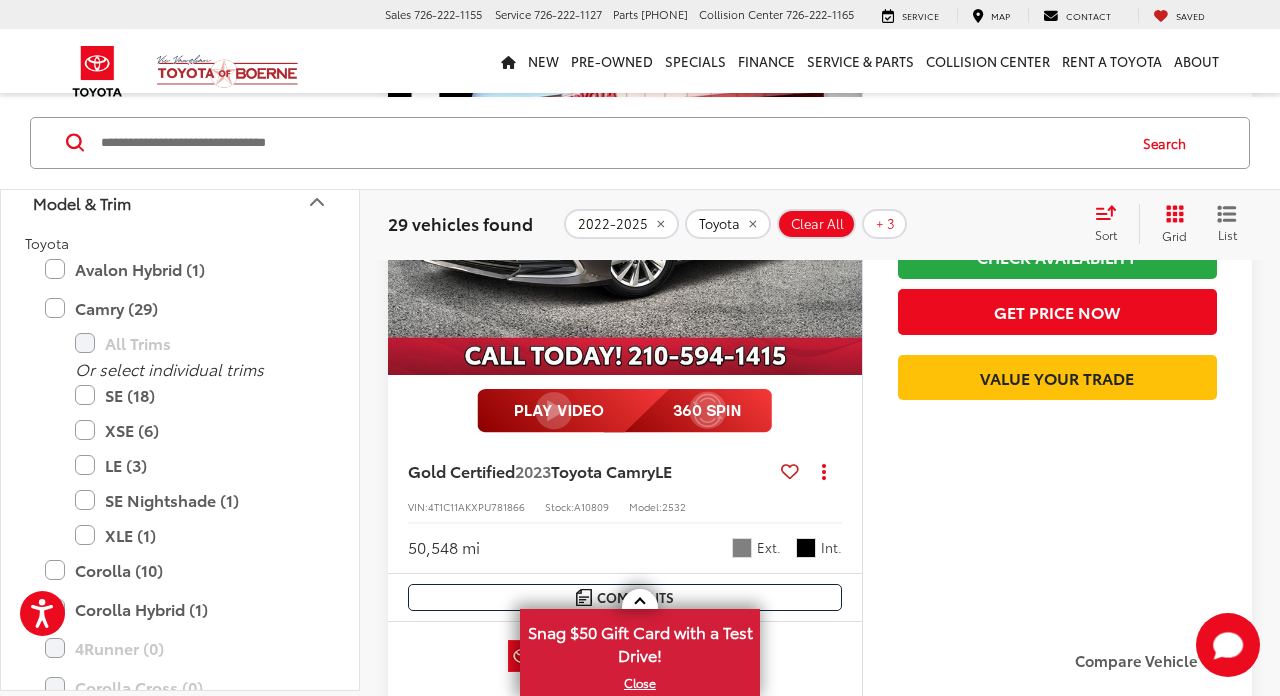 scroll, scrollTop: 348, scrollLeft: 0, axis: vertical 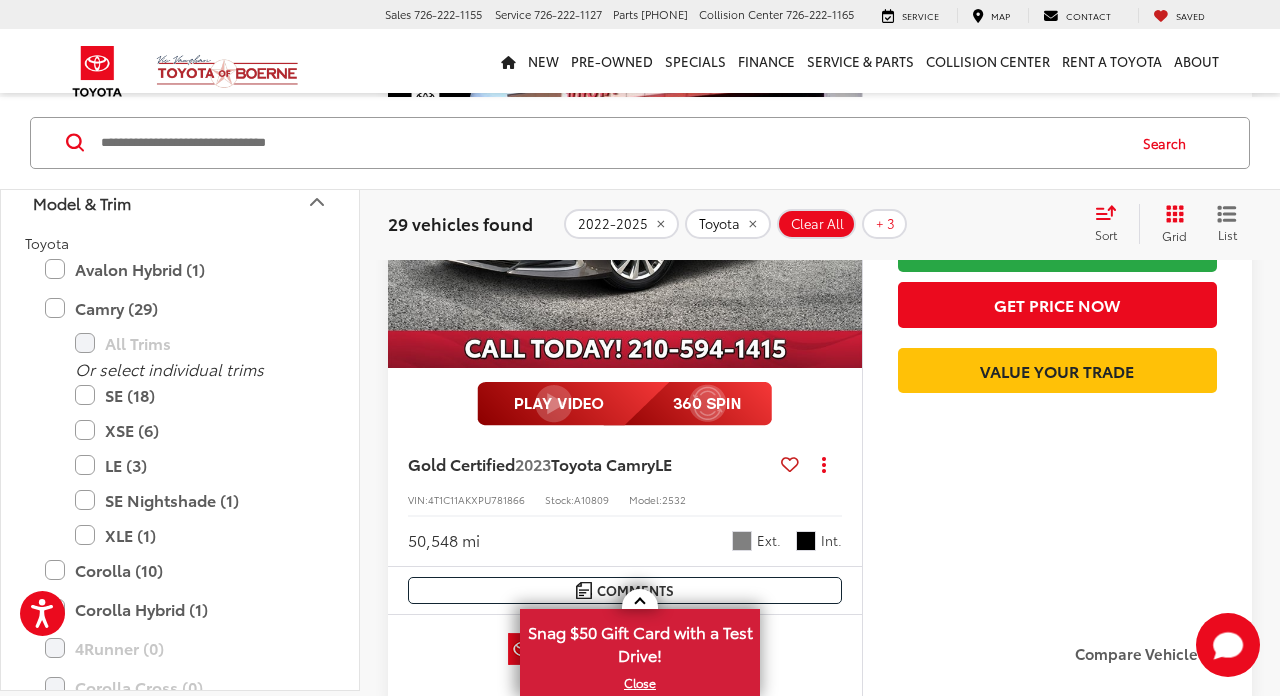 click 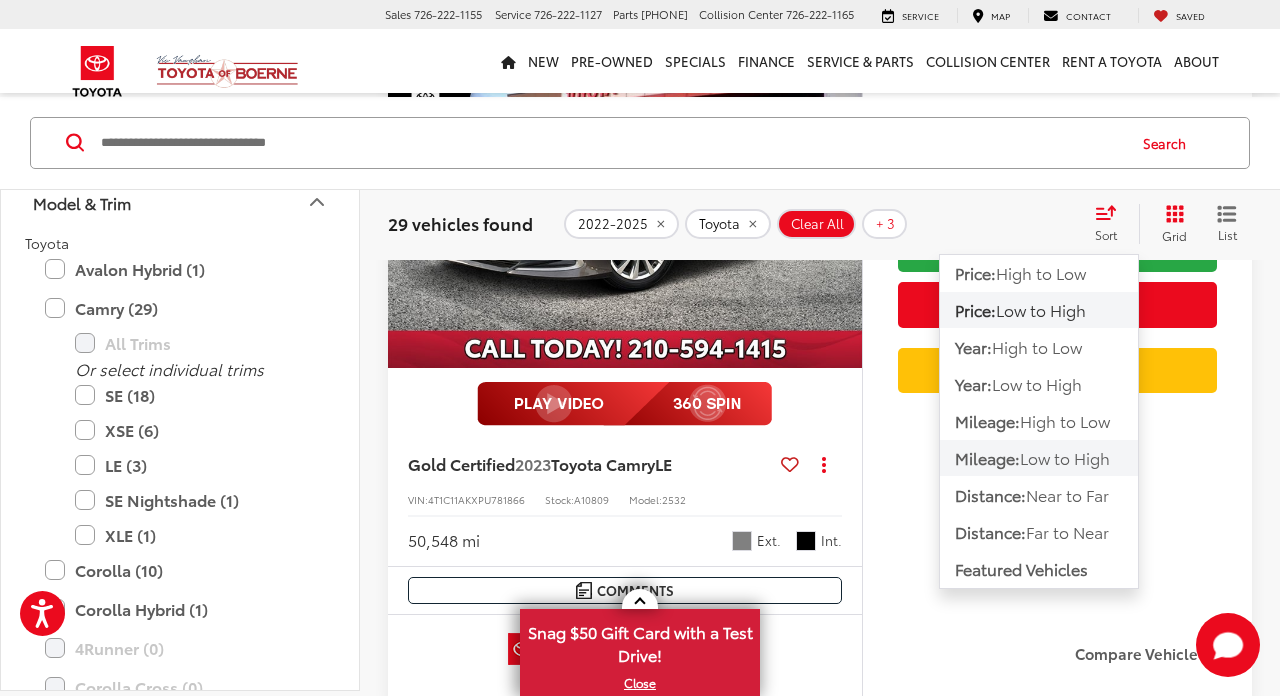 click on "Low to High" at bounding box center (1065, 456) 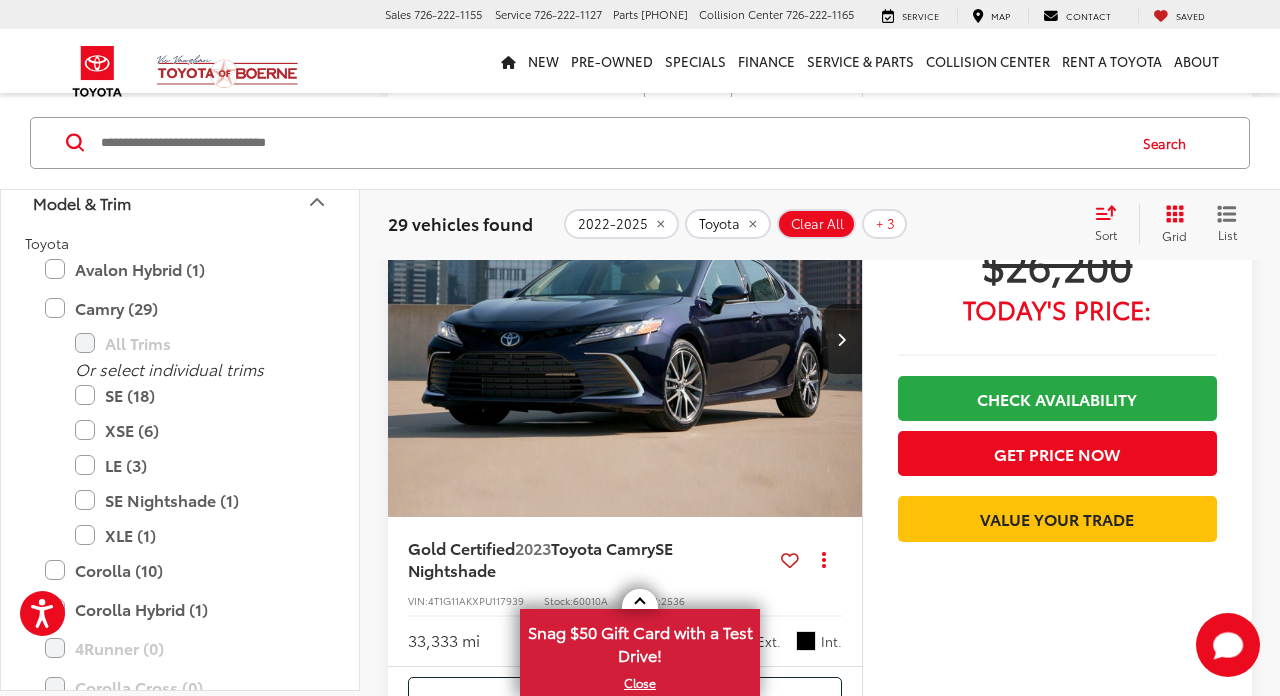 scroll, scrollTop: 3789, scrollLeft: 0, axis: vertical 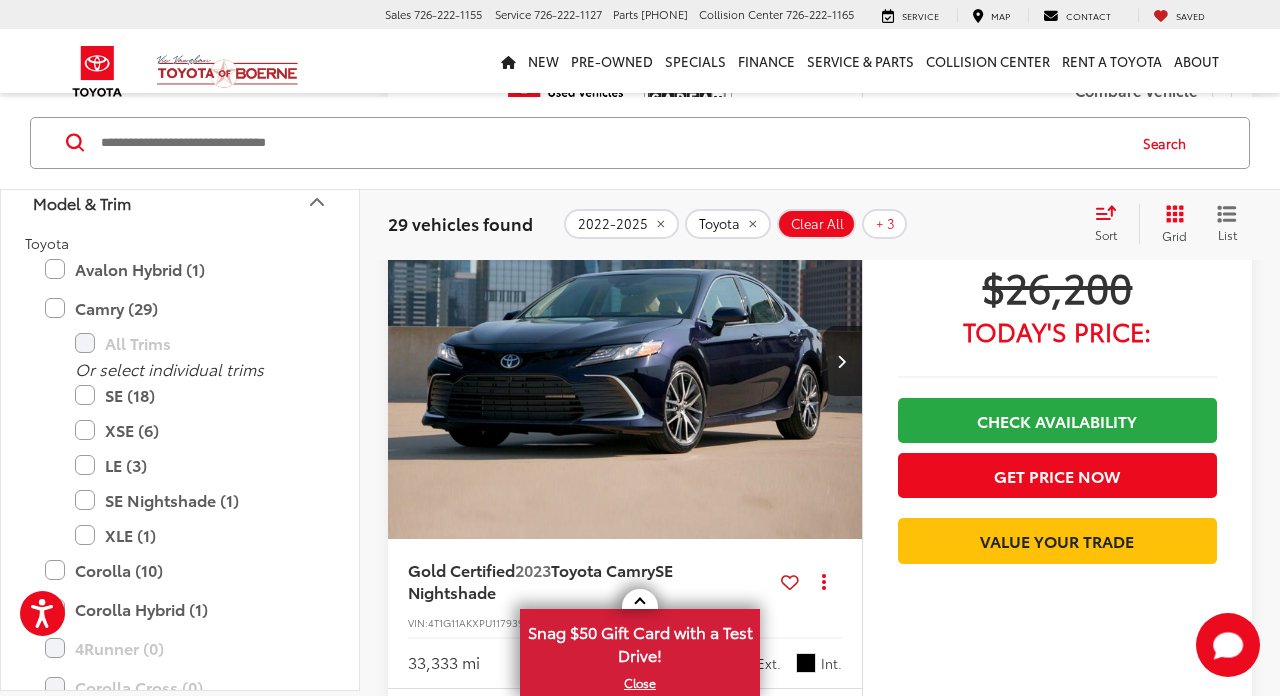 click on "Sort" at bounding box center (1112, 224) 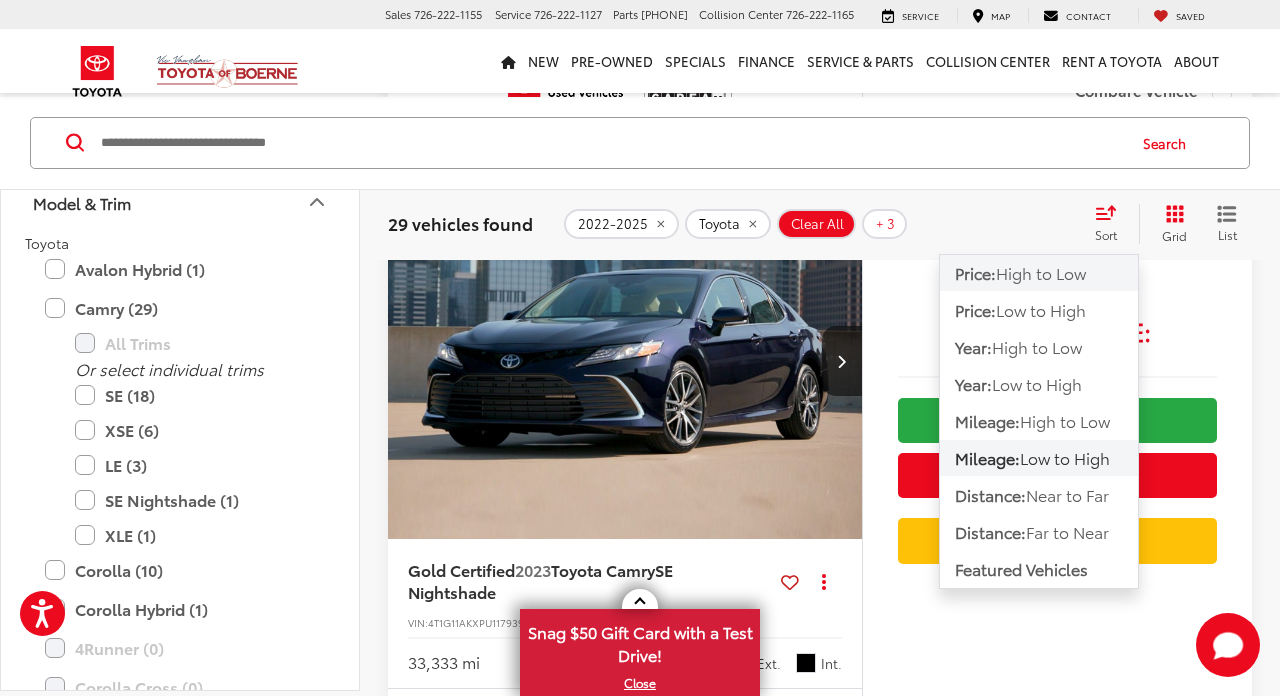 click on "High to Low" at bounding box center [1041, 271] 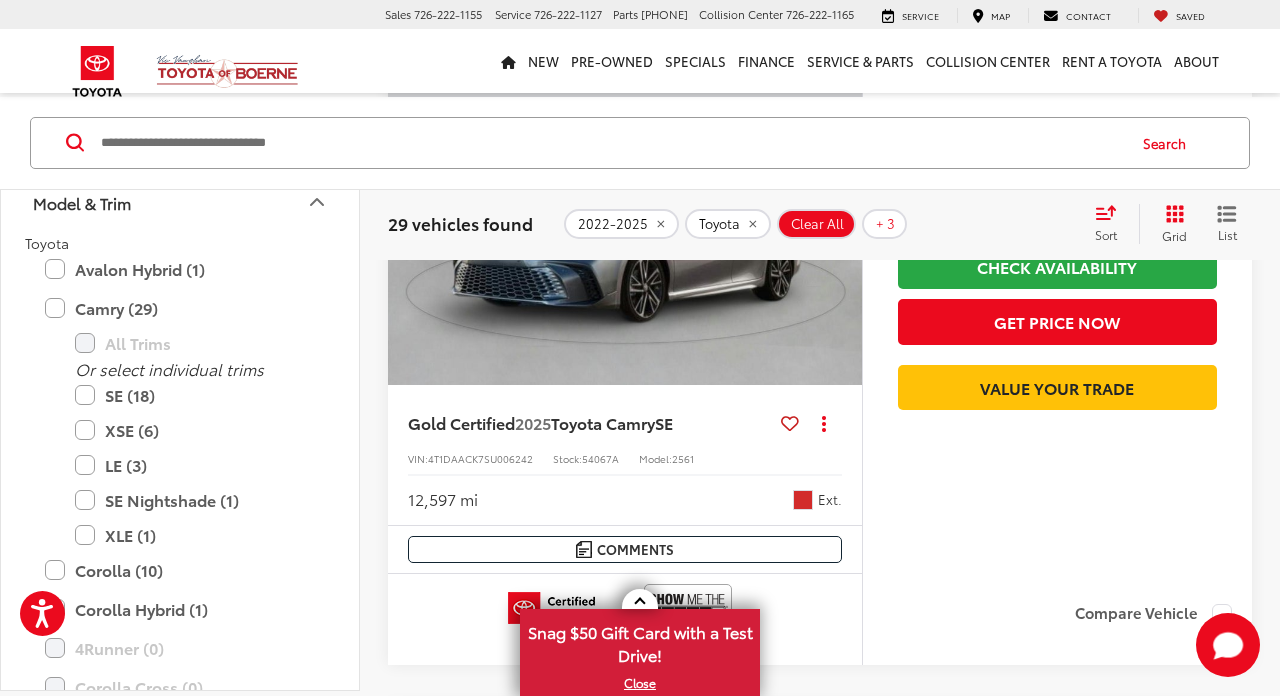 scroll, scrollTop: 333, scrollLeft: 0, axis: vertical 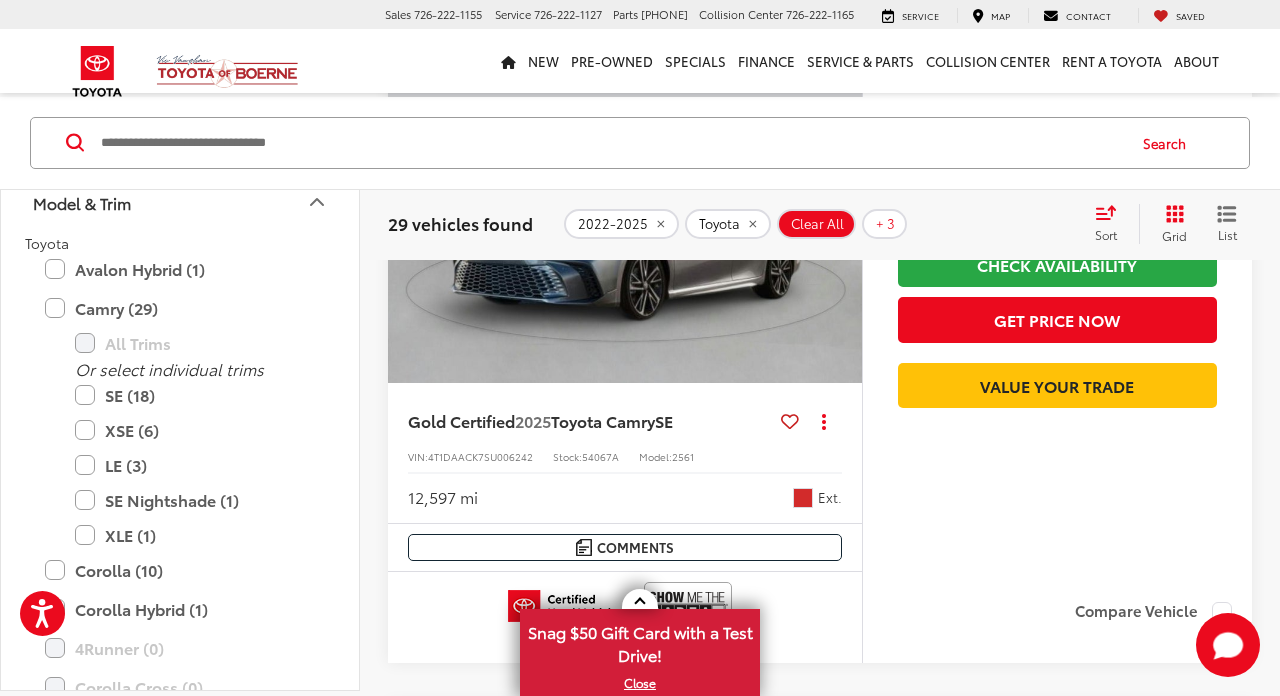 click on "Toyota Camry" at bounding box center (603, 420) 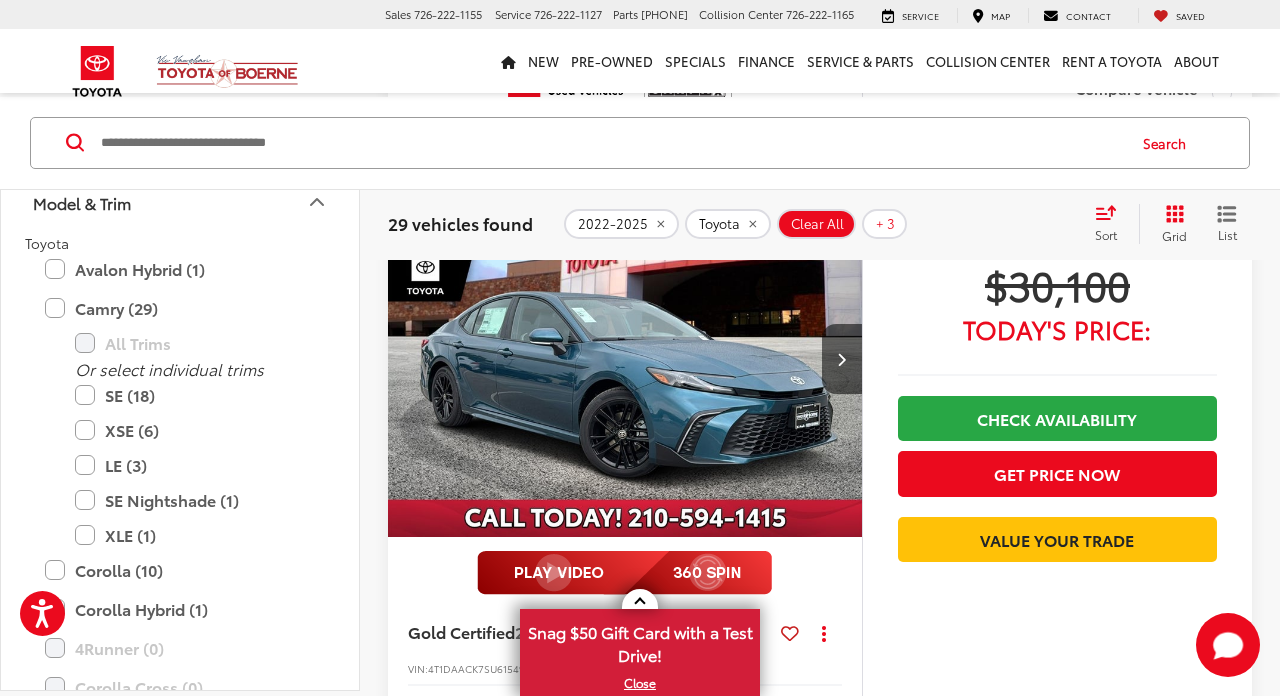 scroll, scrollTop: 850, scrollLeft: 0, axis: vertical 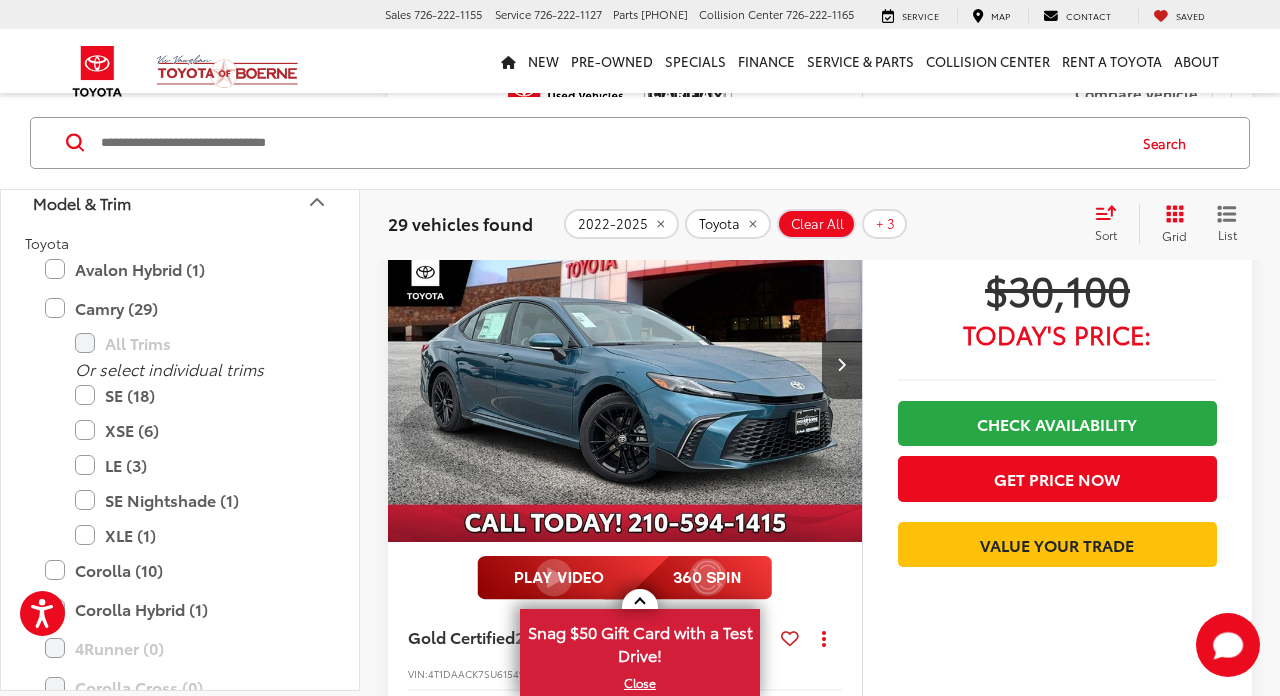 click at bounding box center [625, 365] 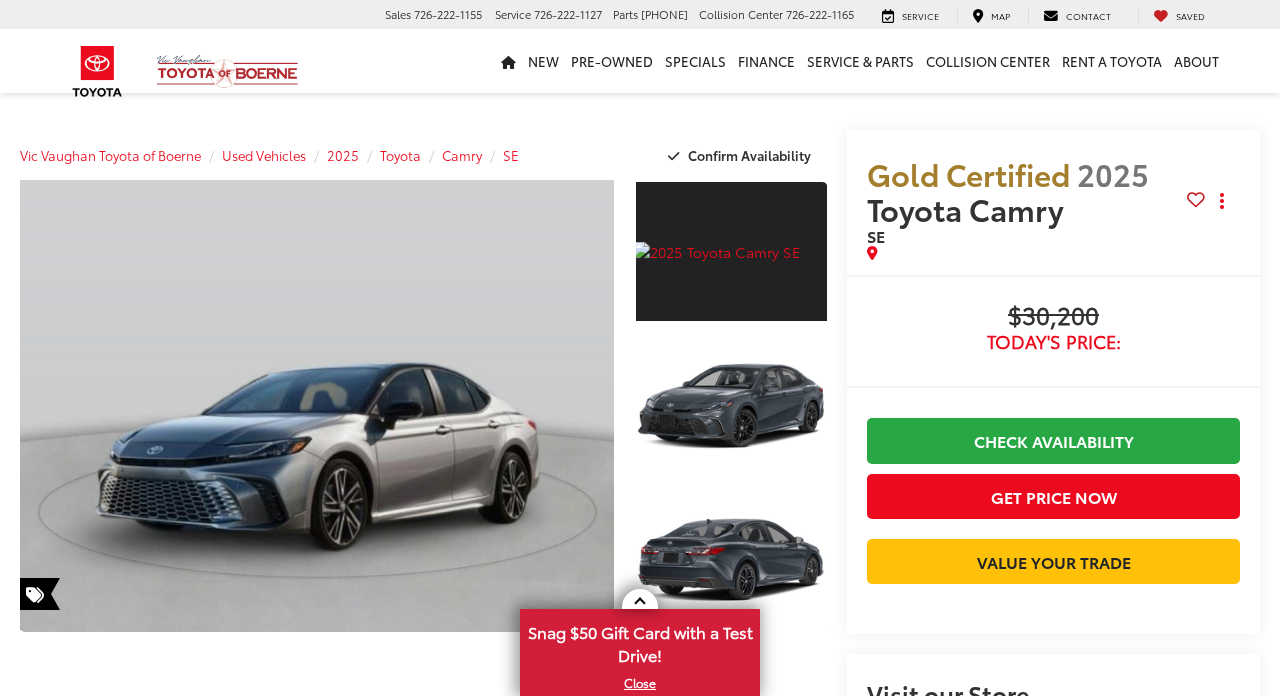 scroll, scrollTop: 0, scrollLeft: 0, axis: both 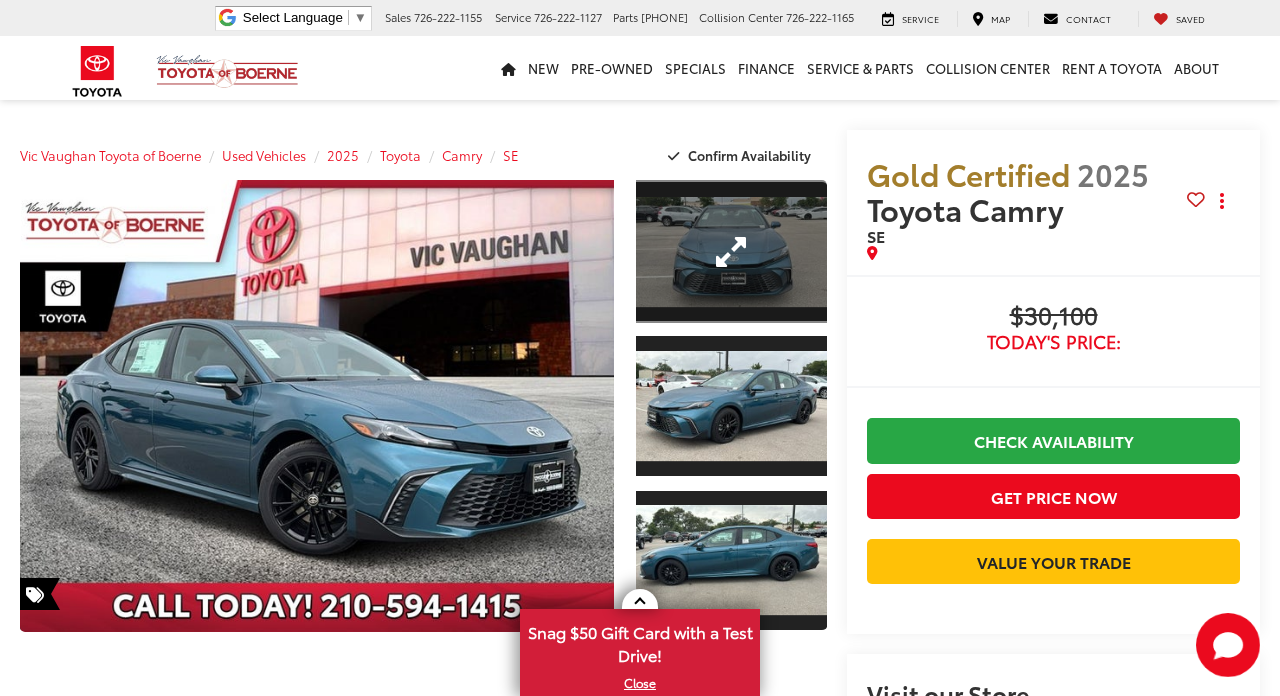 click at bounding box center [731, 251] 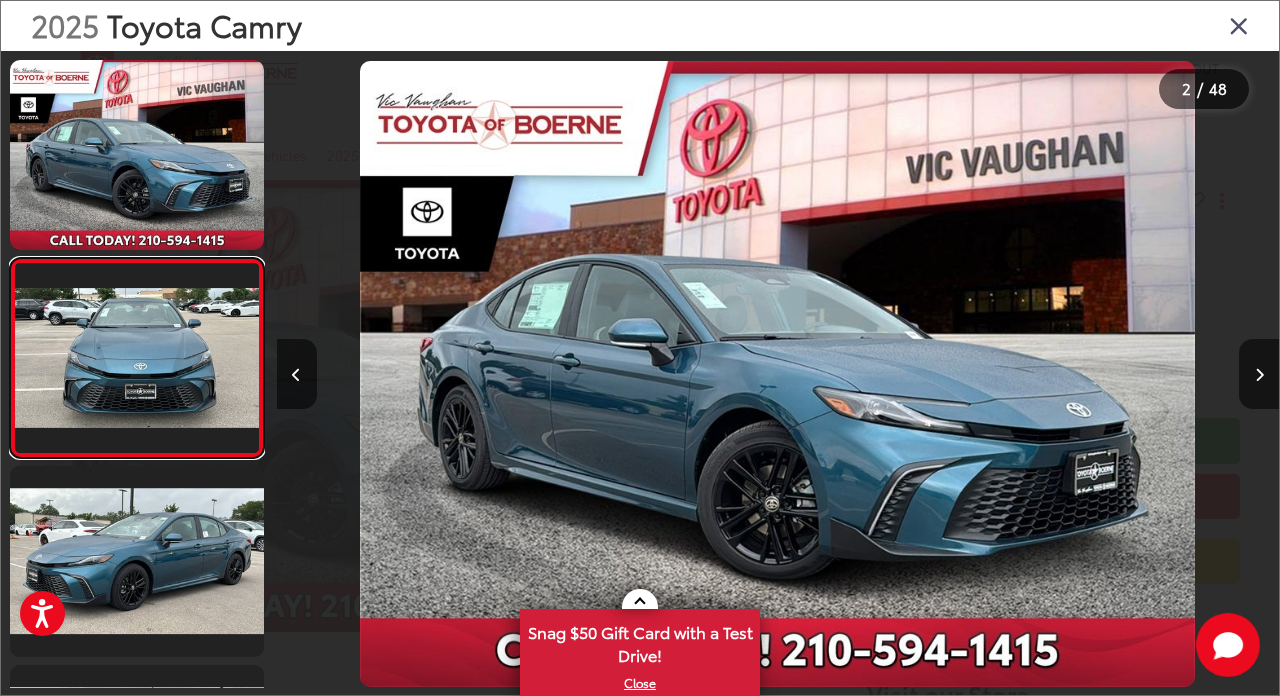 scroll, scrollTop: 0, scrollLeft: 989, axis: horizontal 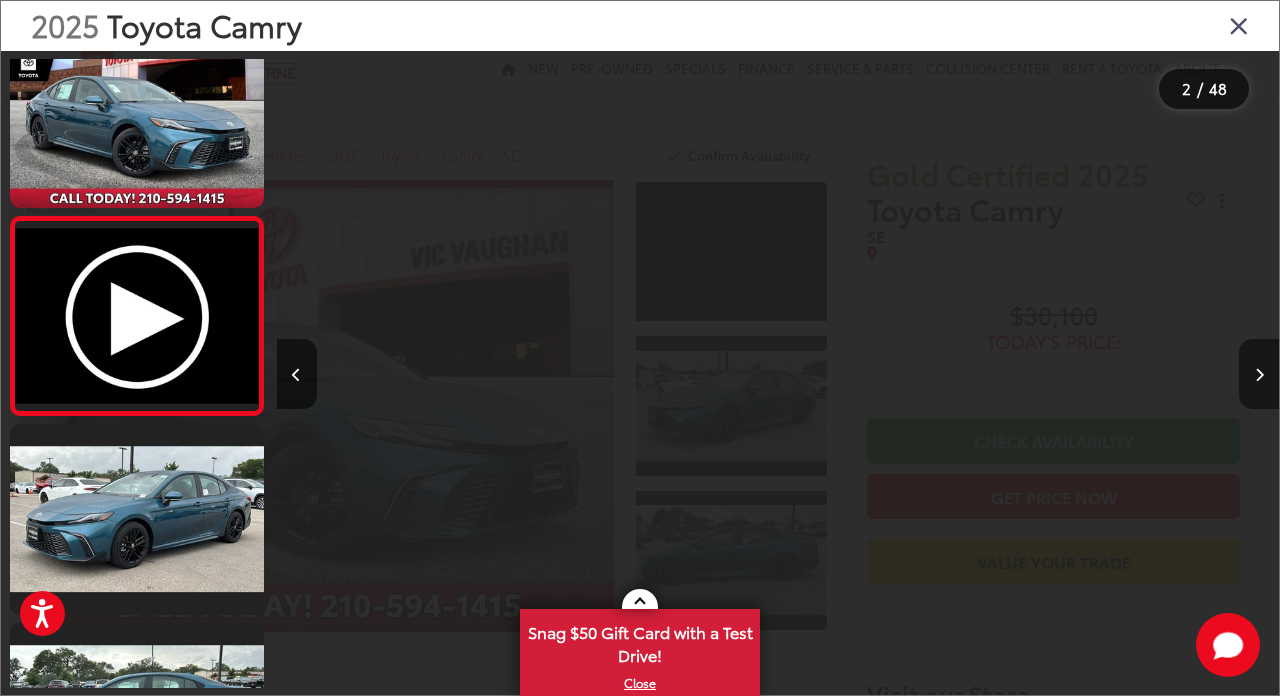 click at bounding box center [1259, 374] 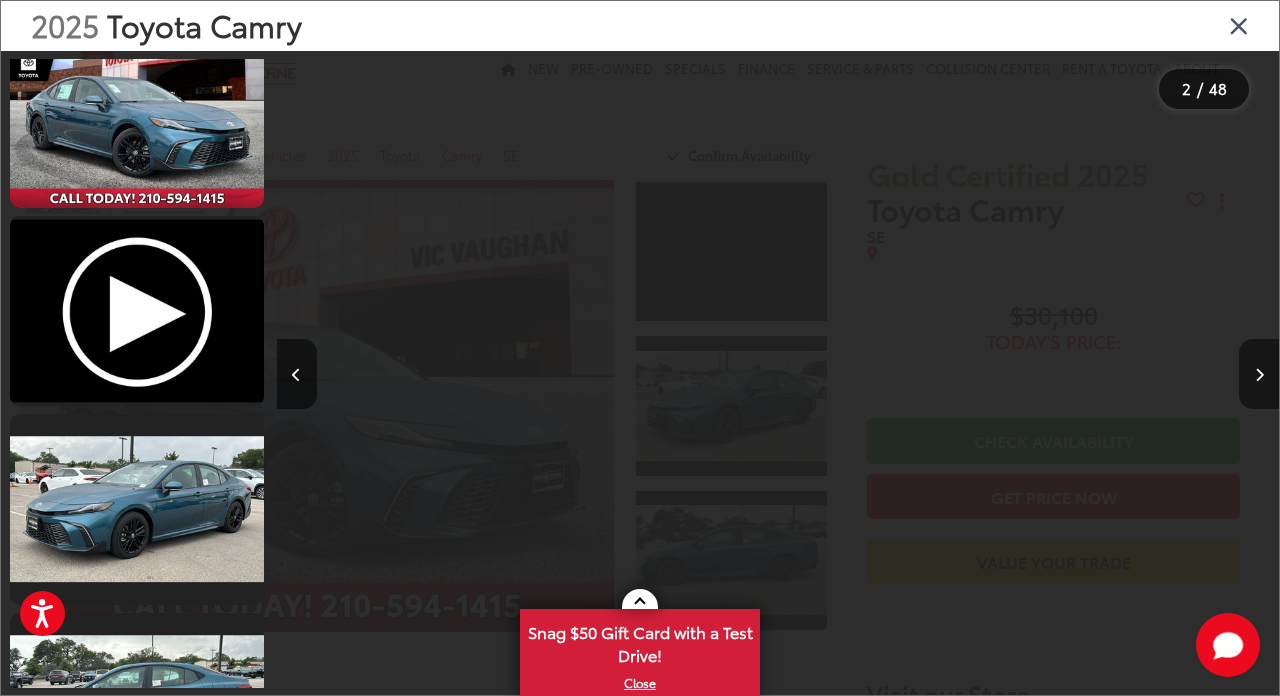 scroll, scrollTop: 0, scrollLeft: 2005, axis: horizontal 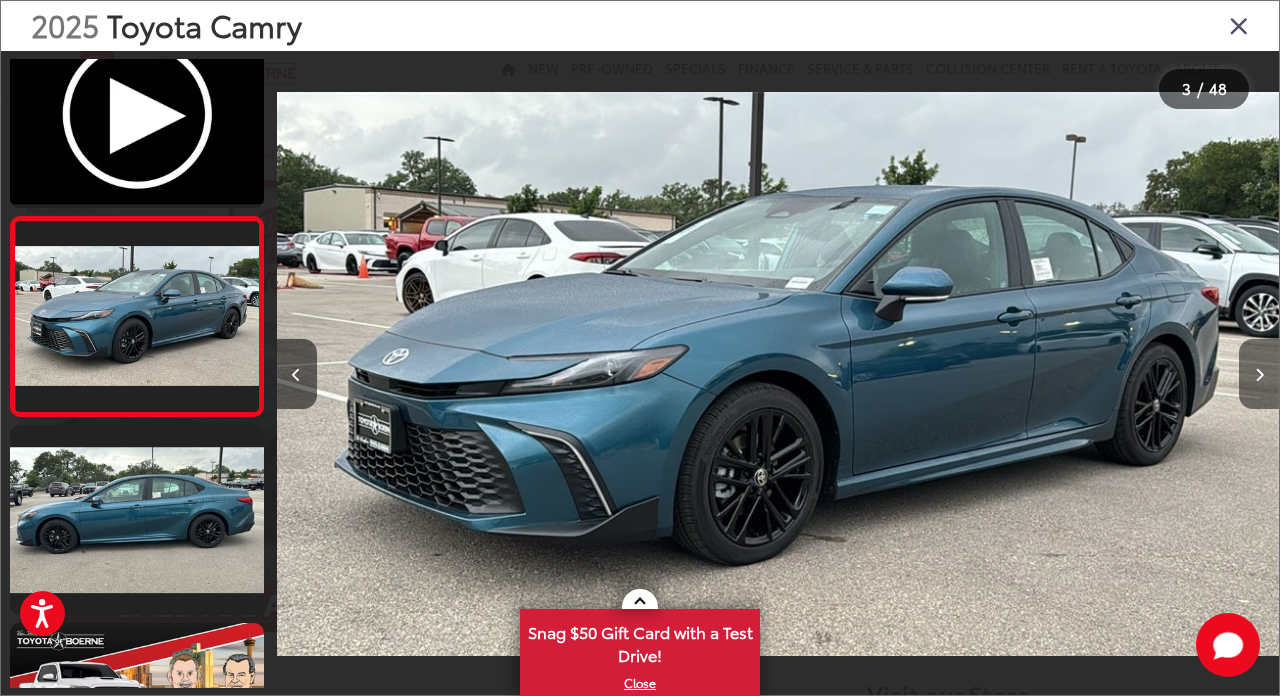 click at bounding box center (1259, 374) 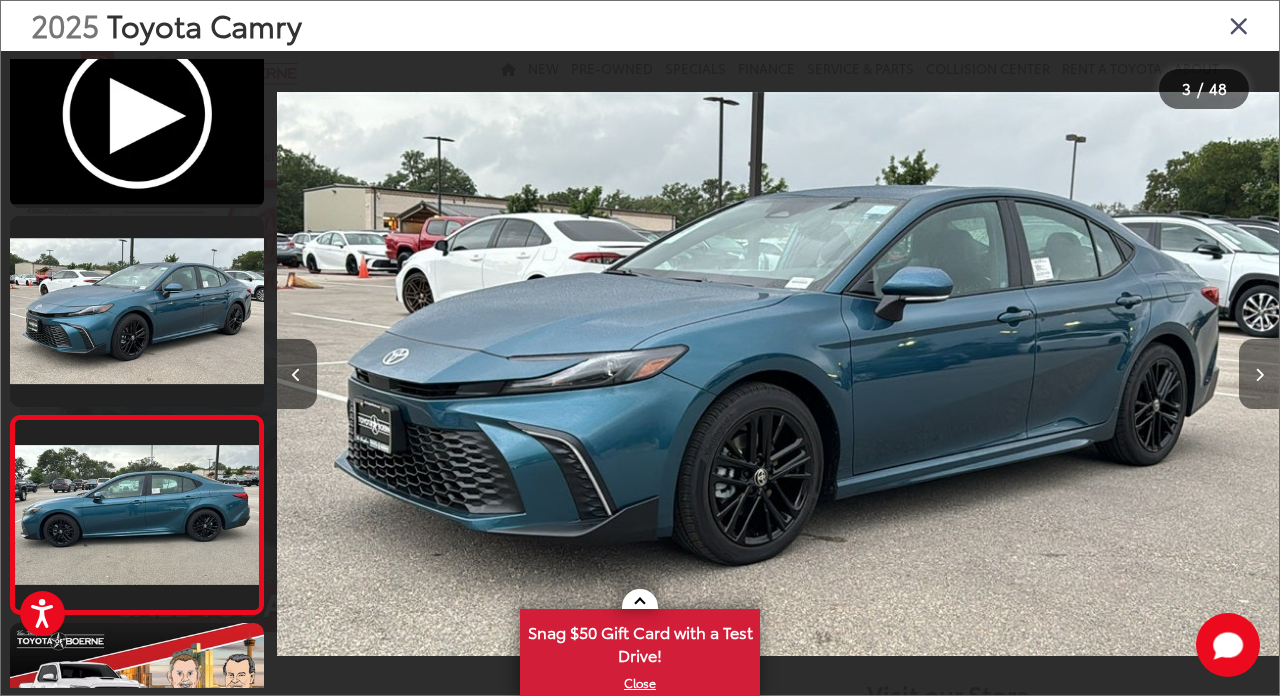 scroll, scrollTop: 0, scrollLeft: 2998, axis: horizontal 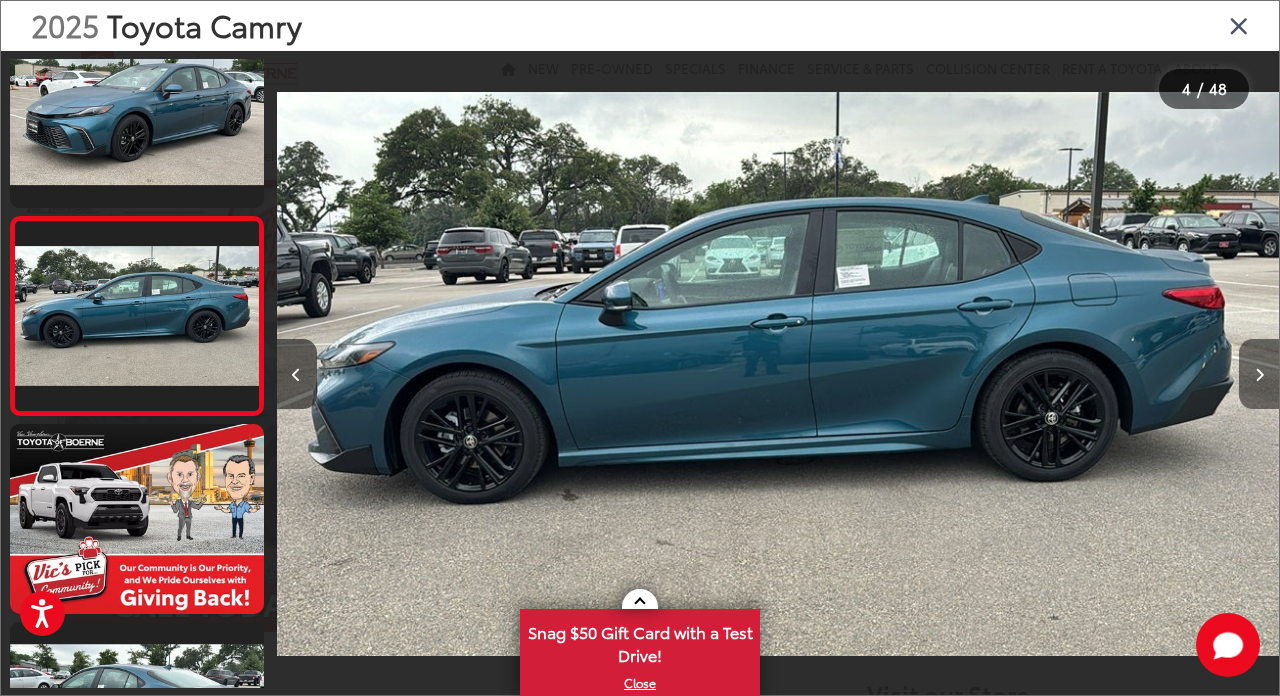 click at bounding box center [1259, 374] 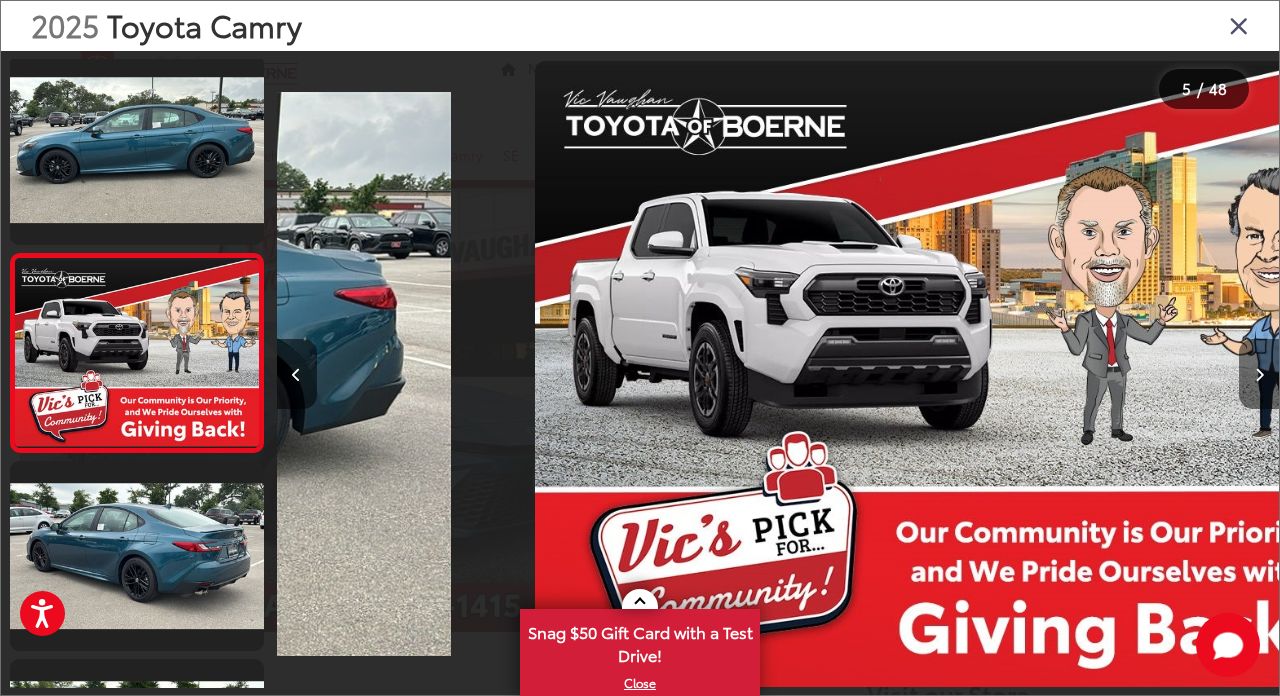 scroll, scrollTop: 0, scrollLeft: 3998, axis: horizontal 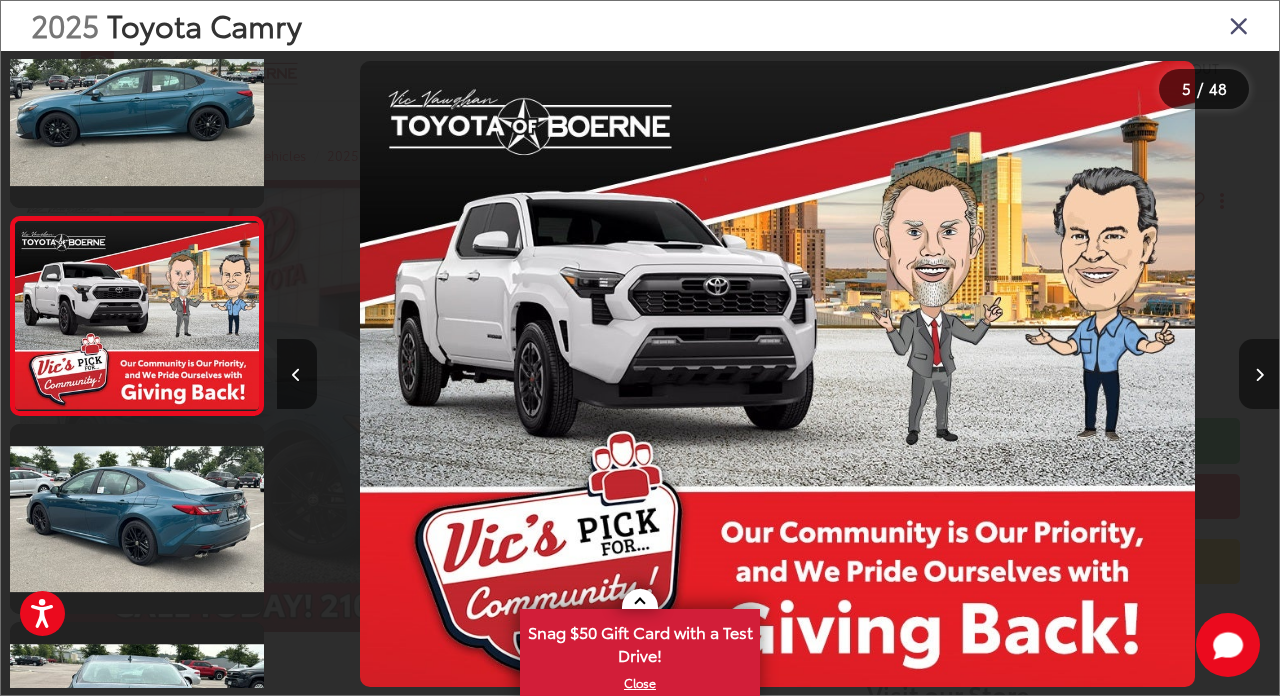 click at bounding box center [1259, 374] 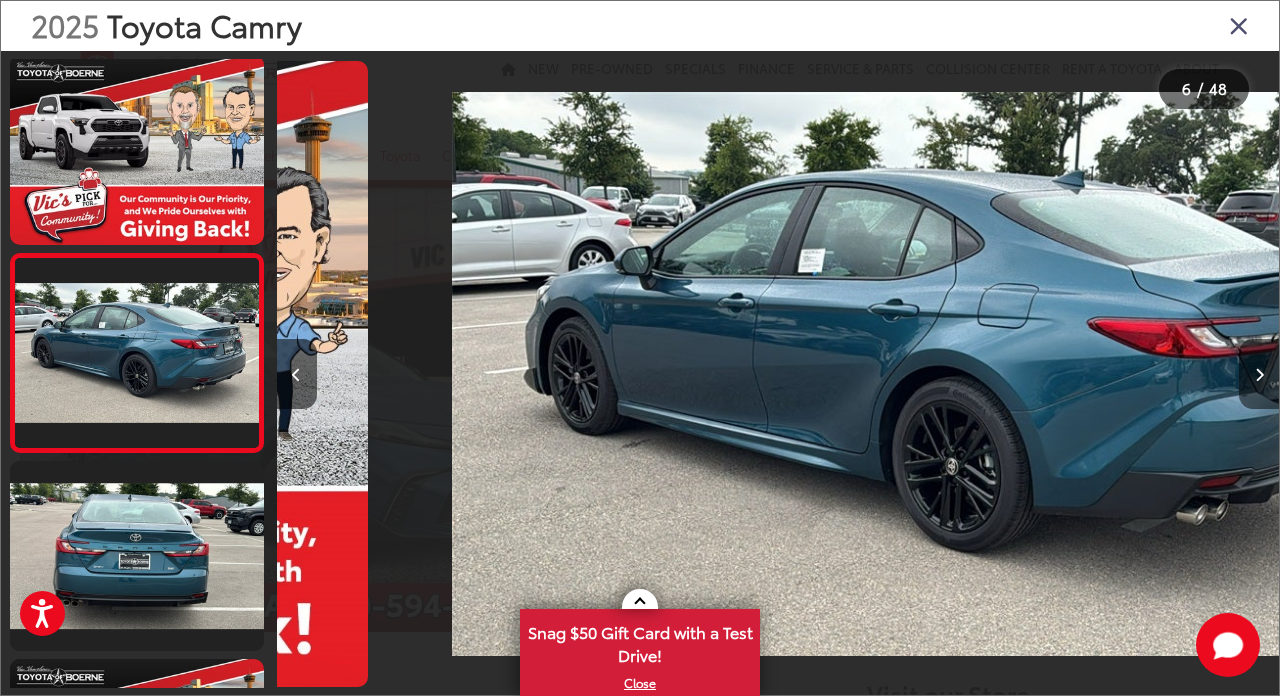 scroll, scrollTop: 0, scrollLeft: 5000, axis: horizontal 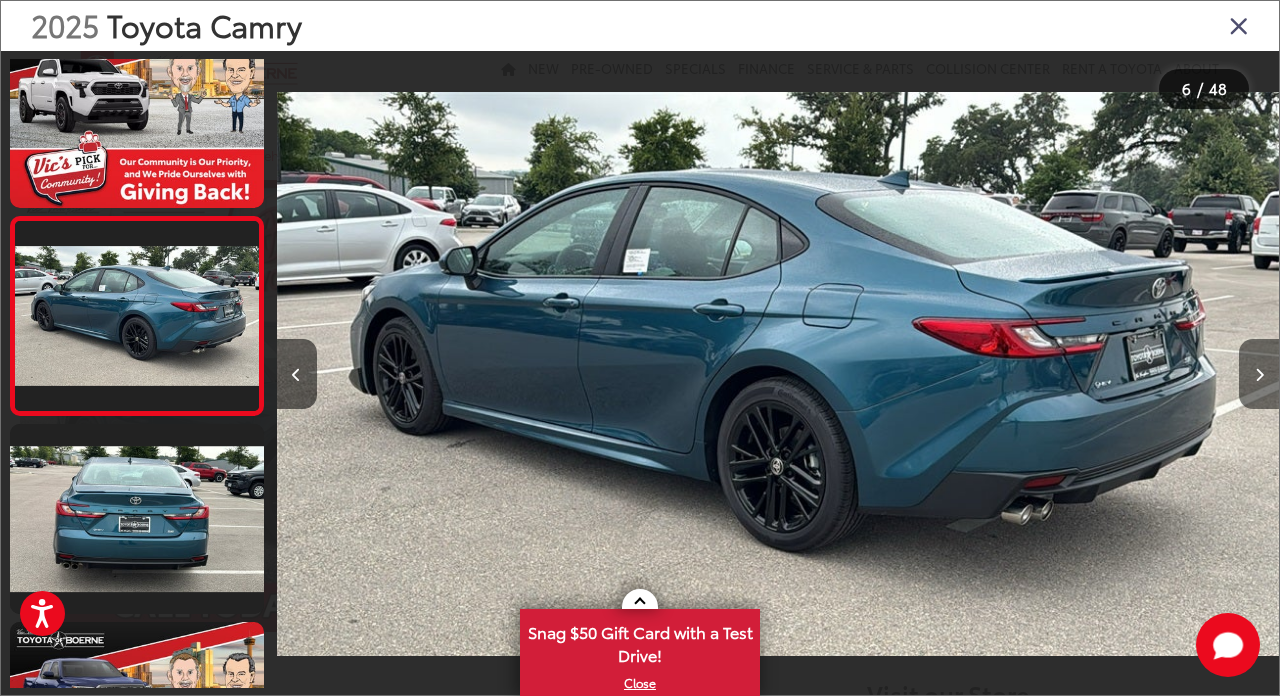 click at bounding box center [1259, 374] 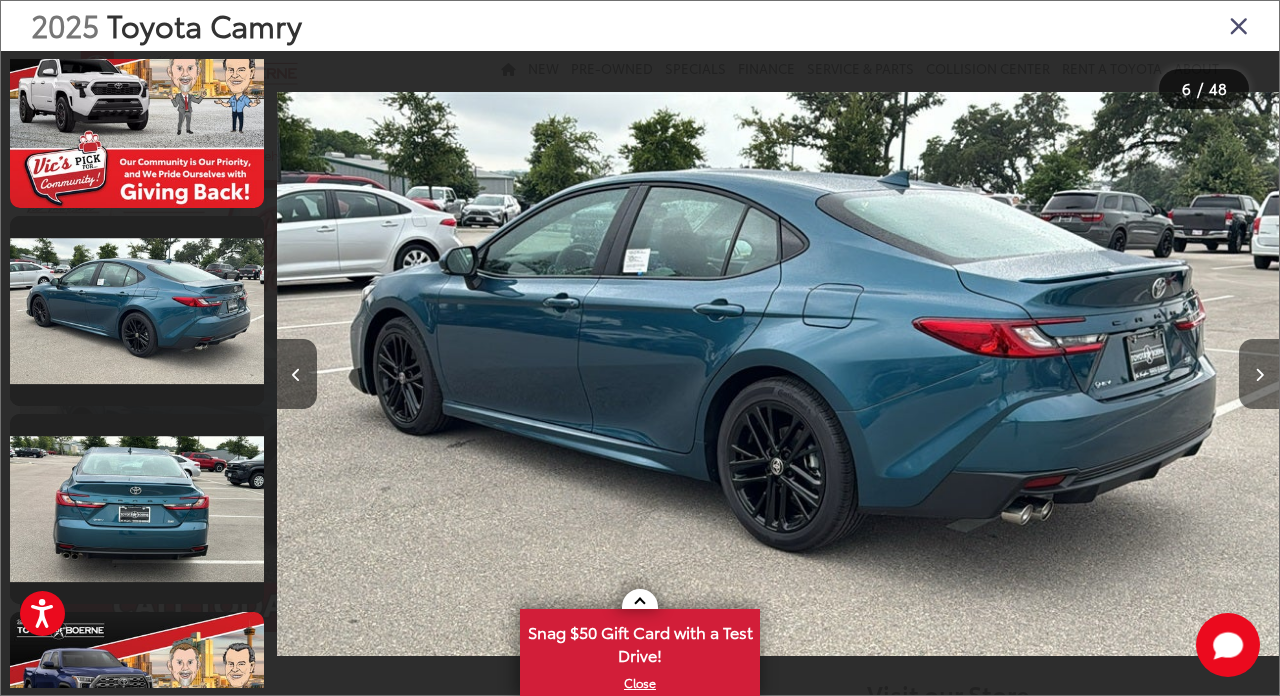 scroll, scrollTop: 0, scrollLeft: 6014, axis: horizontal 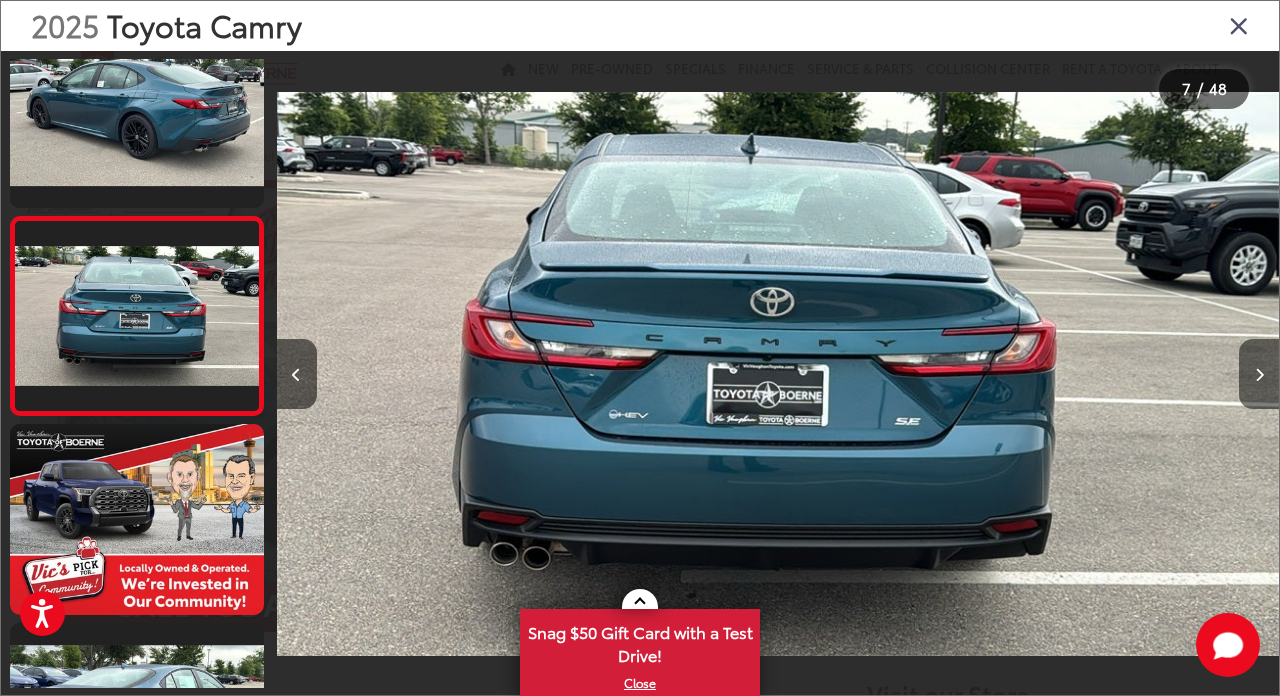 click at bounding box center (1259, 374) 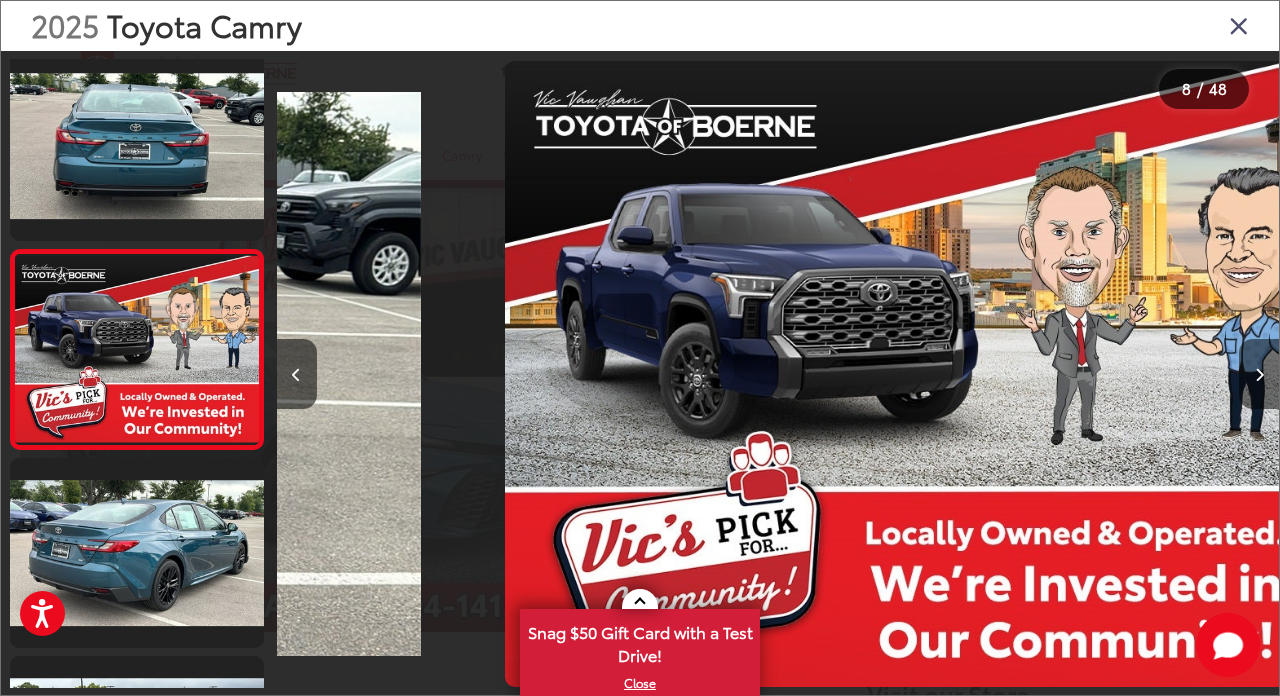 scroll, scrollTop: 0, scrollLeft: 7017, axis: horizontal 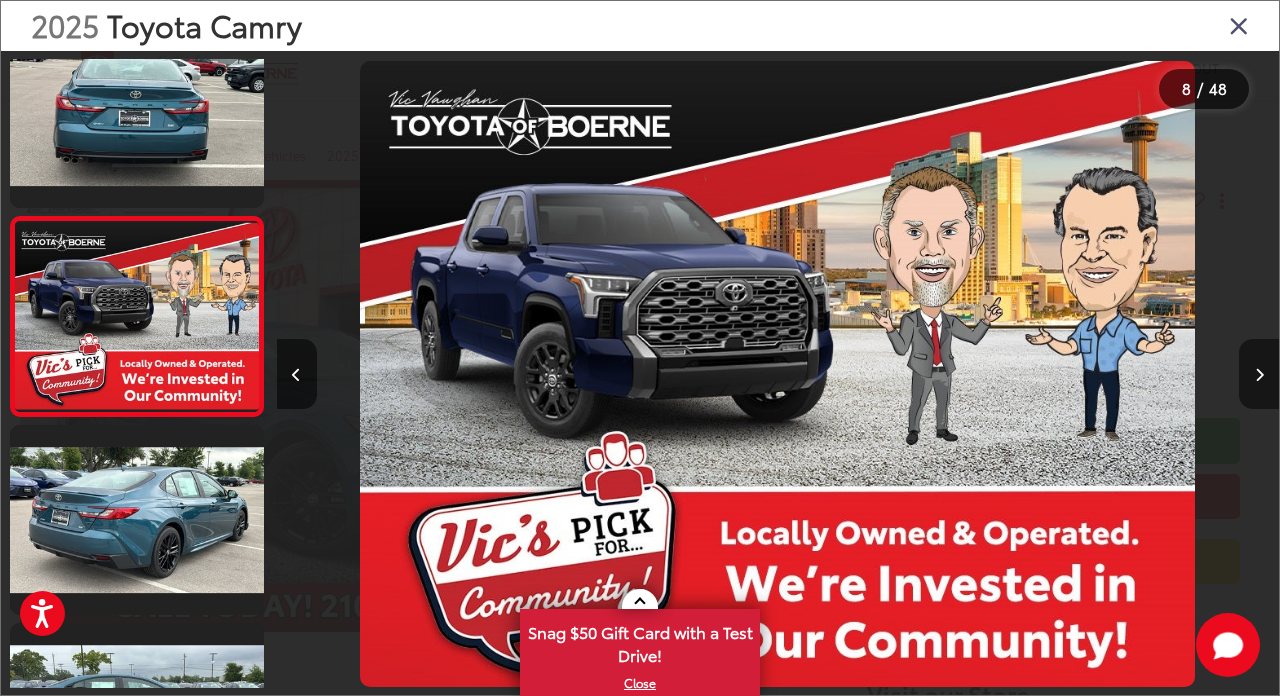 click at bounding box center (1259, 374) 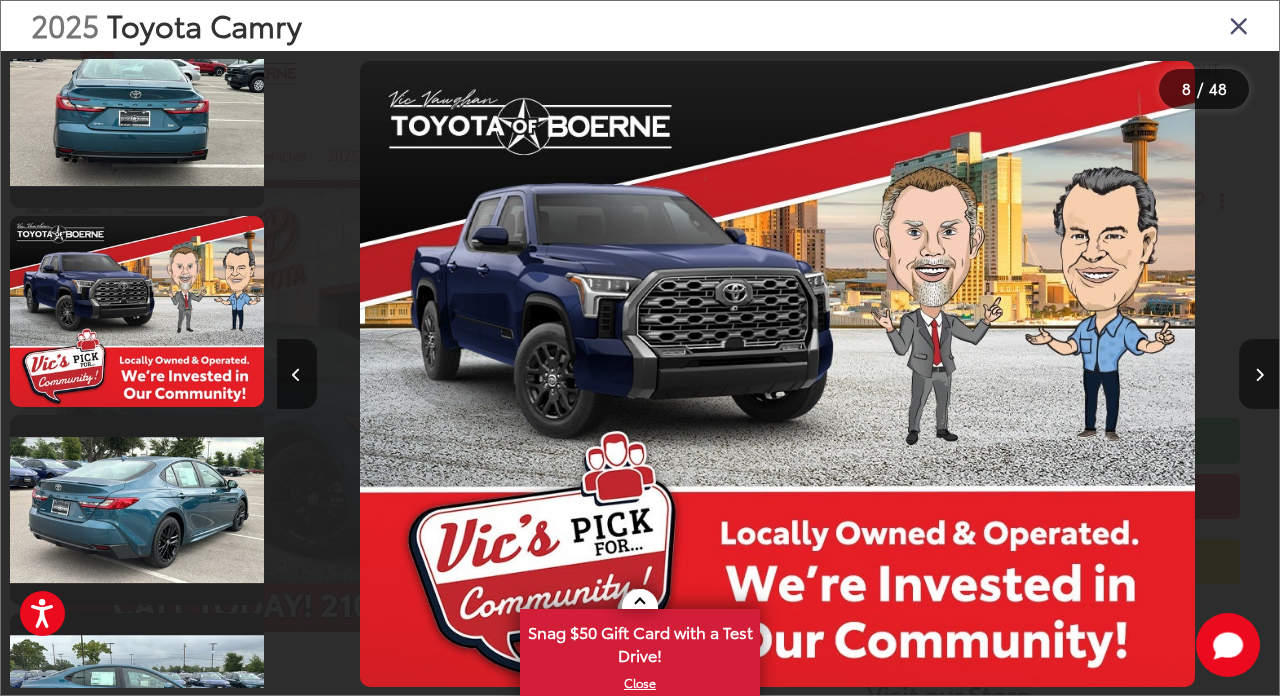 scroll 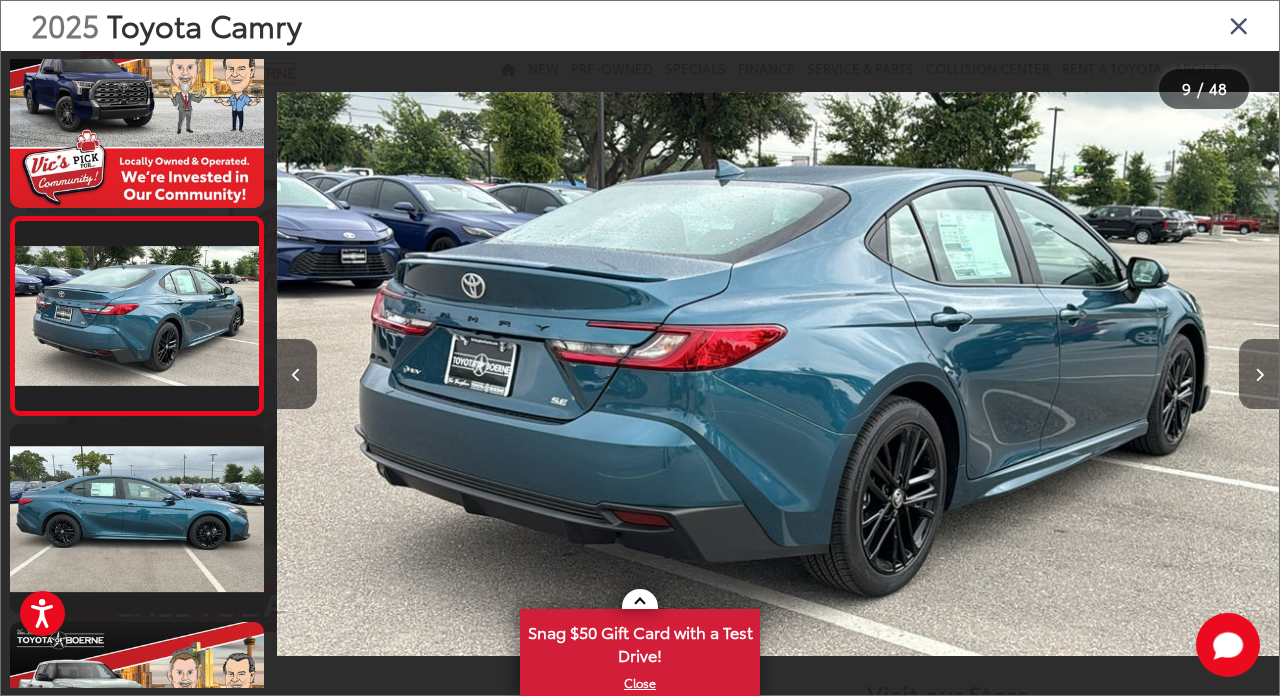 click at bounding box center (1259, 374) 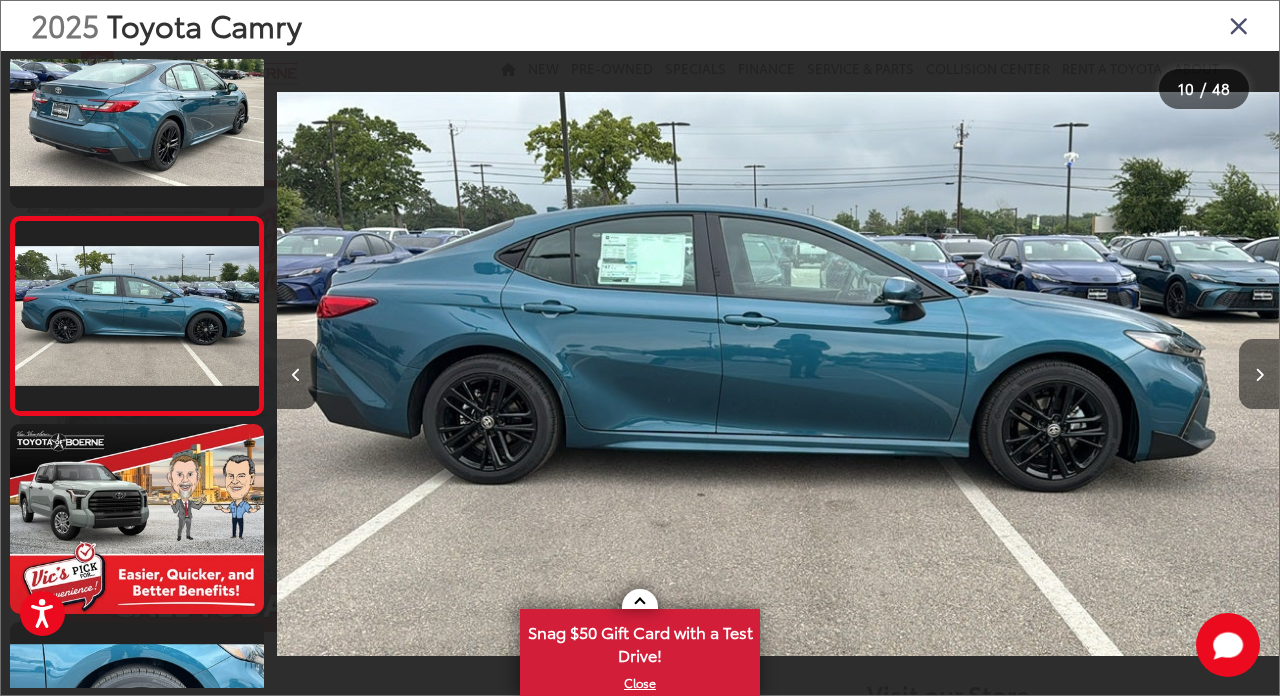 click at bounding box center (1259, 374) 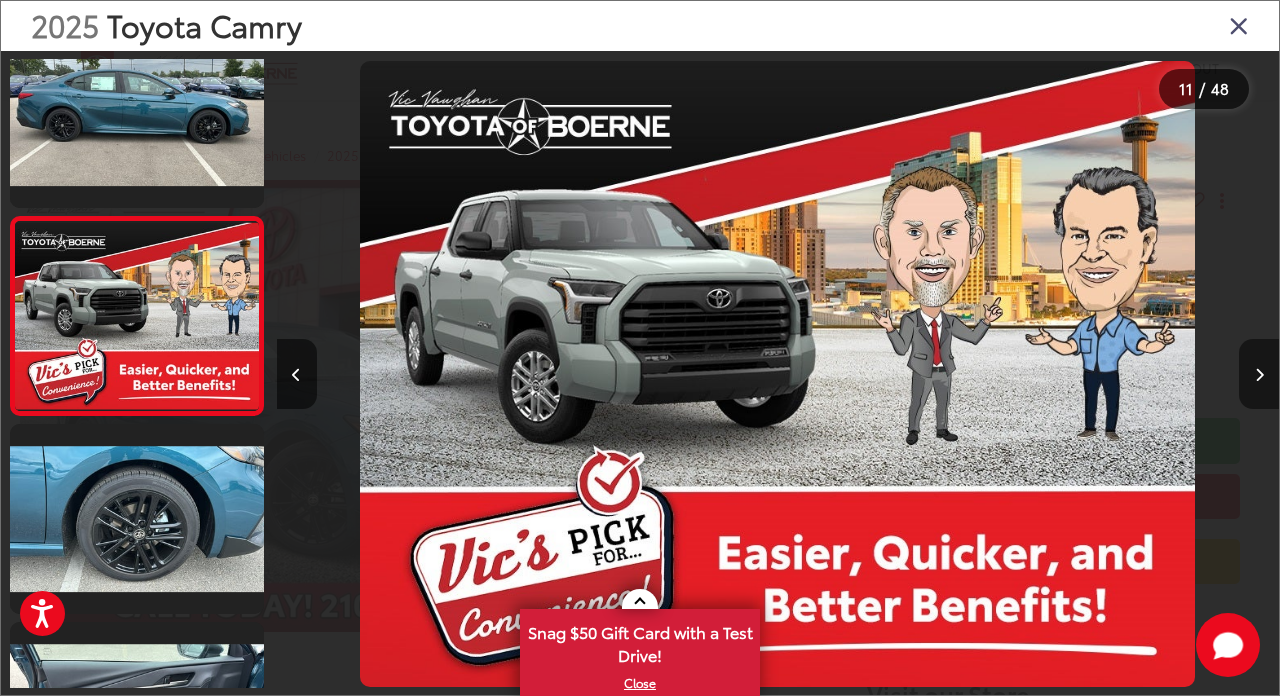 click at bounding box center (1259, 374) 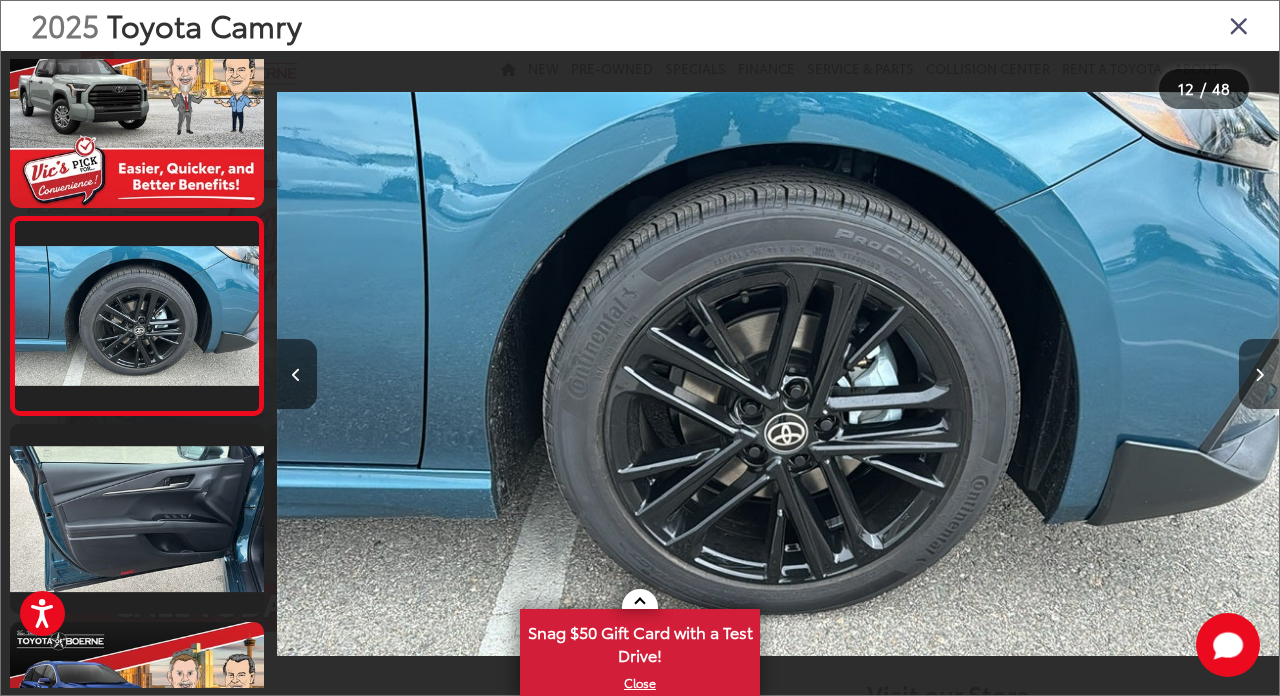 click at bounding box center [1259, 374] 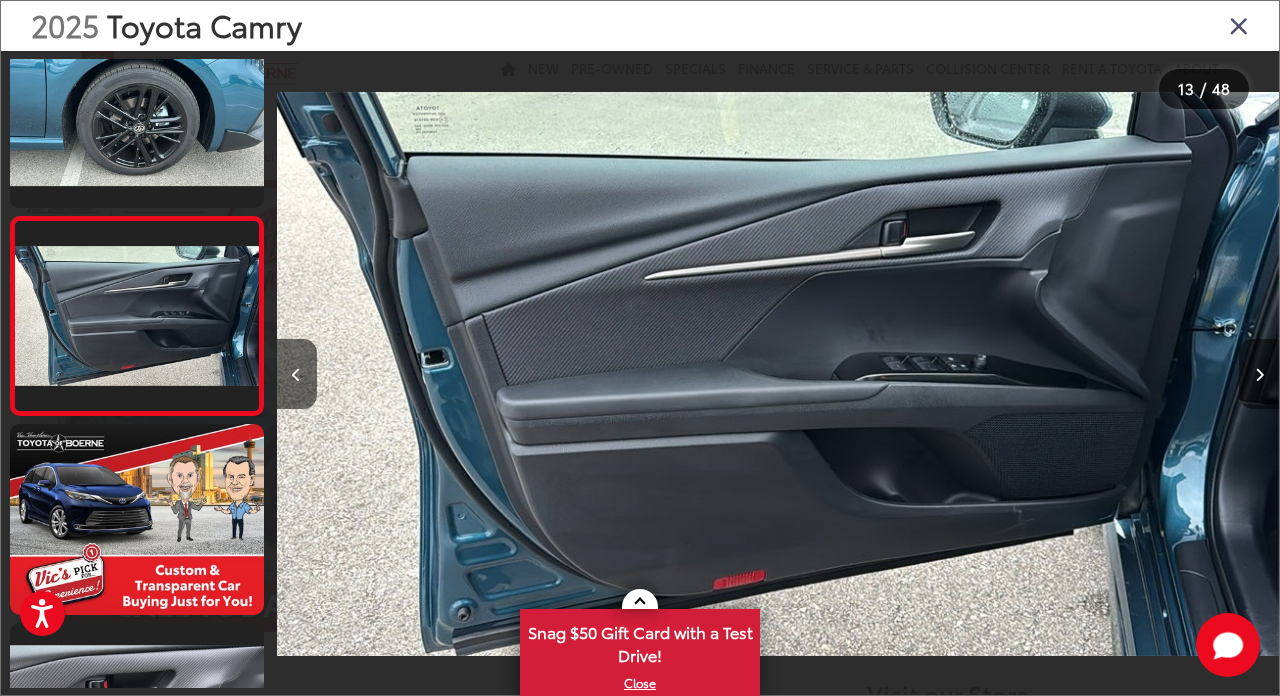 click at bounding box center (1259, 374) 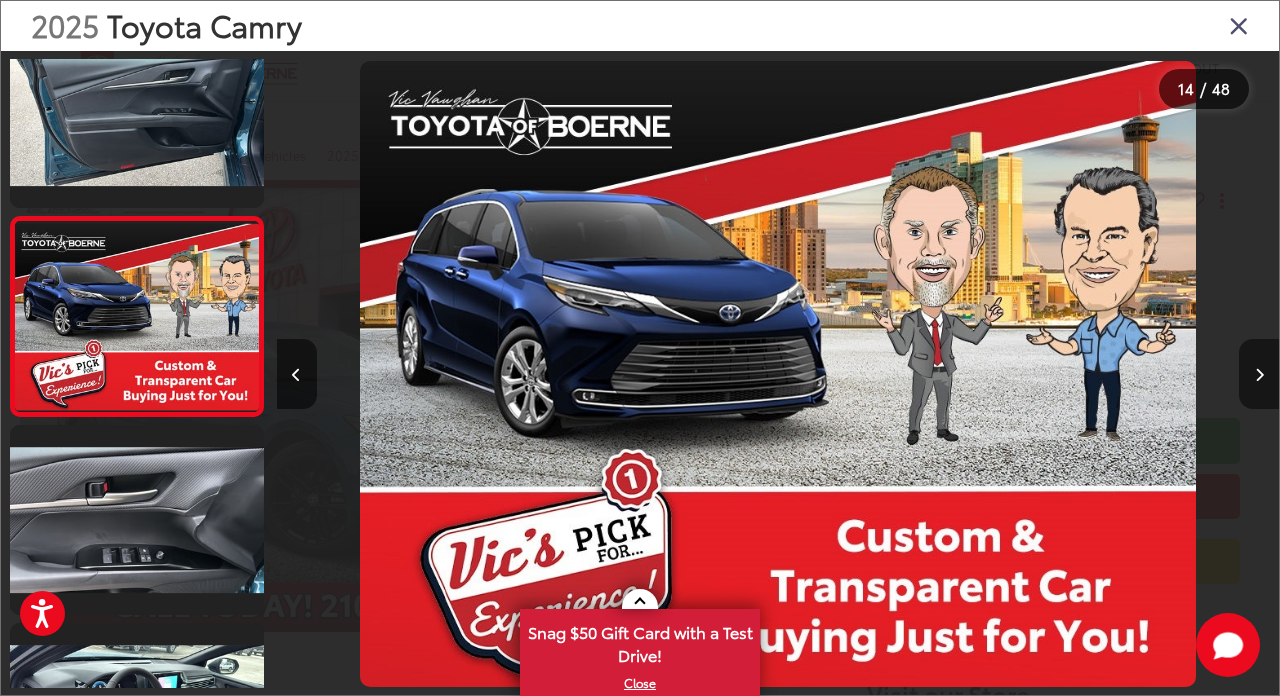 click at bounding box center [1259, 374] 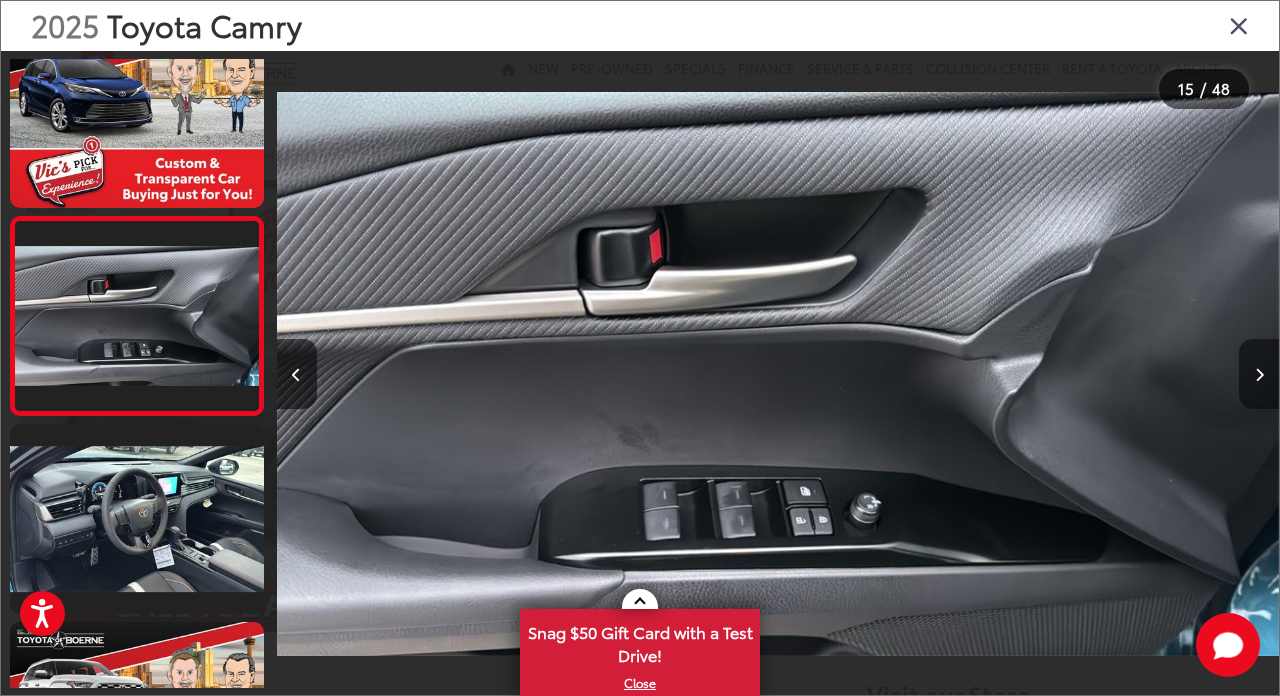 click at bounding box center [1259, 374] 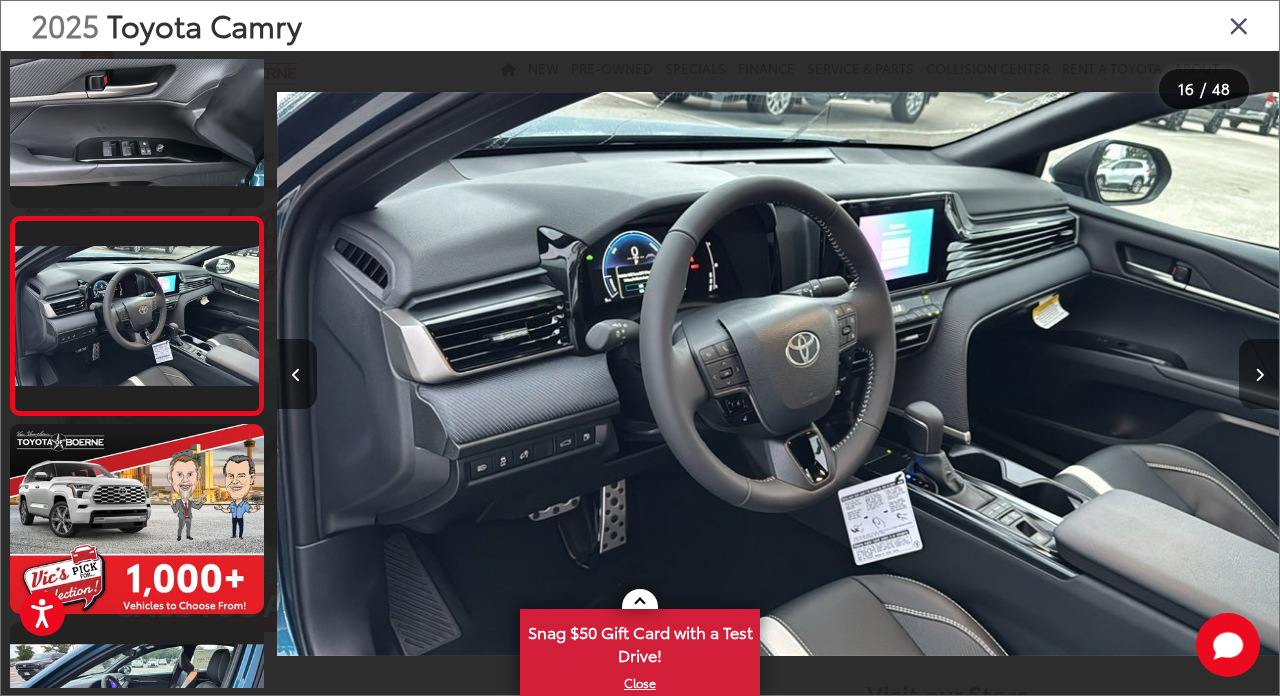 click at bounding box center [1259, 374] 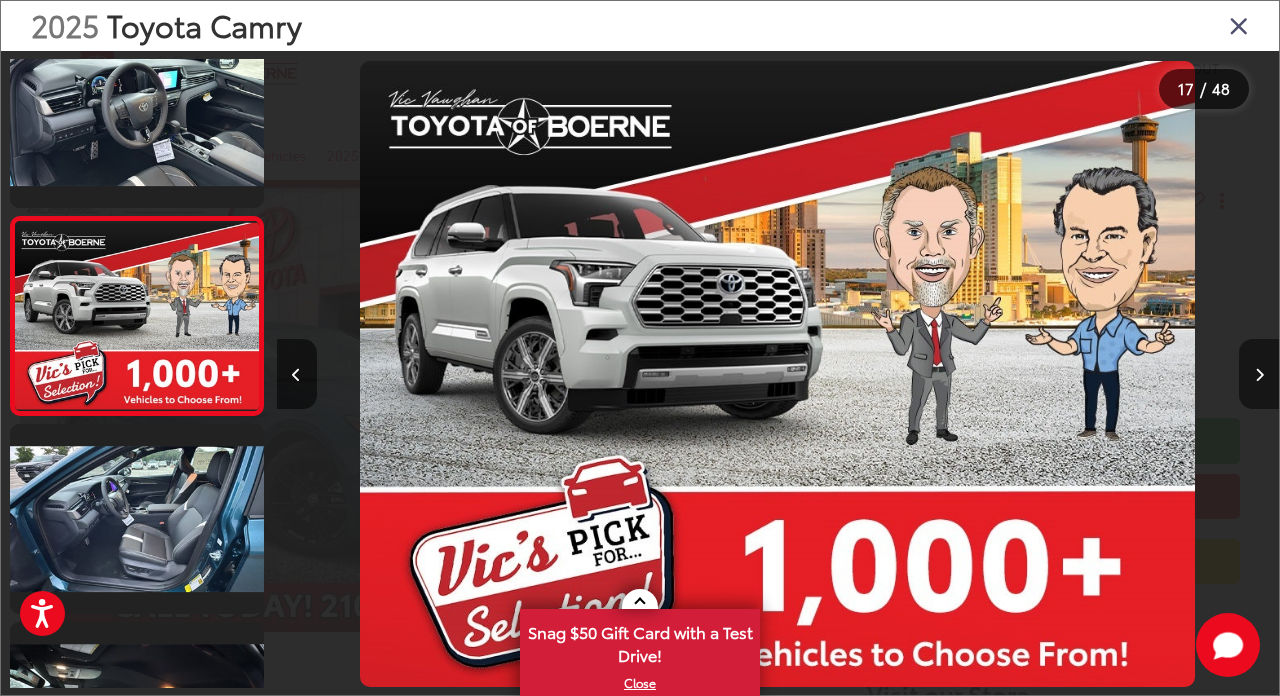 click at bounding box center [1259, 374] 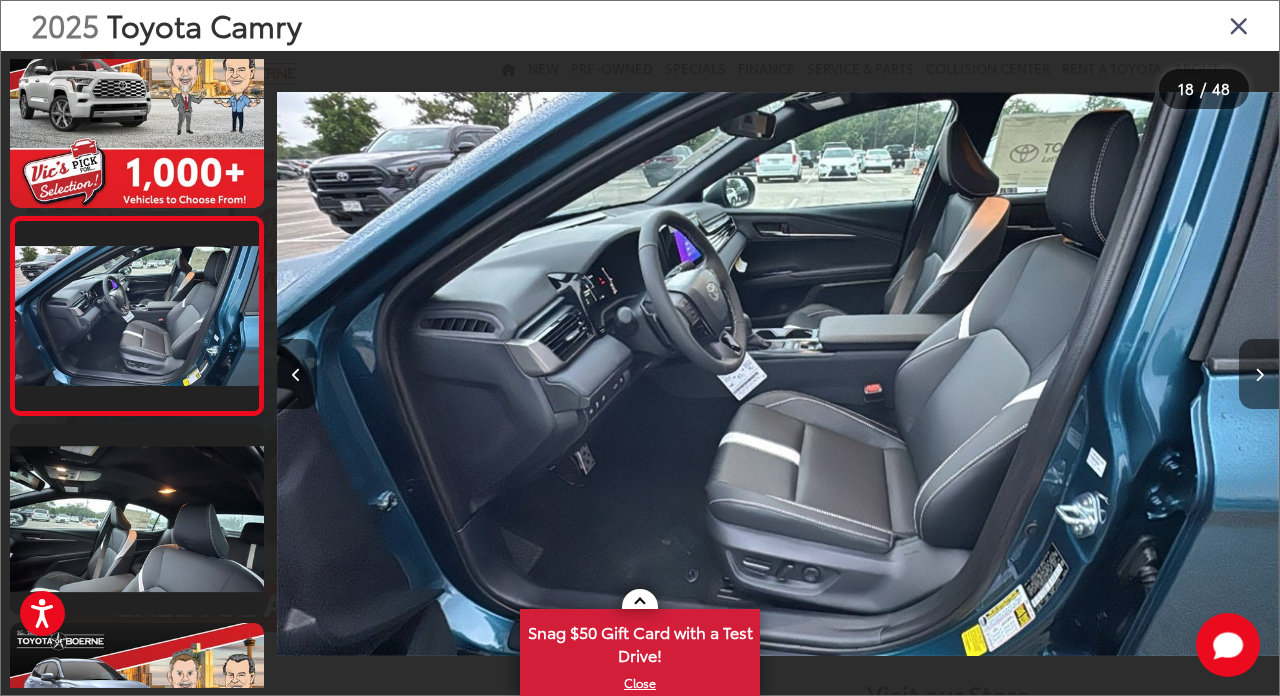 click at bounding box center [1259, 374] 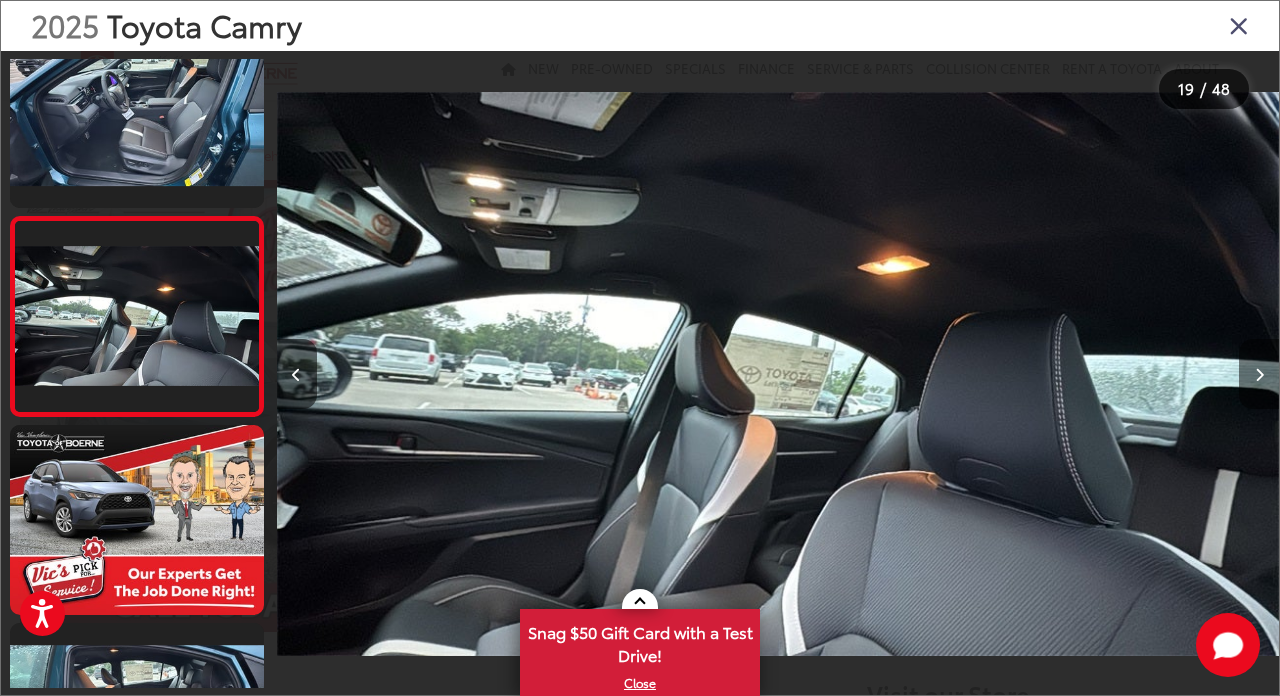 click at bounding box center (1259, 374) 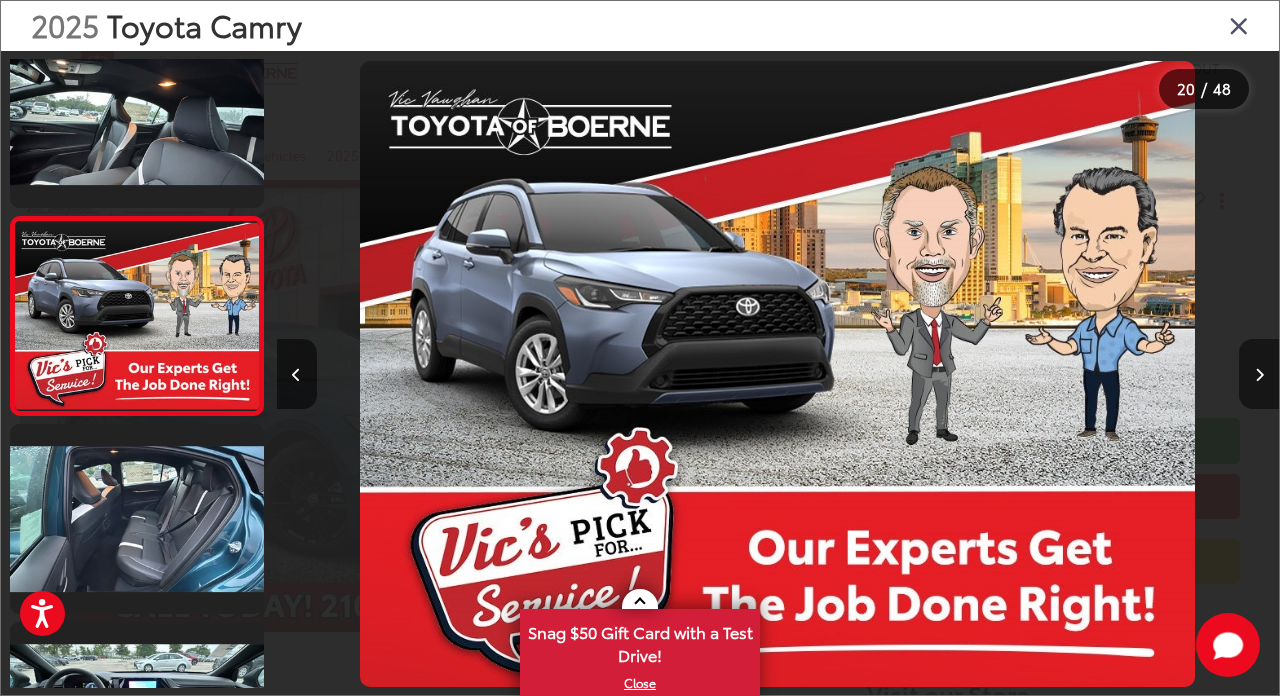 click at bounding box center [1259, 374] 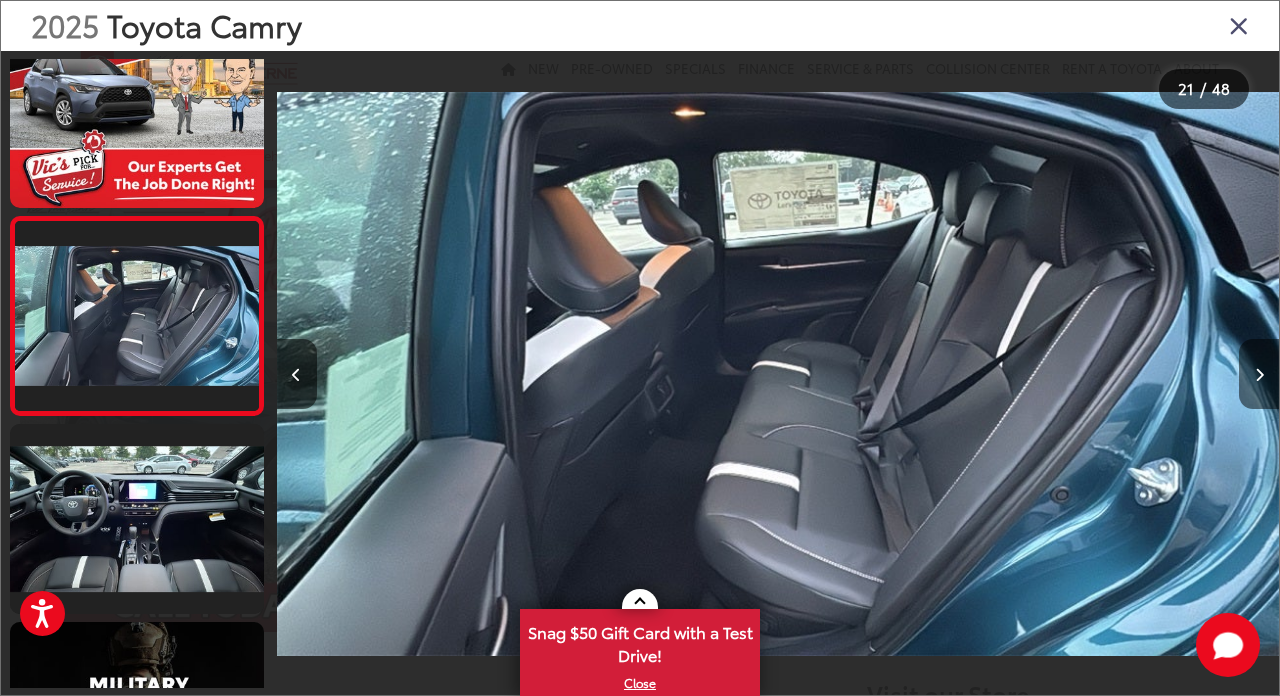 click at bounding box center [1259, 374] 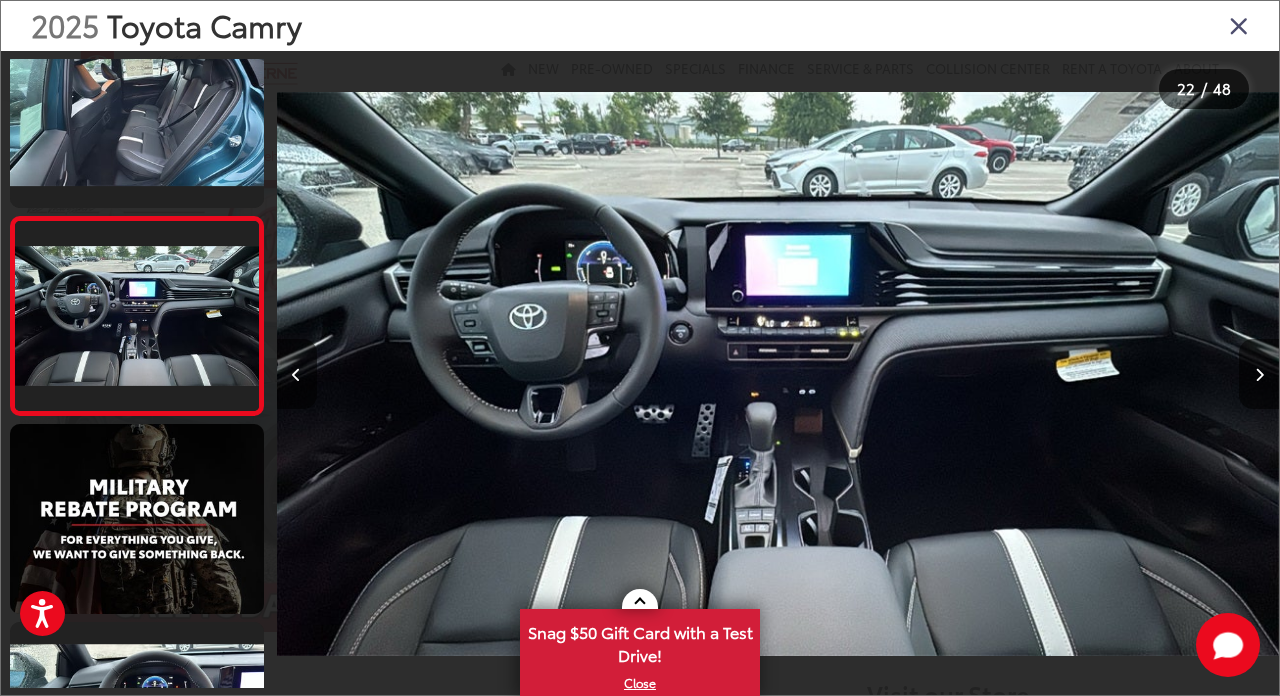 click at bounding box center (1239, 25) 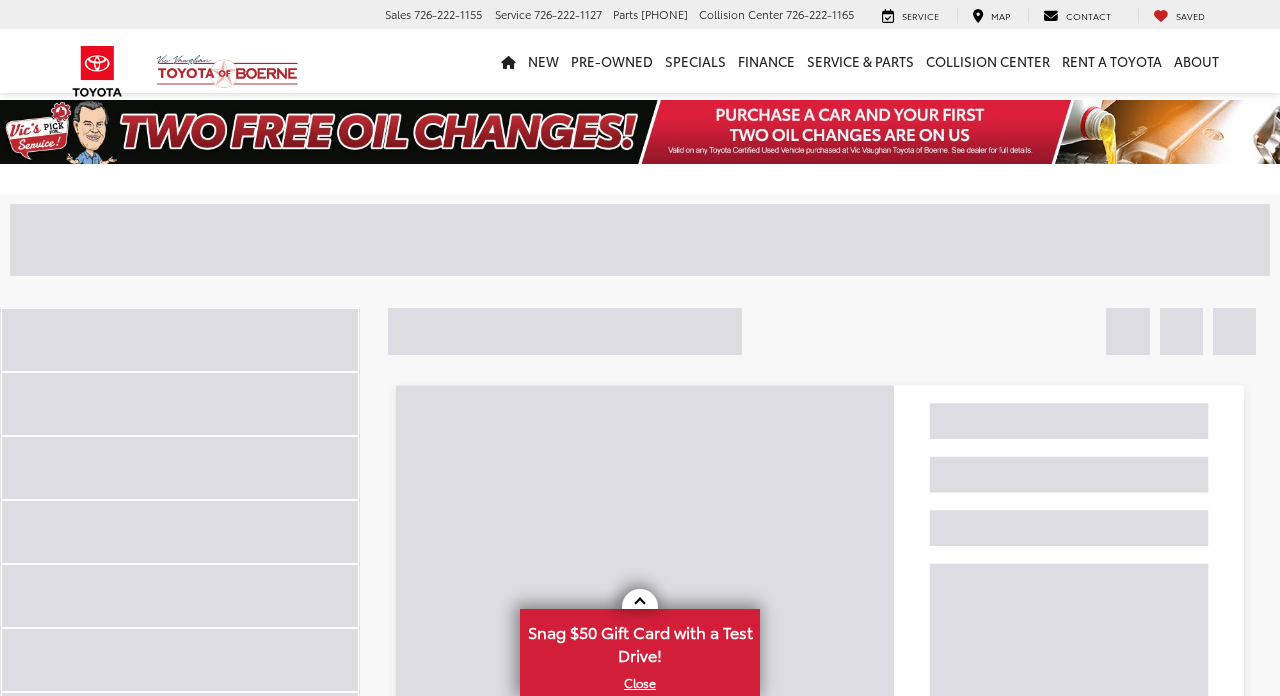 scroll, scrollTop: 0, scrollLeft: 0, axis: both 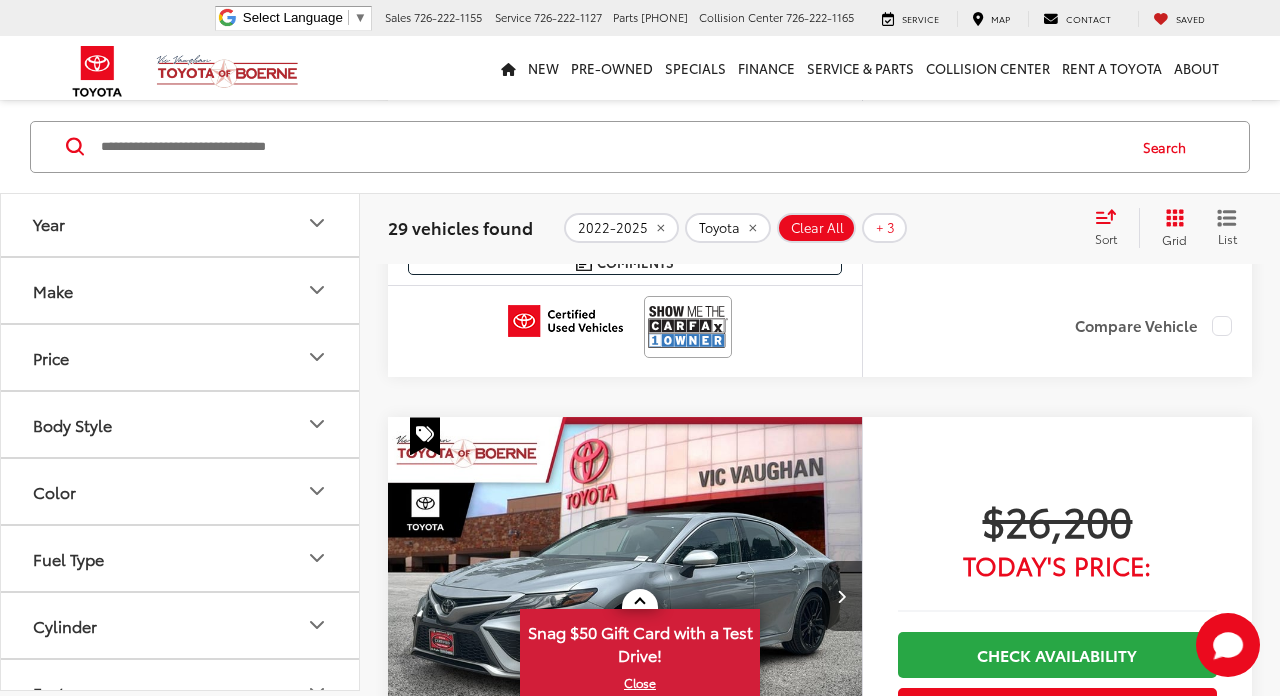 click on "Sort" at bounding box center (1112, 228) 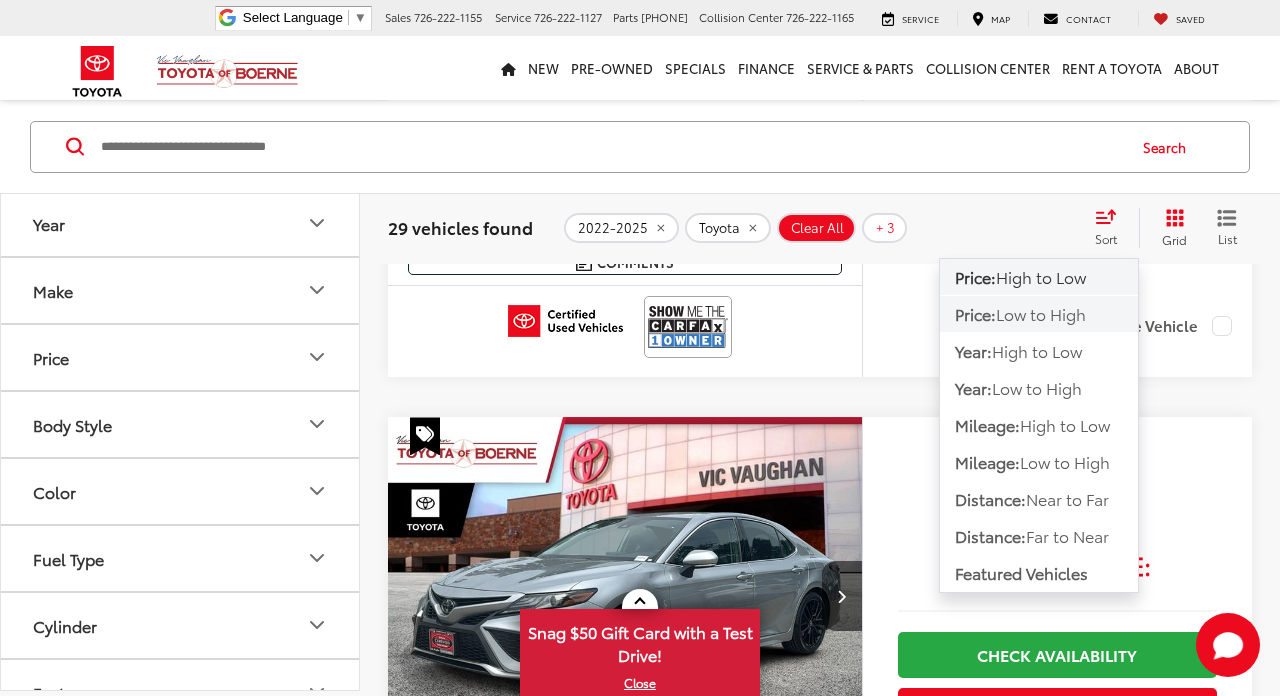 click on "Low to High" at bounding box center (1041, 313) 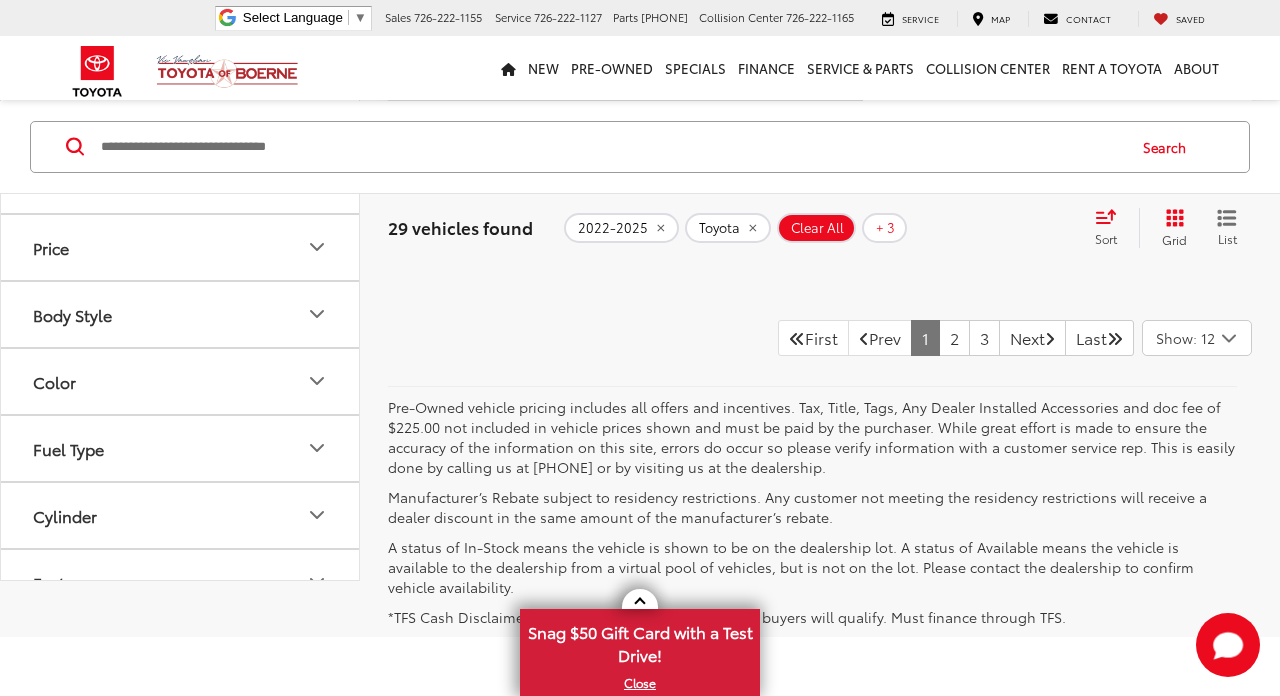scroll, scrollTop: 8839, scrollLeft: 0, axis: vertical 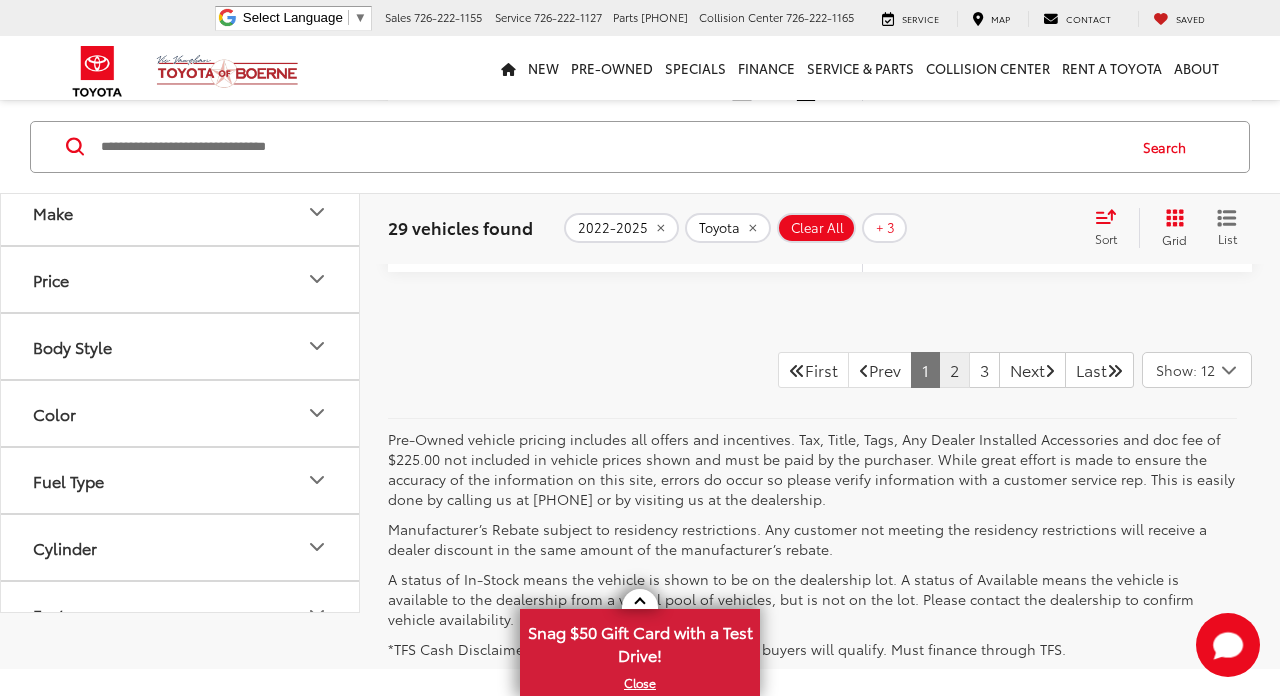 click on "2" at bounding box center [954, 370] 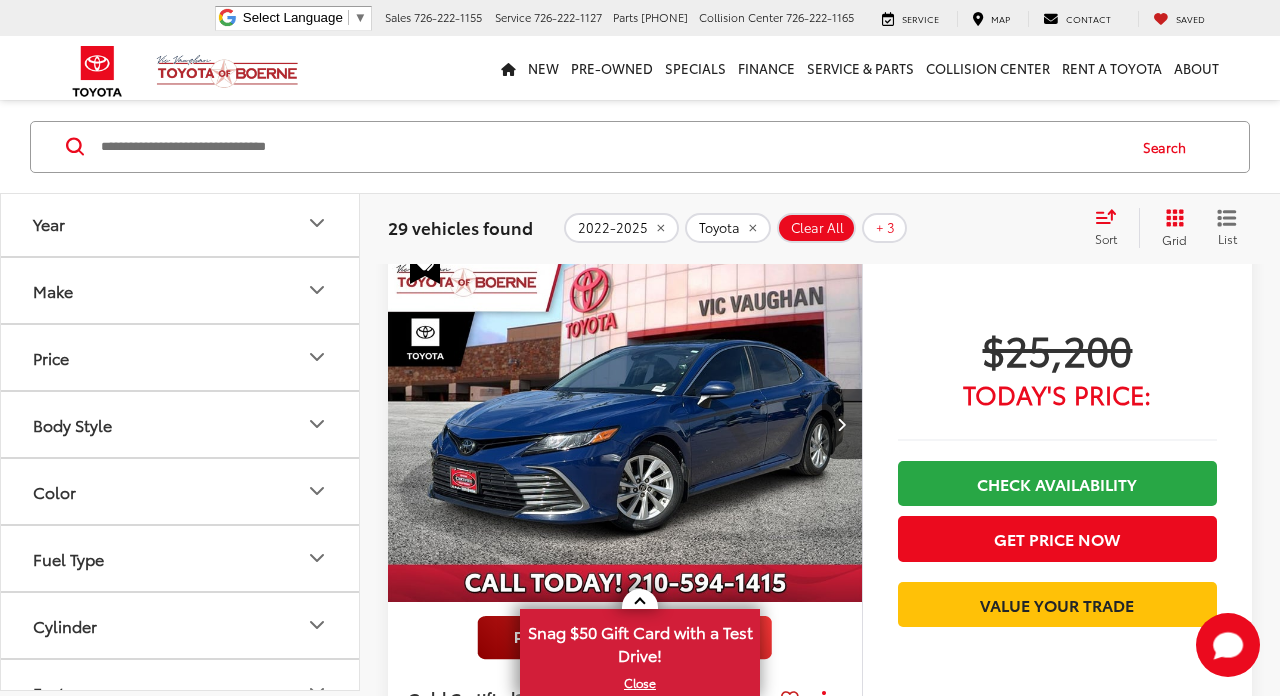 scroll, scrollTop: 114, scrollLeft: 0, axis: vertical 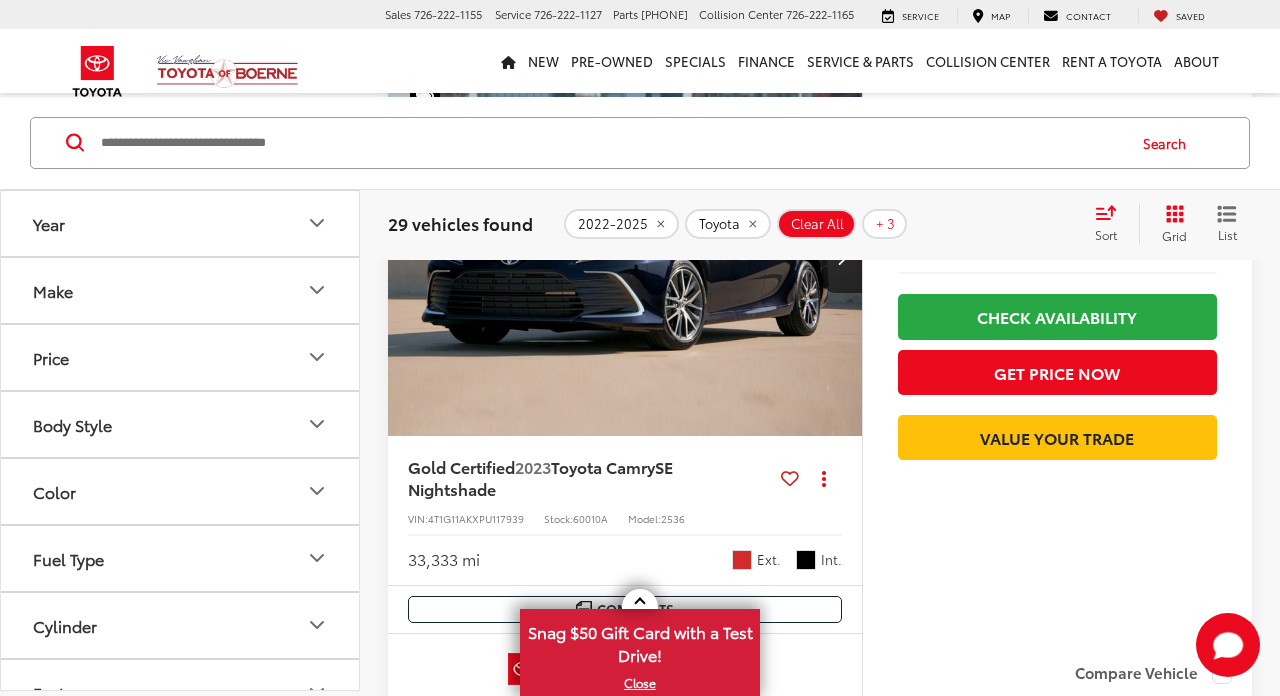 click at bounding box center (625, 258) 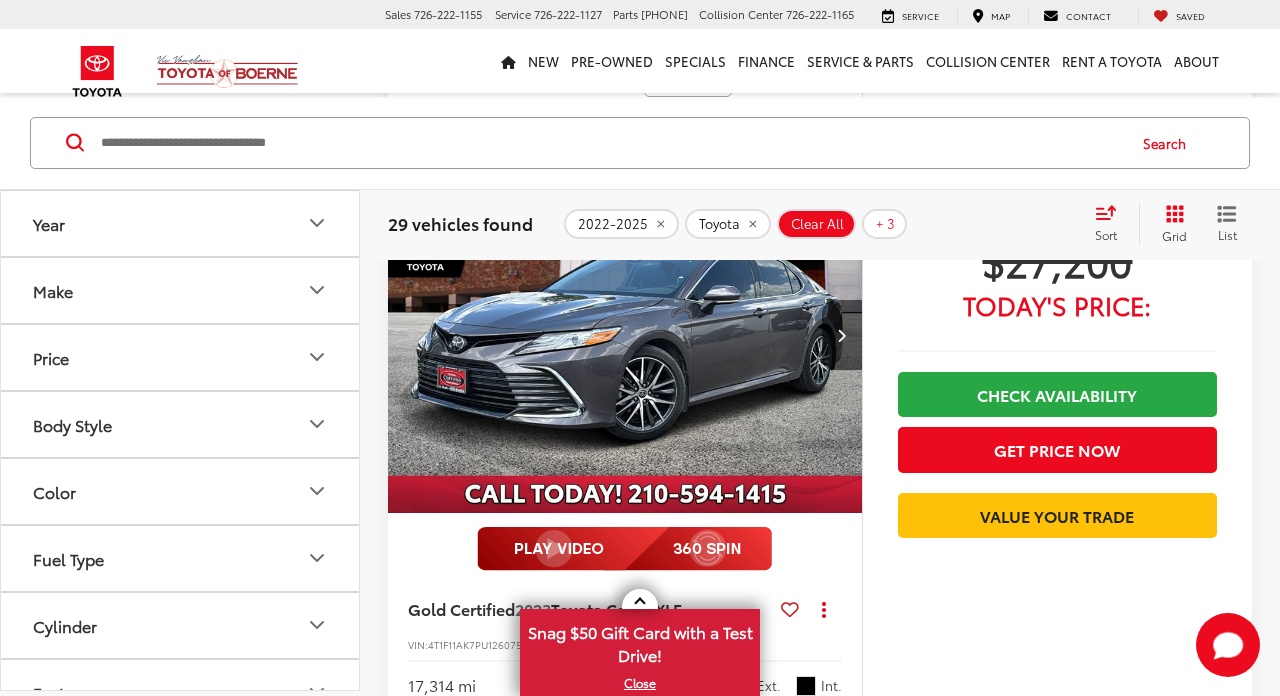 scroll, scrollTop: 6766, scrollLeft: 0, axis: vertical 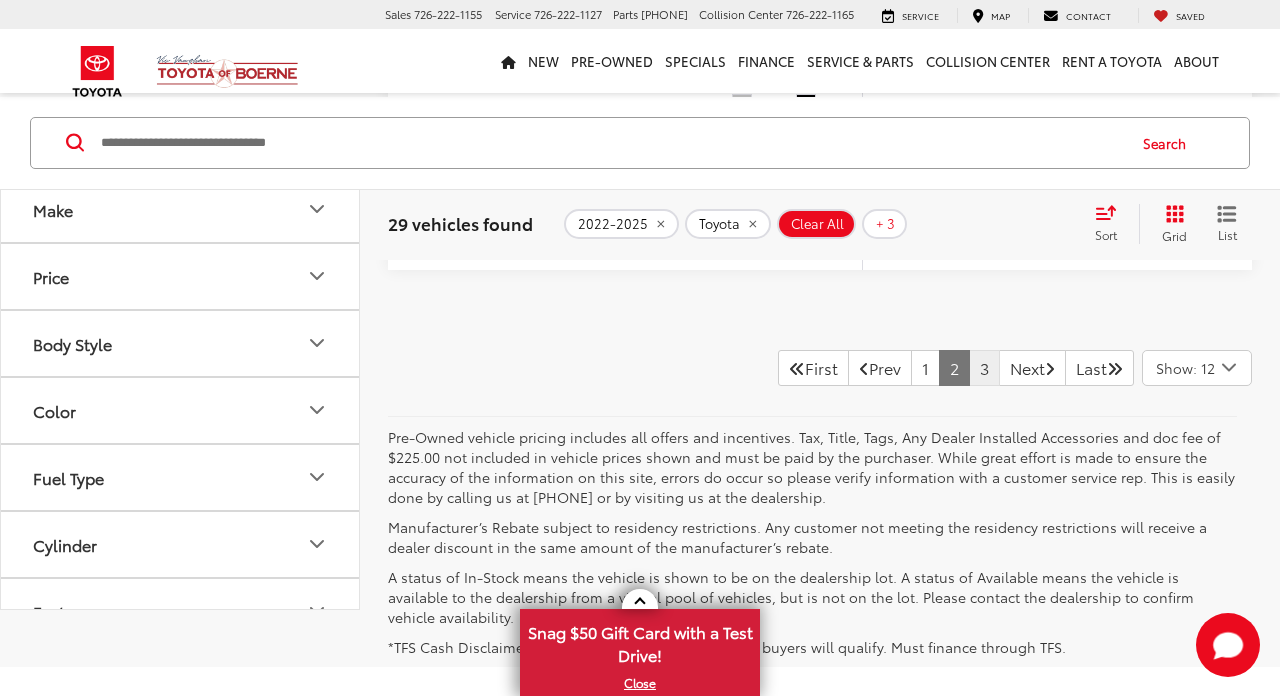 click on "3" at bounding box center [984, 368] 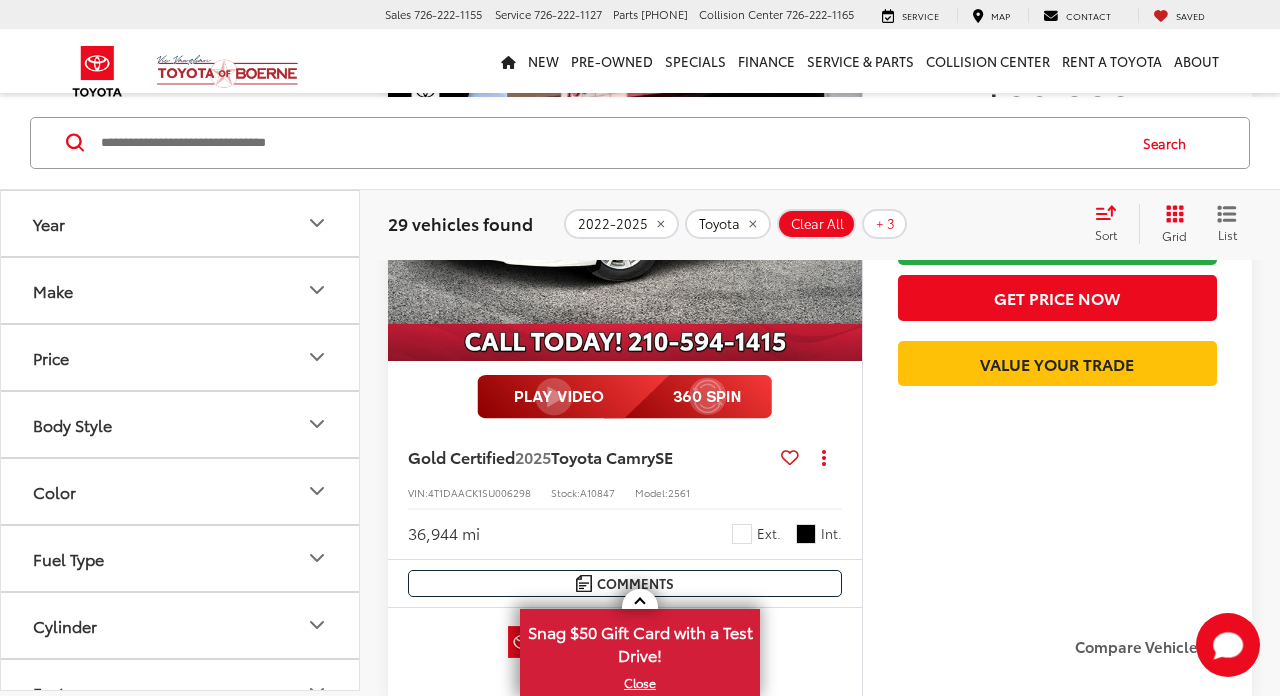 scroll, scrollTop: 355, scrollLeft: 0, axis: vertical 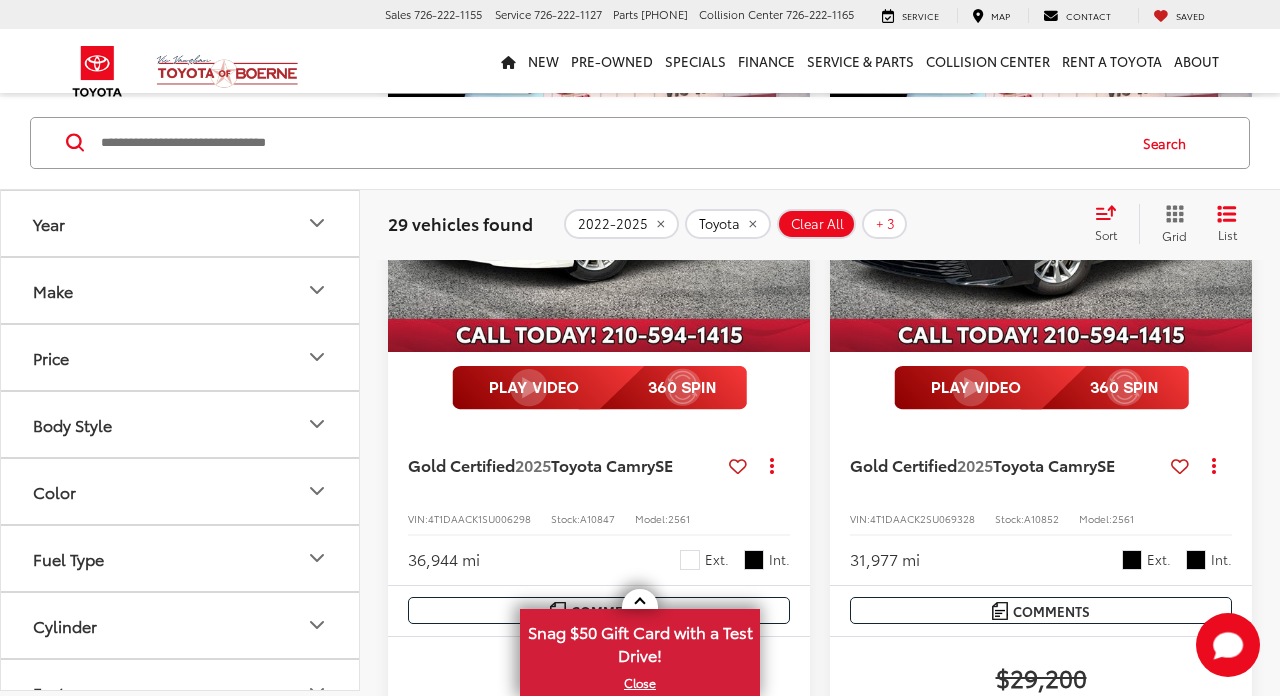 click 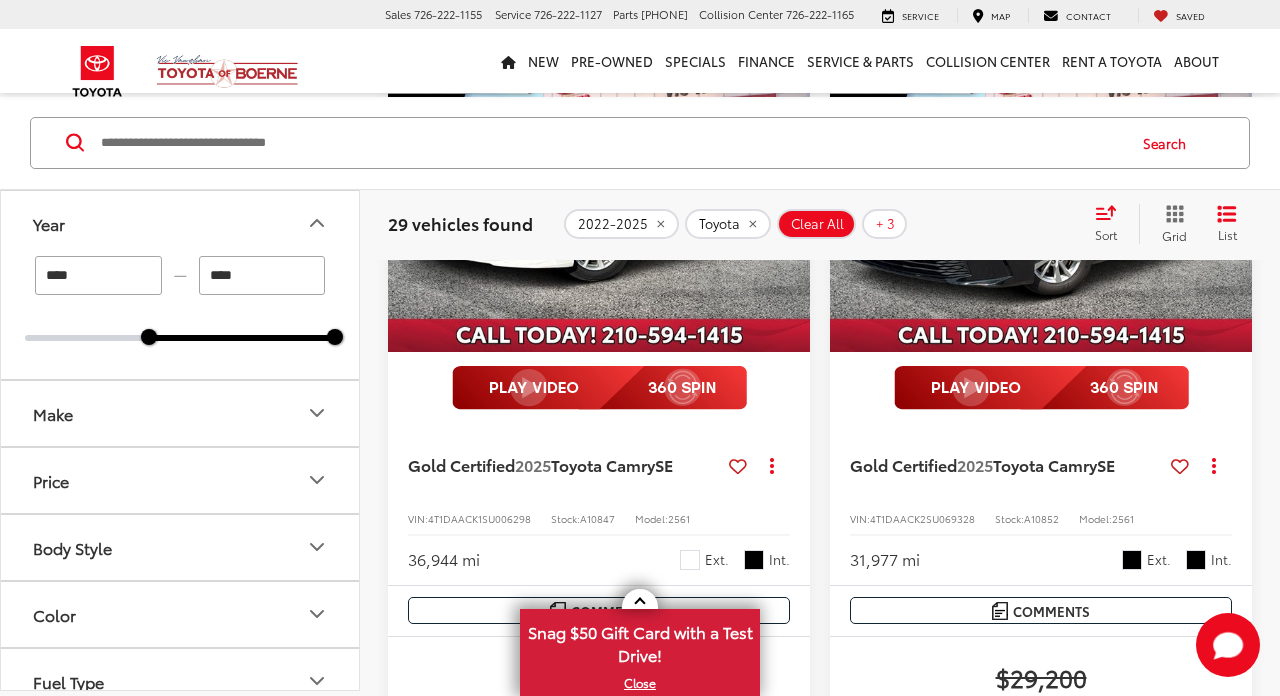click on "****" at bounding box center (98, 275) 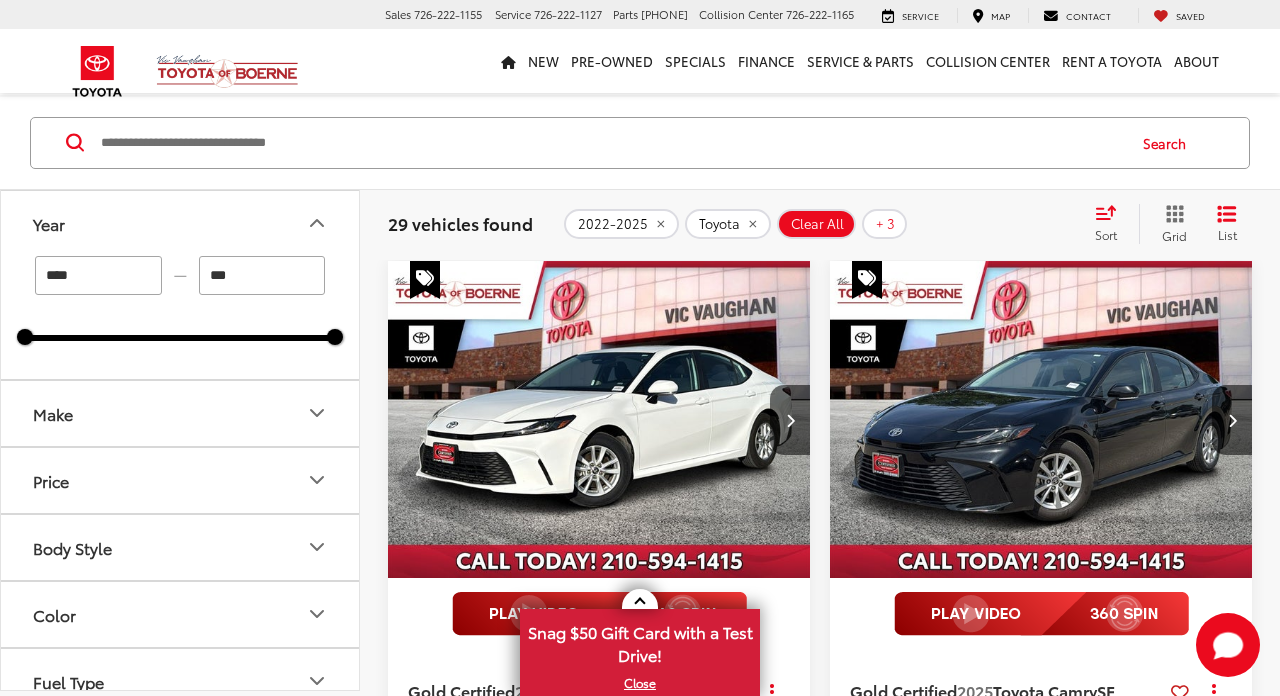 scroll, scrollTop: 97, scrollLeft: 0, axis: vertical 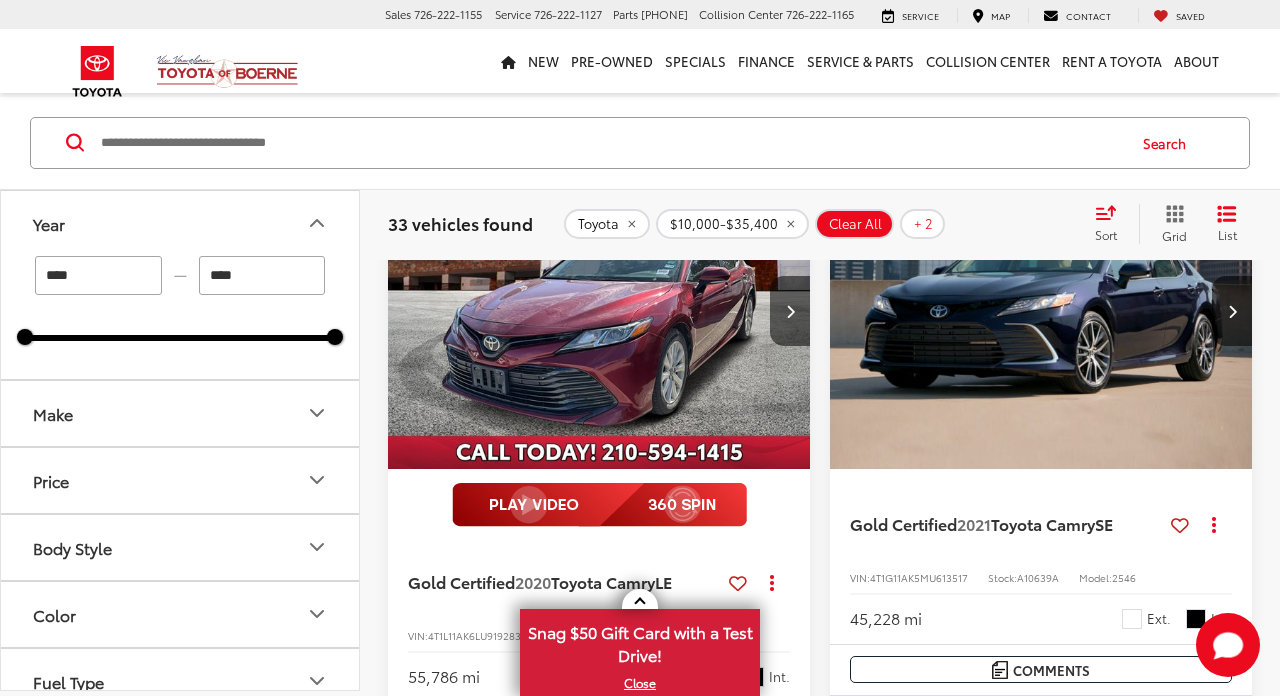 type on "****" 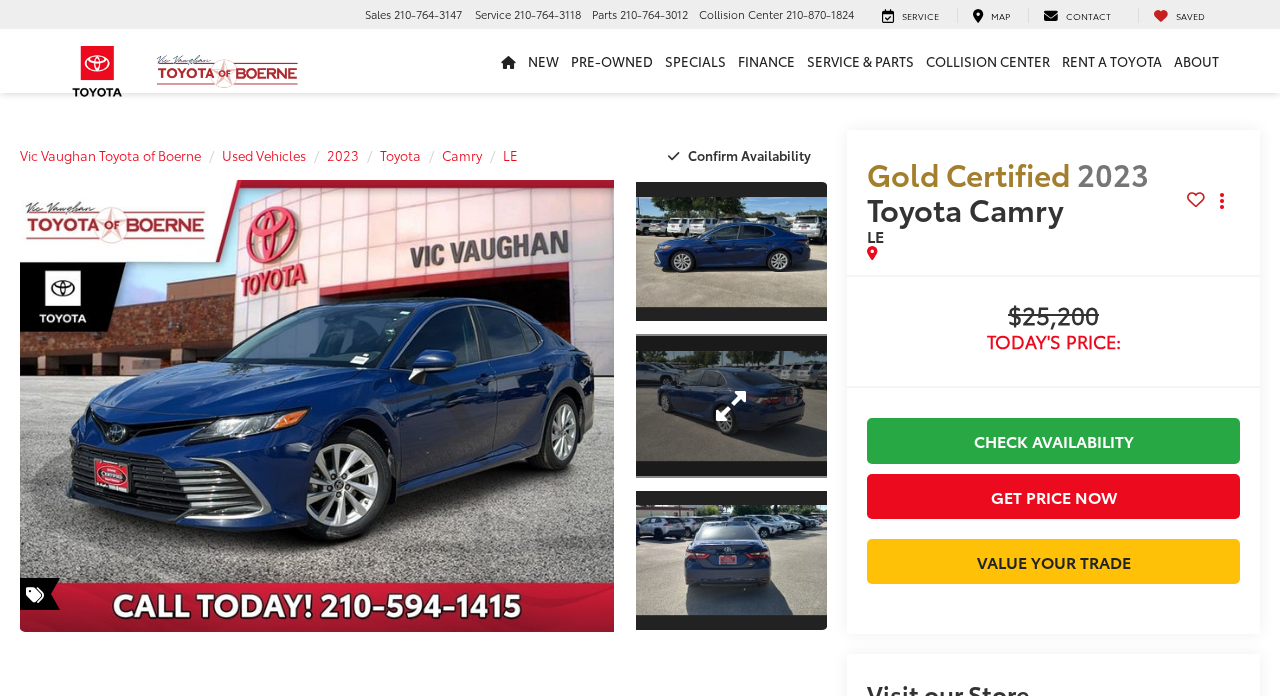 scroll, scrollTop: 0, scrollLeft: 0, axis: both 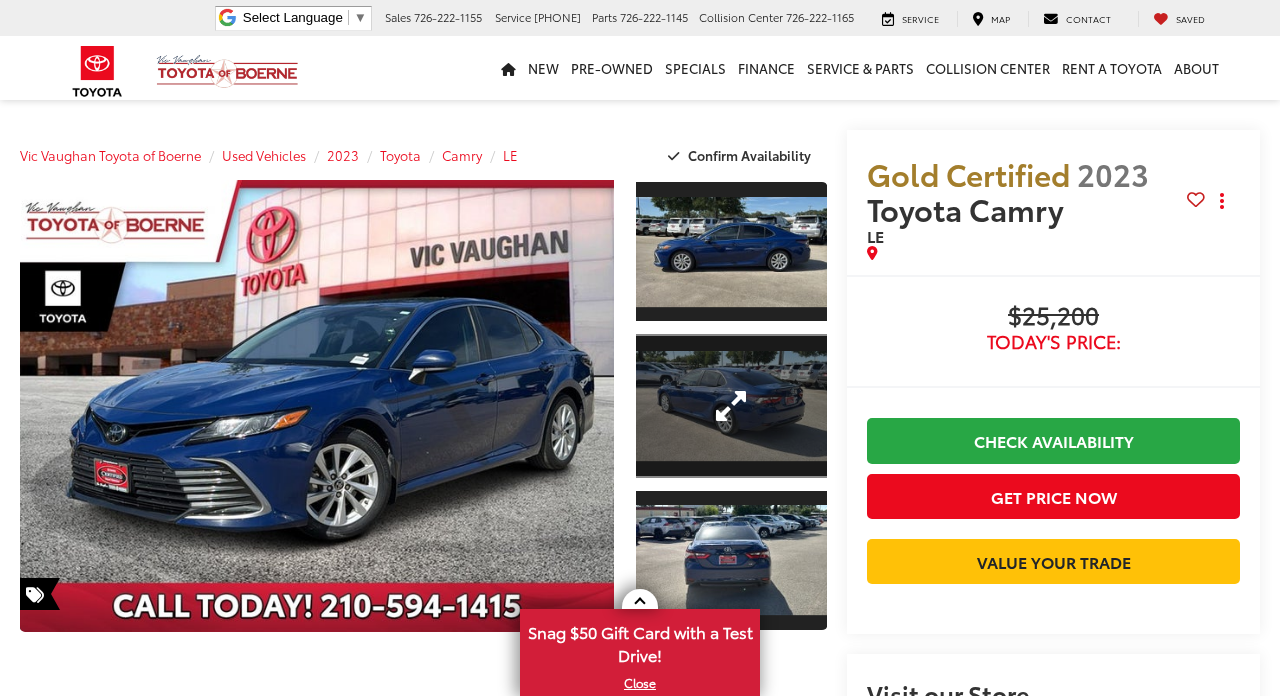 click at bounding box center (731, 405) 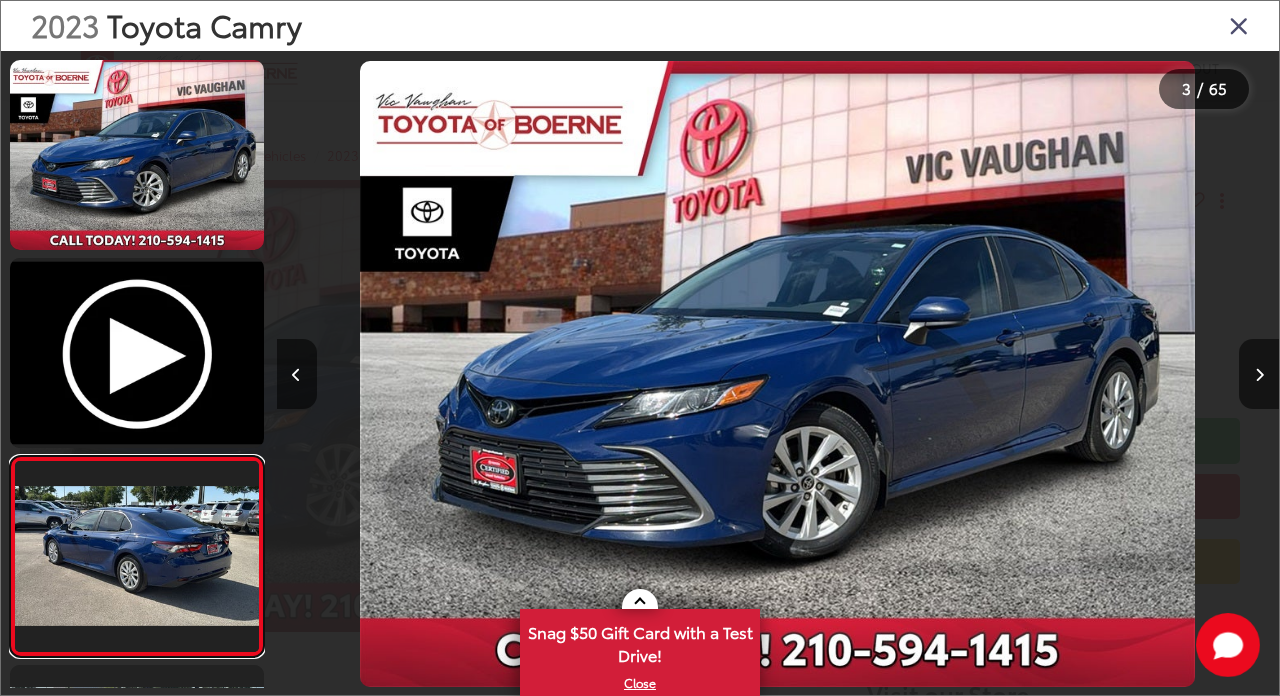 scroll, scrollTop: 0, scrollLeft: 2005, axis: horizontal 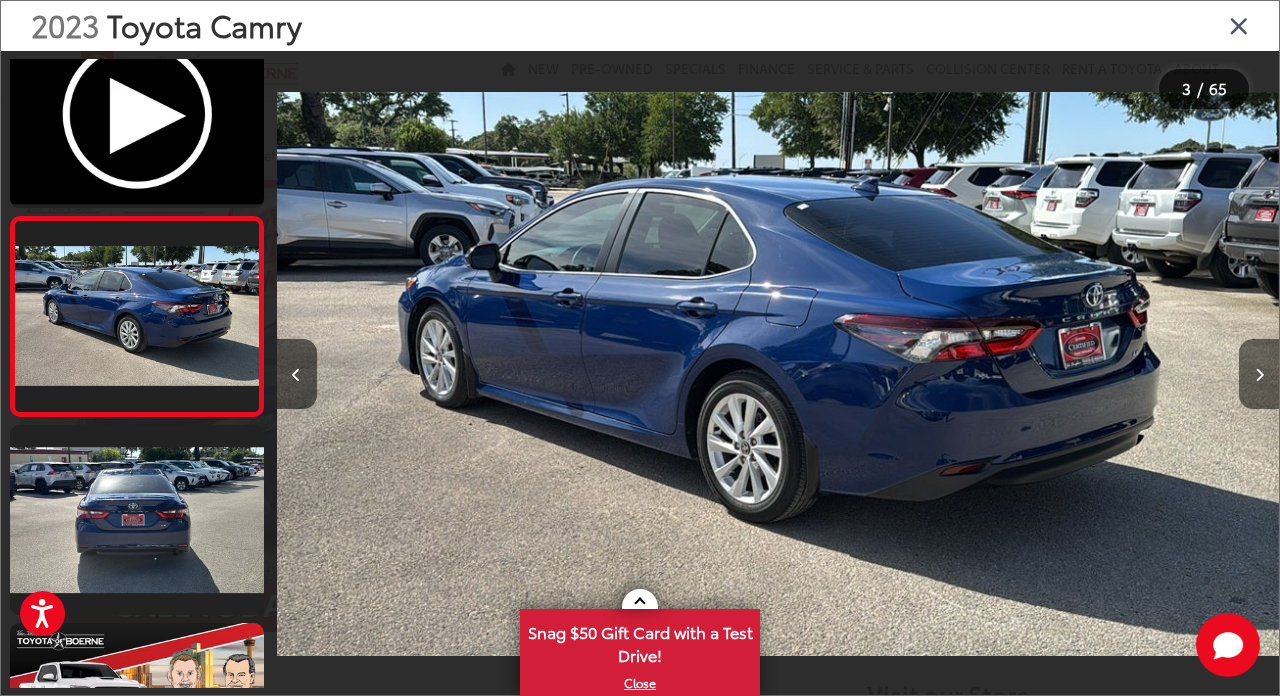 click at bounding box center (1259, 374) 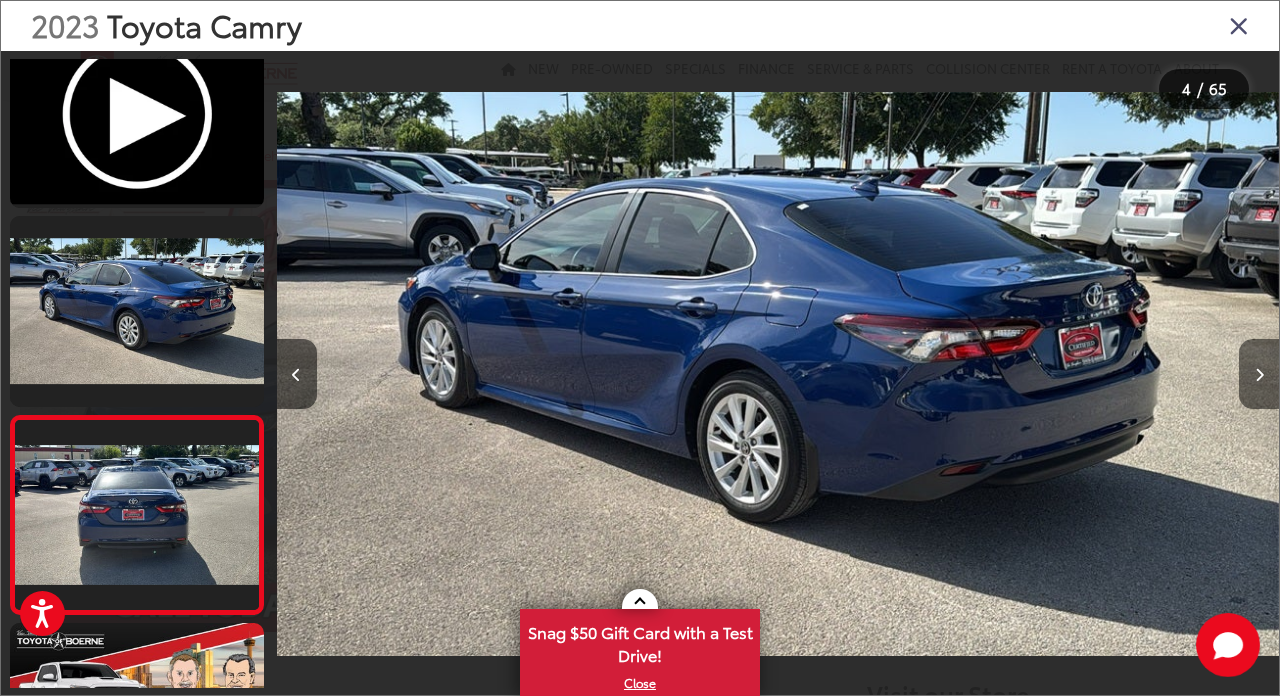 scroll, scrollTop: 439, scrollLeft: 0, axis: vertical 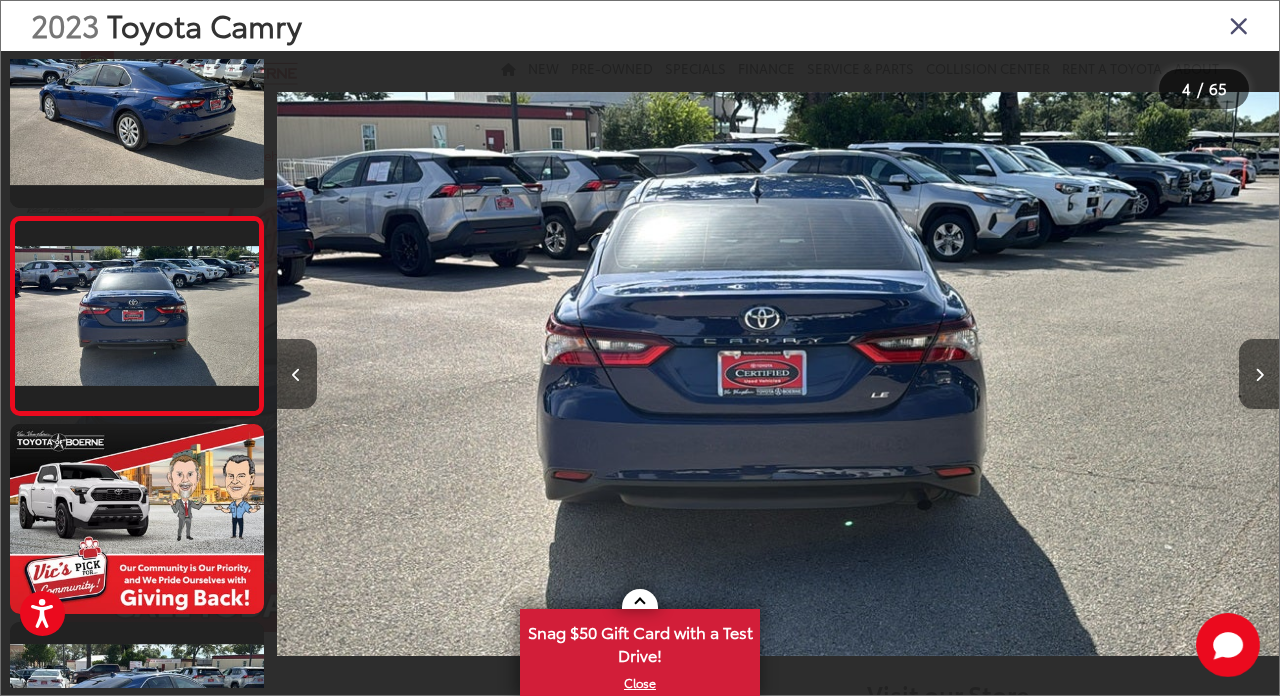 click at bounding box center [1259, 374] 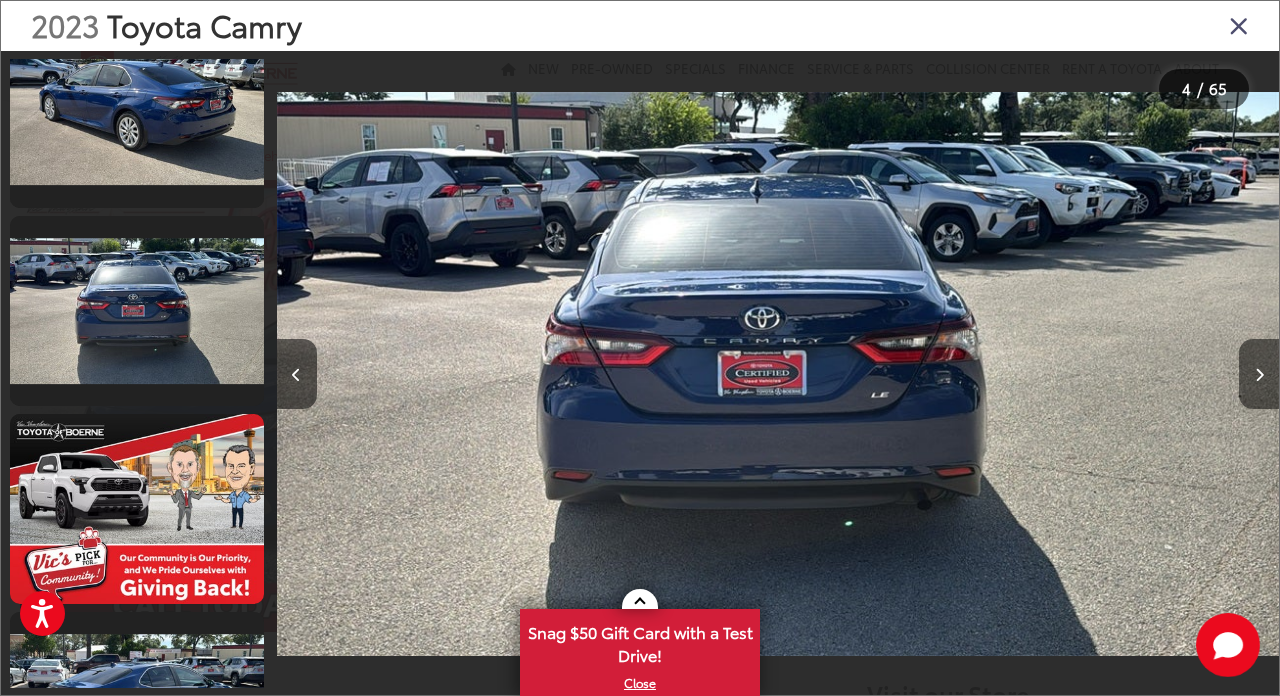 scroll, scrollTop: 637, scrollLeft: 0, axis: vertical 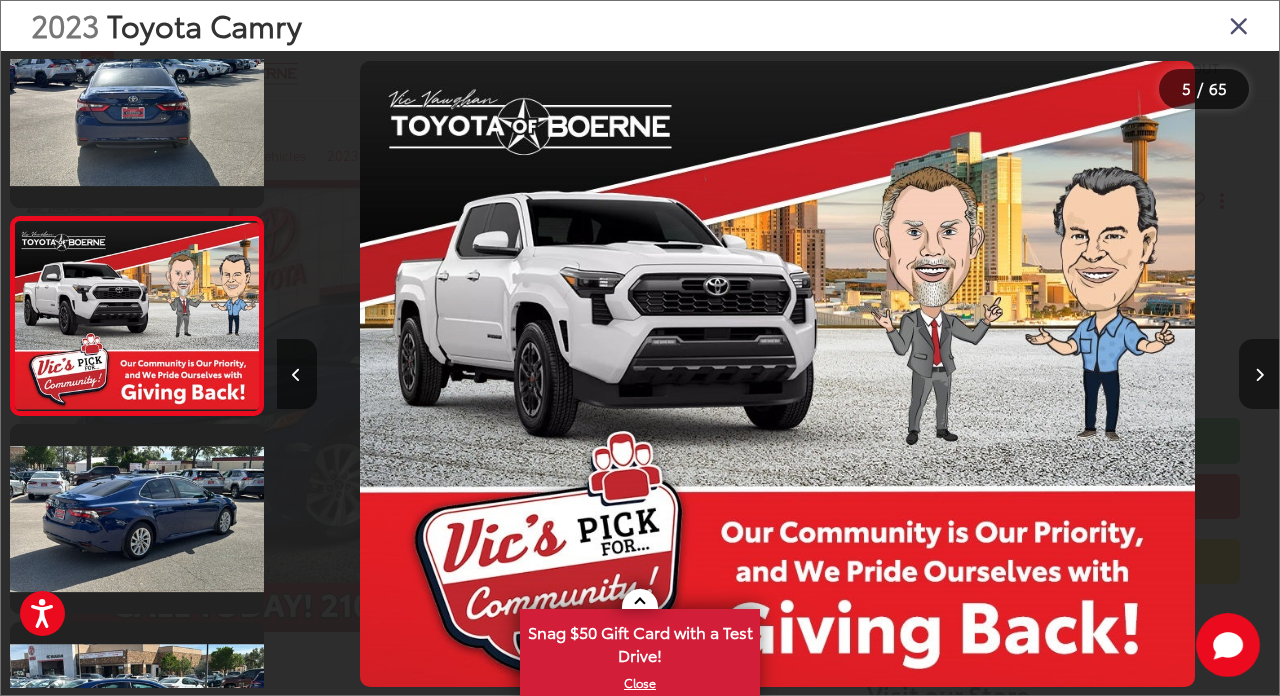 click at bounding box center [1259, 374] 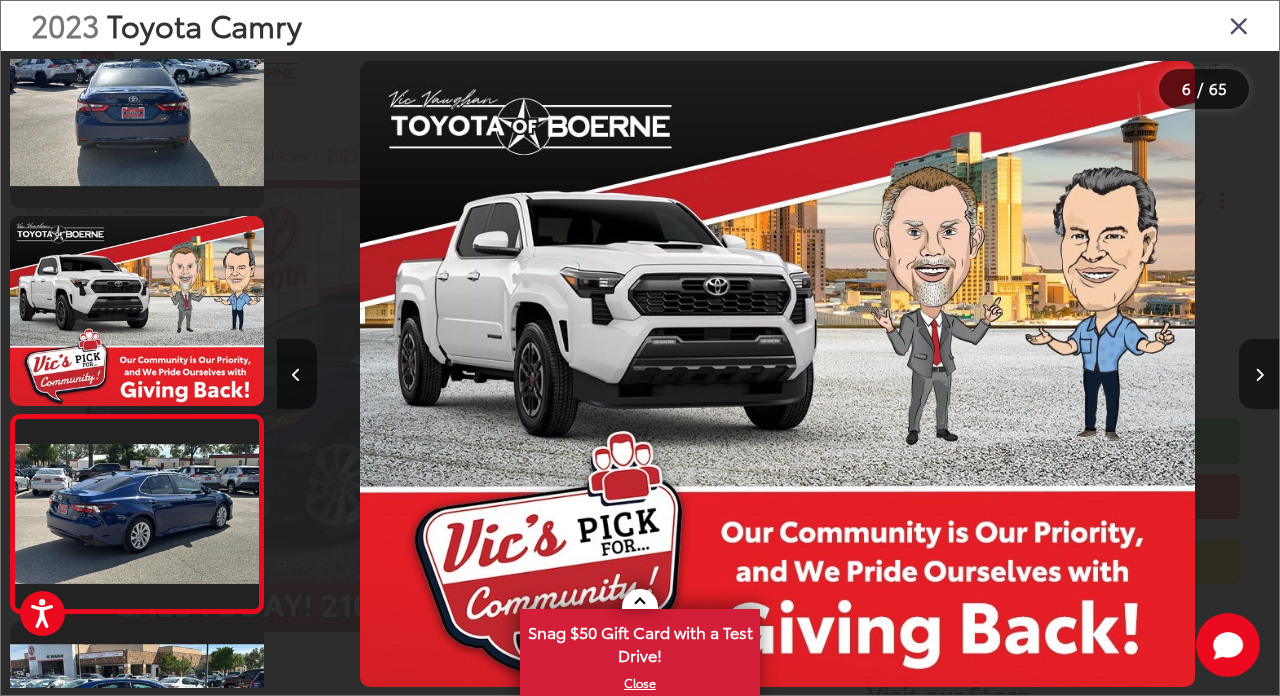 scroll, scrollTop: 0, scrollLeft: 4890, axis: horizontal 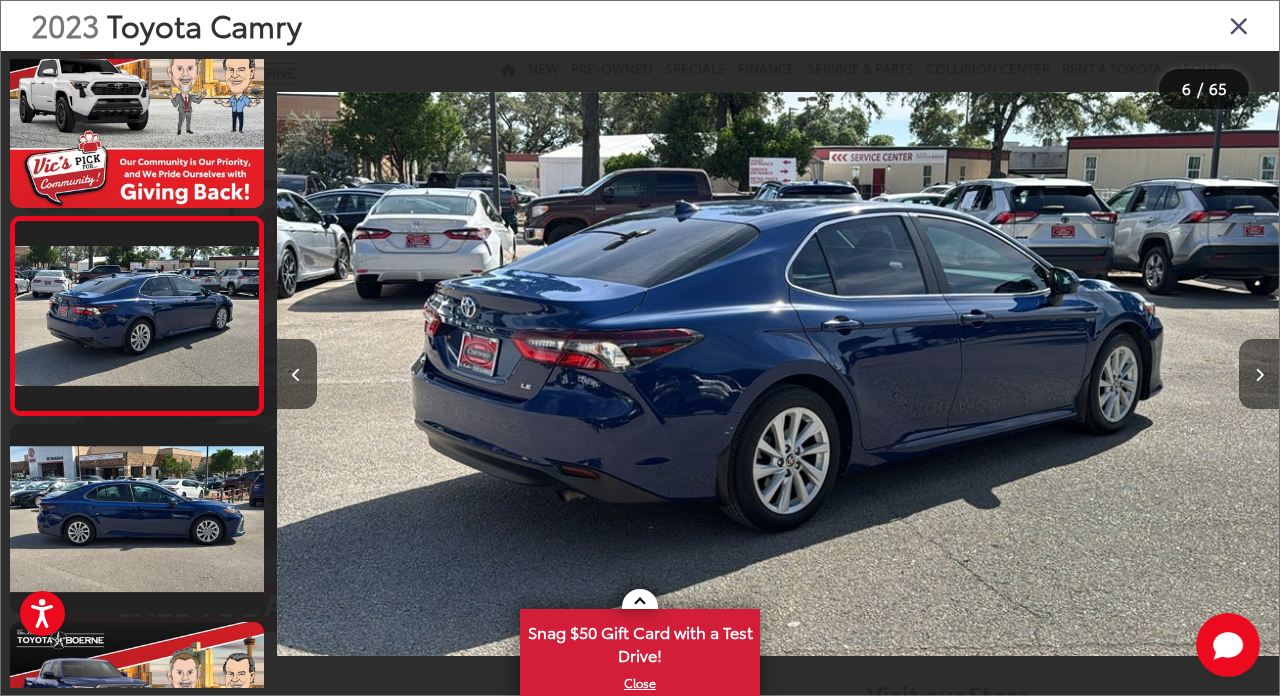 click at bounding box center (1259, 374) 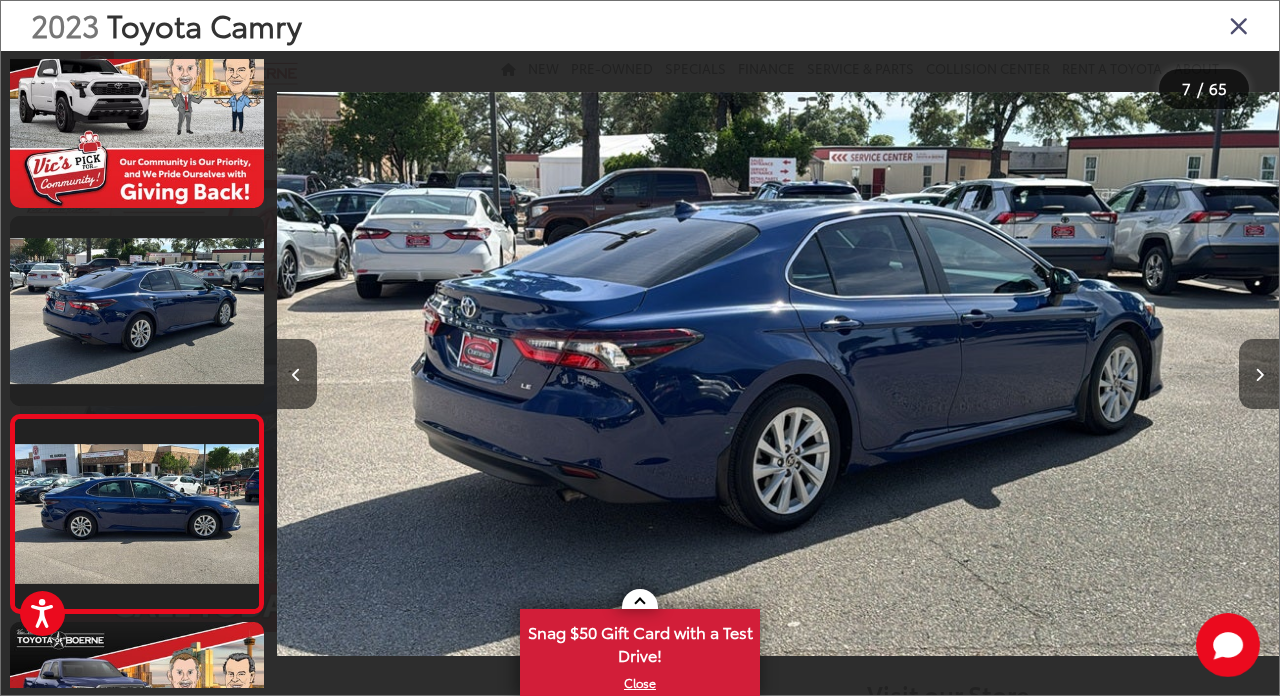 scroll, scrollTop: 1033, scrollLeft: 0, axis: vertical 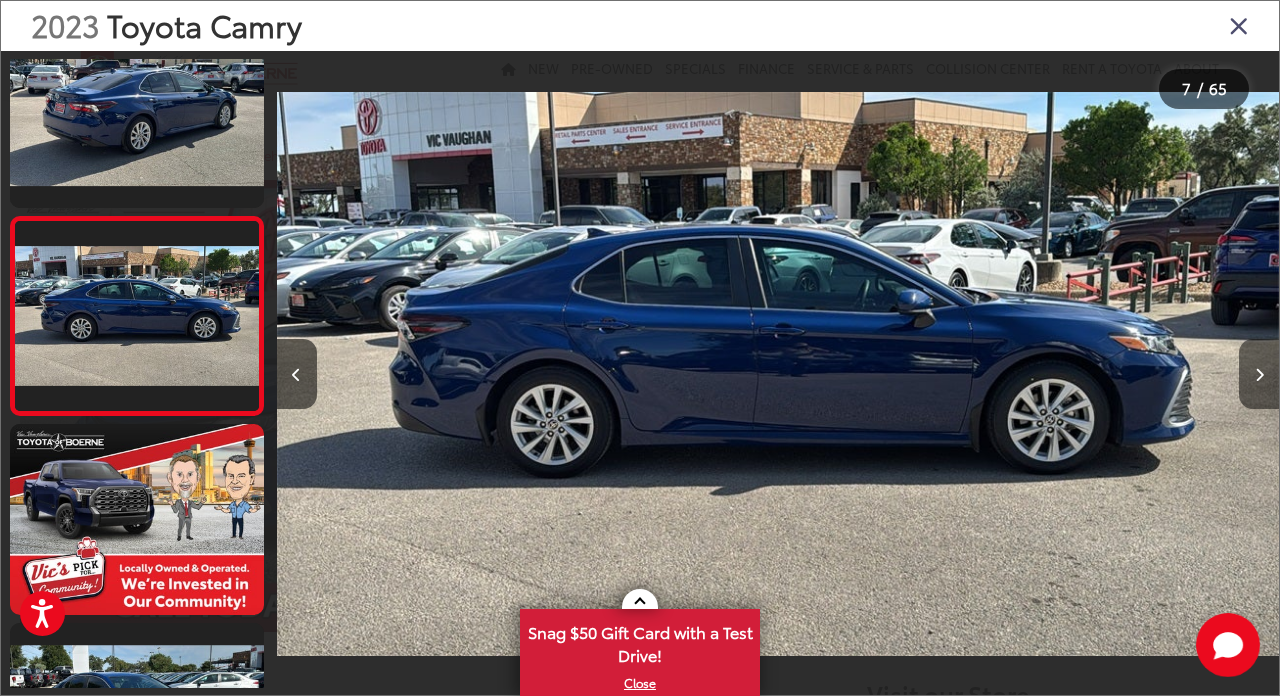 click at bounding box center [1259, 374] 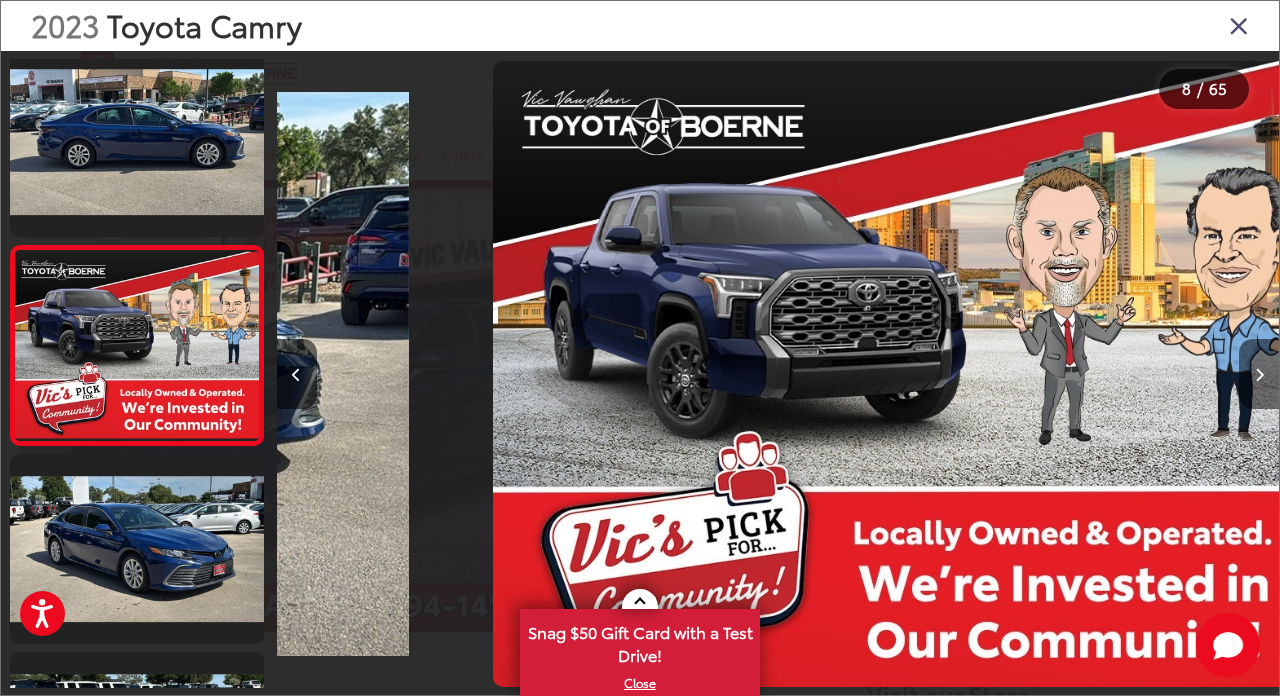 scroll, scrollTop: 1231, scrollLeft: 0, axis: vertical 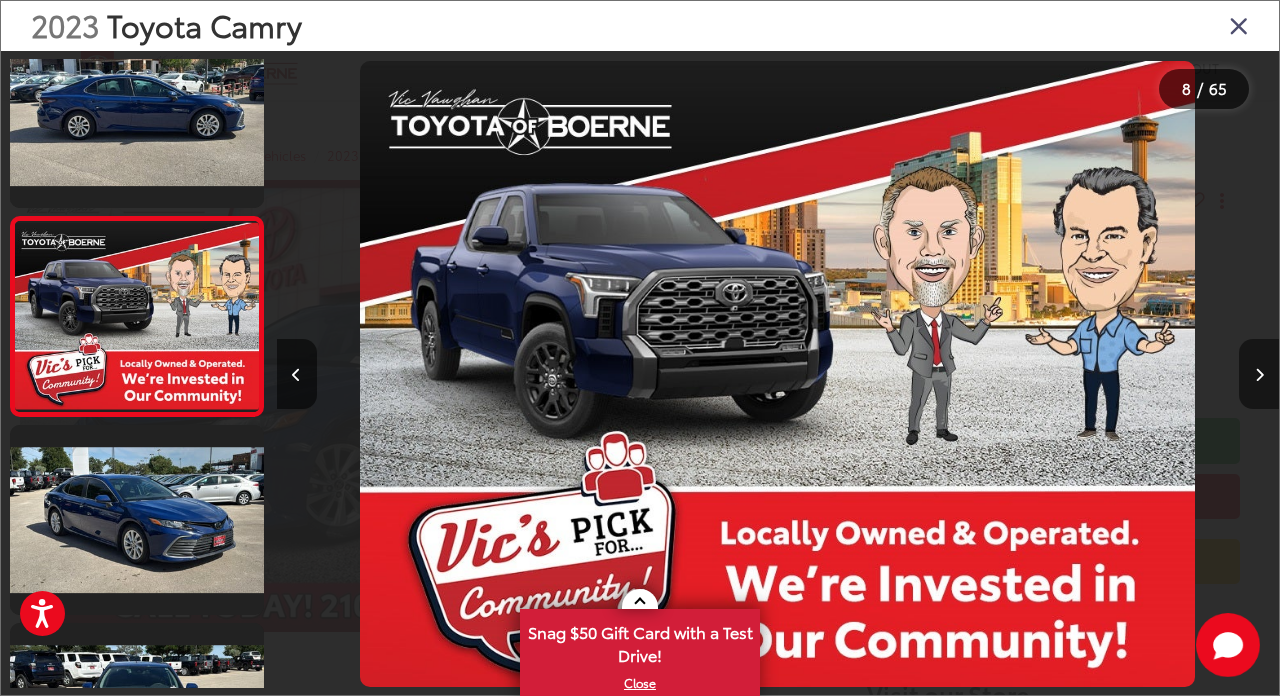 click at bounding box center [1259, 374] 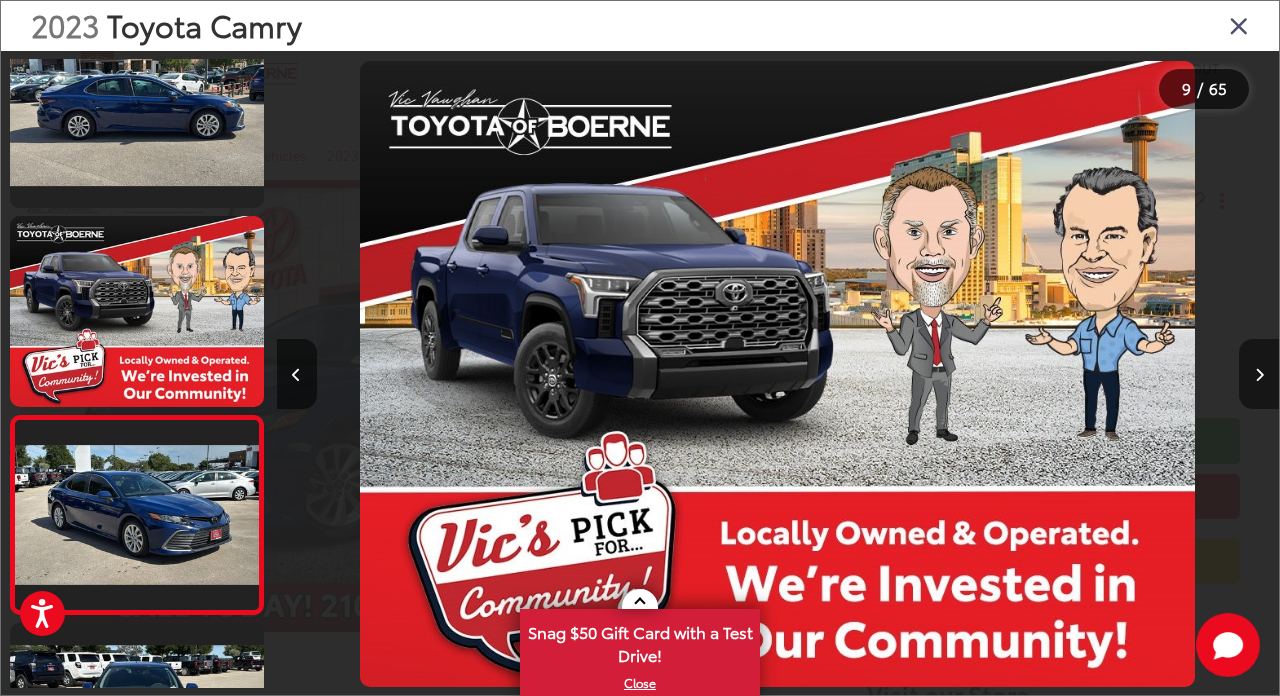 scroll, scrollTop: 1430, scrollLeft: 0, axis: vertical 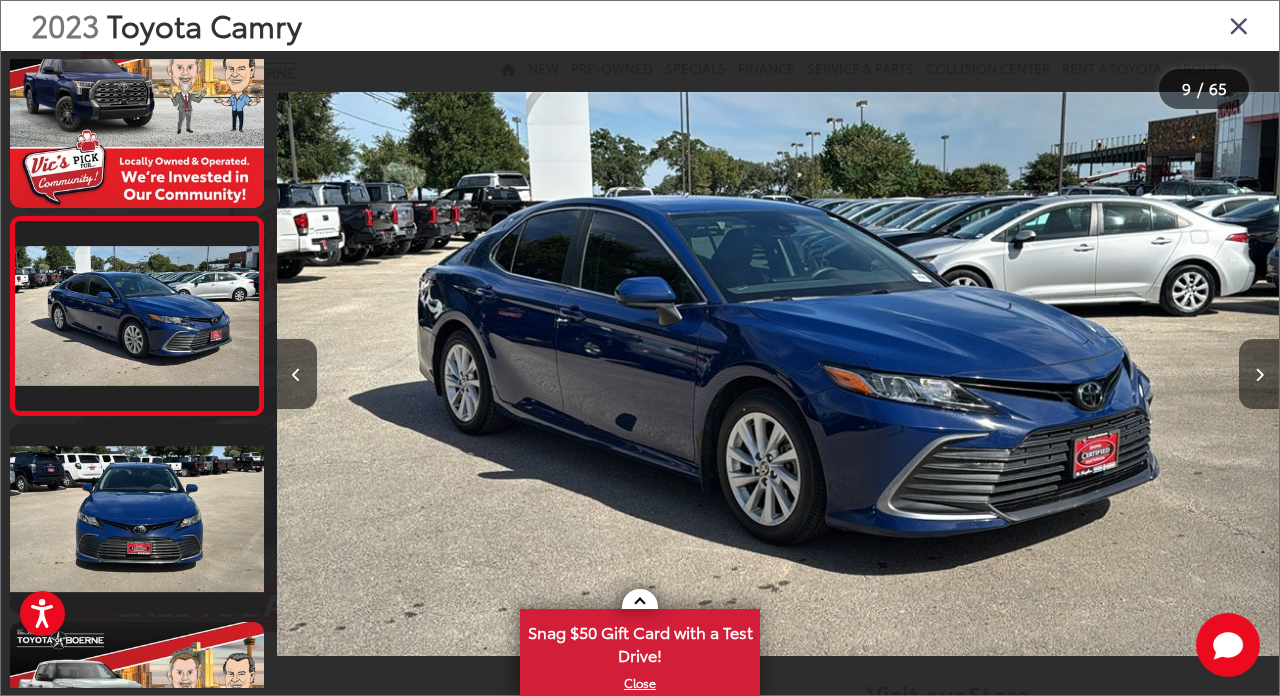 click at bounding box center [1259, 374] 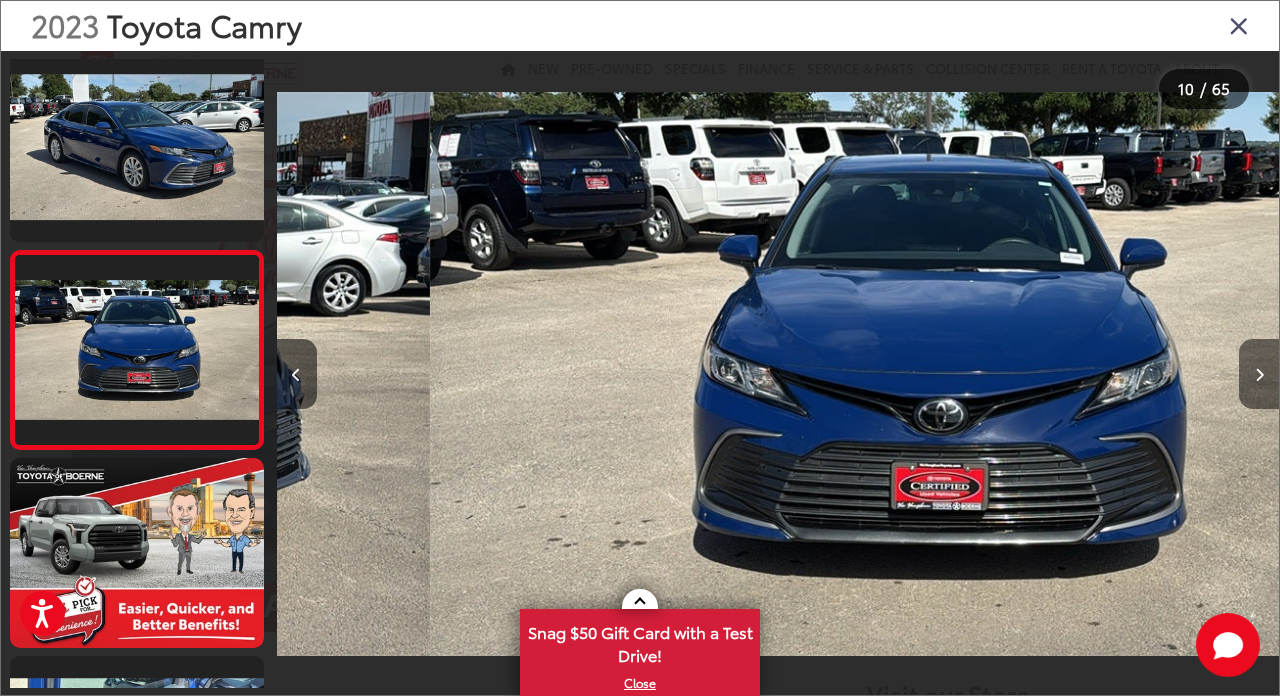 scroll, scrollTop: 1626, scrollLeft: 0, axis: vertical 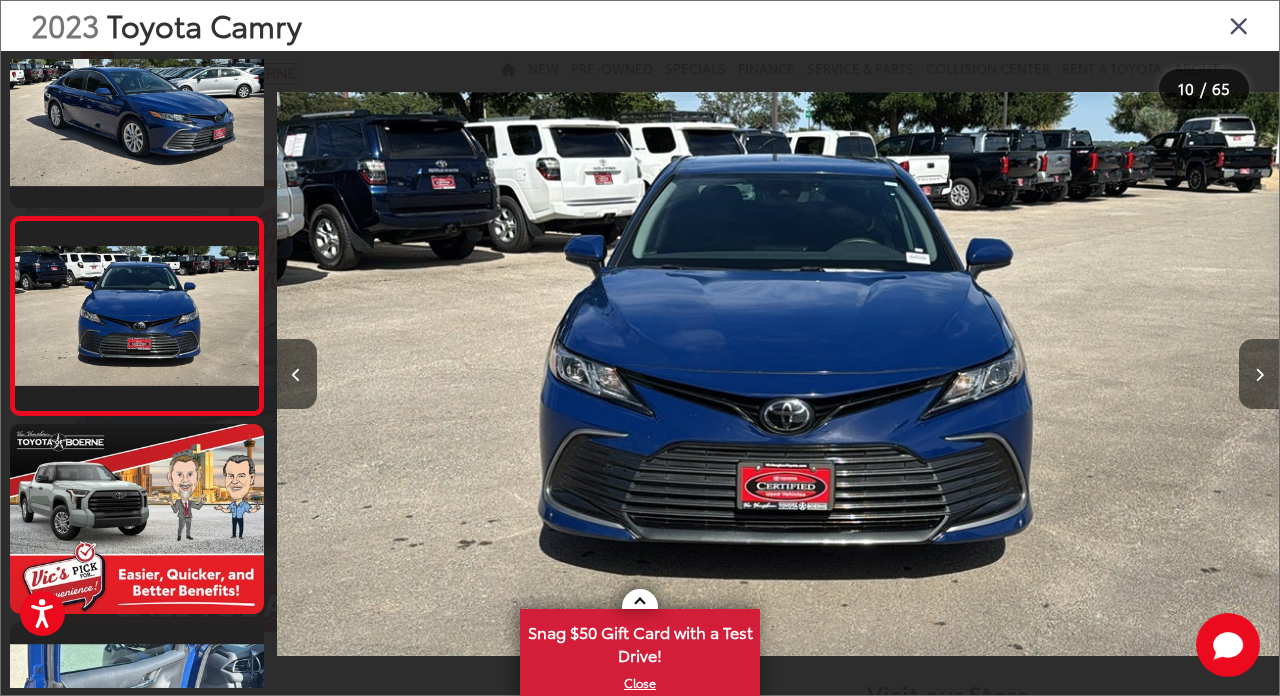 click at bounding box center (1259, 374) 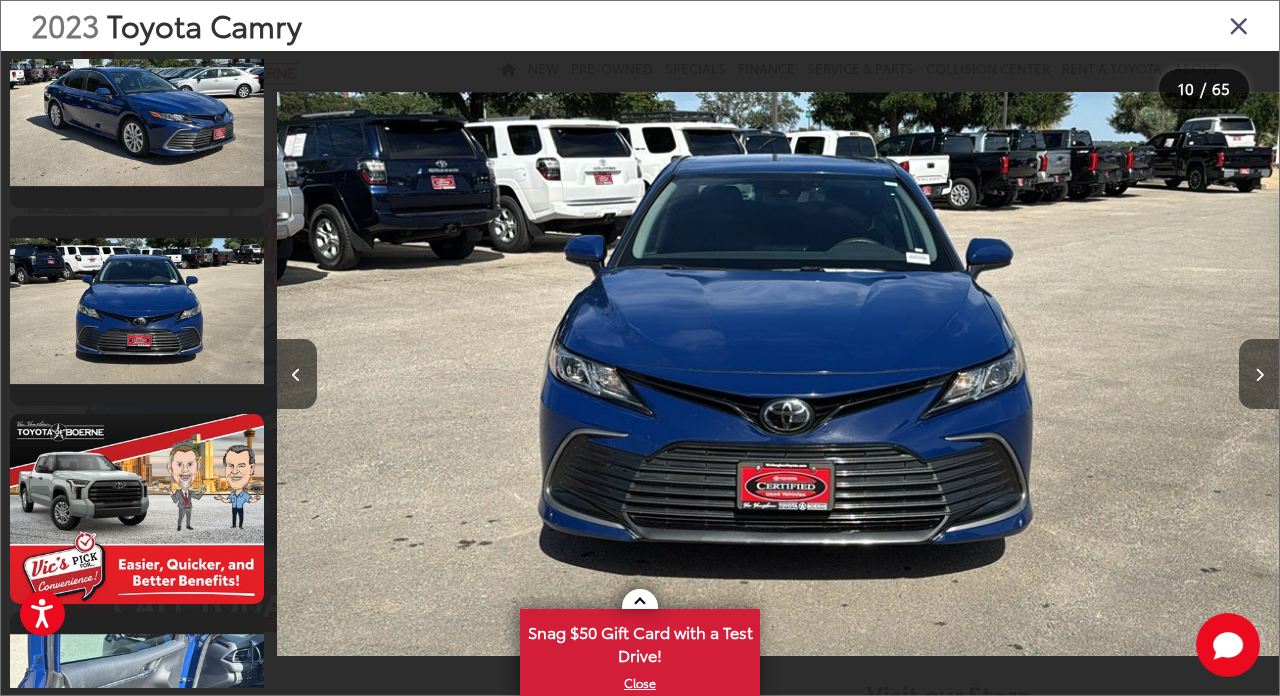 scroll, scrollTop: 1826, scrollLeft: 0, axis: vertical 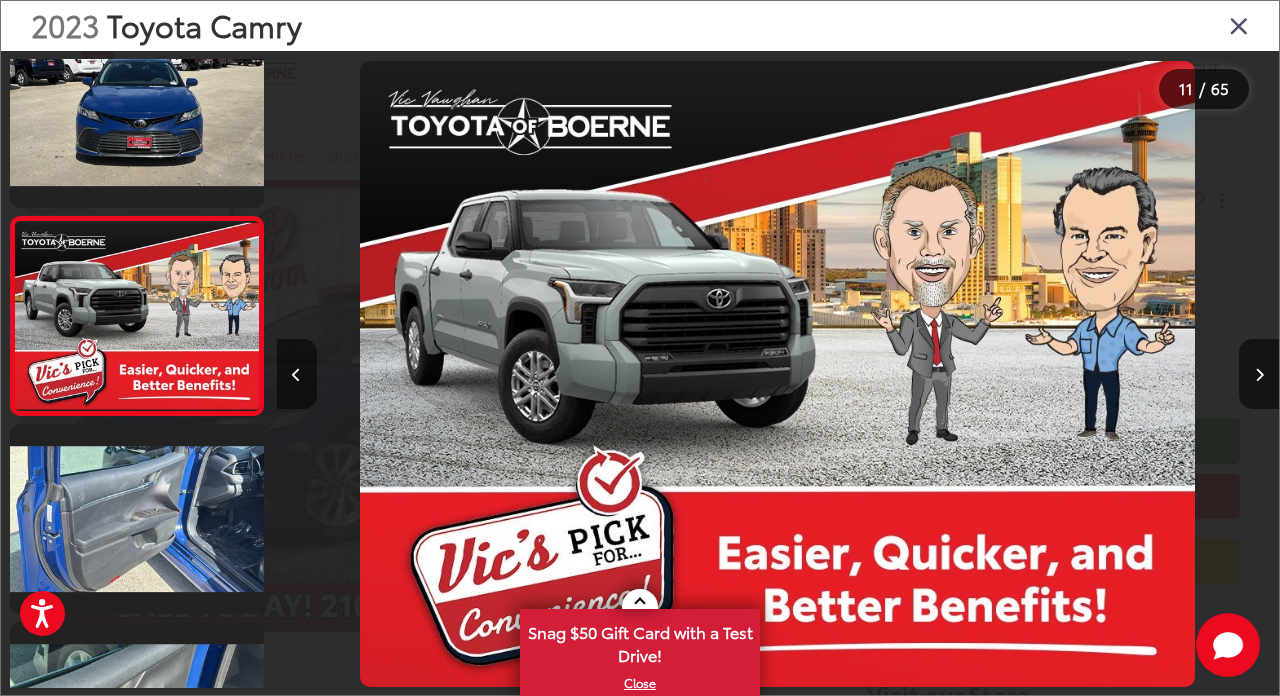 click at bounding box center (1239, 25) 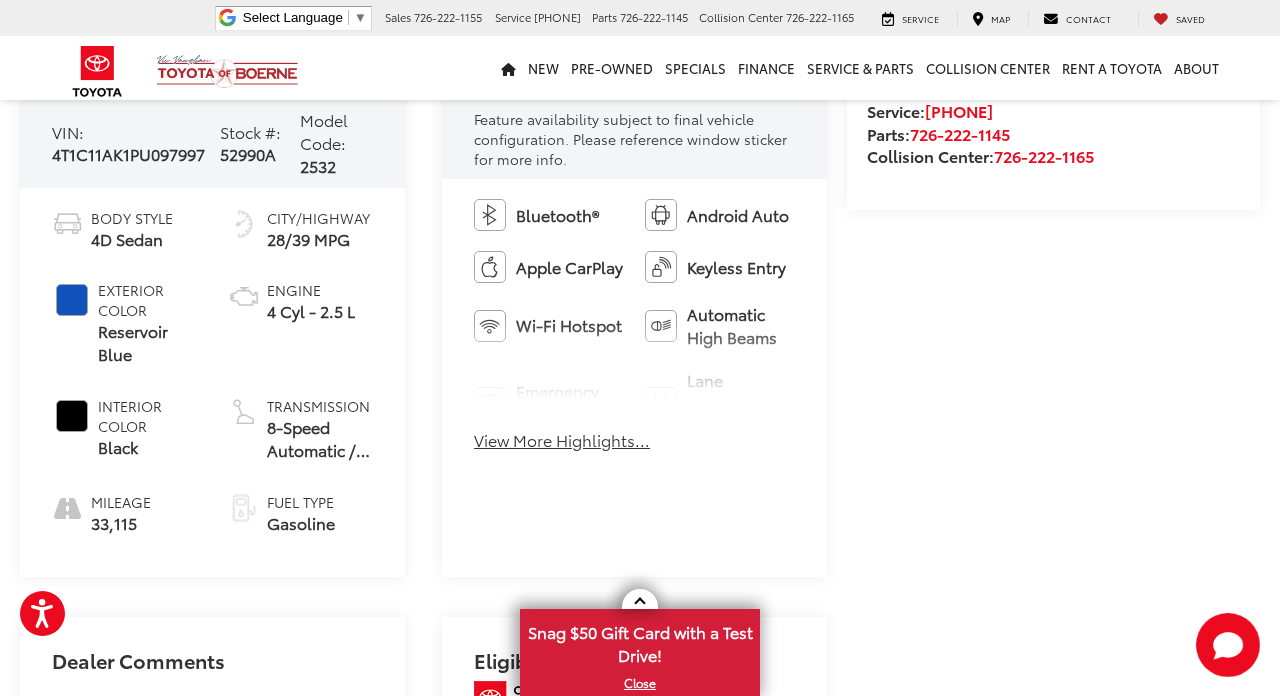 scroll, scrollTop: 727, scrollLeft: 0, axis: vertical 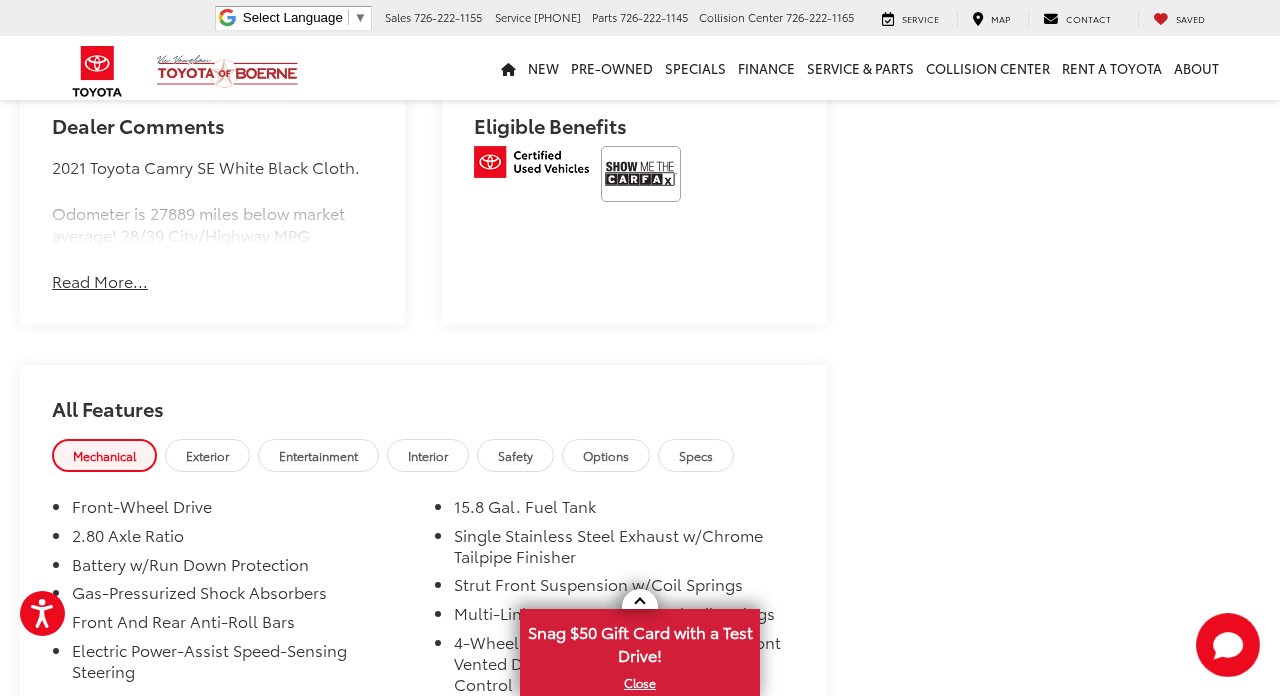 click on "Read More..." at bounding box center [100, 281] 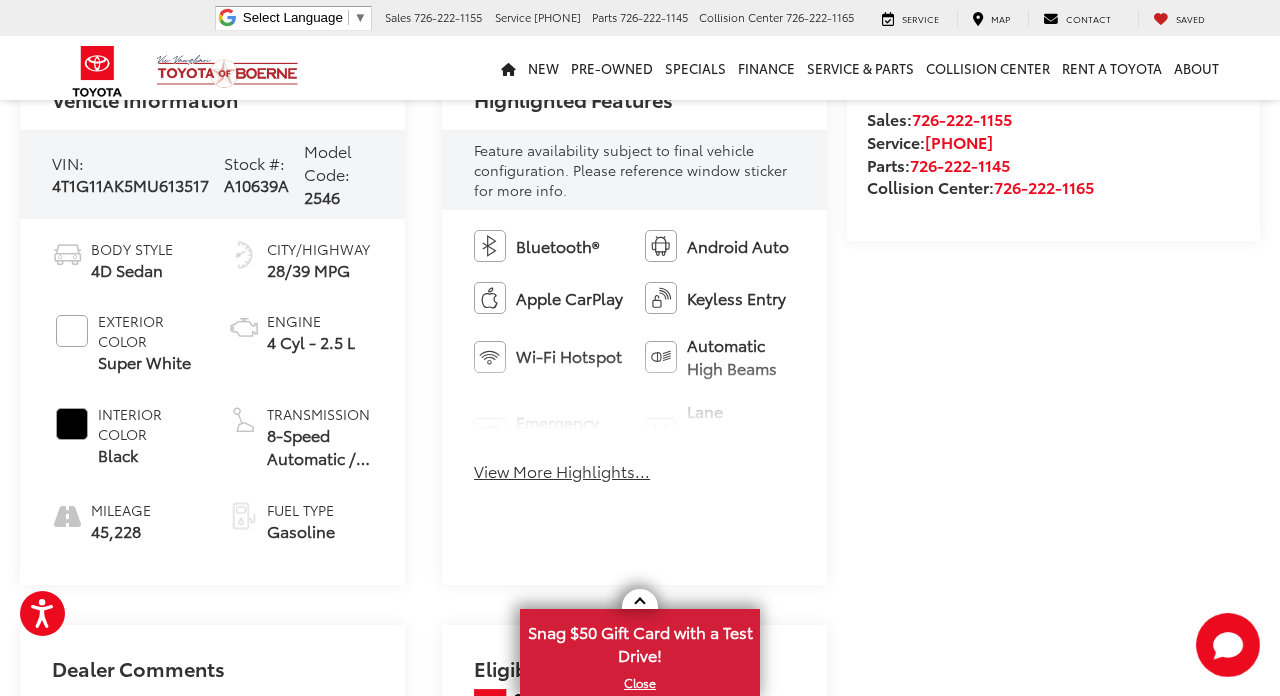 scroll, scrollTop: 723, scrollLeft: 0, axis: vertical 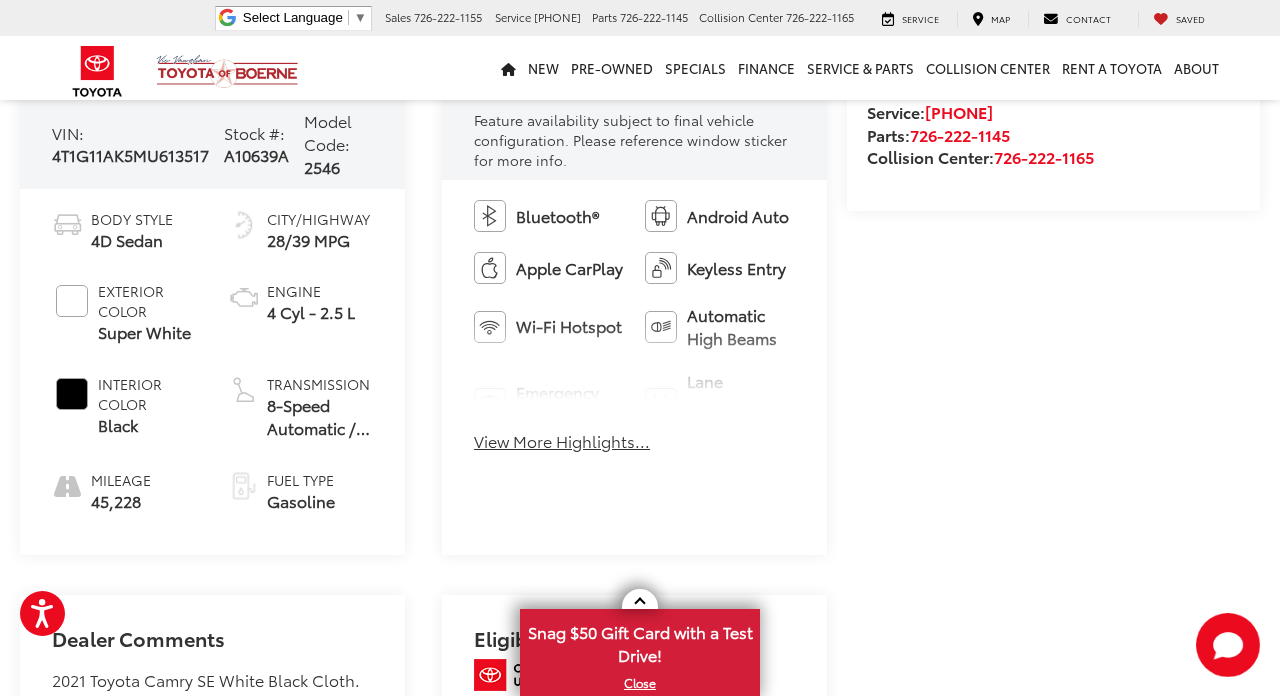 click on "Bluetooth®
Android Auto
Apple CarPlay
Keyless Entry
Wi-Fi Hotspot
Automatic High Beams
Emergency Brake Assist
Lane Departure Warning
Lane Keep Assist
Rear View Camera
Alloy Wheels
Cruise Control
View More Highlights...
Hide Highlights" at bounding box center [634, 332] 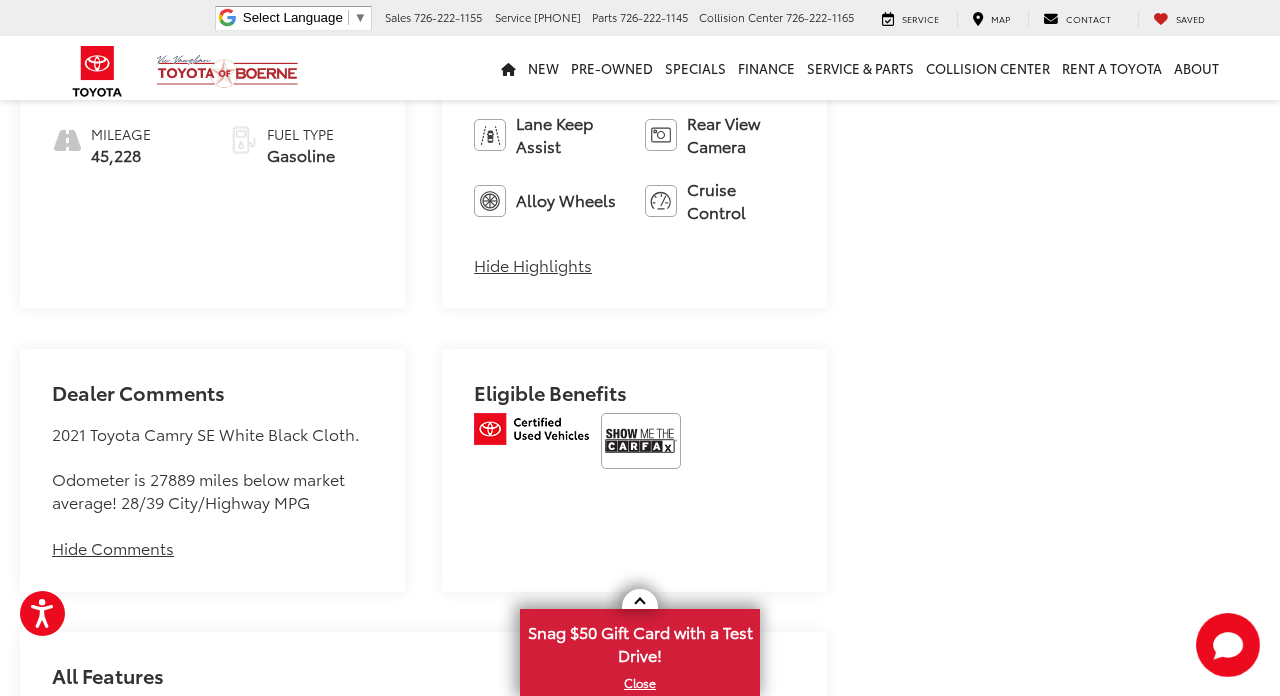 scroll, scrollTop: 1070, scrollLeft: 0, axis: vertical 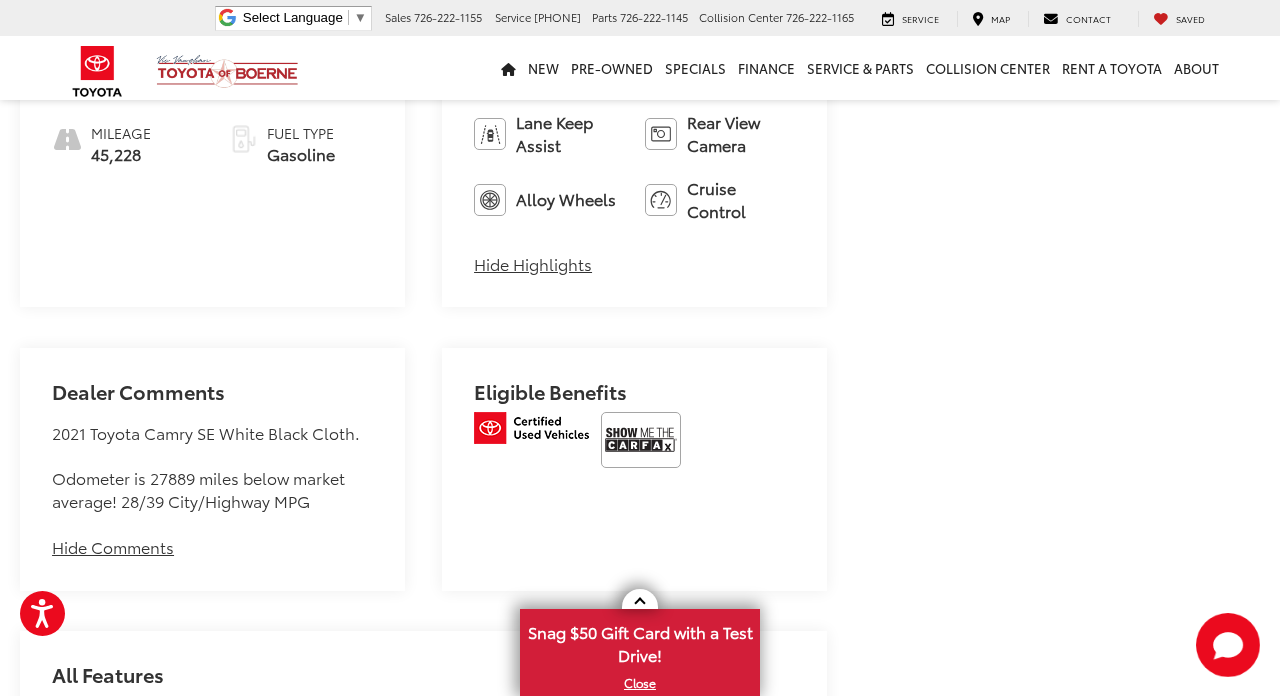 click at bounding box center [641, 440] 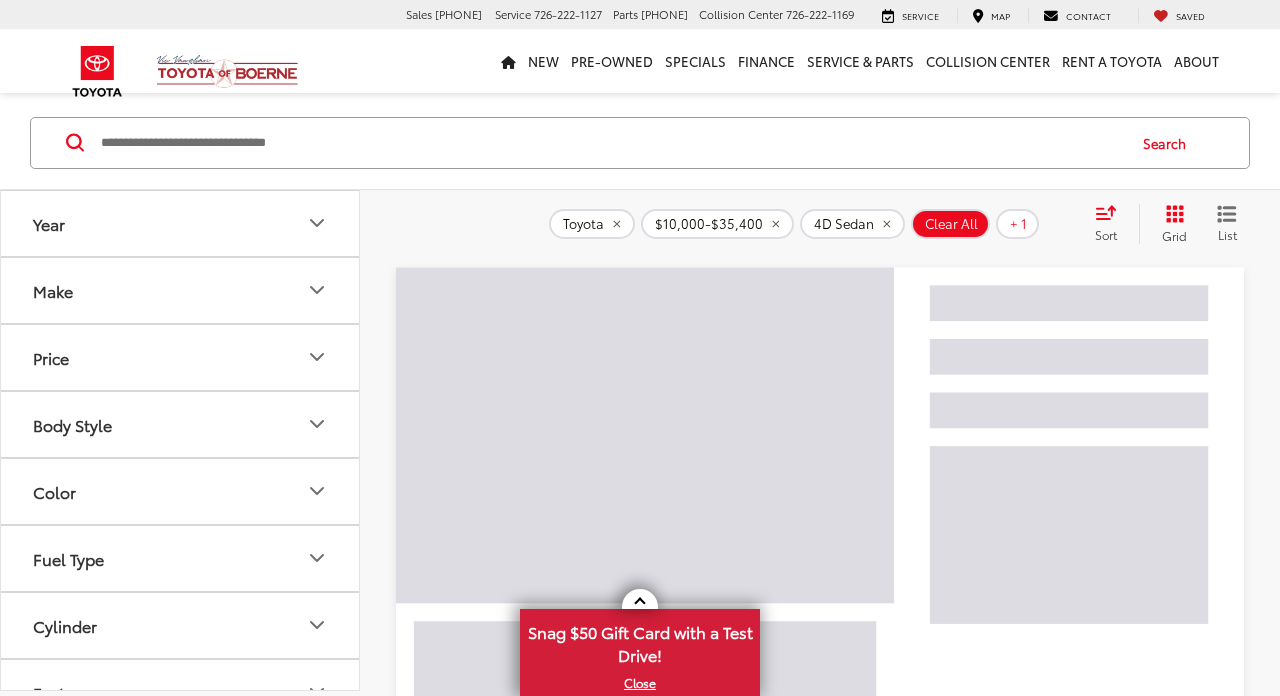 scroll, scrollTop: 97, scrollLeft: 0, axis: vertical 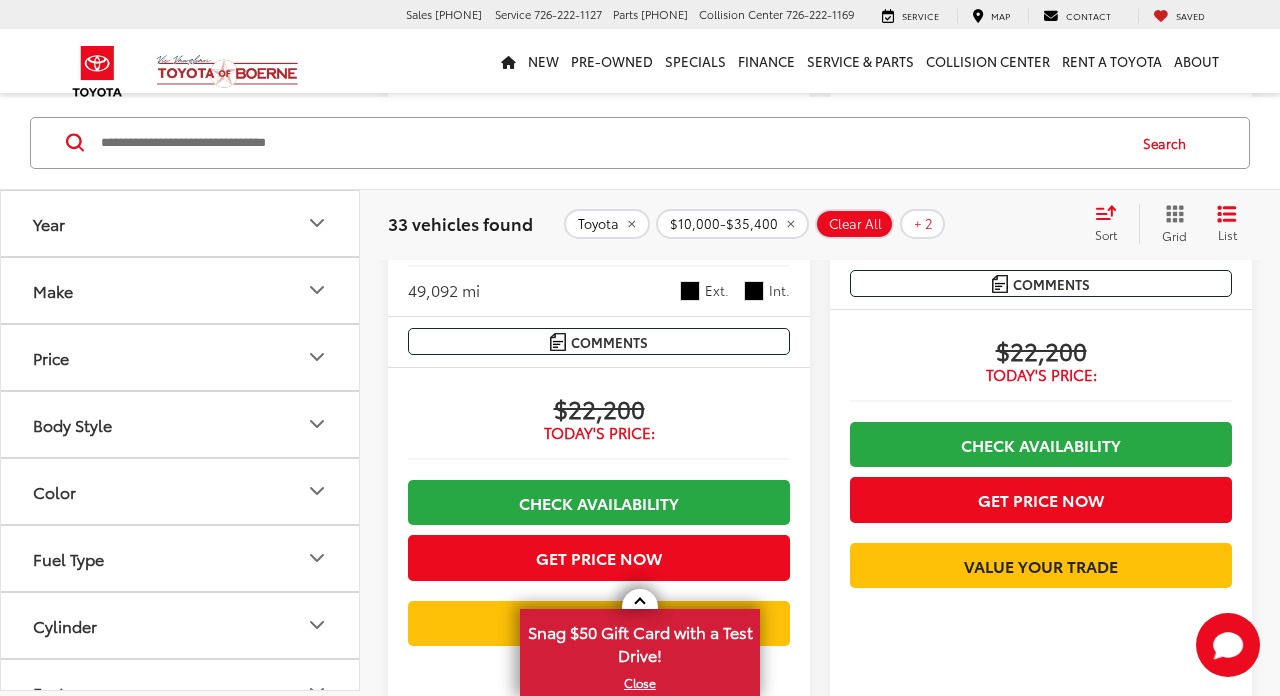 click on "Gold Certified" at bounding box center [903, 137] 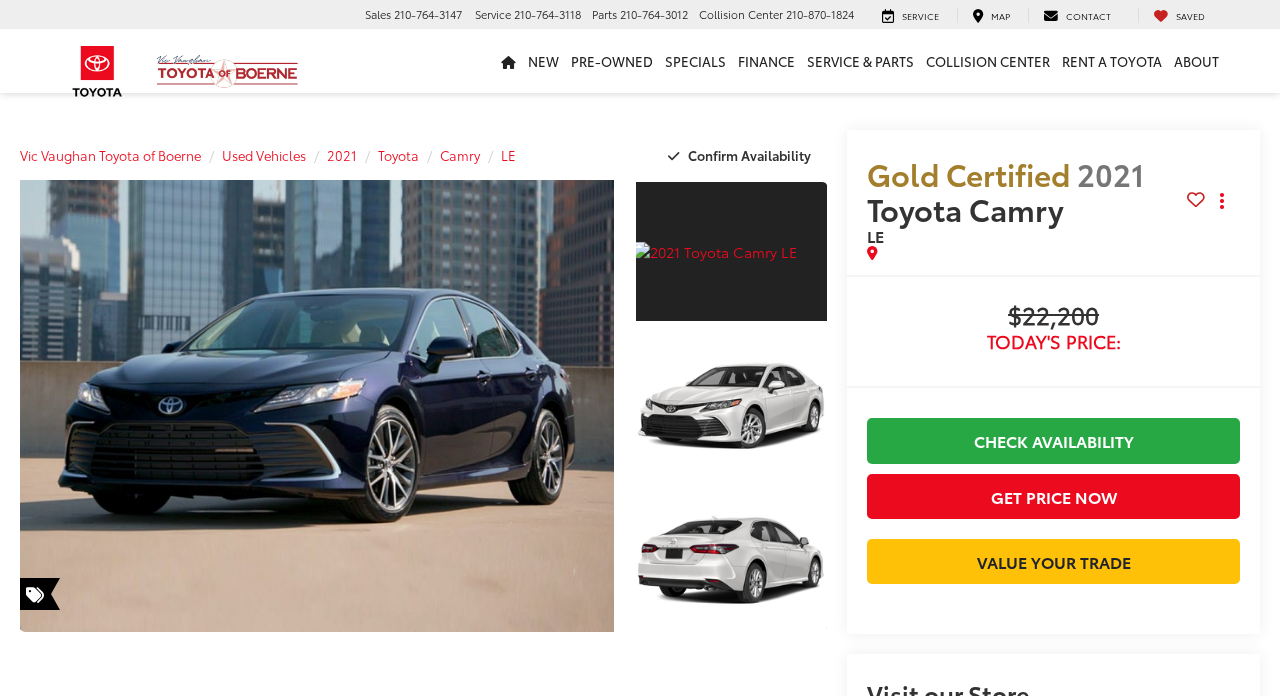 scroll, scrollTop: 0, scrollLeft: 0, axis: both 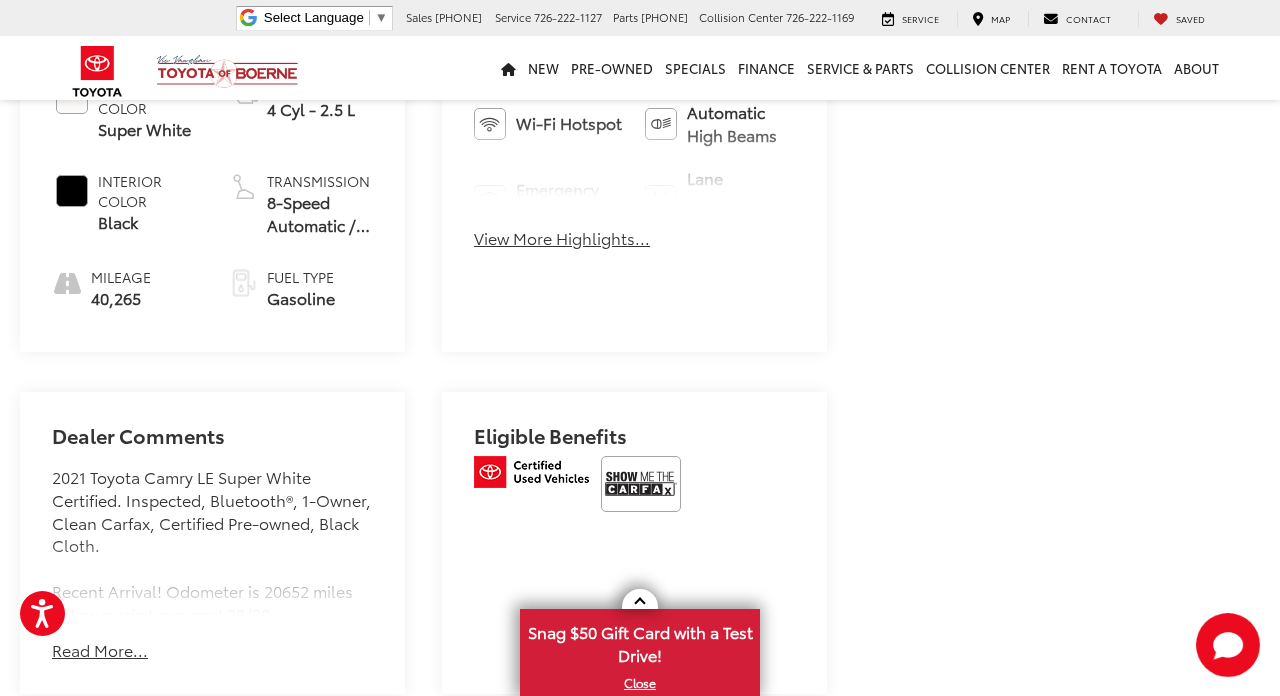 click at bounding box center [641, 484] 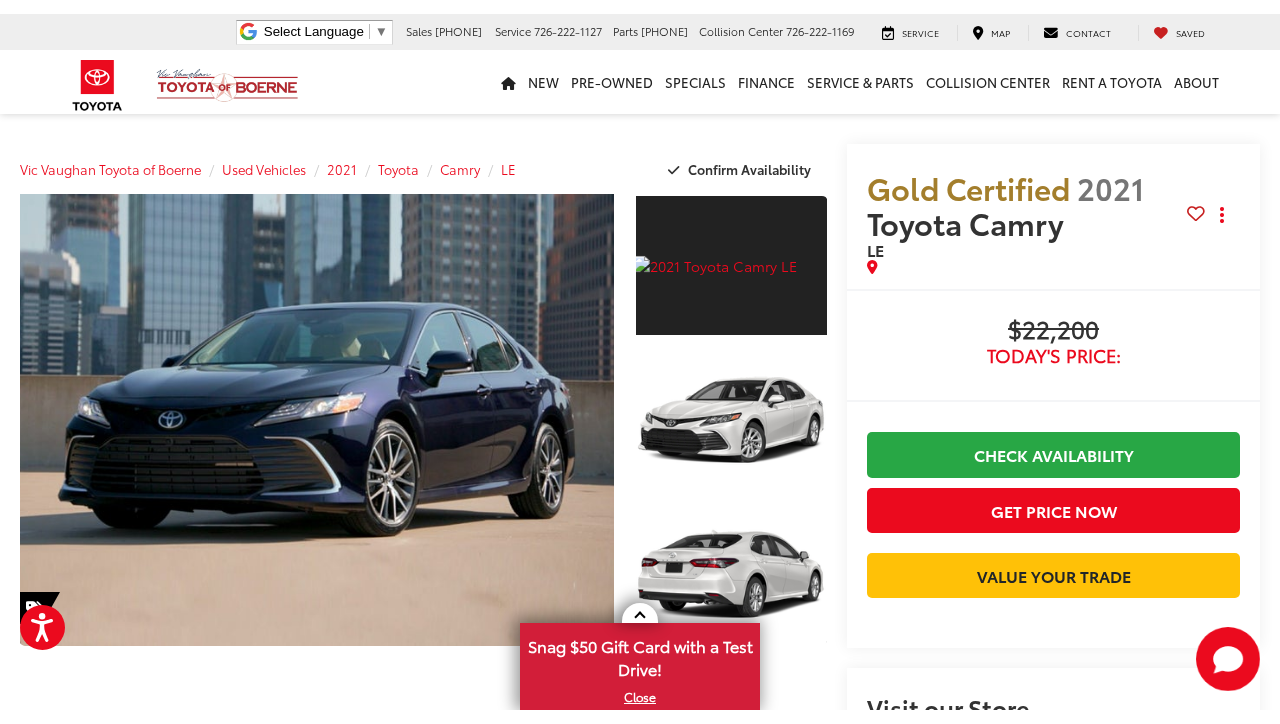 scroll, scrollTop: 0, scrollLeft: 0, axis: both 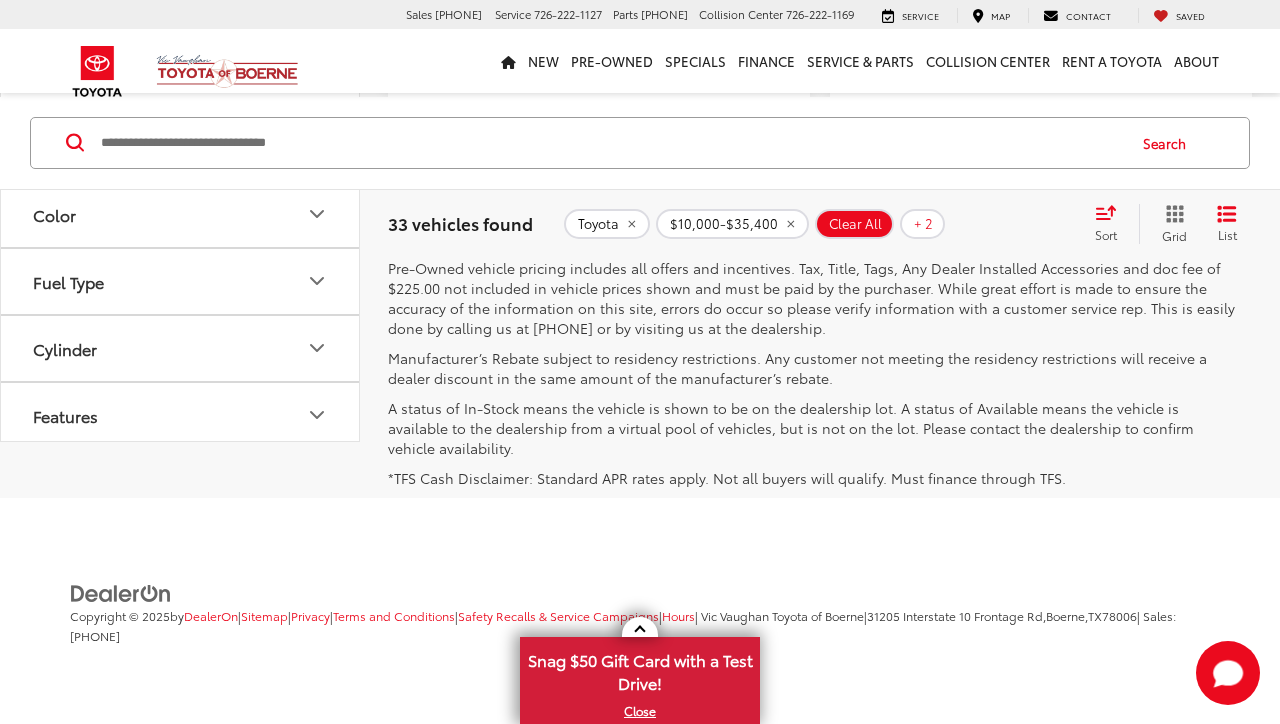 click on "2" at bounding box center (954, 199) 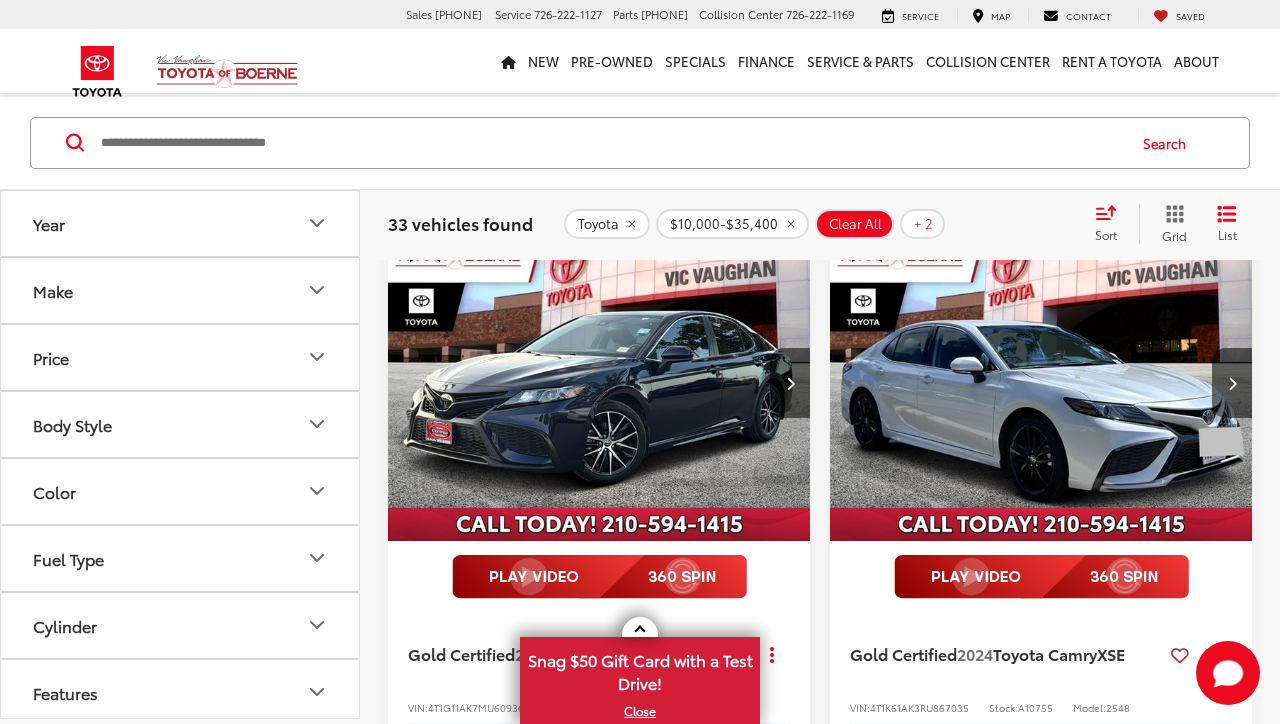 scroll, scrollTop: 121, scrollLeft: 0, axis: vertical 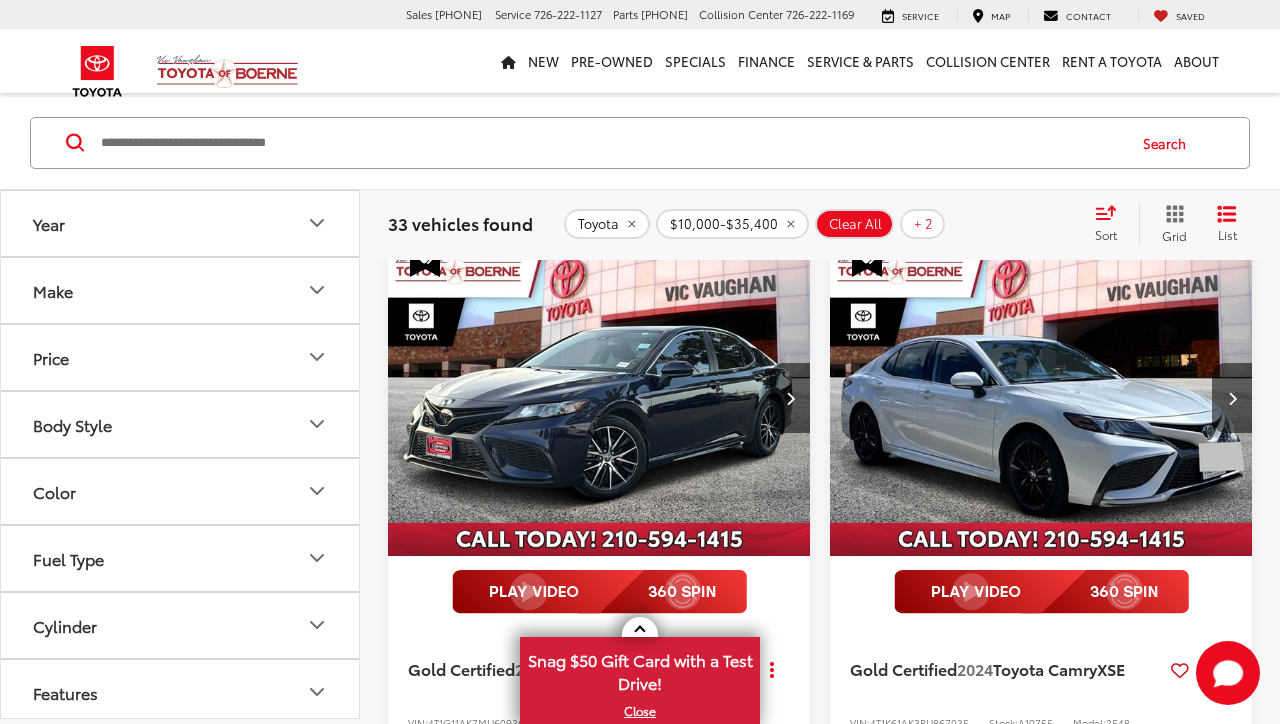 click at bounding box center [1041, 398] 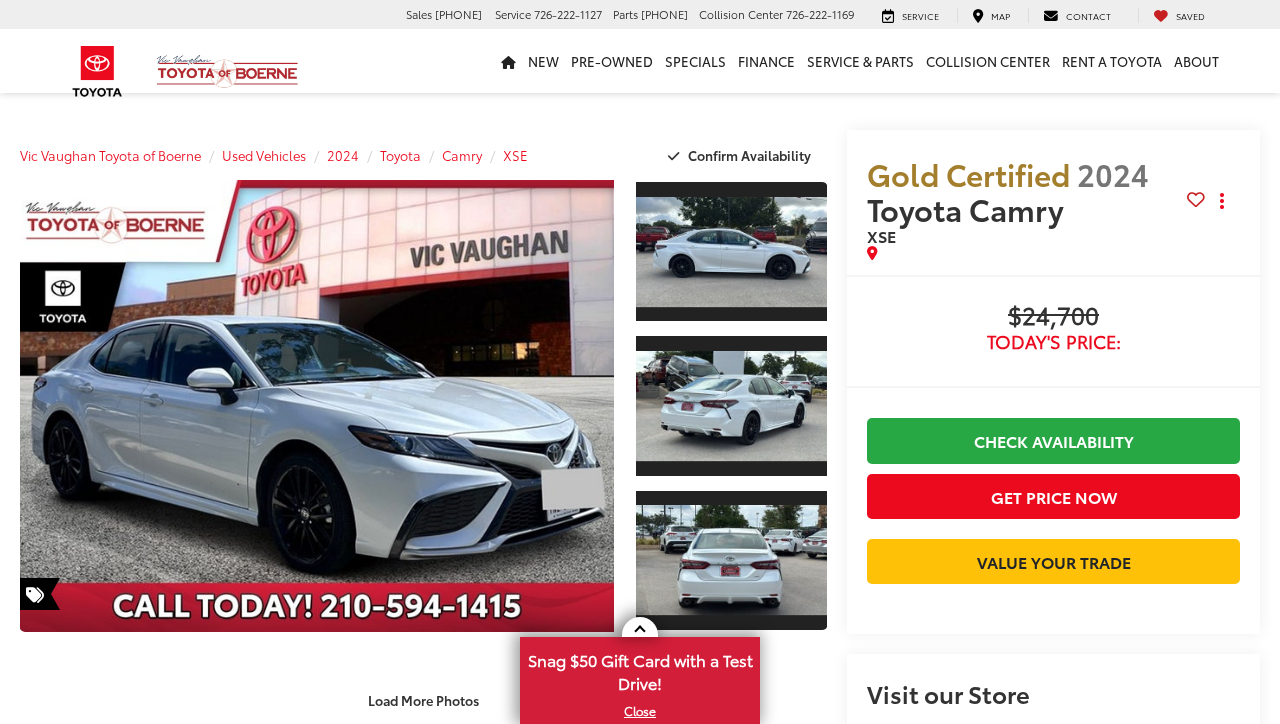 scroll, scrollTop: 0, scrollLeft: 0, axis: both 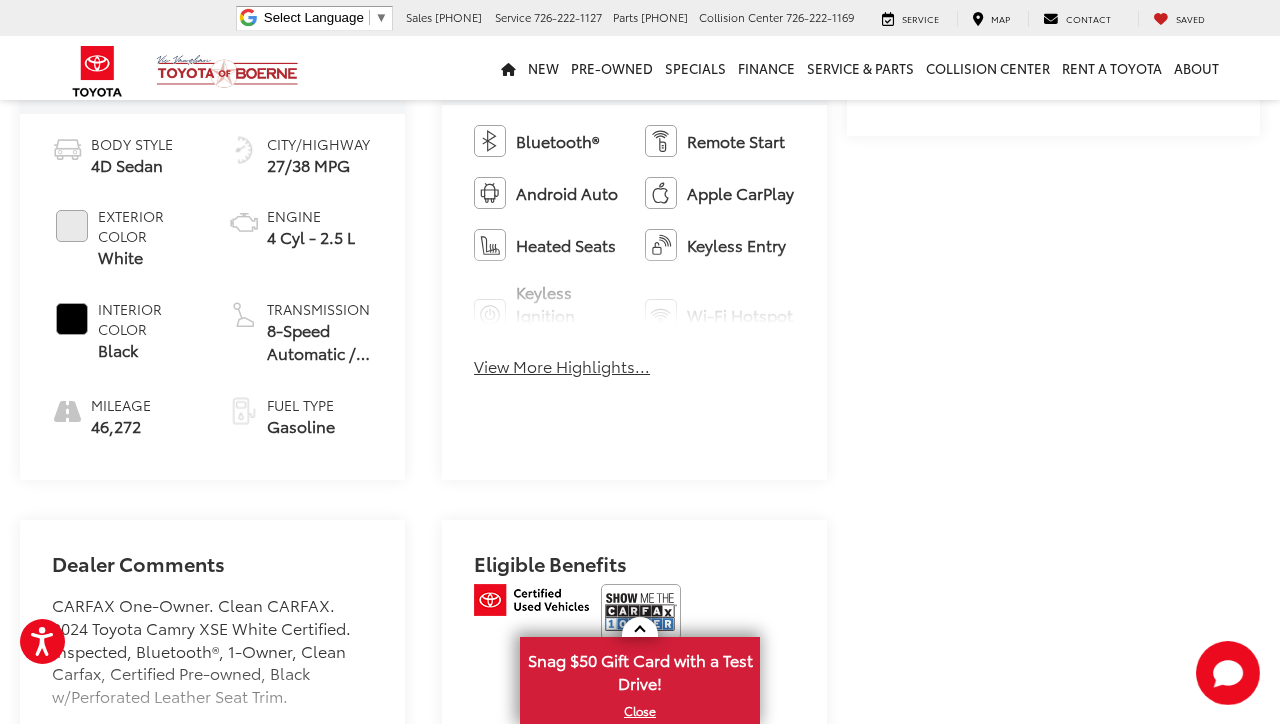 click on "View More Highlights..." at bounding box center [562, 366] 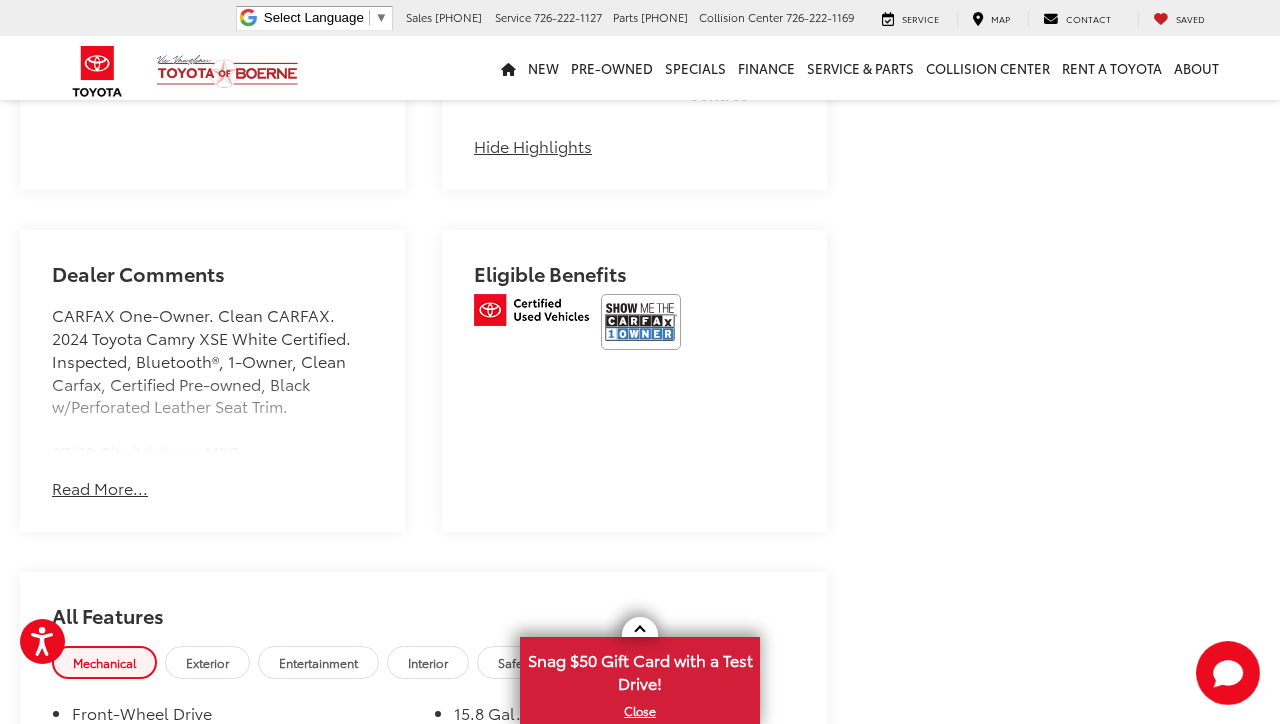 scroll, scrollTop: 1342, scrollLeft: 0, axis: vertical 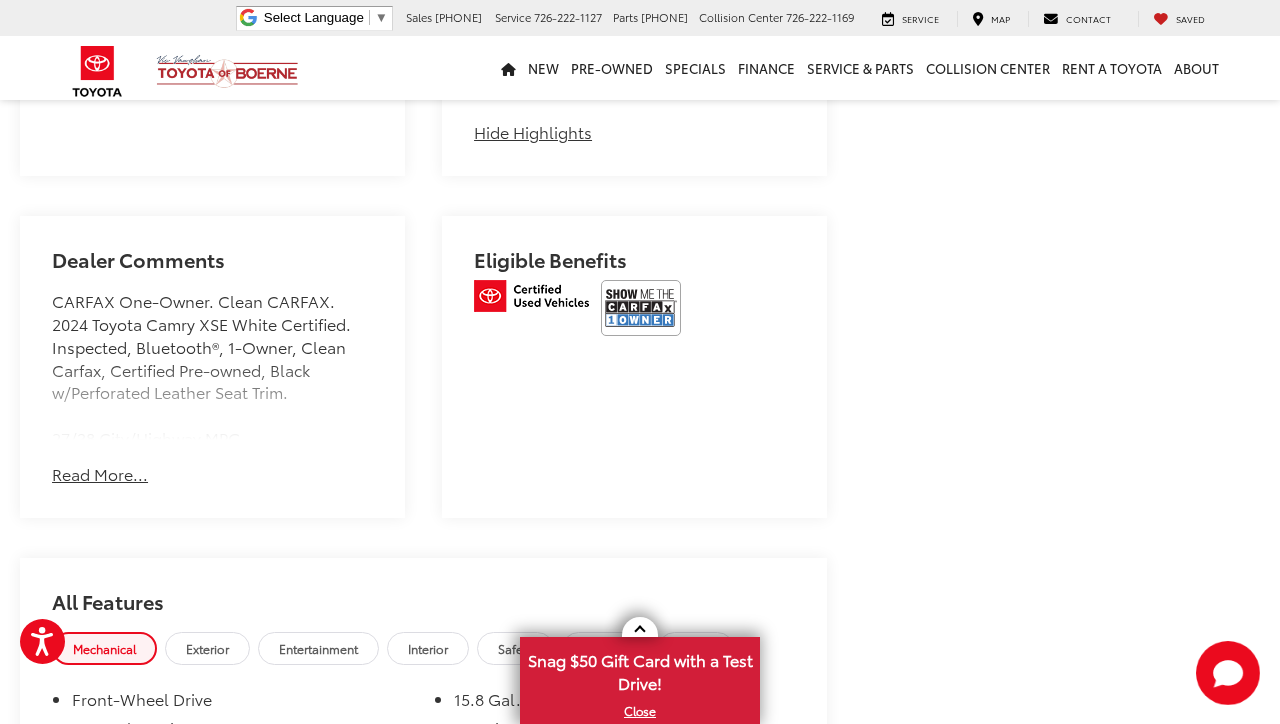 click at bounding box center [641, 308] 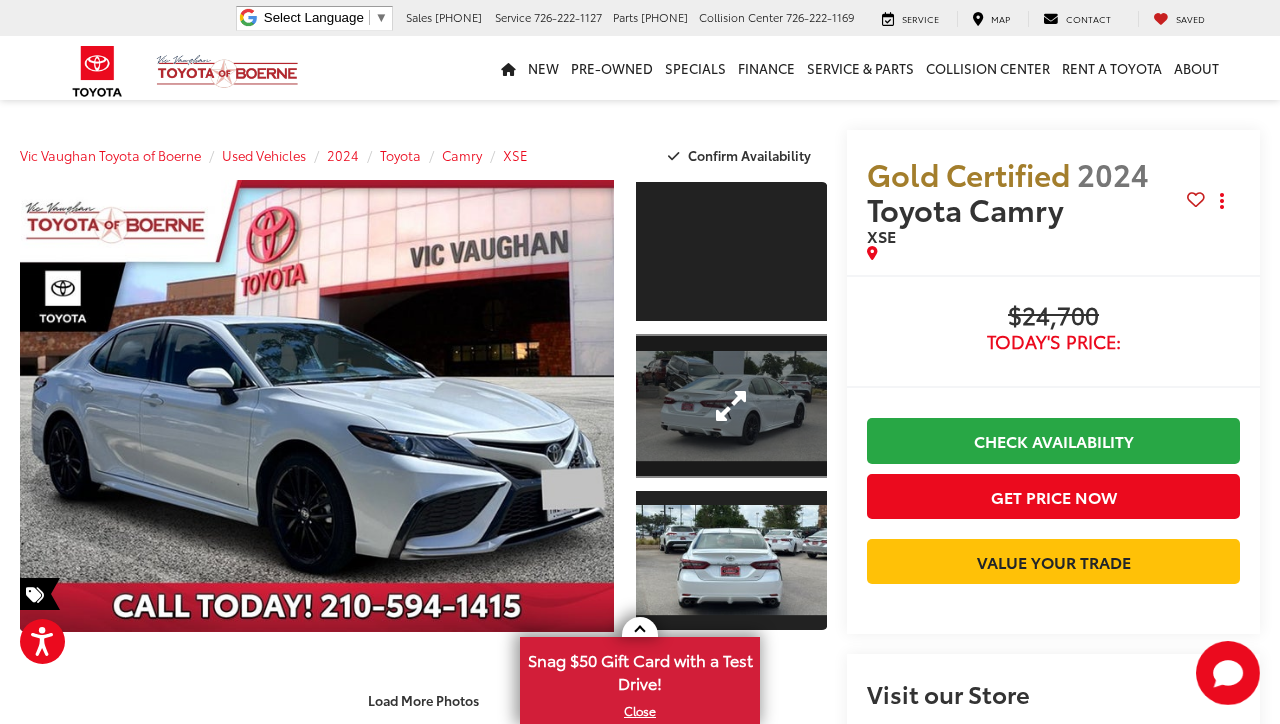 scroll, scrollTop: 0, scrollLeft: 0, axis: both 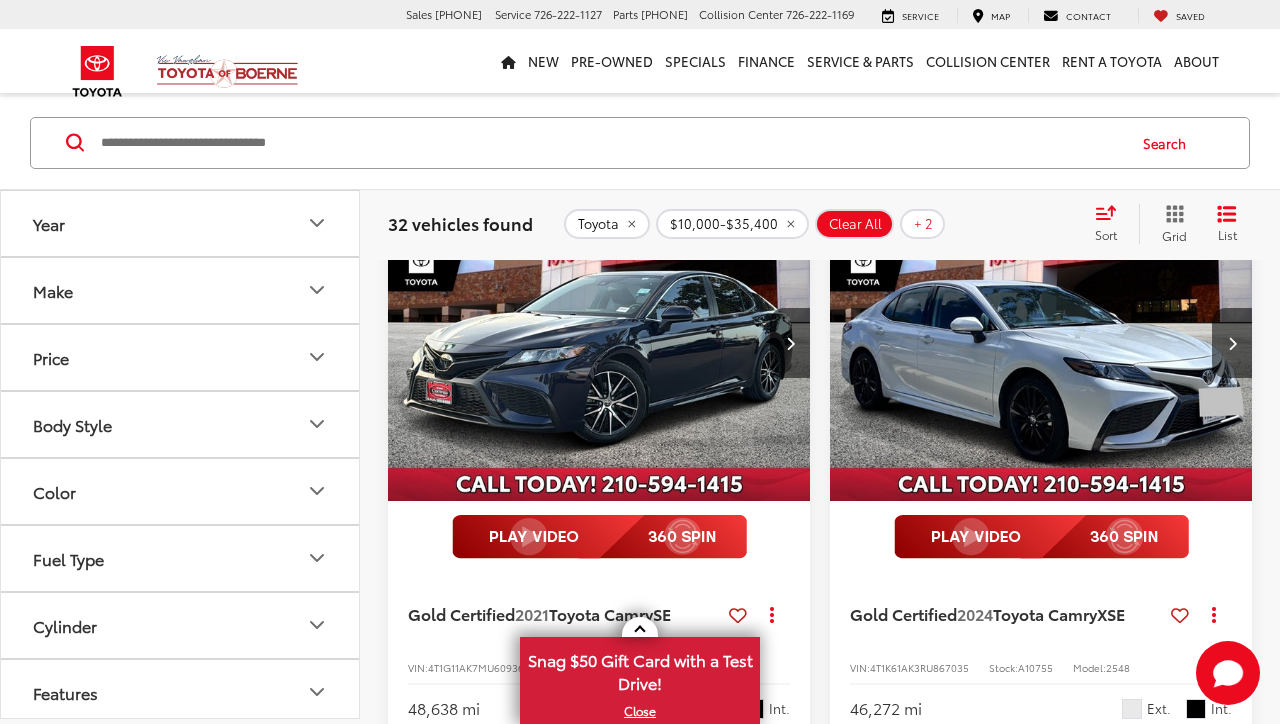 click at bounding box center (599, 343) 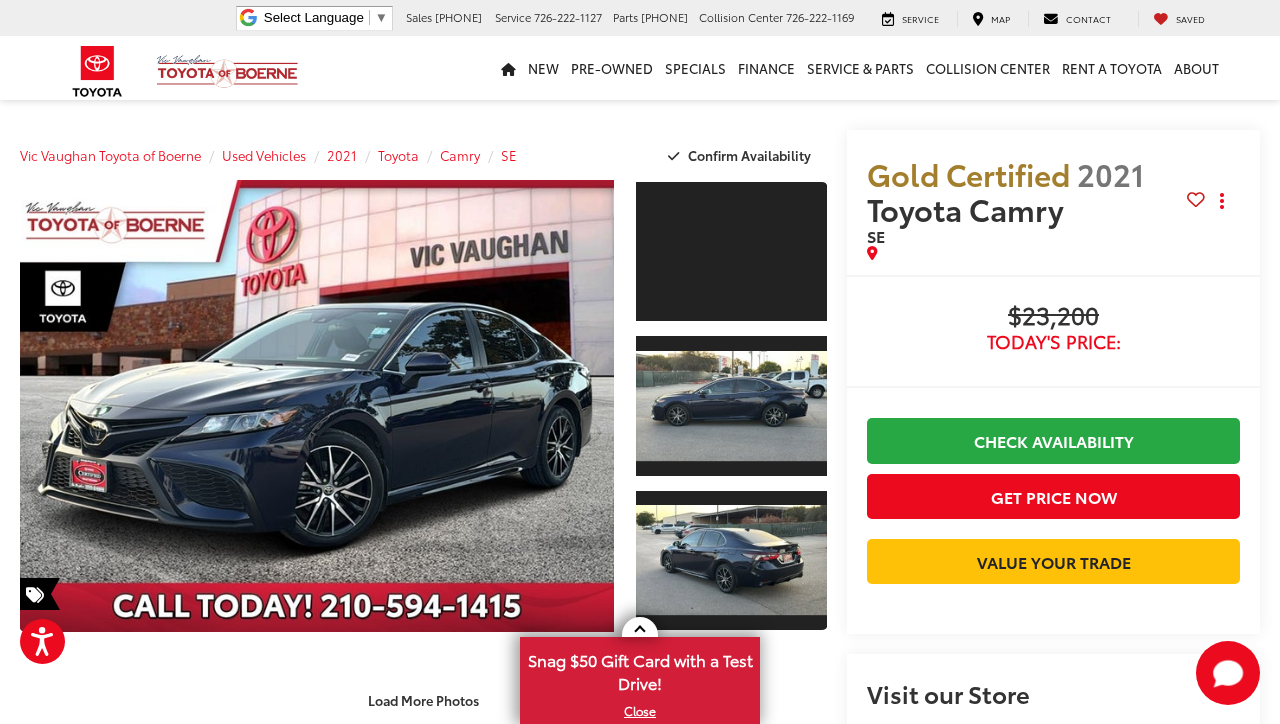 scroll, scrollTop: 68, scrollLeft: 0, axis: vertical 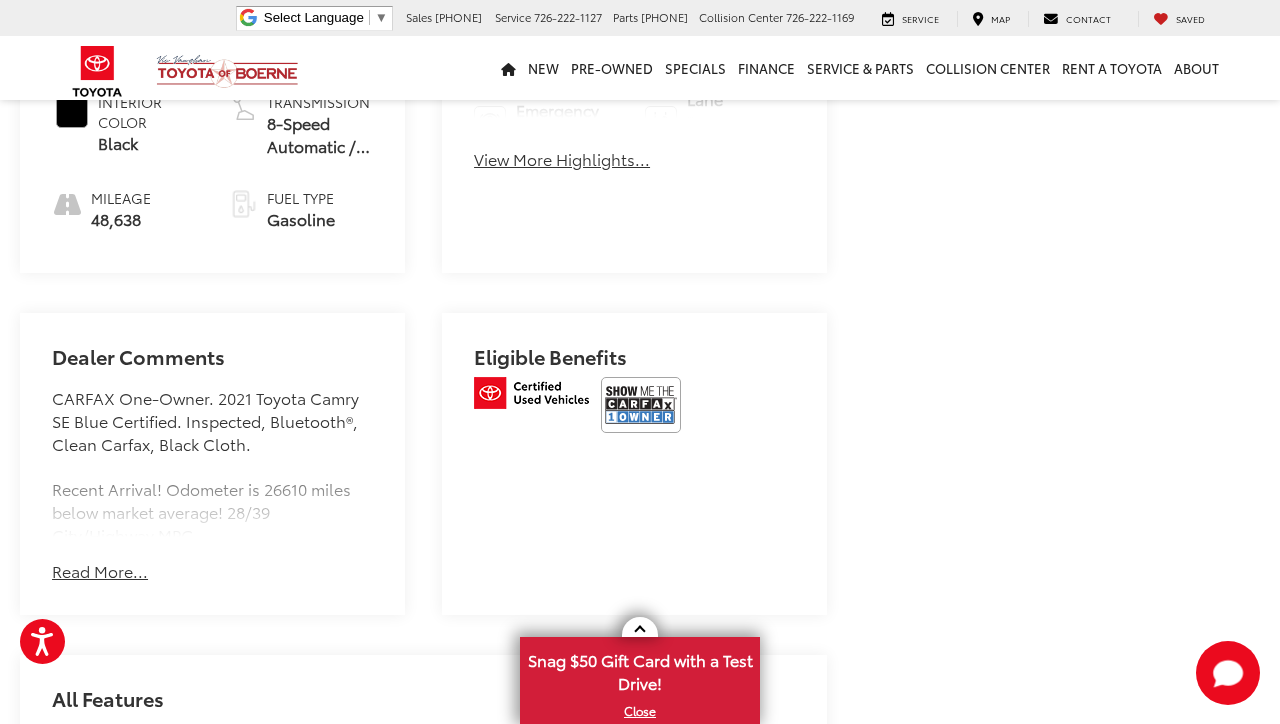 click at bounding box center [641, 405] 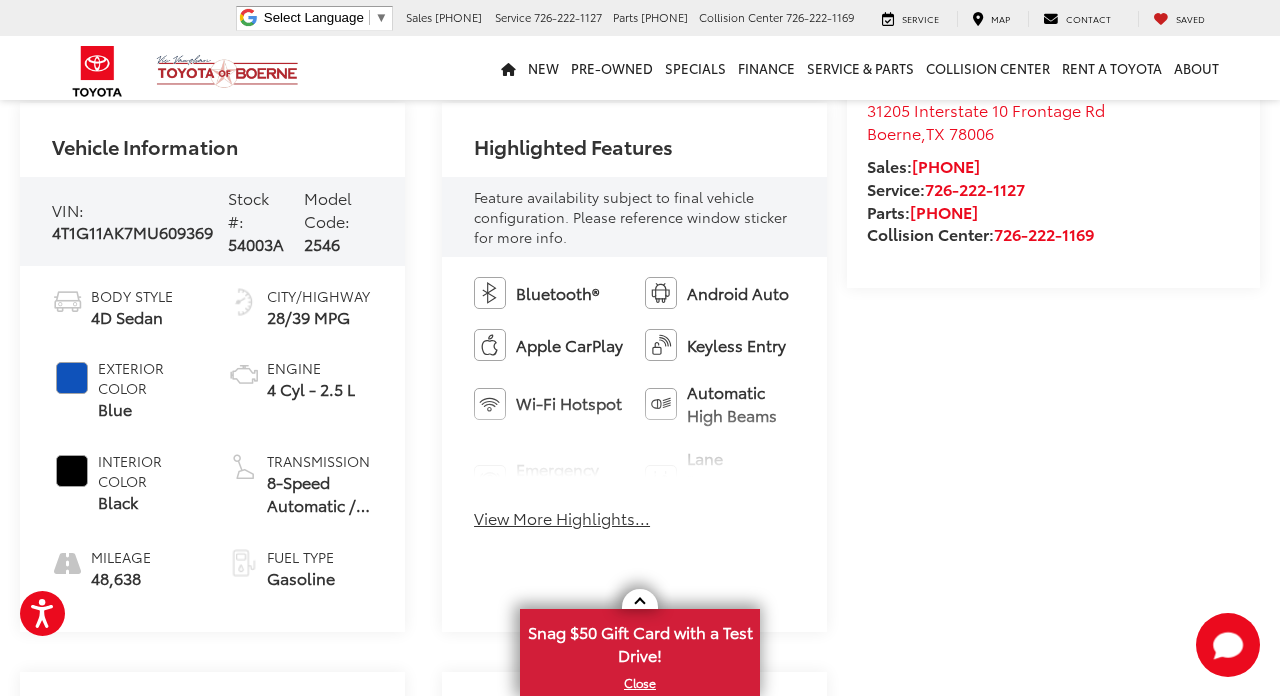 scroll, scrollTop: 646, scrollLeft: 0, axis: vertical 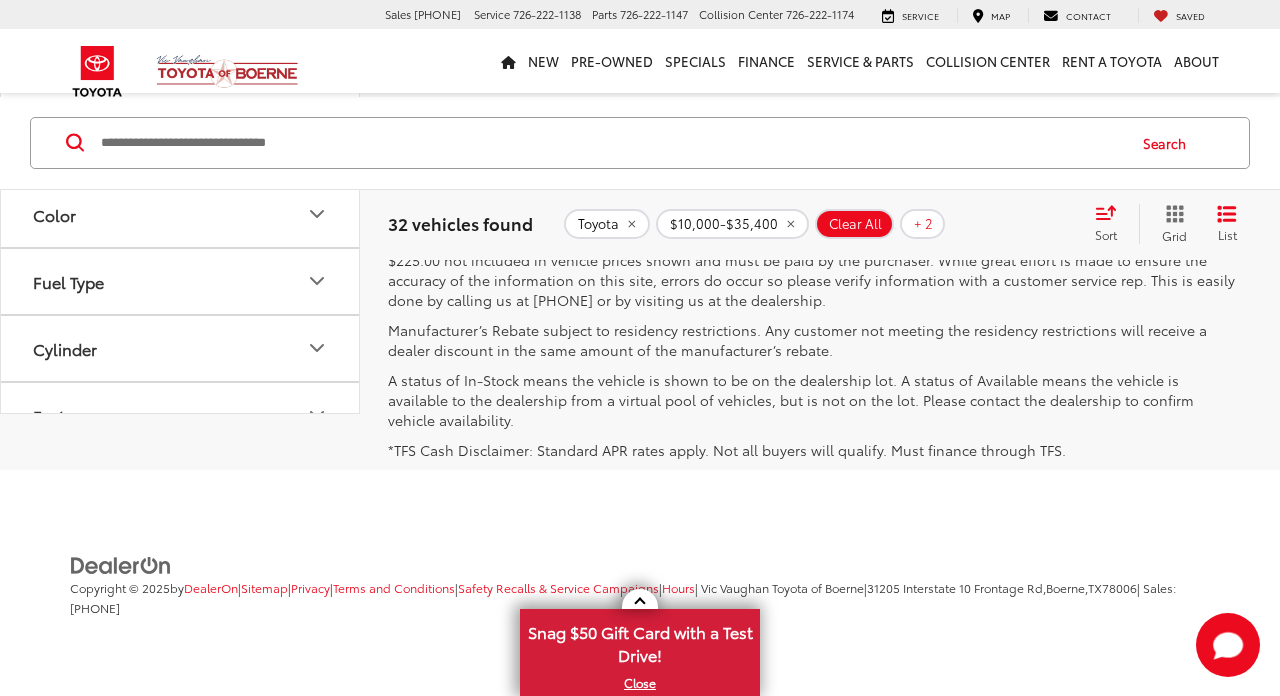 click on "3" at bounding box center (984, 171) 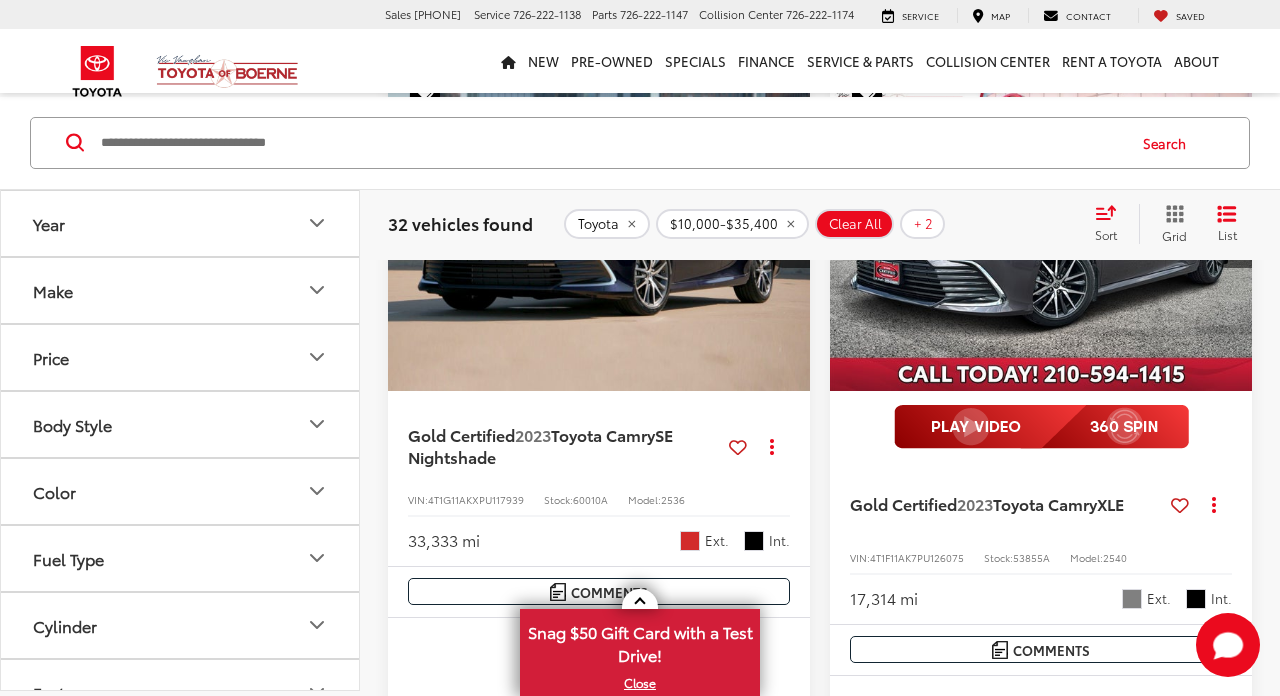 scroll, scrollTop: 328, scrollLeft: 0, axis: vertical 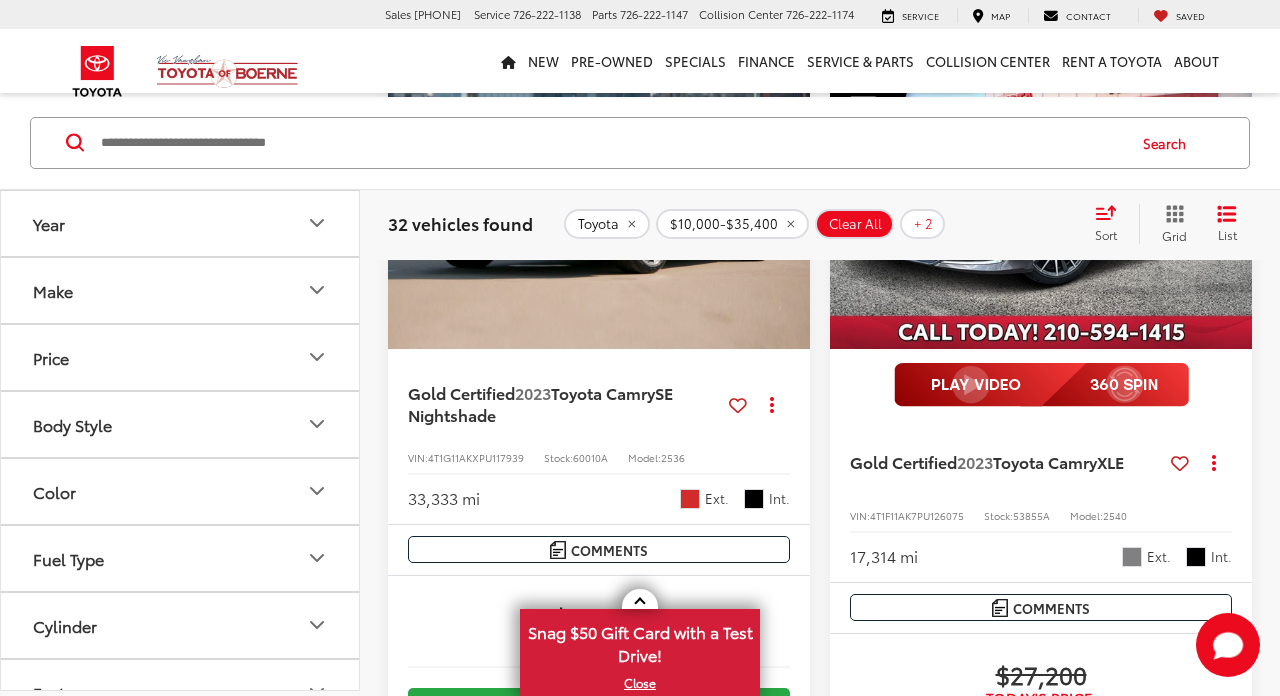 click at bounding box center [599, 191] 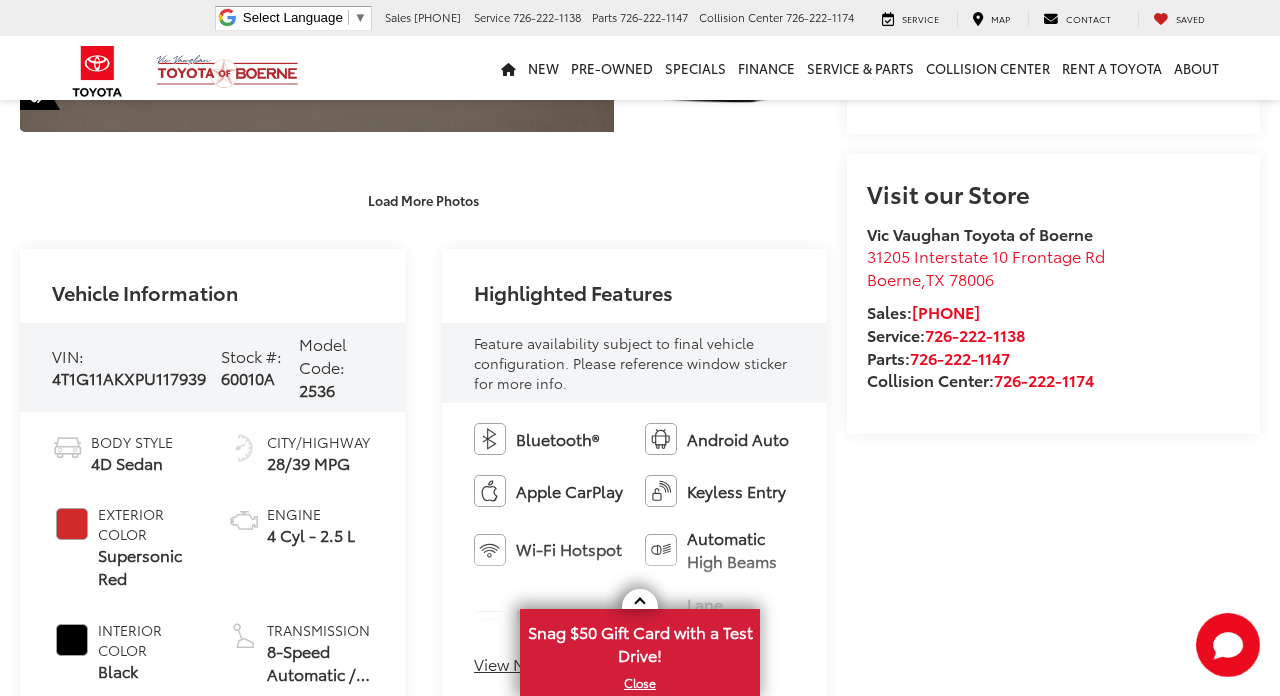 scroll, scrollTop: 530, scrollLeft: 0, axis: vertical 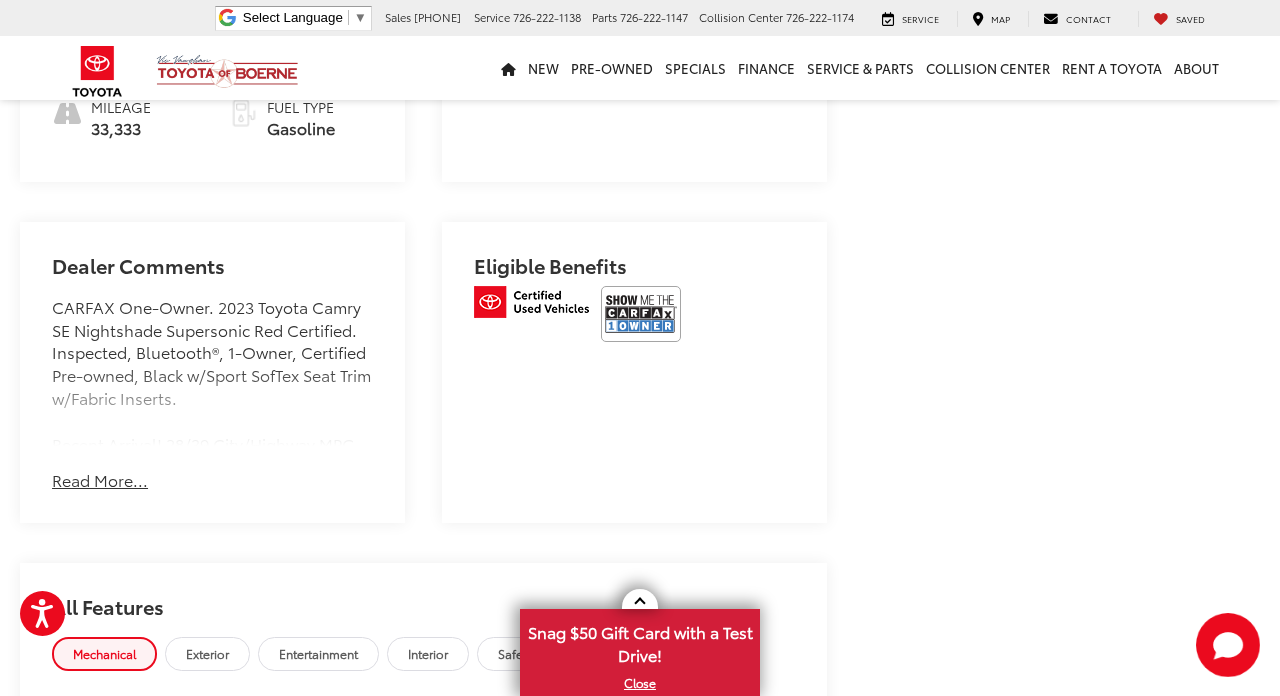 click at bounding box center [641, 314] 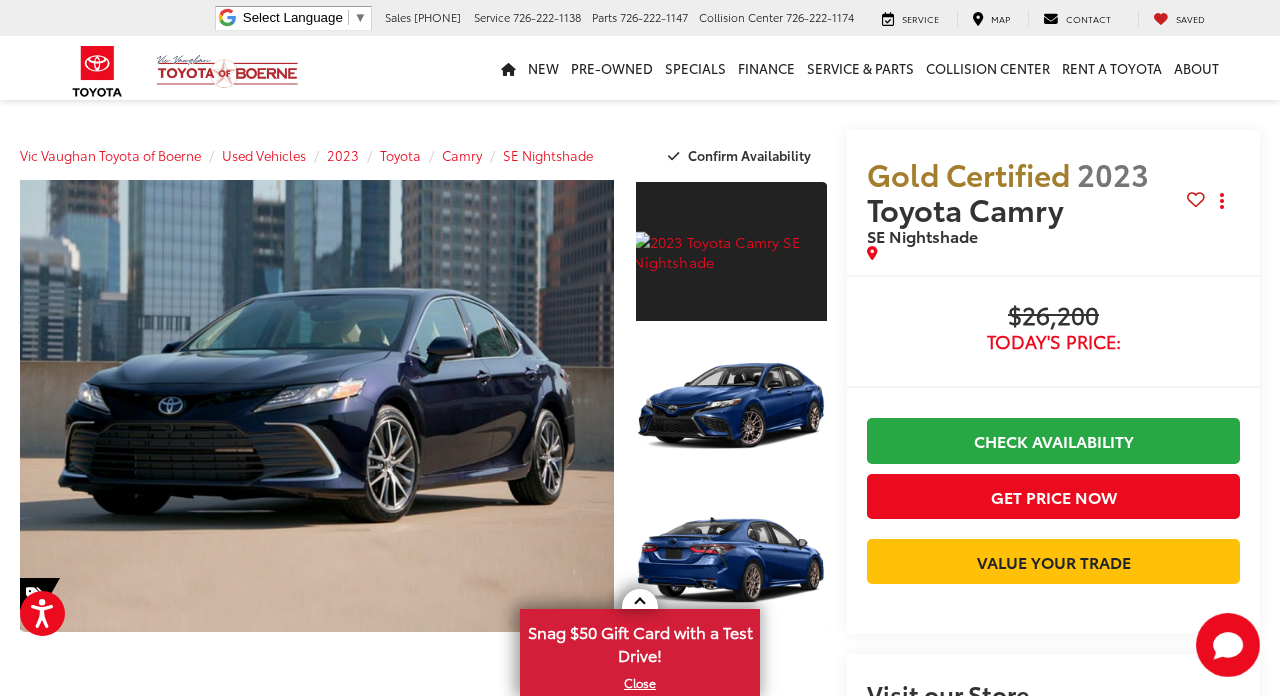 scroll, scrollTop: 0, scrollLeft: 0, axis: both 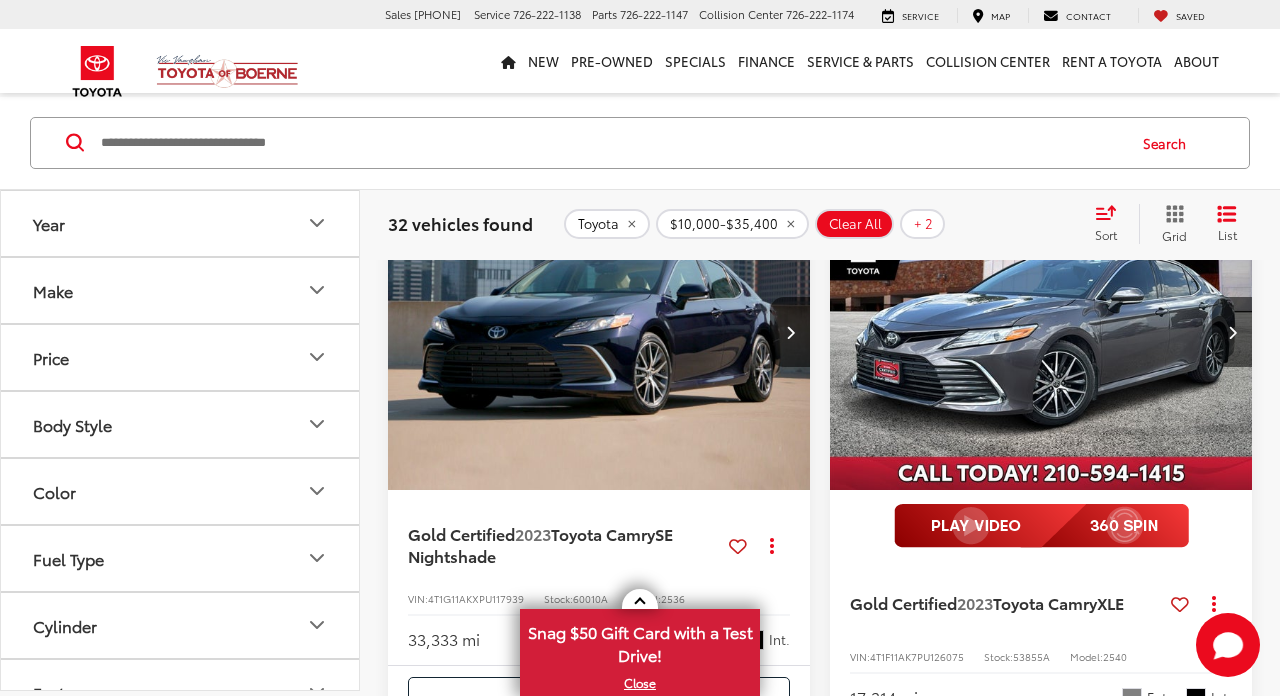 click at bounding box center [1041, 332] 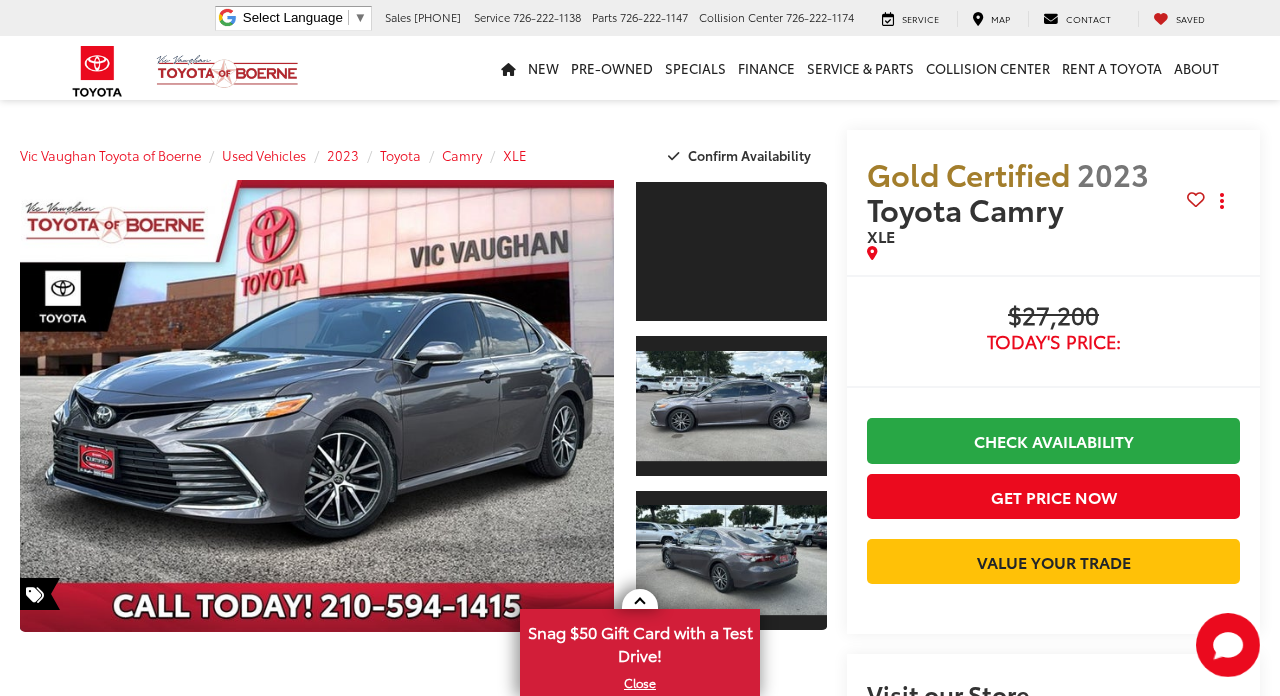 scroll, scrollTop: 50, scrollLeft: 0, axis: vertical 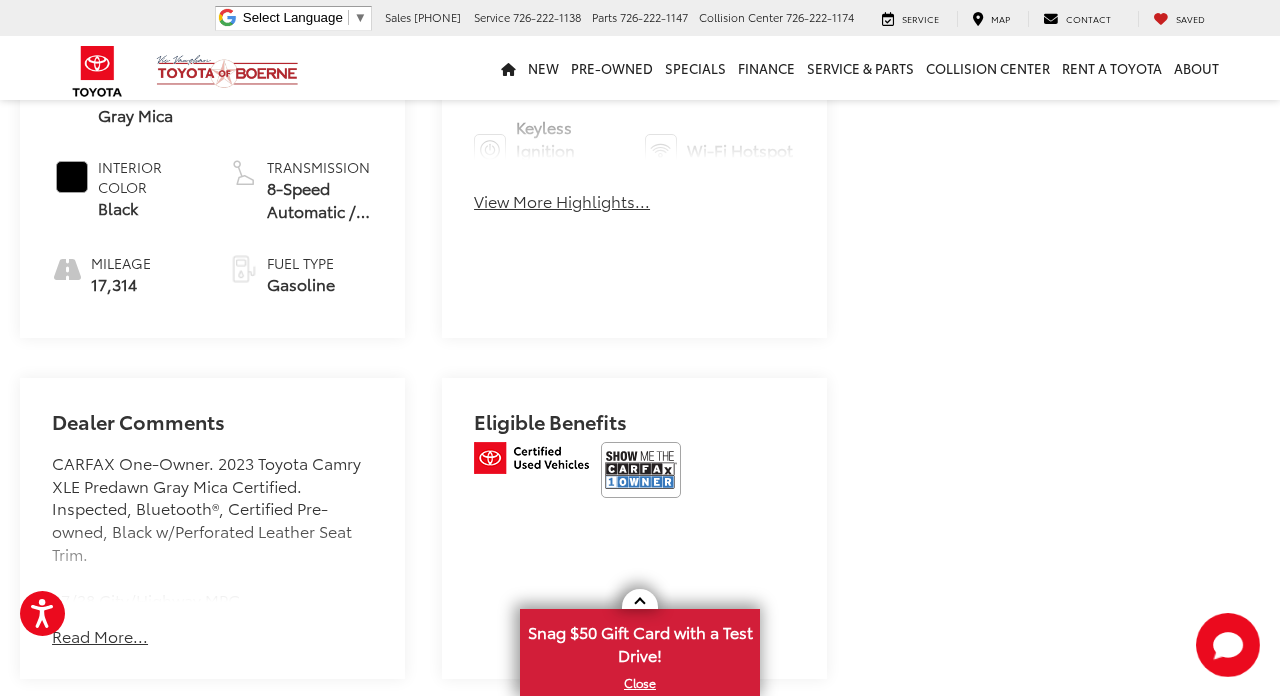 click at bounding box center [641, 470] 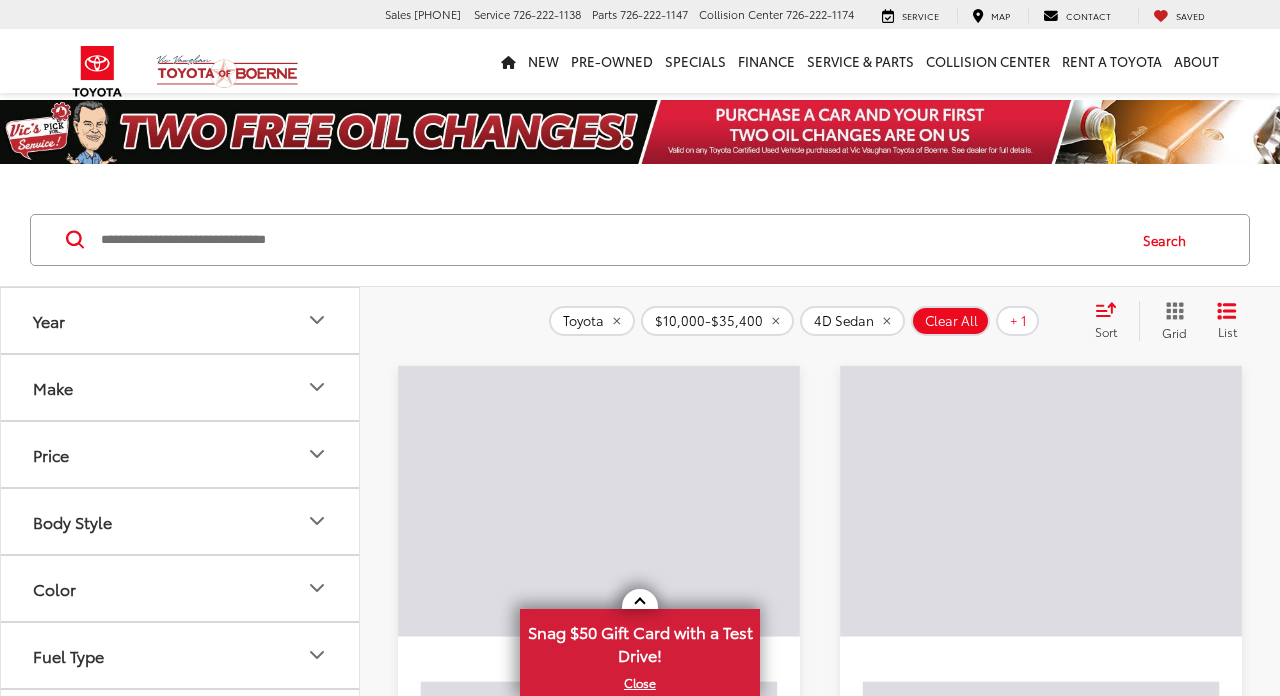 scroll, scrollTop: 187, scrollLeft: 0, axis: vertical 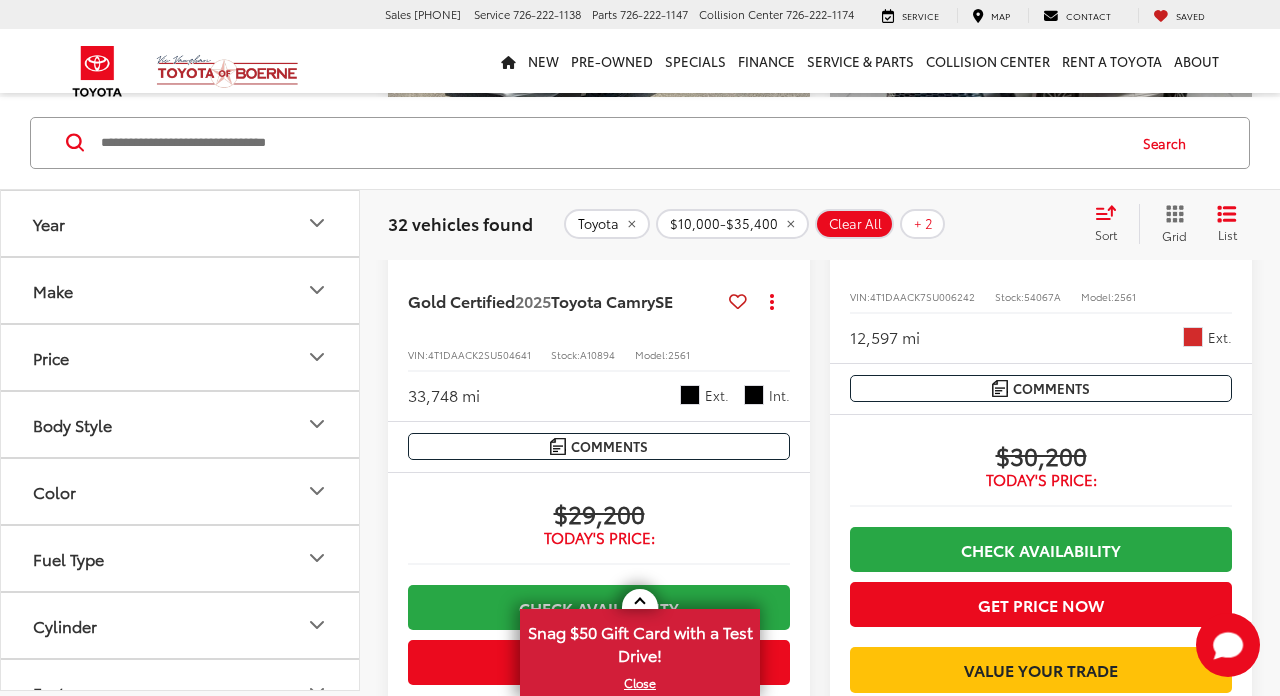 click at bounding box center (1039, 30) 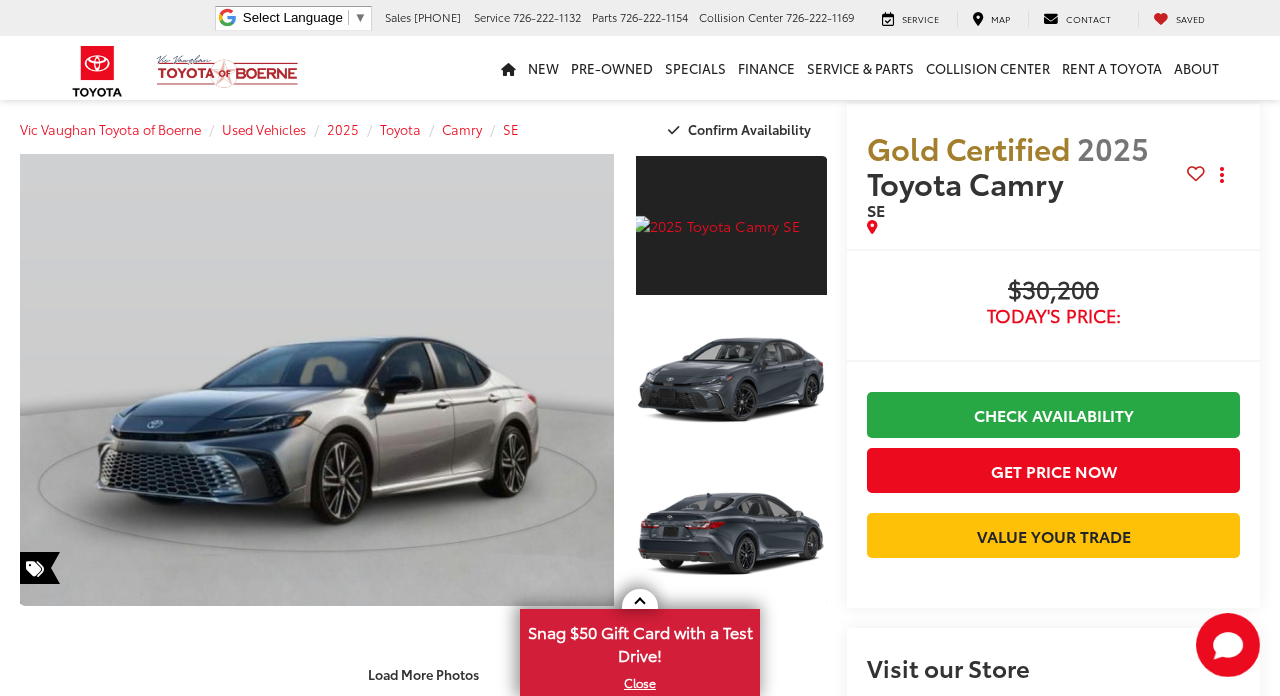 scroll, scrollTop: 51, scrollLeft: 0, axis: vertical 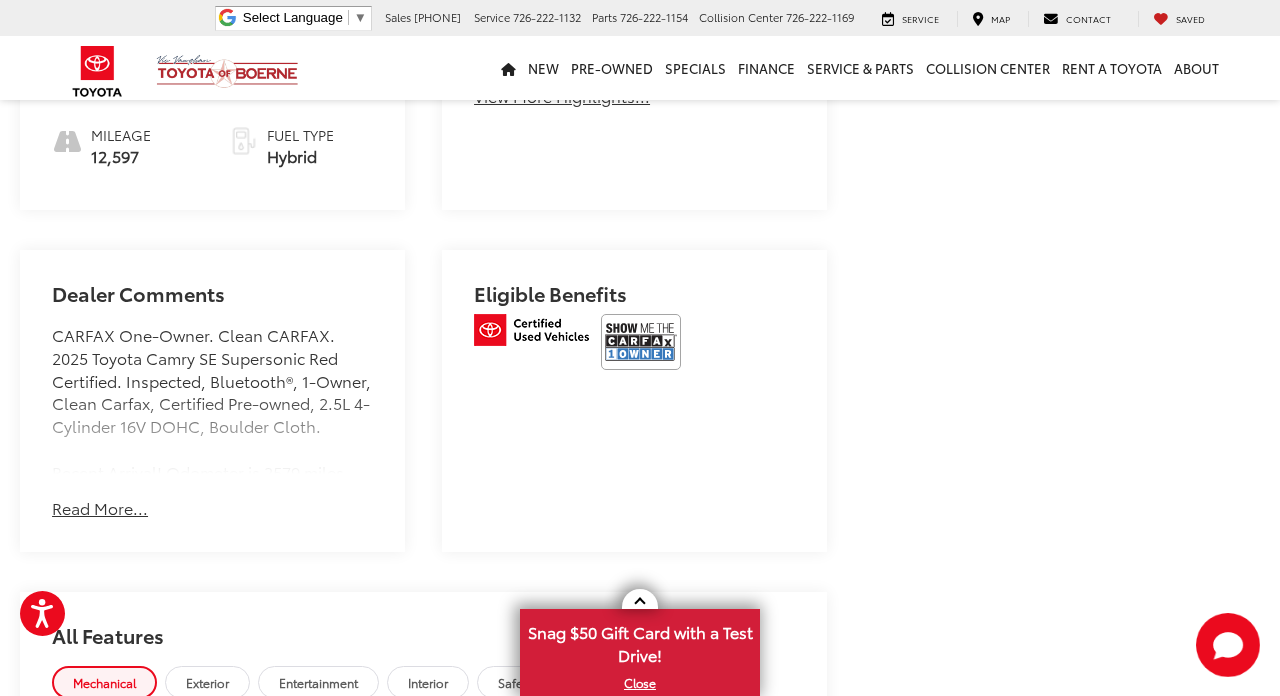 click at bounding box center [641, 342] 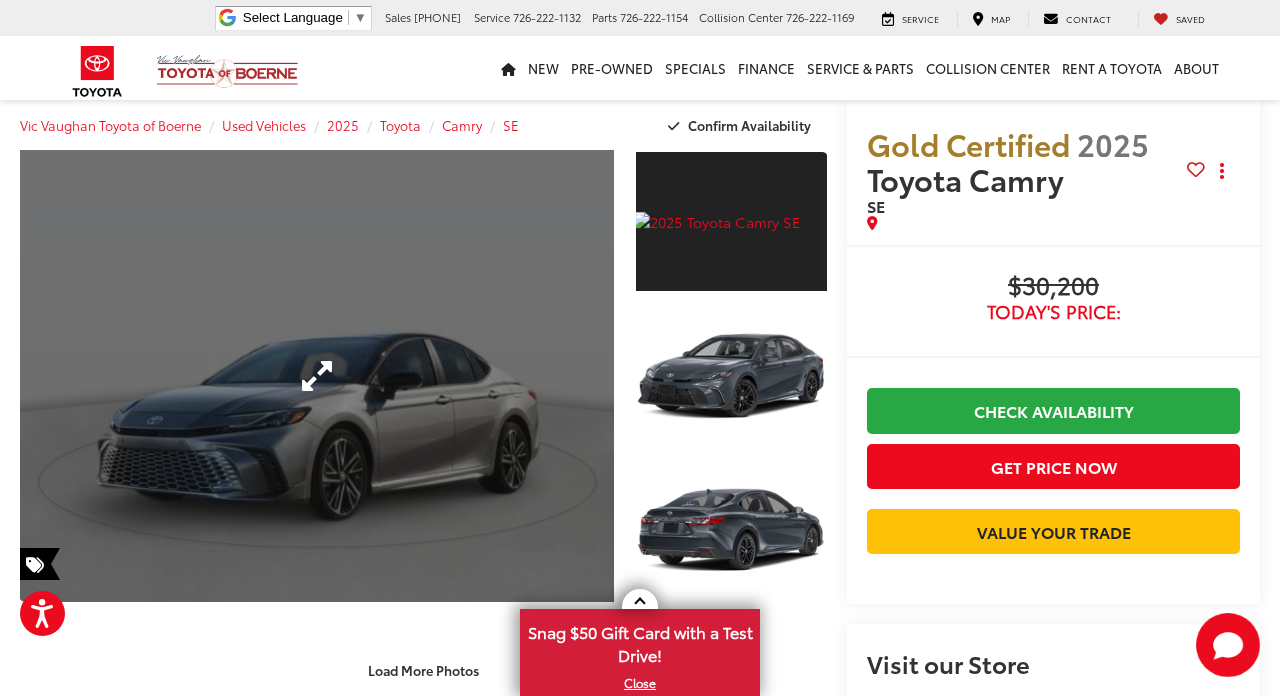 scroll, scrollTop: 5, scrollLeft: 0, axis: vertical 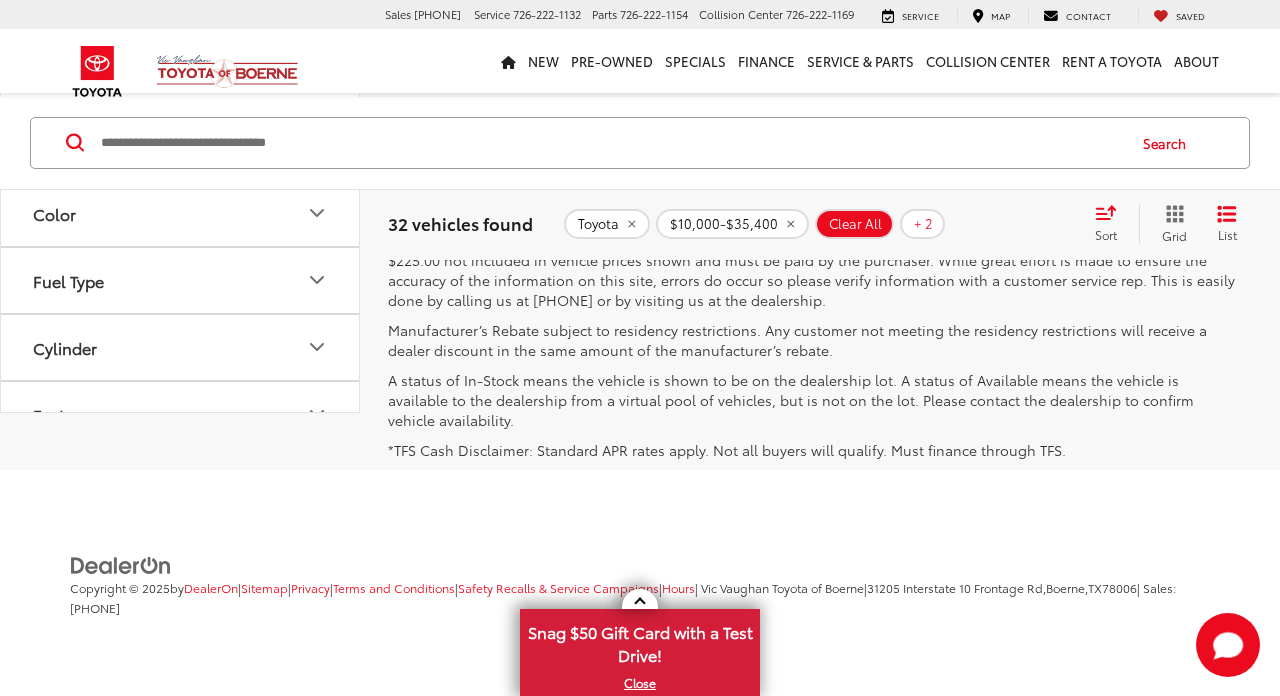 click on "Next" at bounding box center (1032, 171) 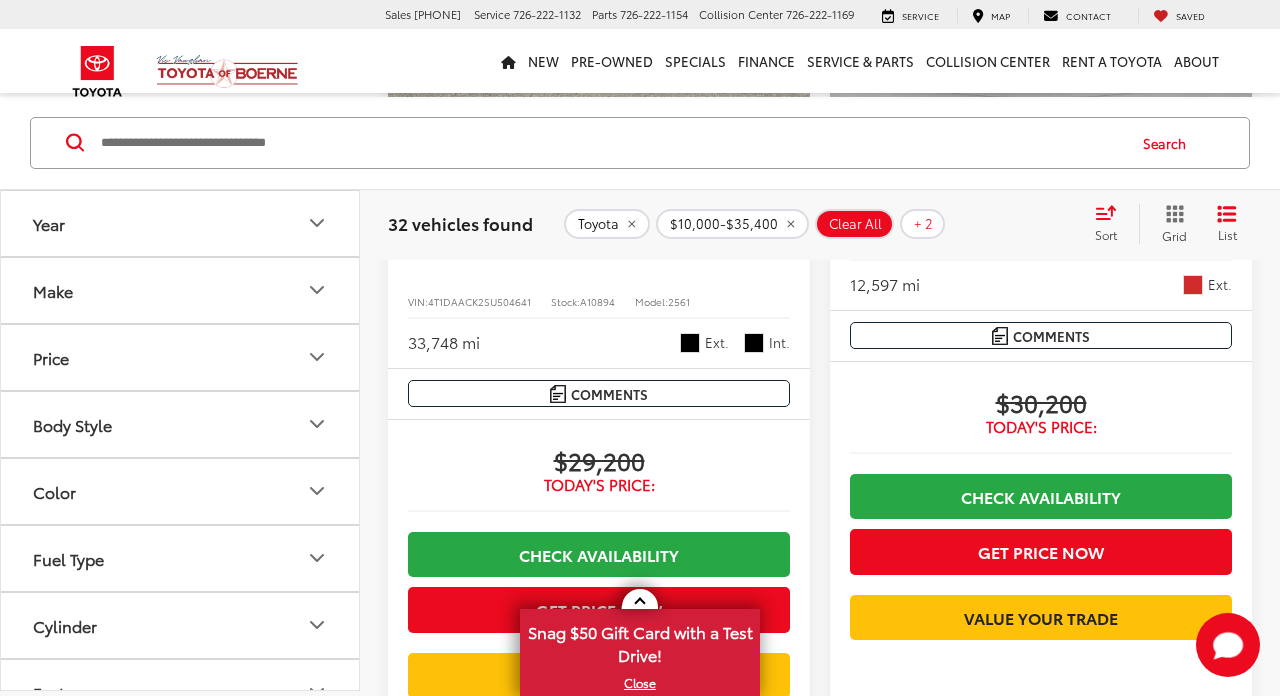 scroll, scrollTop: 3799, scrollLeft: 0, axis: vertical 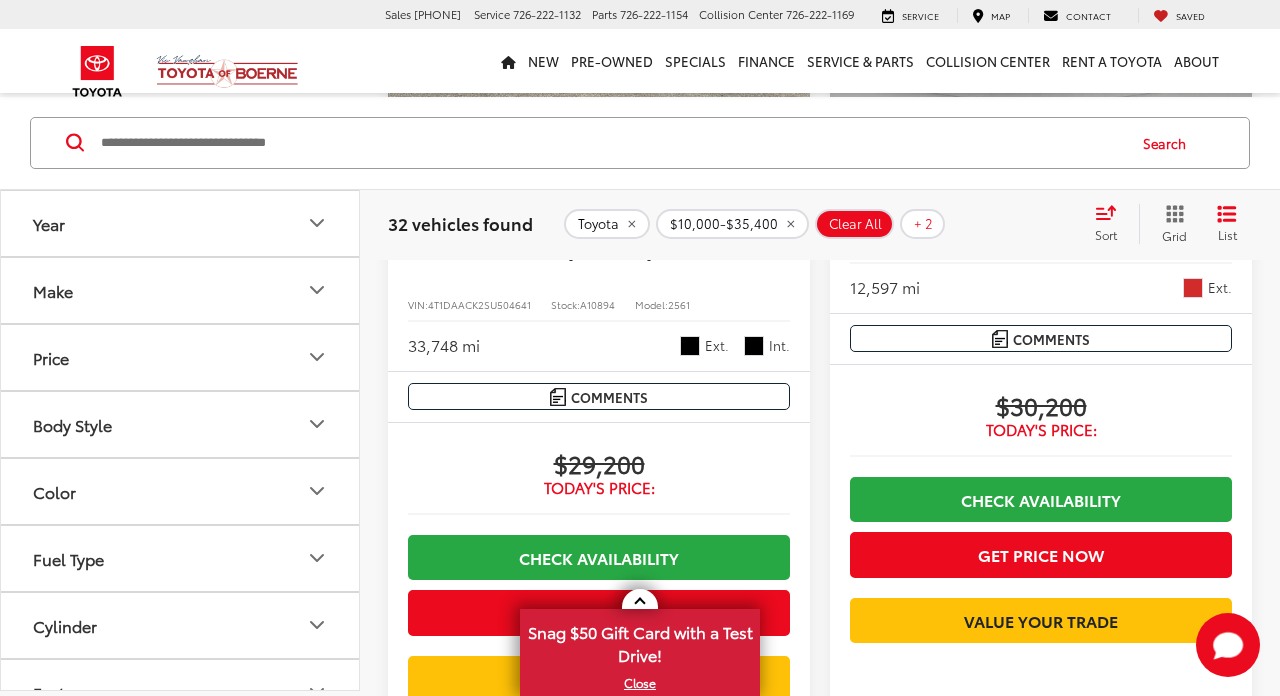 click at bounding box center (599, -20) 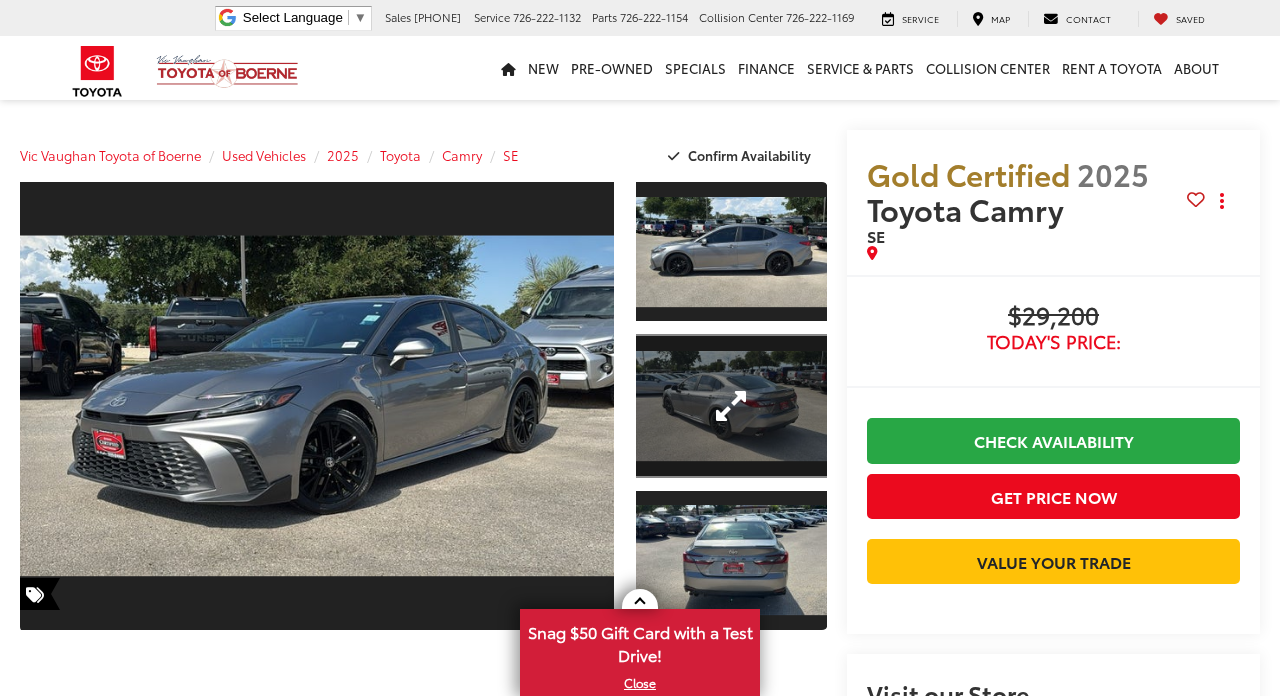 scroll, scrollTop: 84, scrollLeft: 0, axis: vertical 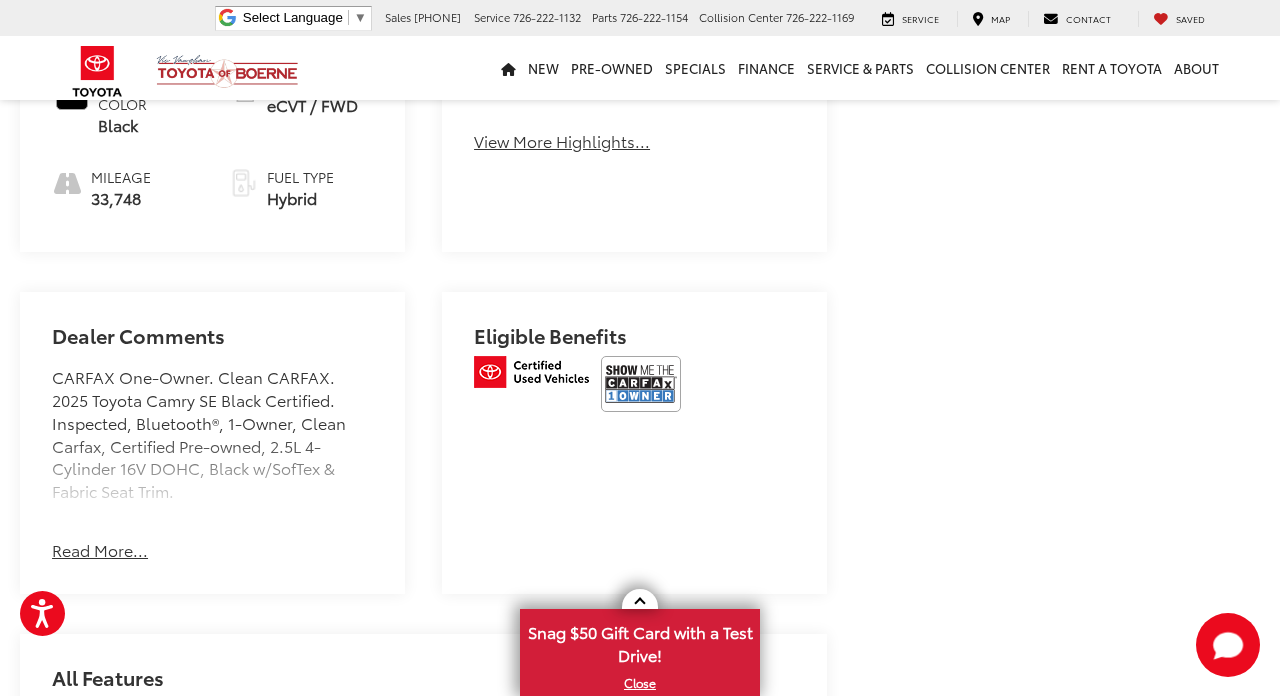 click at bounding box center (641, 384) 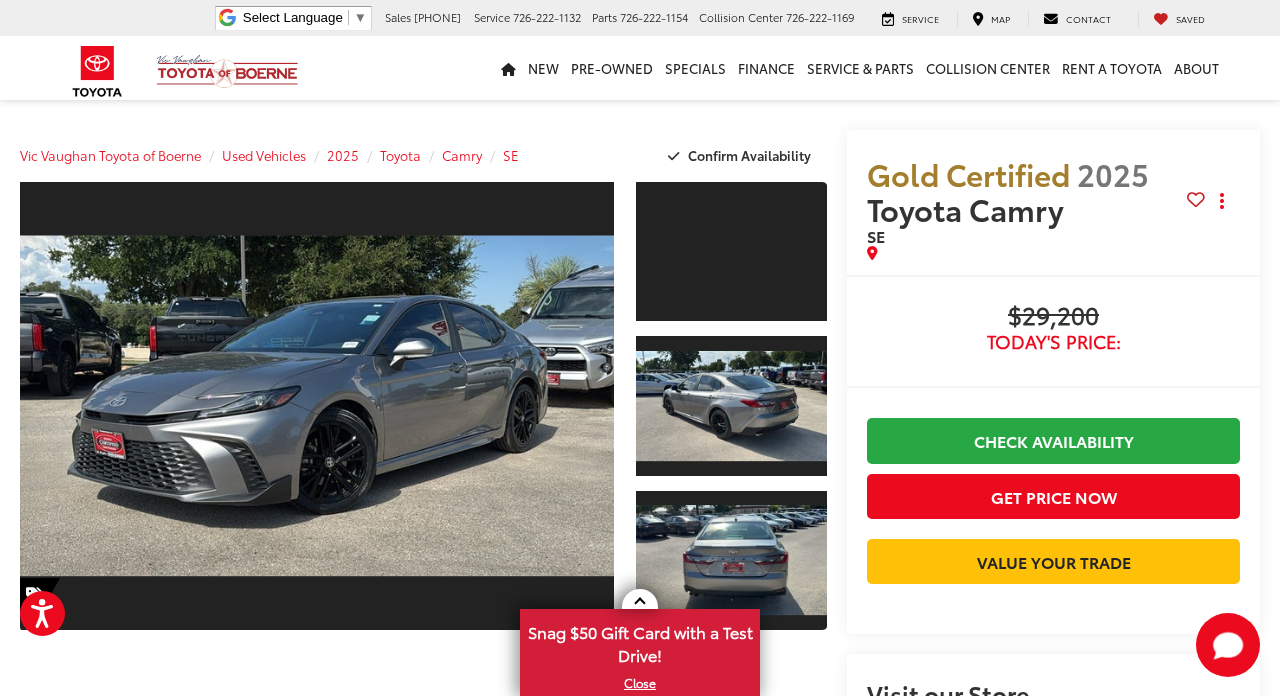 scroll, scrollTop: 0, scrollLeft: 0, axis: both 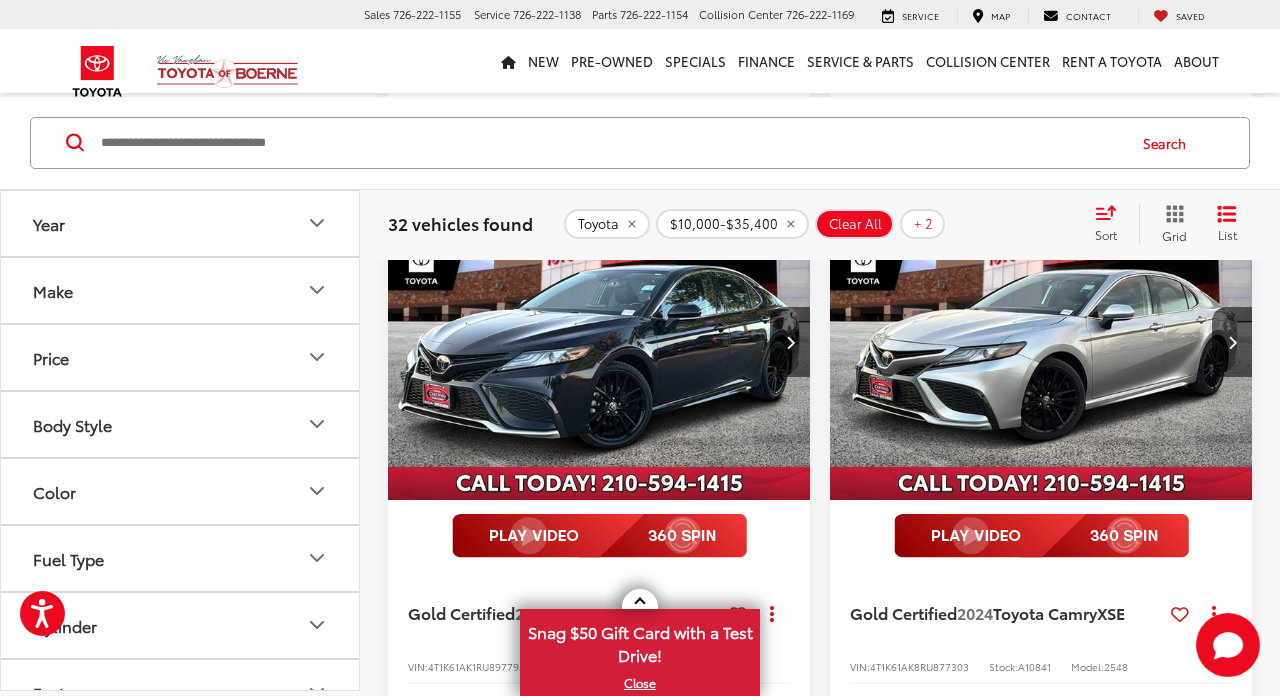 click 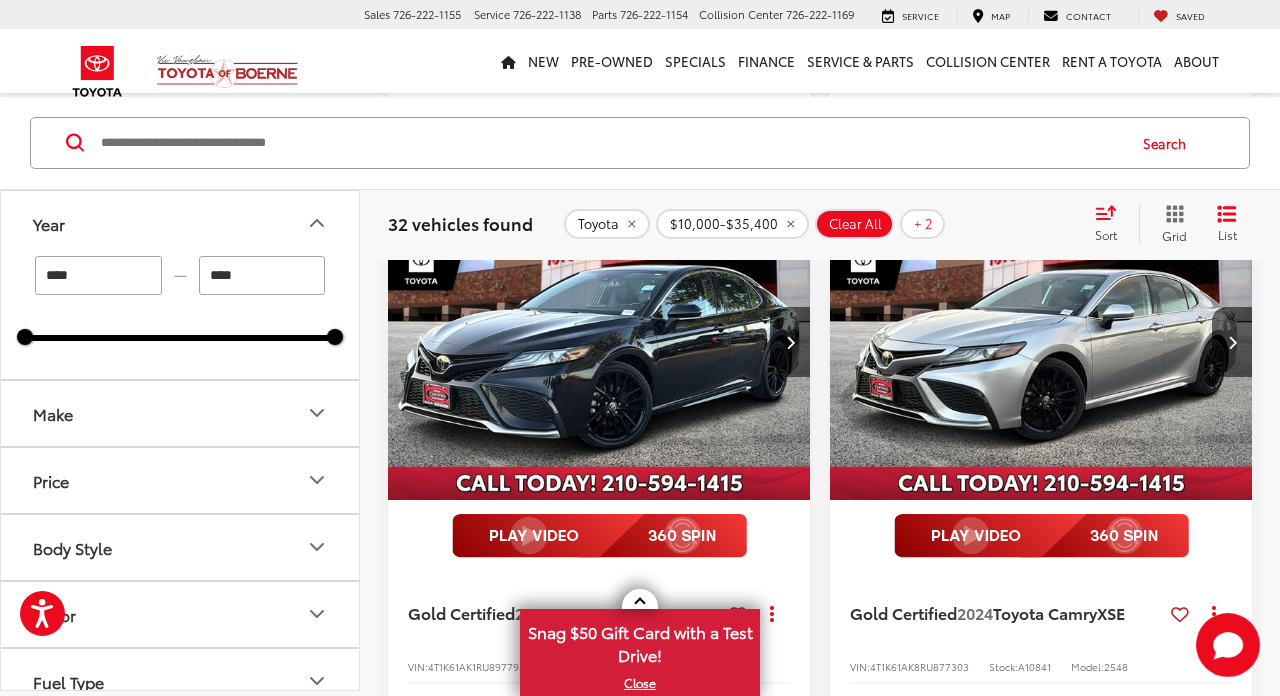 click on "****" at bounding box center (98, 275) 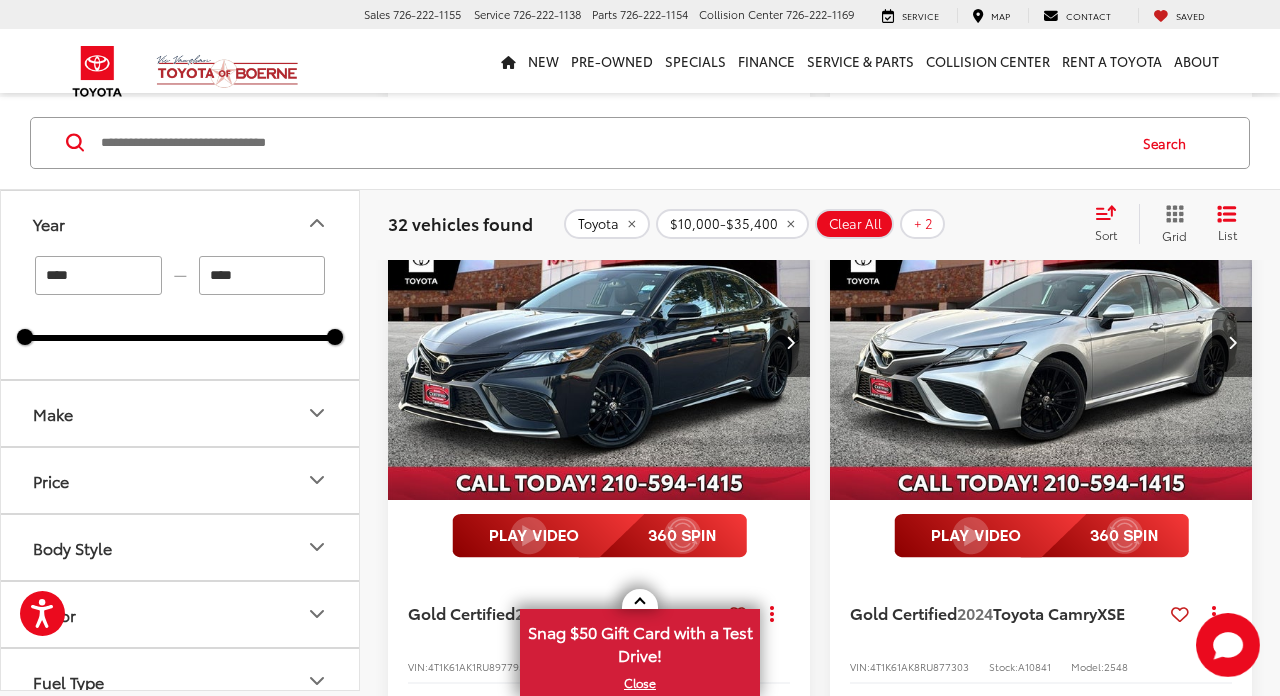 type on "****" 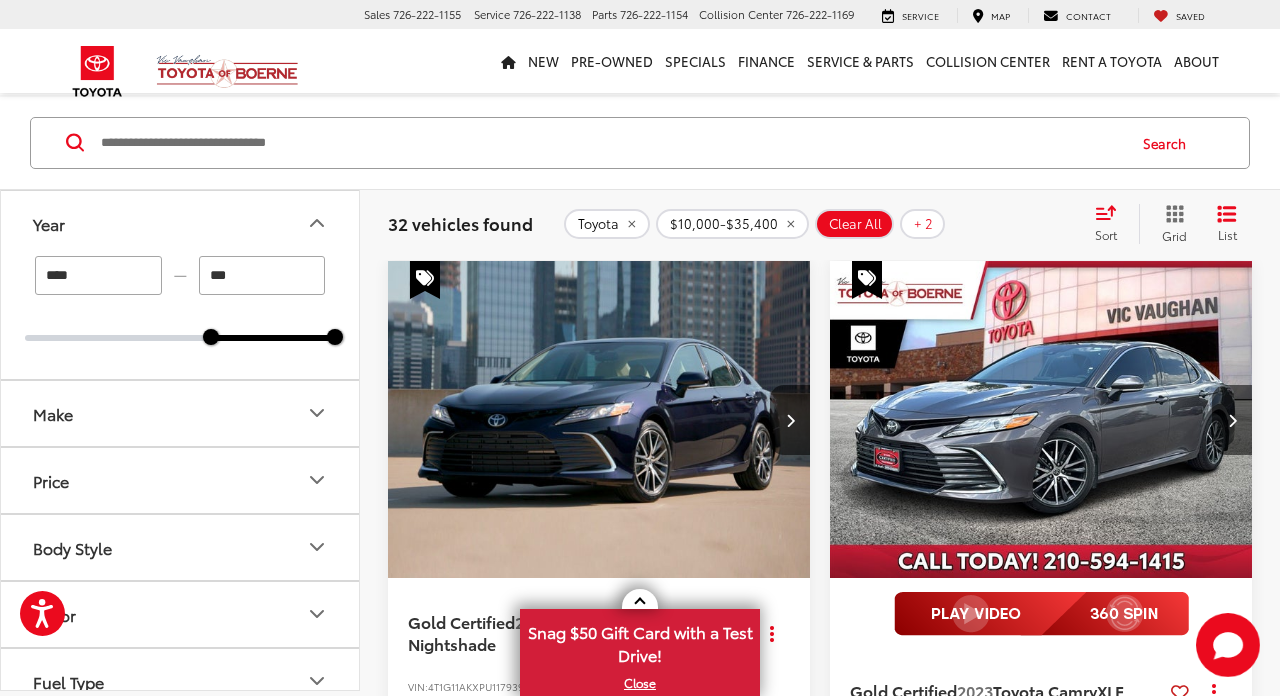 scroll, scrollTop: 97, scrollLeft: 0, axis: vertical 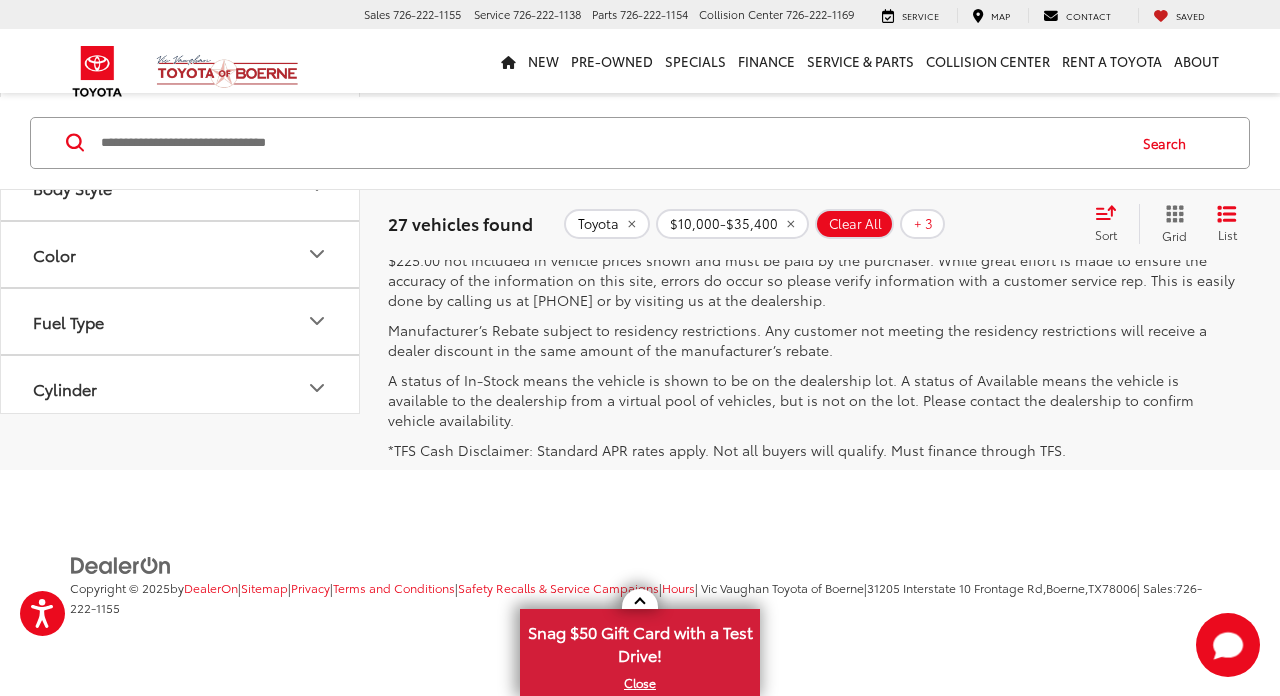click on "2" at bounding box center (954, 171) 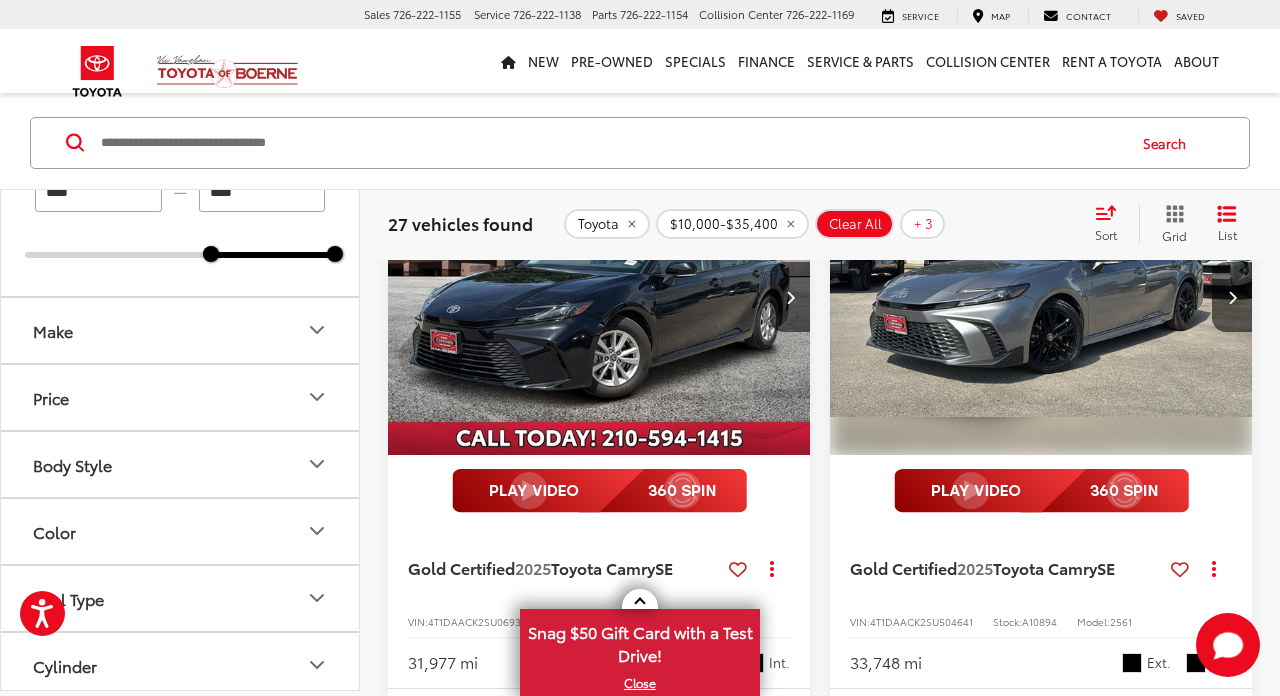 scroll, scrollTop: 190, scrollLeft: 0, axis: vertical 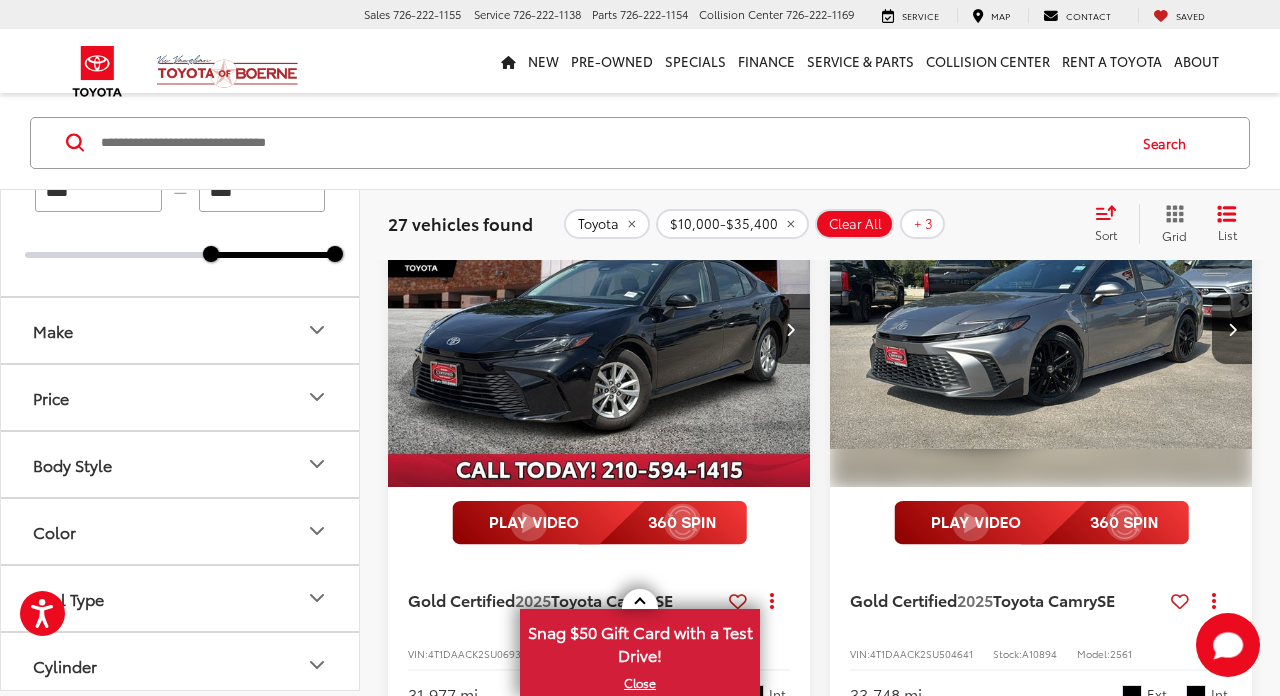 click on "****" at bounding box center (262, 192) 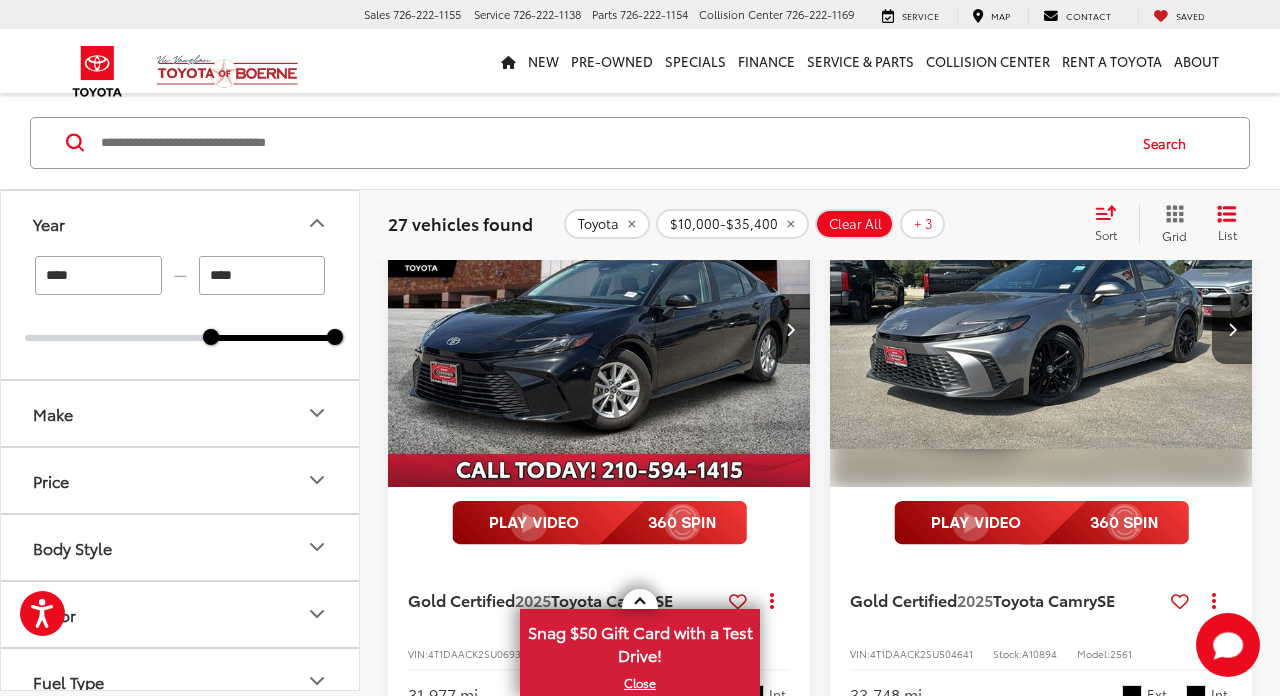 scroll, scrollTop: 0, scrollLeft: 0, axis: both 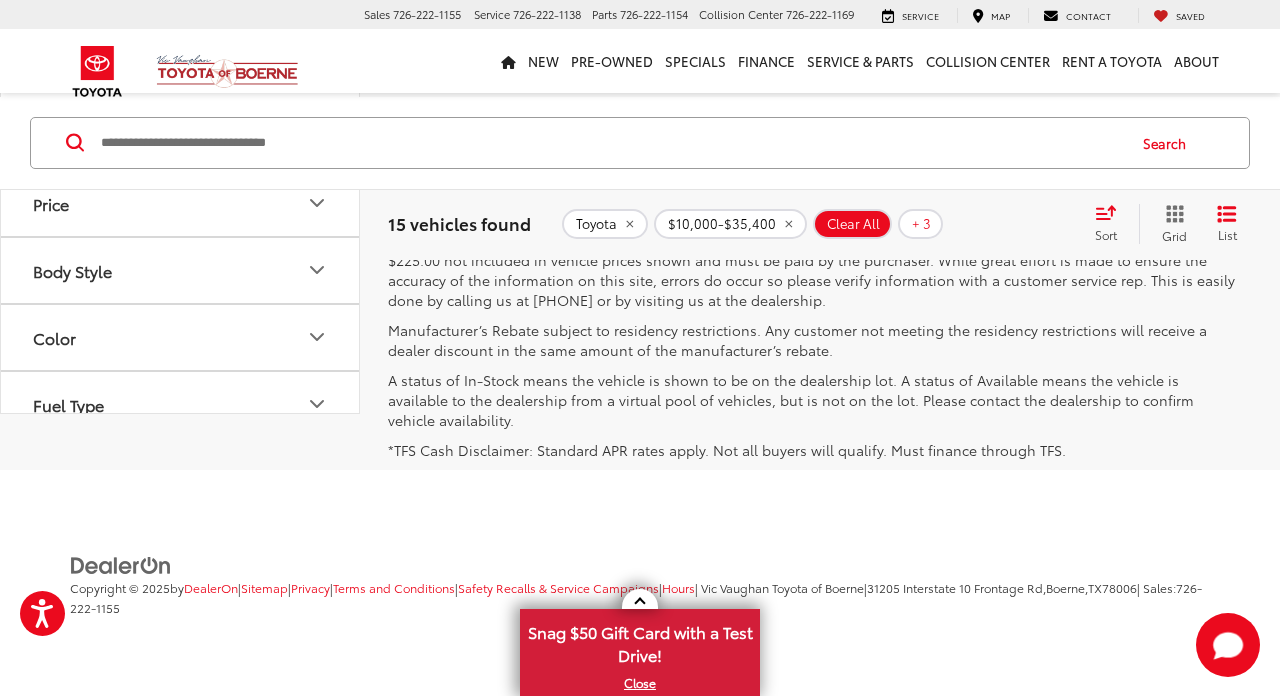 click on "2" at bounding box center [984, 171] 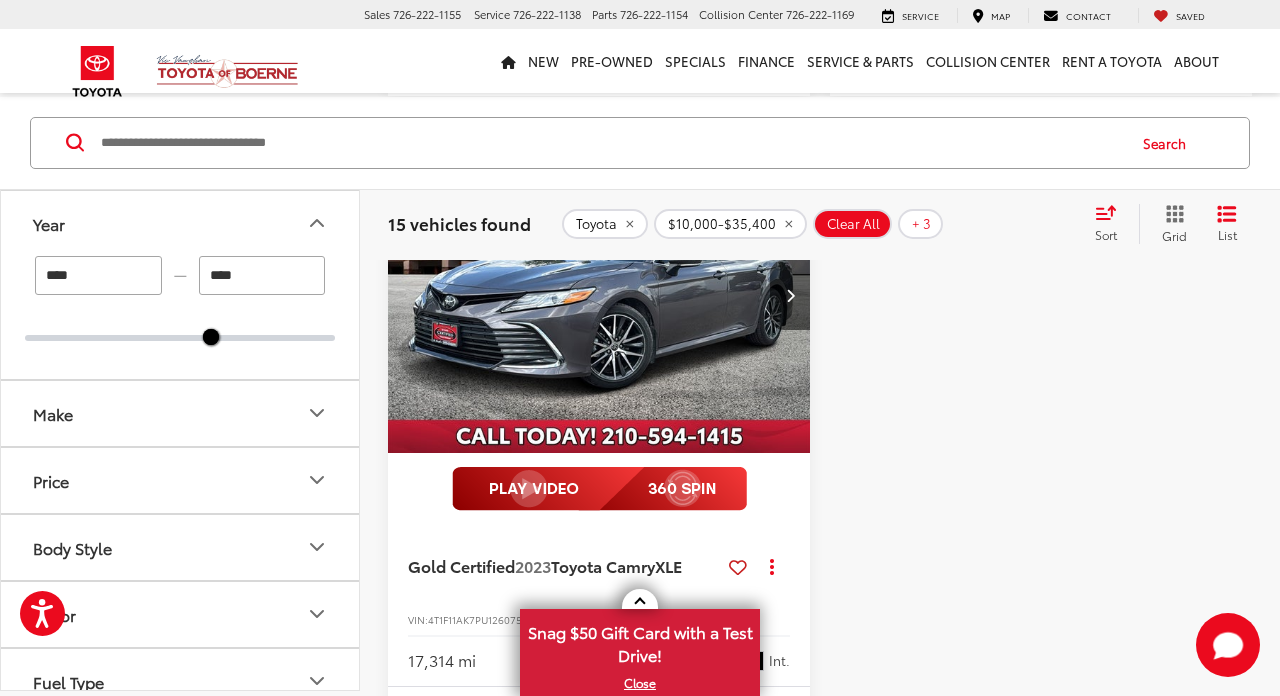 scroll, scrollTop: 1332, scrollLeft: 0, axis: vertical 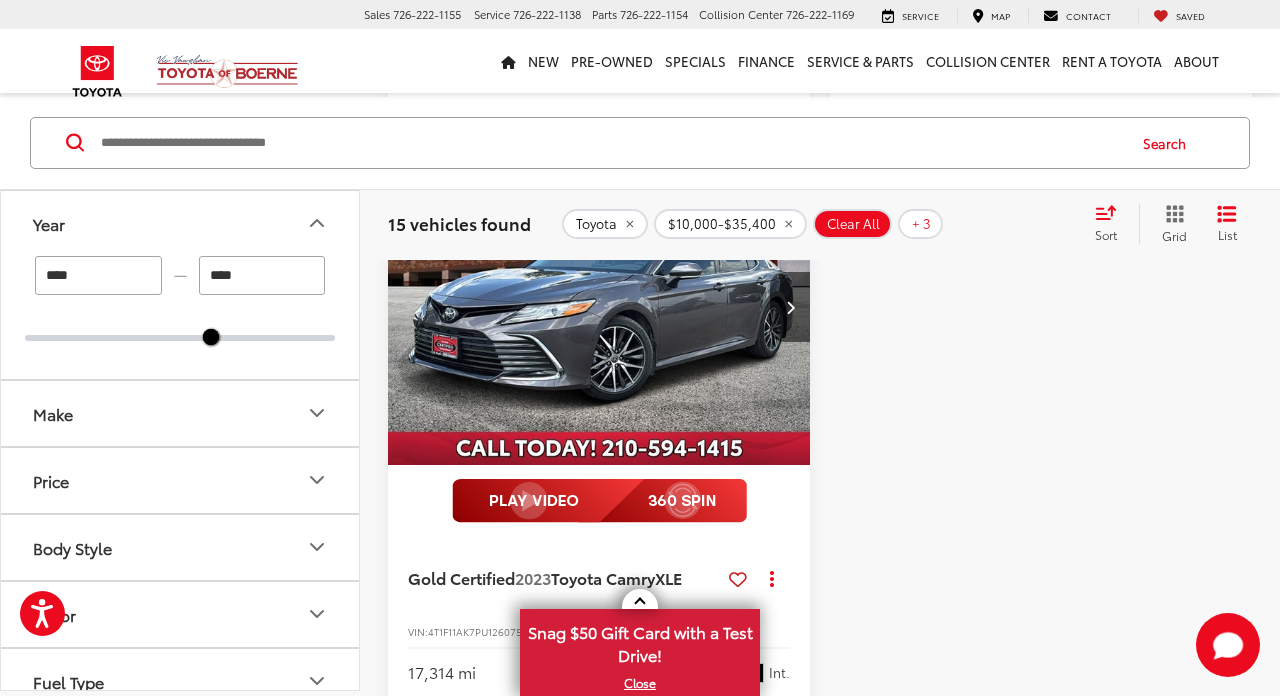 click at bounding box center [599, 307] 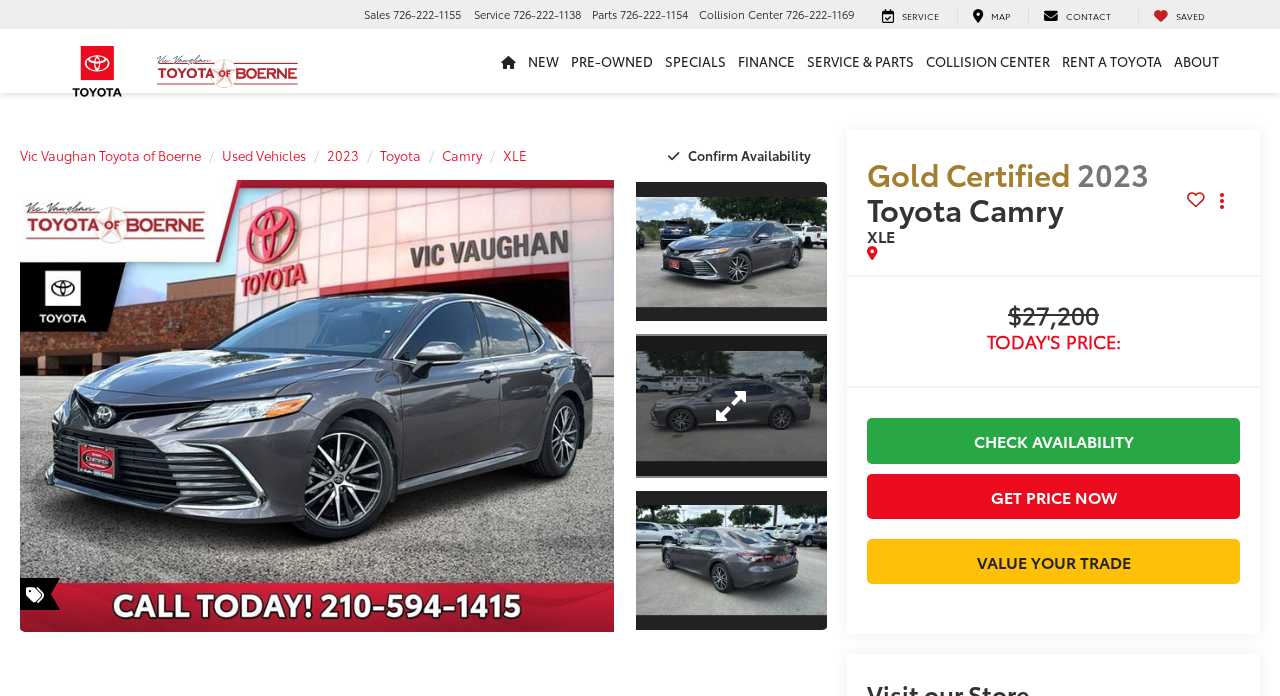 drag, startPoint x: 0, startPoint y: 0, endPoint x: 745, endPoint y: 389, distance: 840.4439 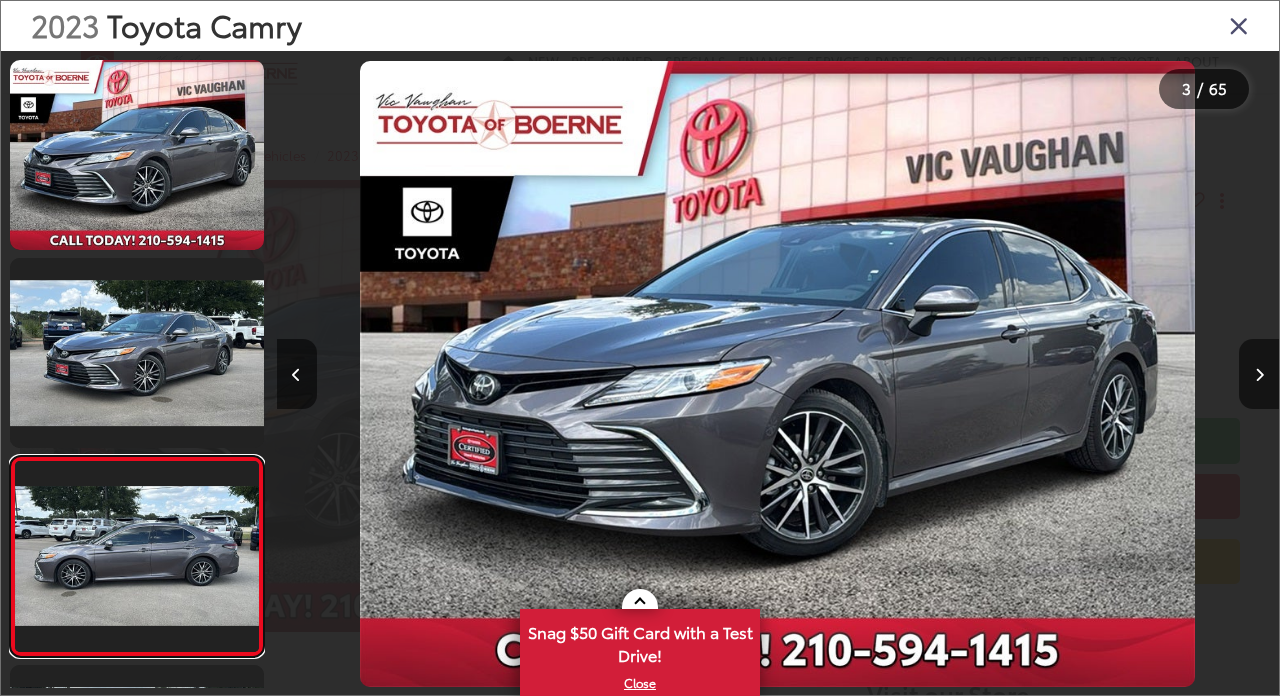 scroll, scrollTop: 0, scrollLeft: 0, axis: both 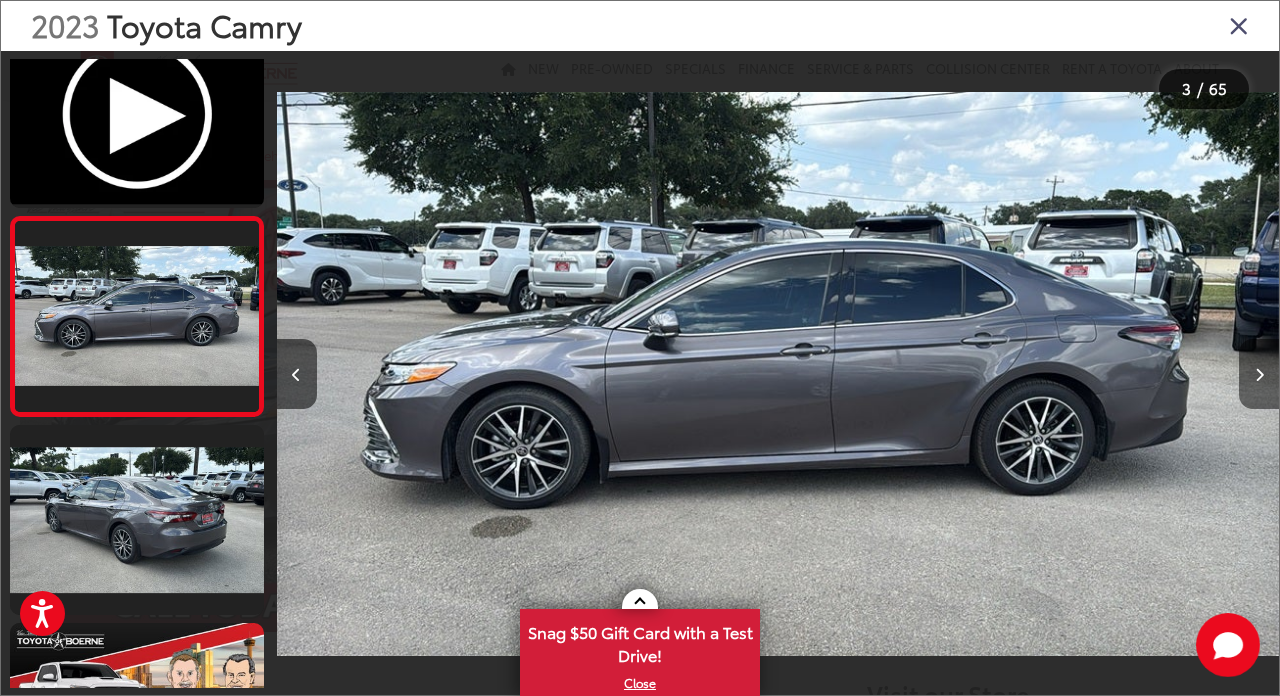 click at bounding box center [1259, 375] 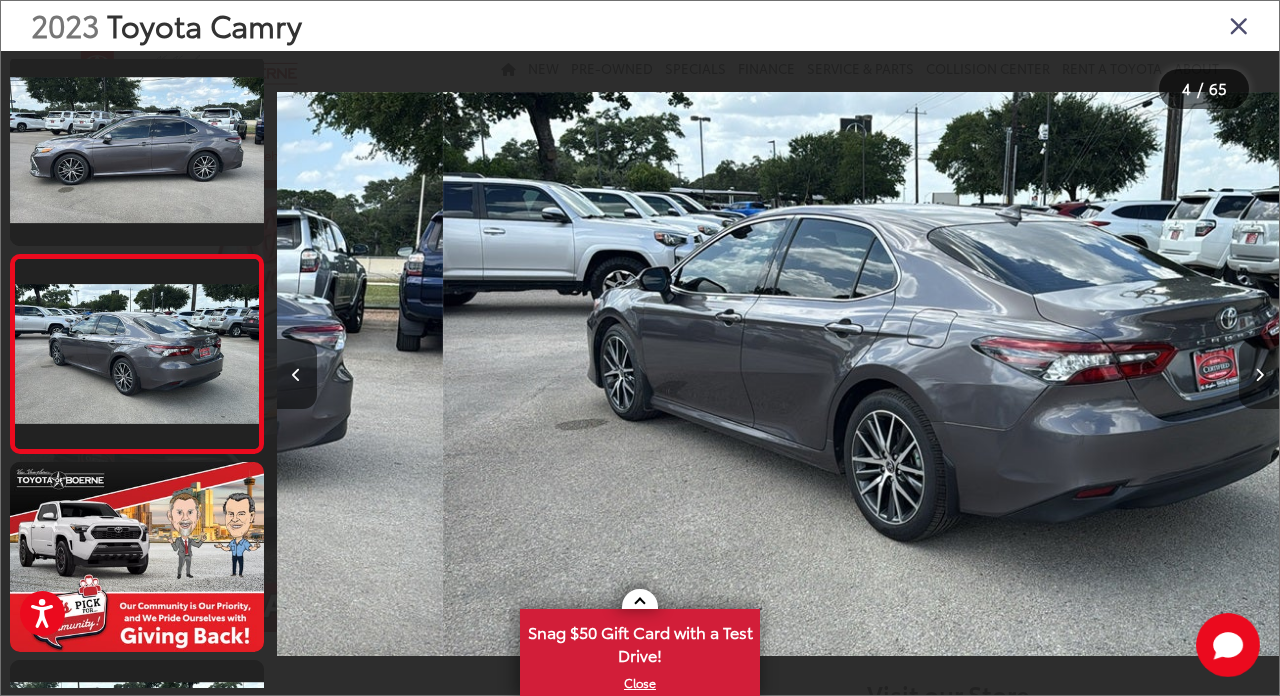 scroll, scrollTop: 0, scrollLeft: 3006, axis: horizontal 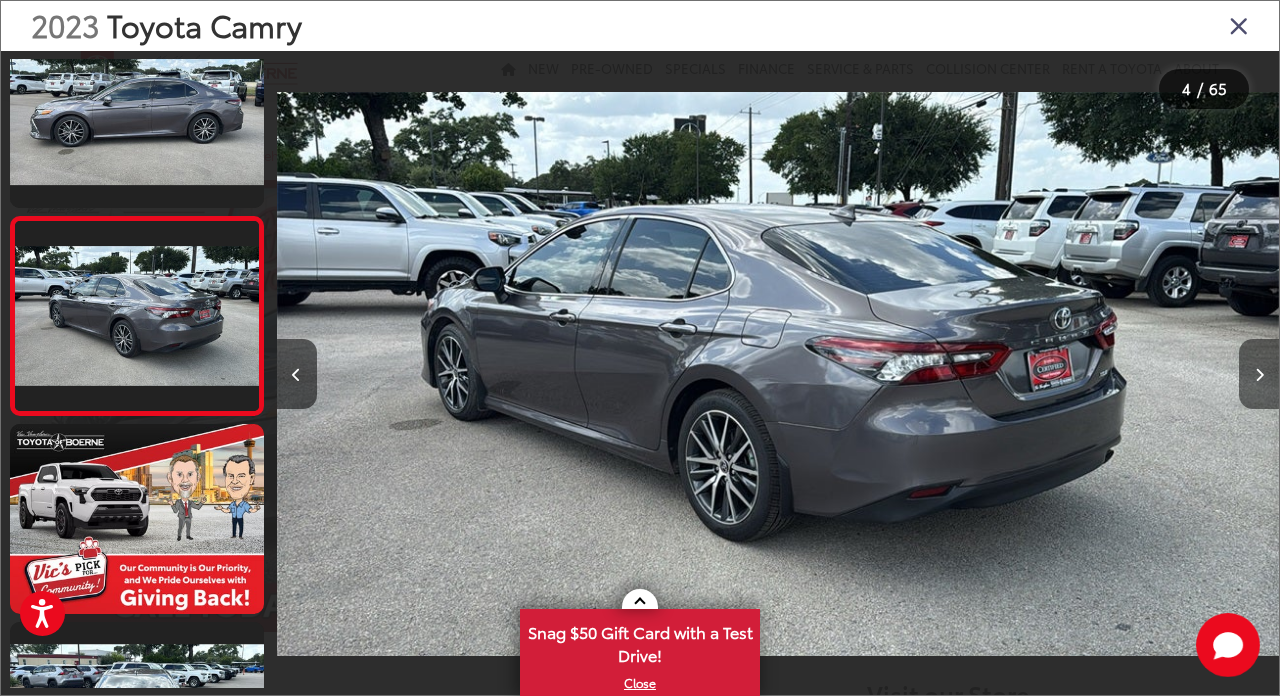click at bounding box center (1259, 375) 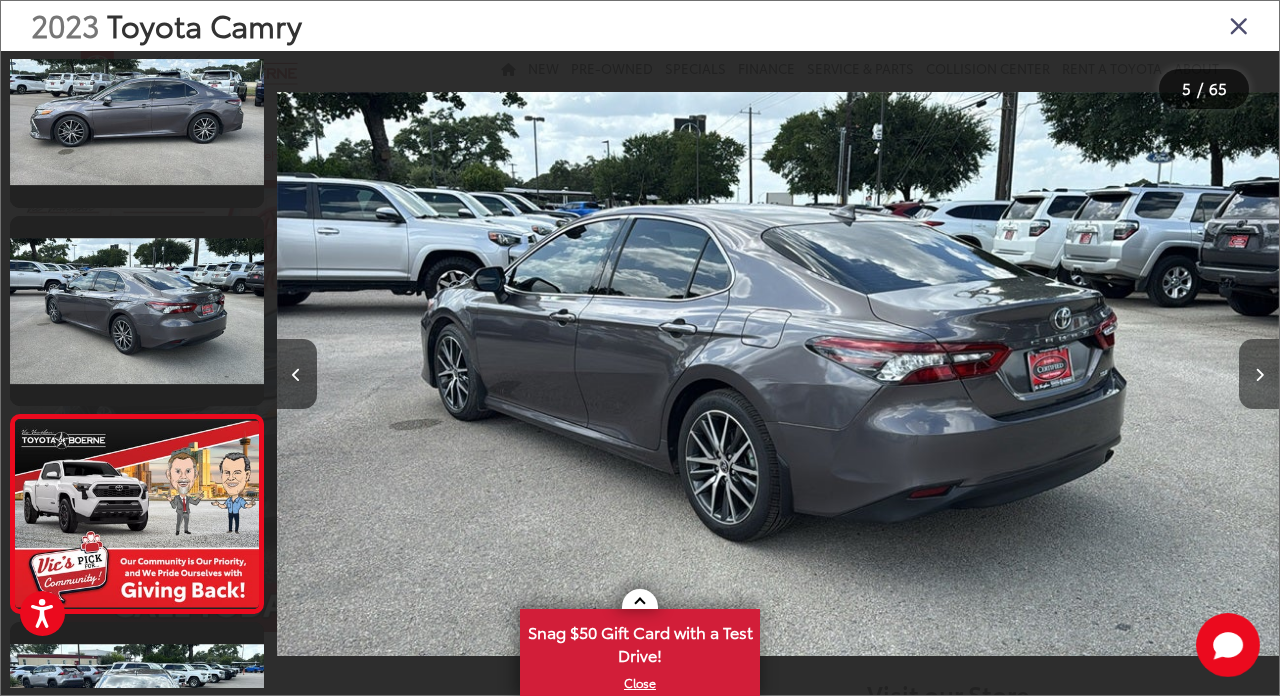 scroll, scrollTop: 0, scrollLeft: 4010, axis: horizontal 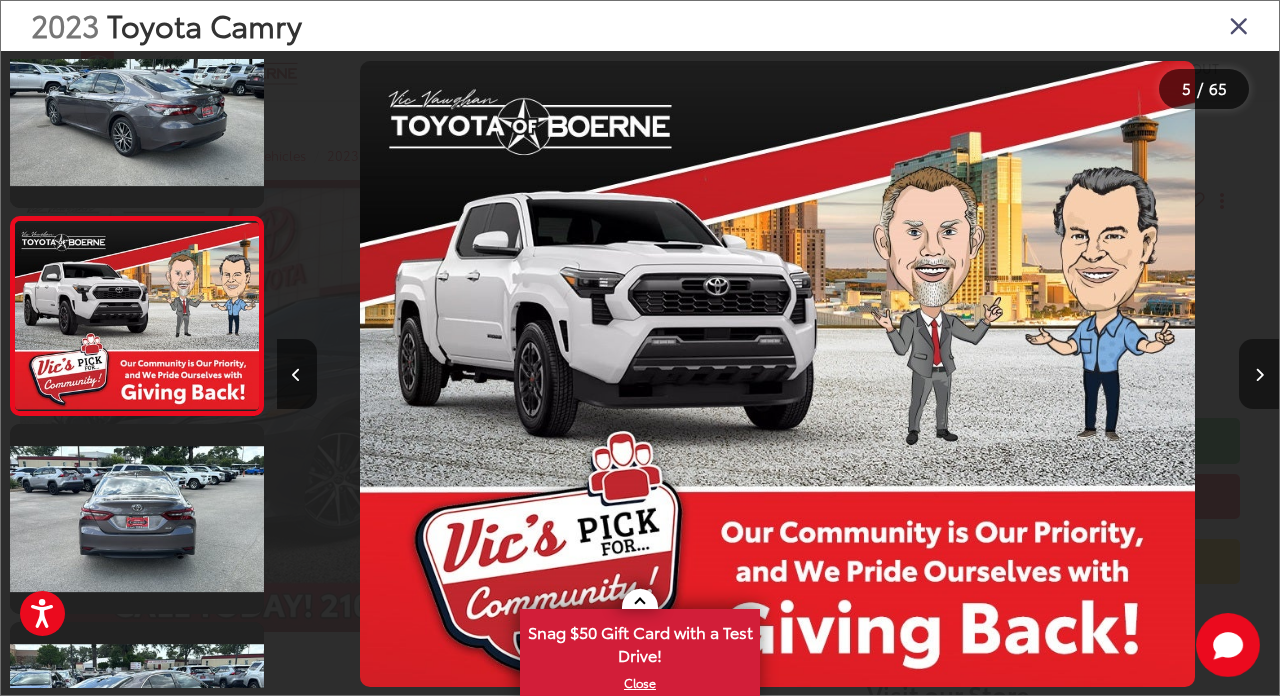 click at bounding box center [1259, 375] 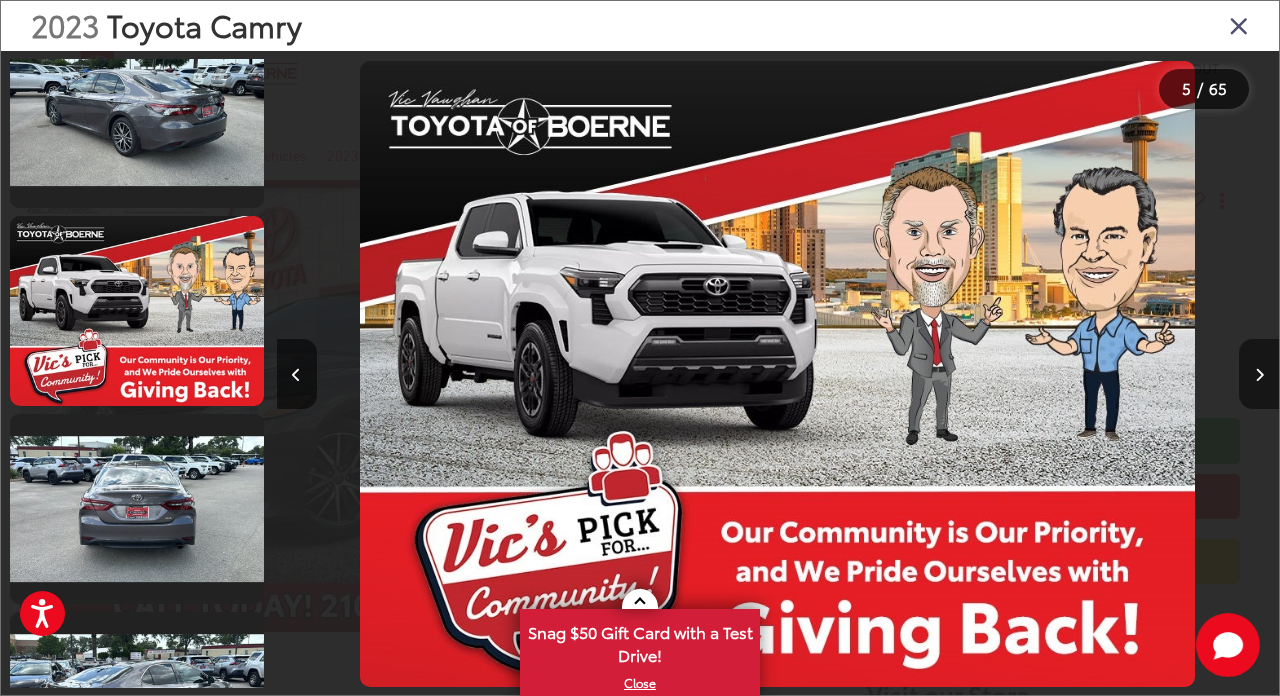 scroll, scrollTop: 0, scrollLeft: 5012, axis: horizontal 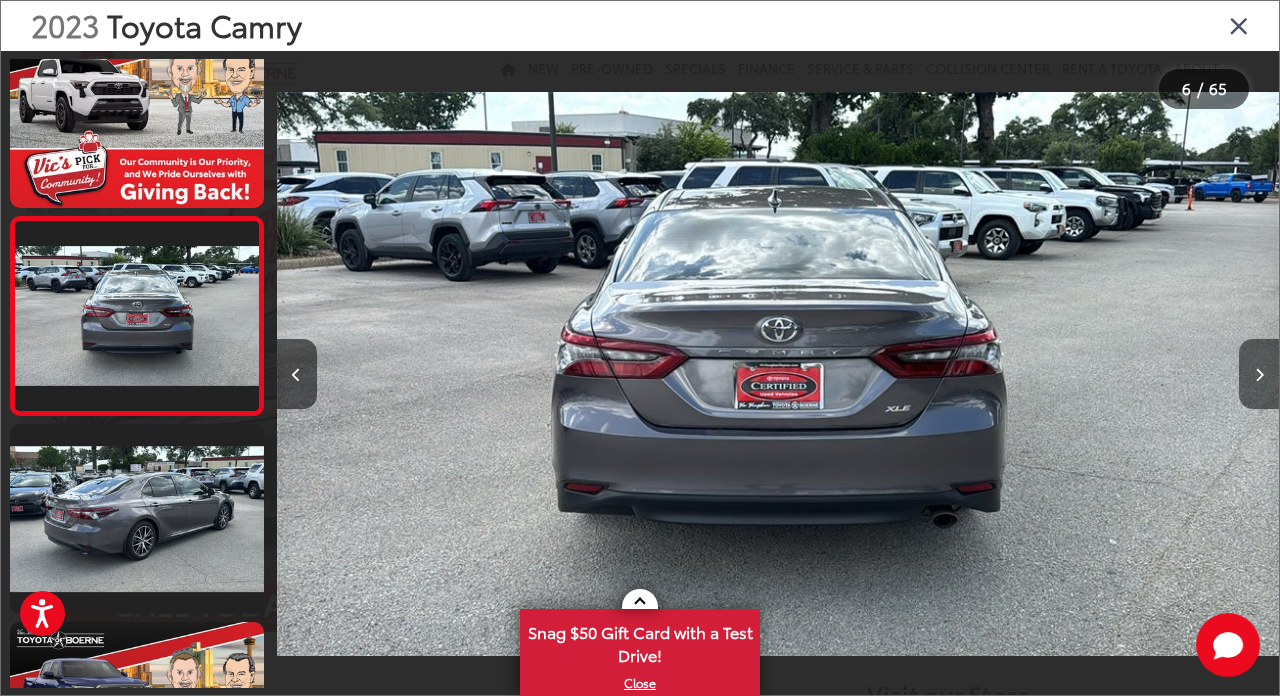 click at bounding box center (1259, 375) 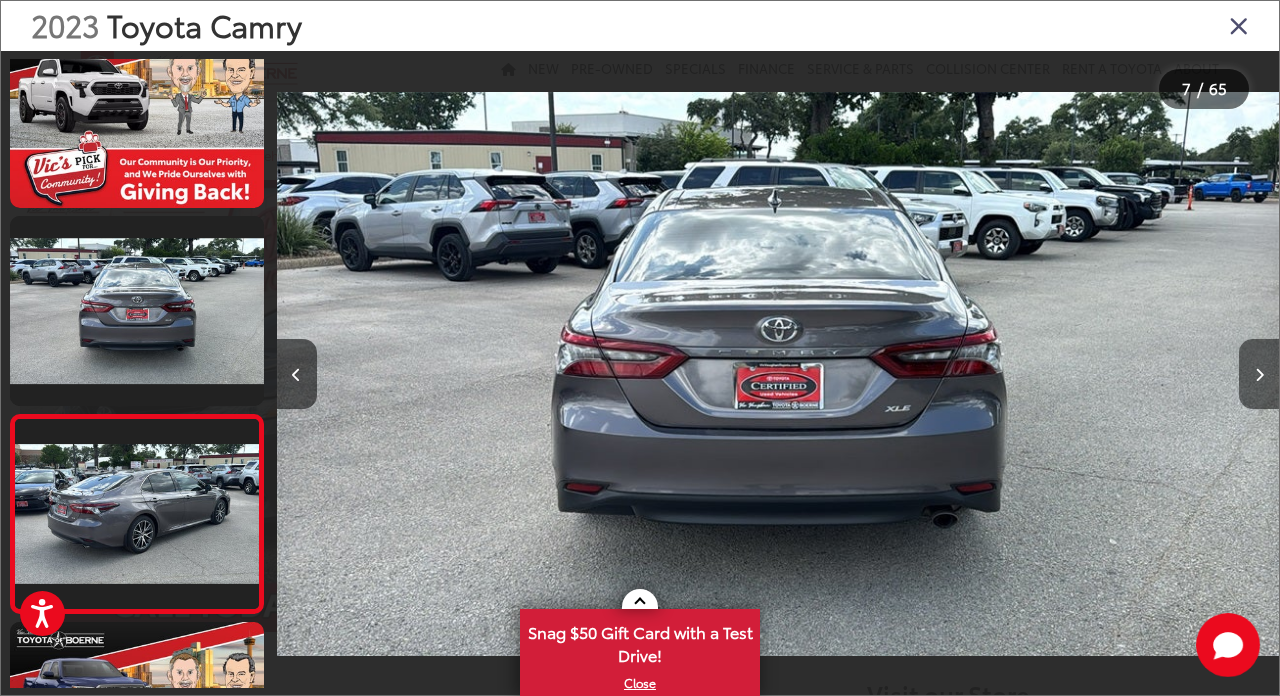 scroll, scrollTop: 0, scrollLeft: 6014, axis: horizontal 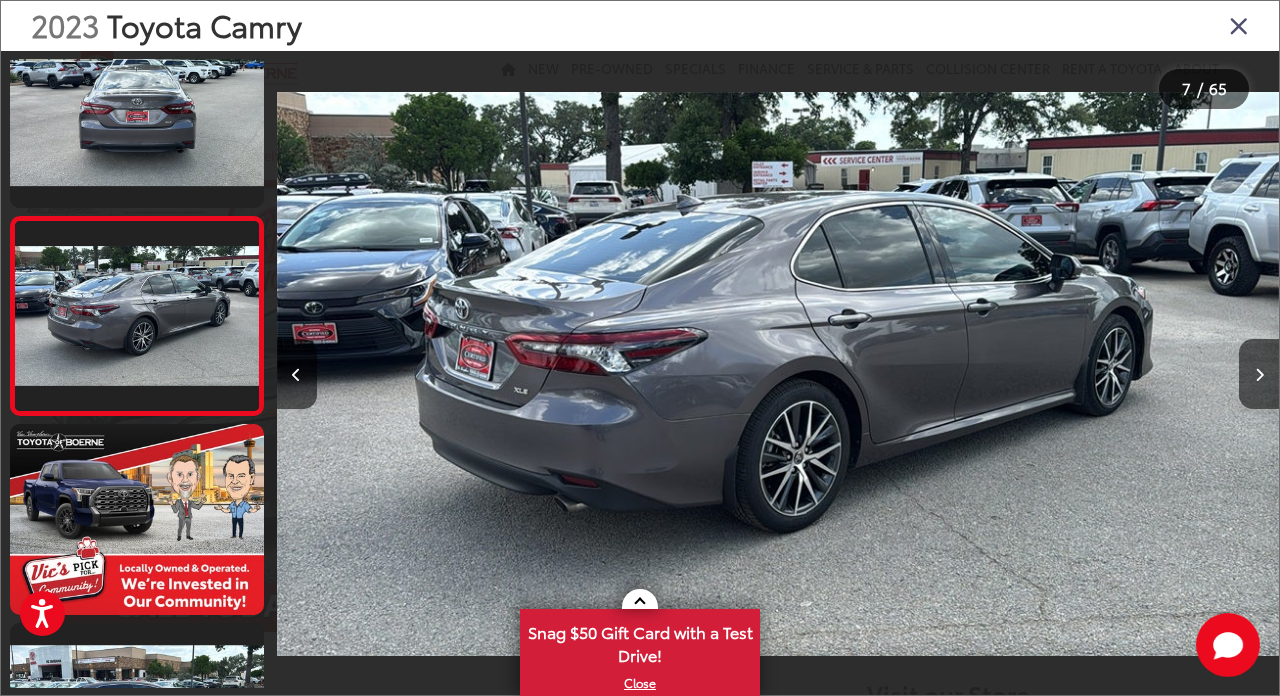 click at bounding box center [1239, 25] 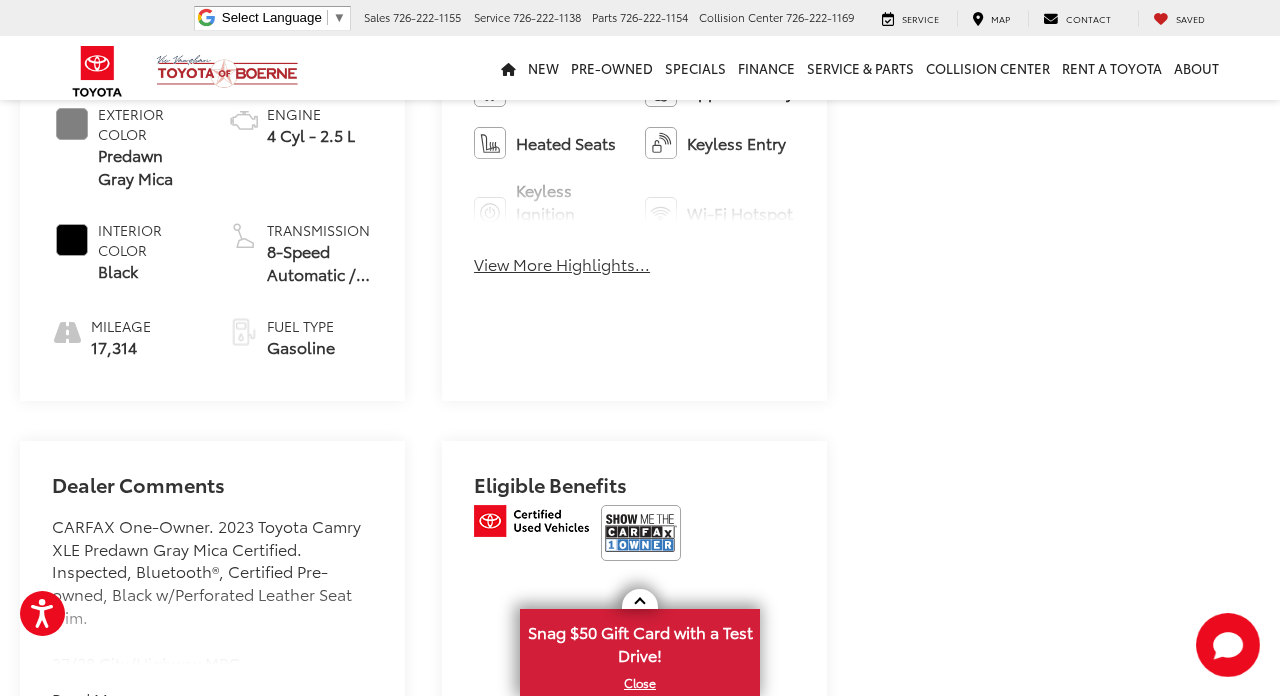 scroll, scrollTop: 970, scrollLeft: 0, axis: vertical 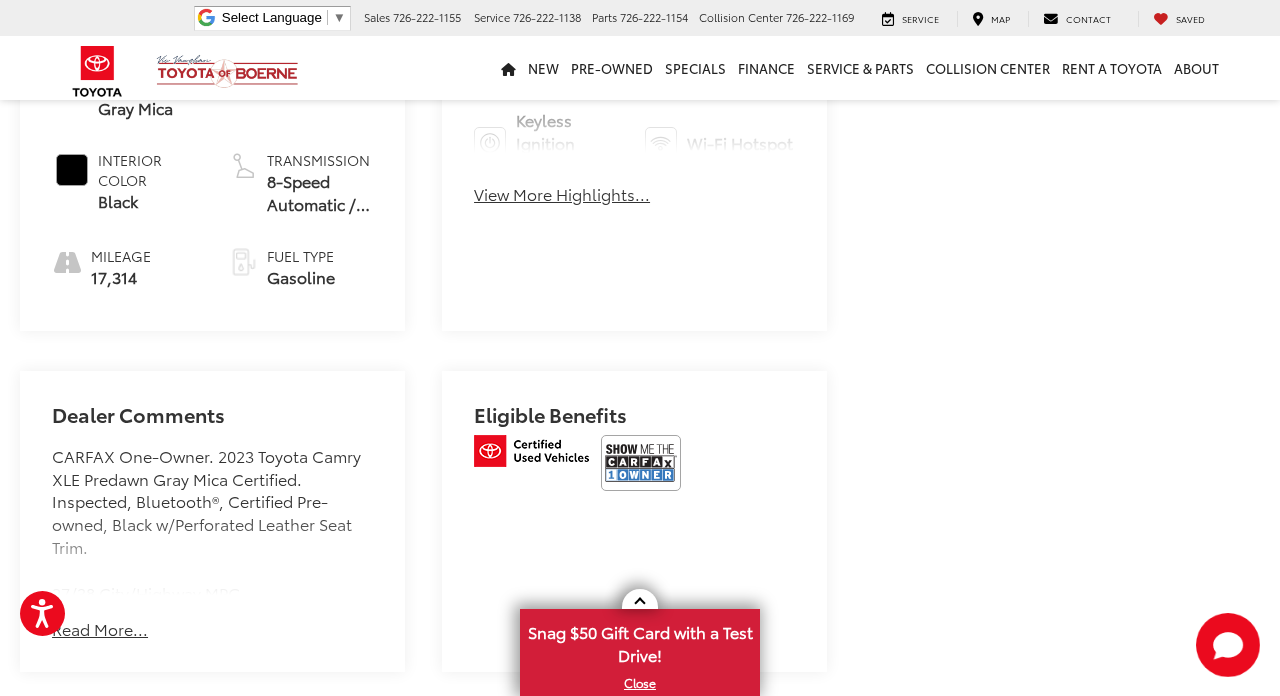 click at bounding box center (641, 463) 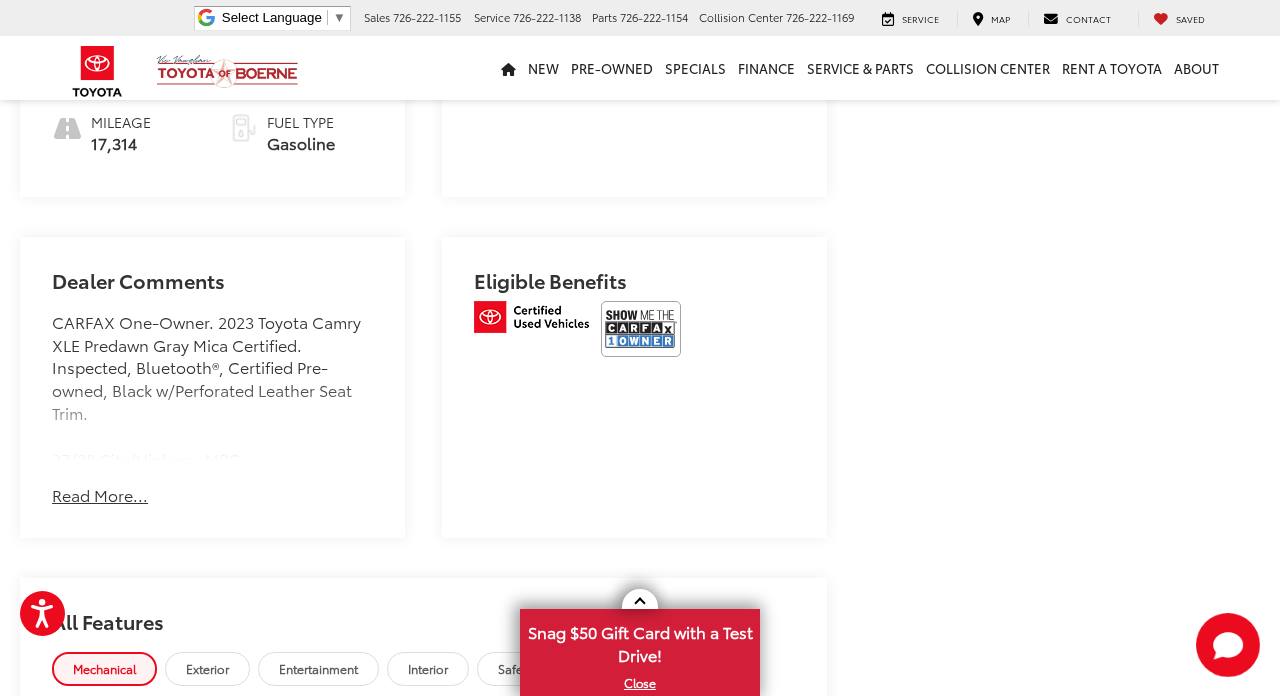 scroll, scrollTop: 1115, scrollLeft: 0, axis: vertical 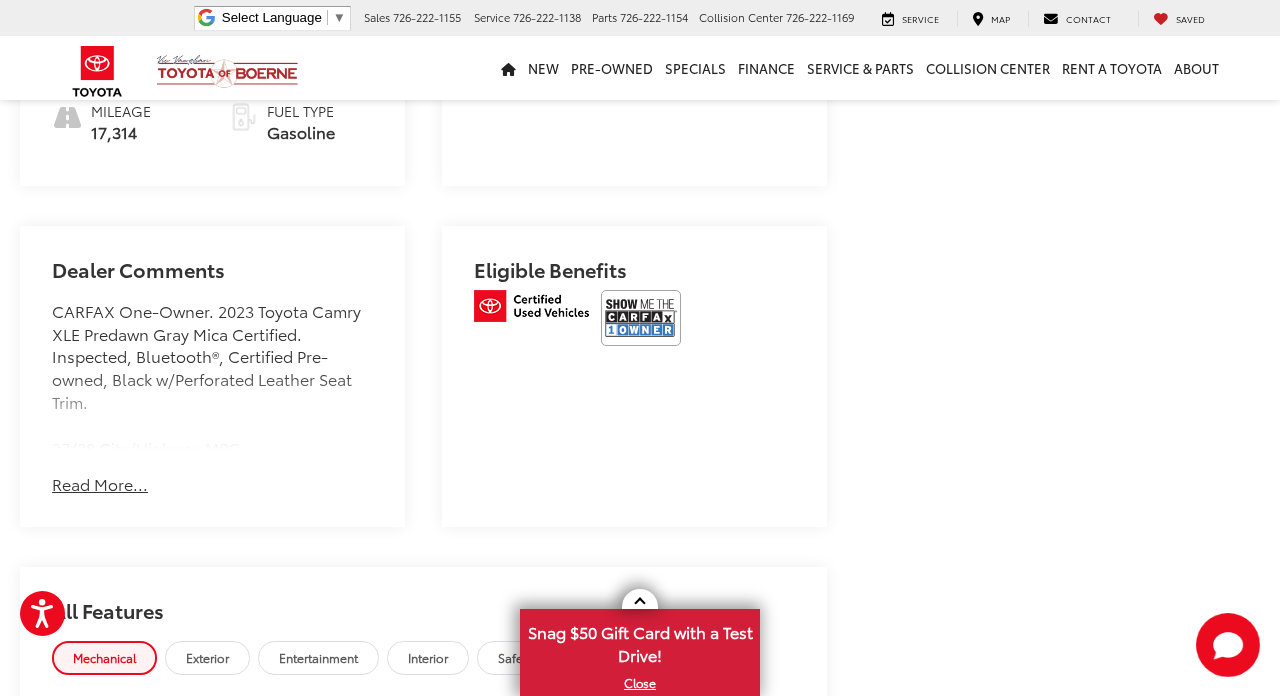 click on "Read More..." at bounding box center (100, 484) 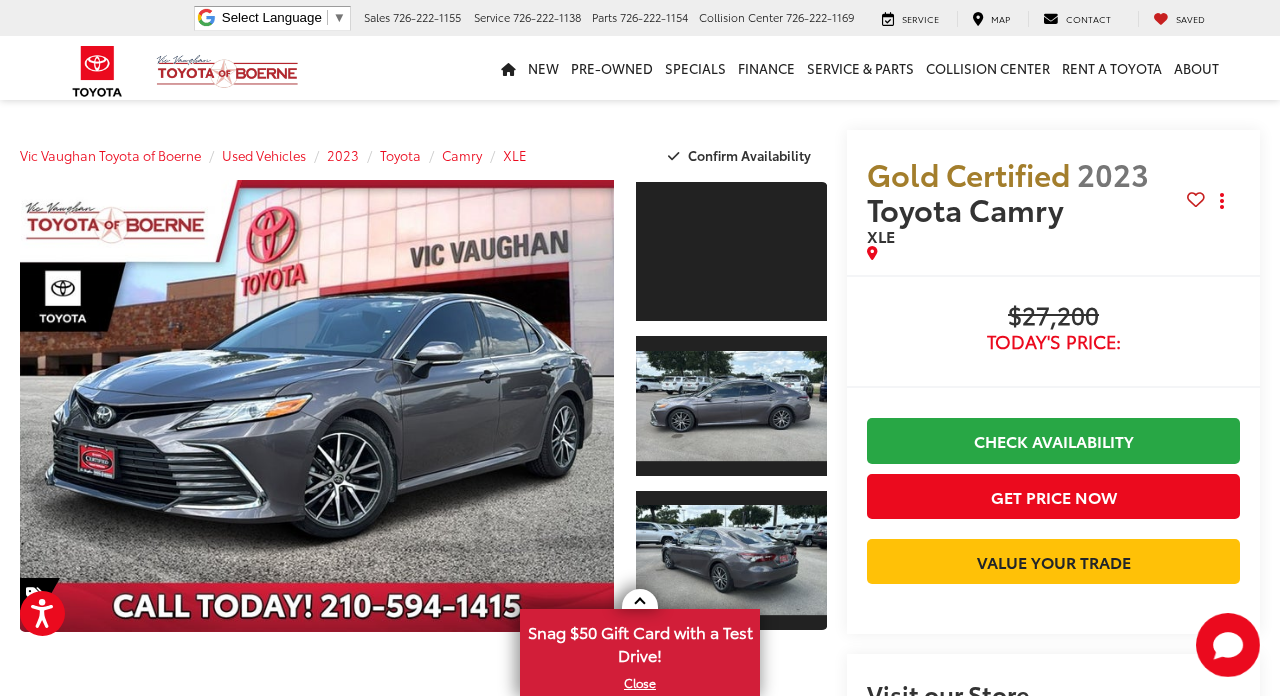 scroll, scrollTop: 0, scrollLeft: 0, axis: both 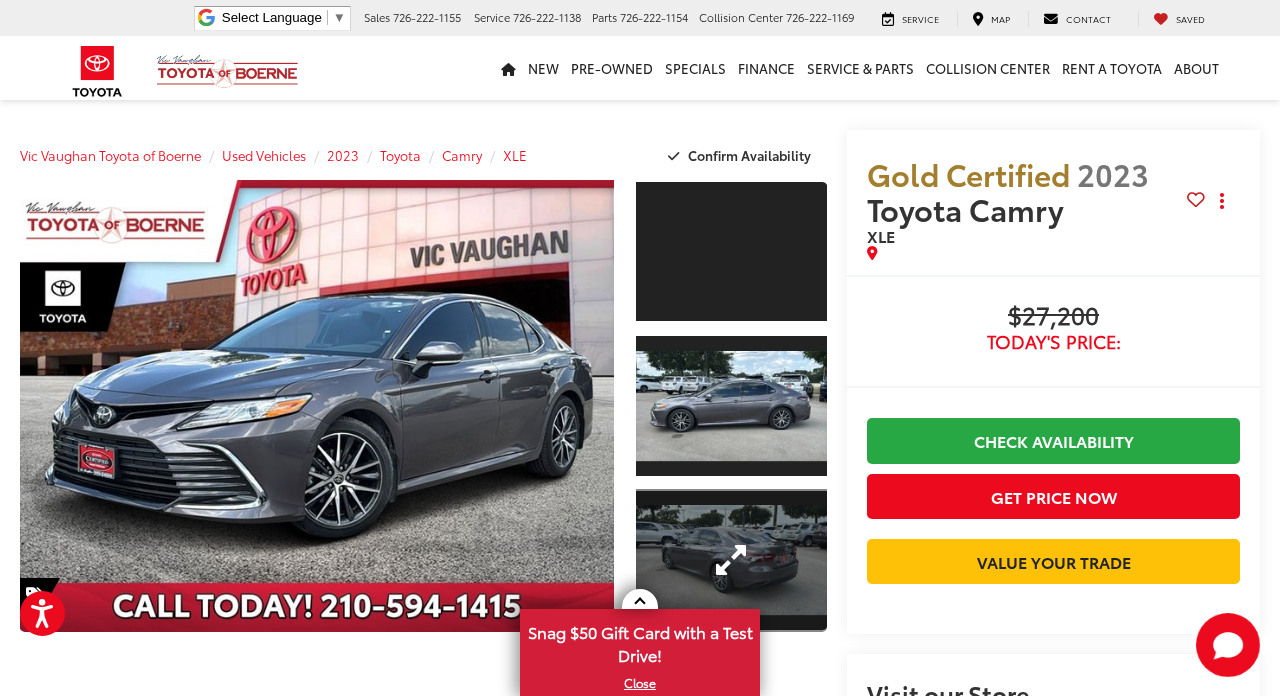 click at bounding box center (731, 560) 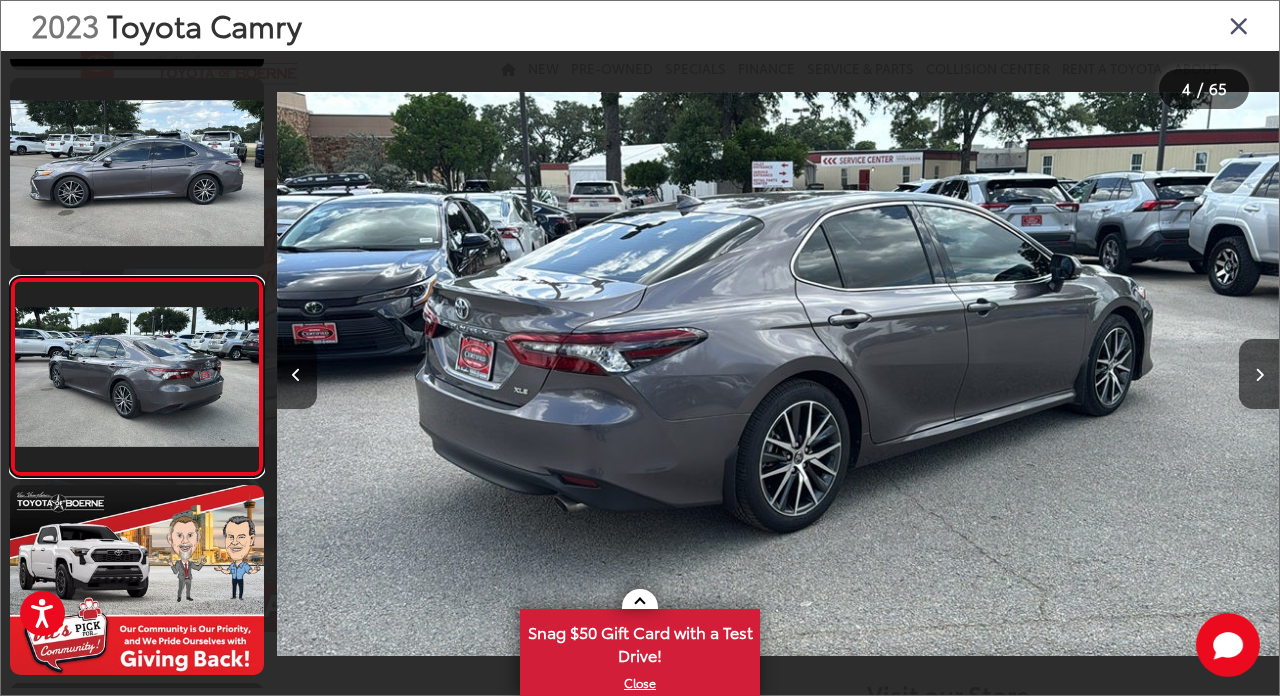 scroll, scrollTop: 0, scrollLeft: 2724, axis: horizontal 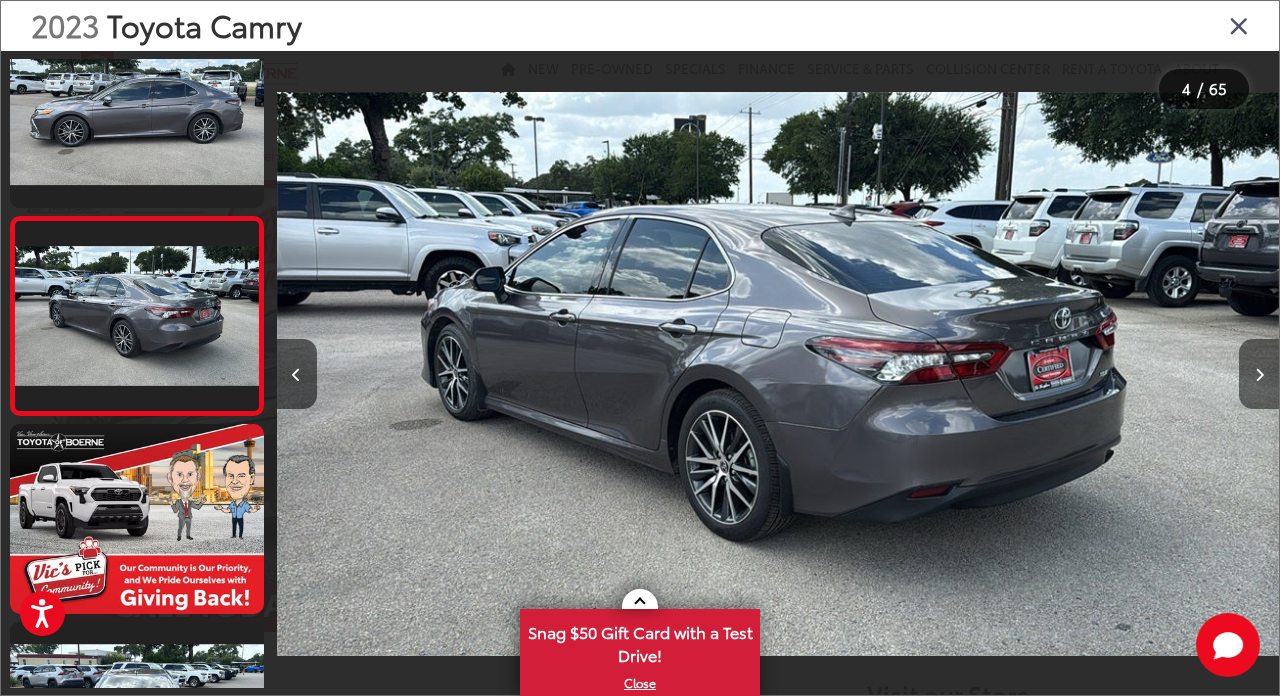 click at bounding box center [1259, 374] 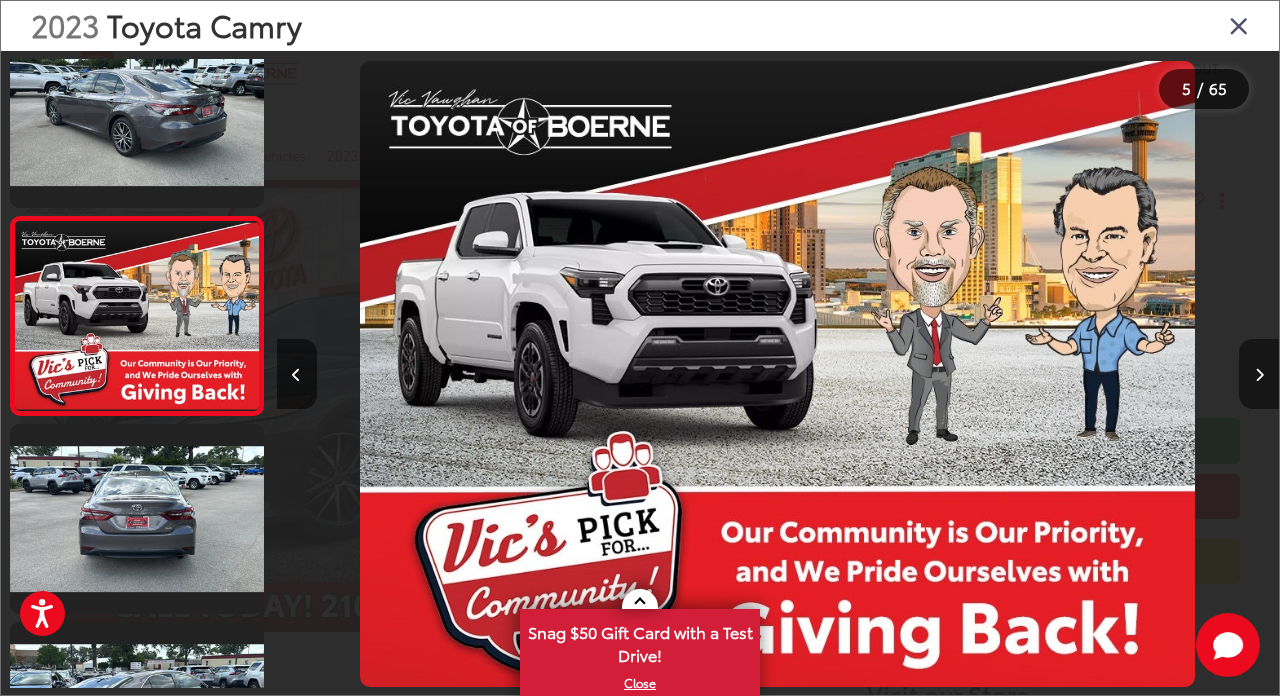 click at bounding box center [1259, 374] 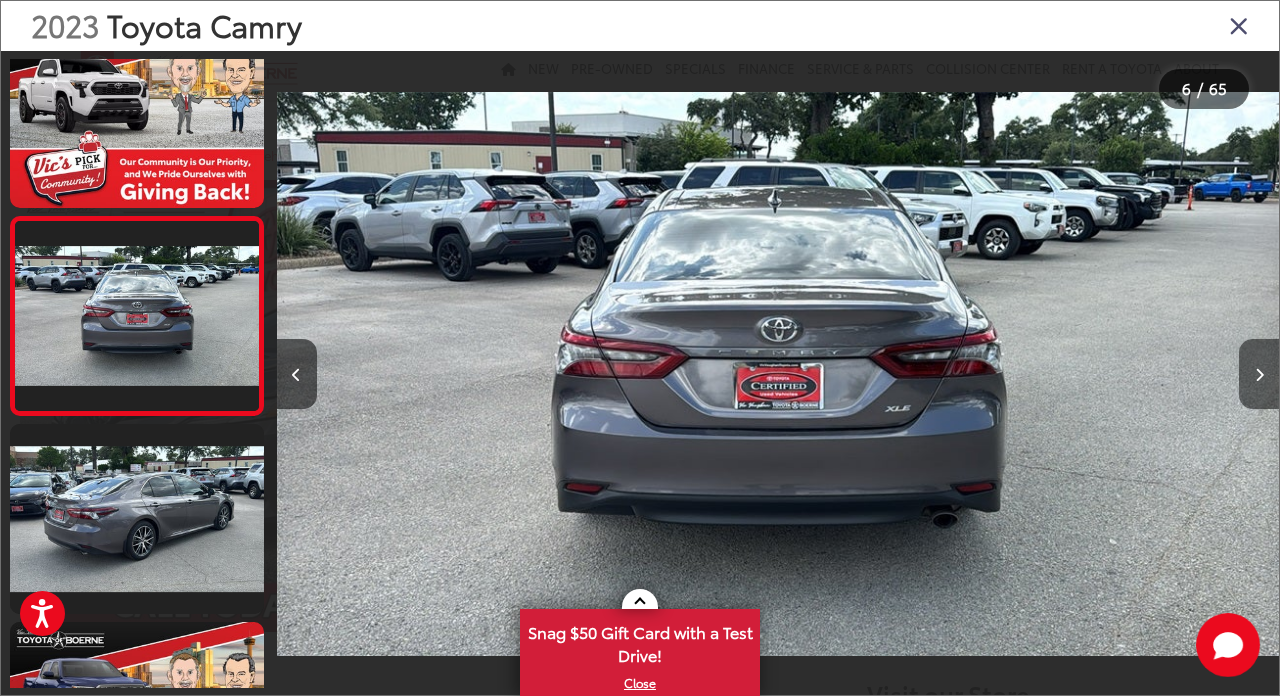 click at bounding box center [1259, 374] 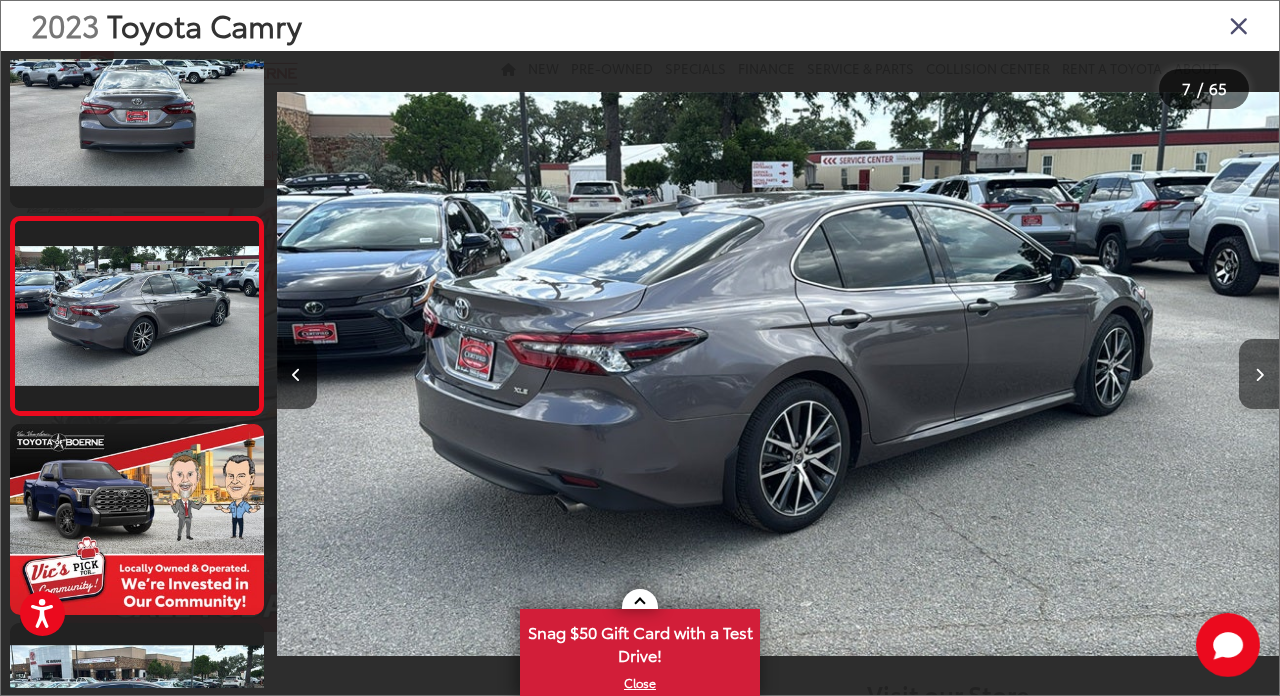 click at bounding box center (1259, 374) 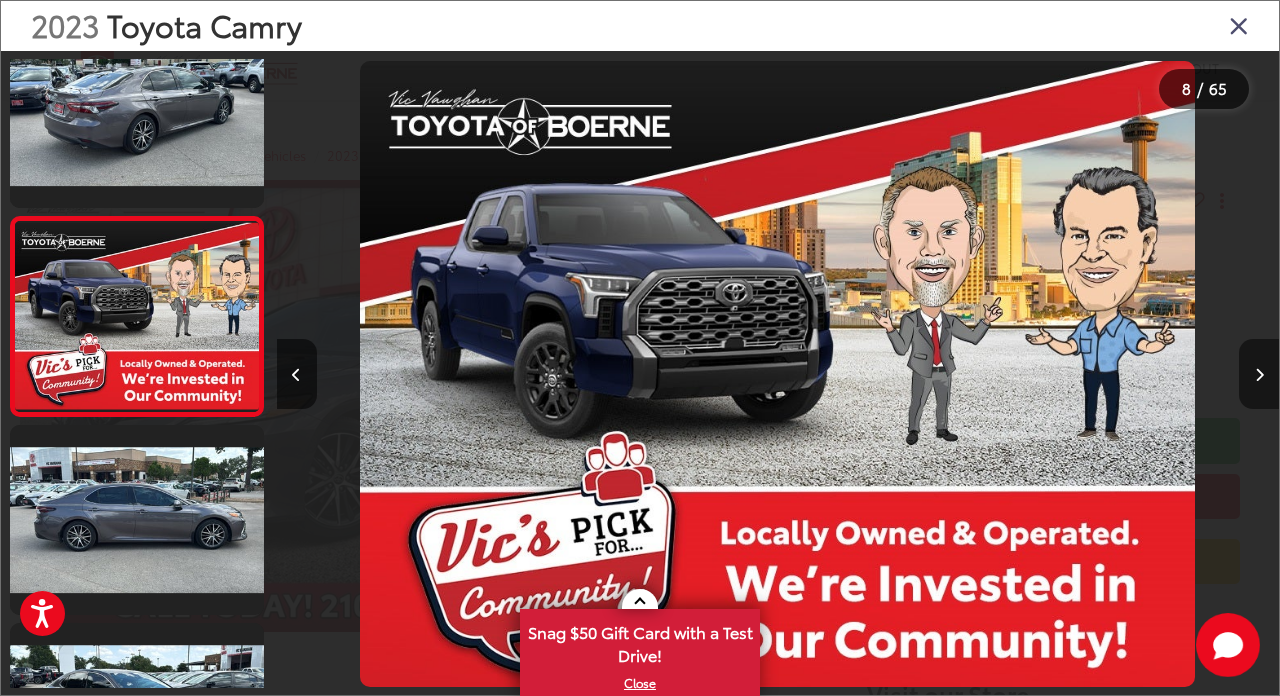 click at bounding box center (1259, 374) 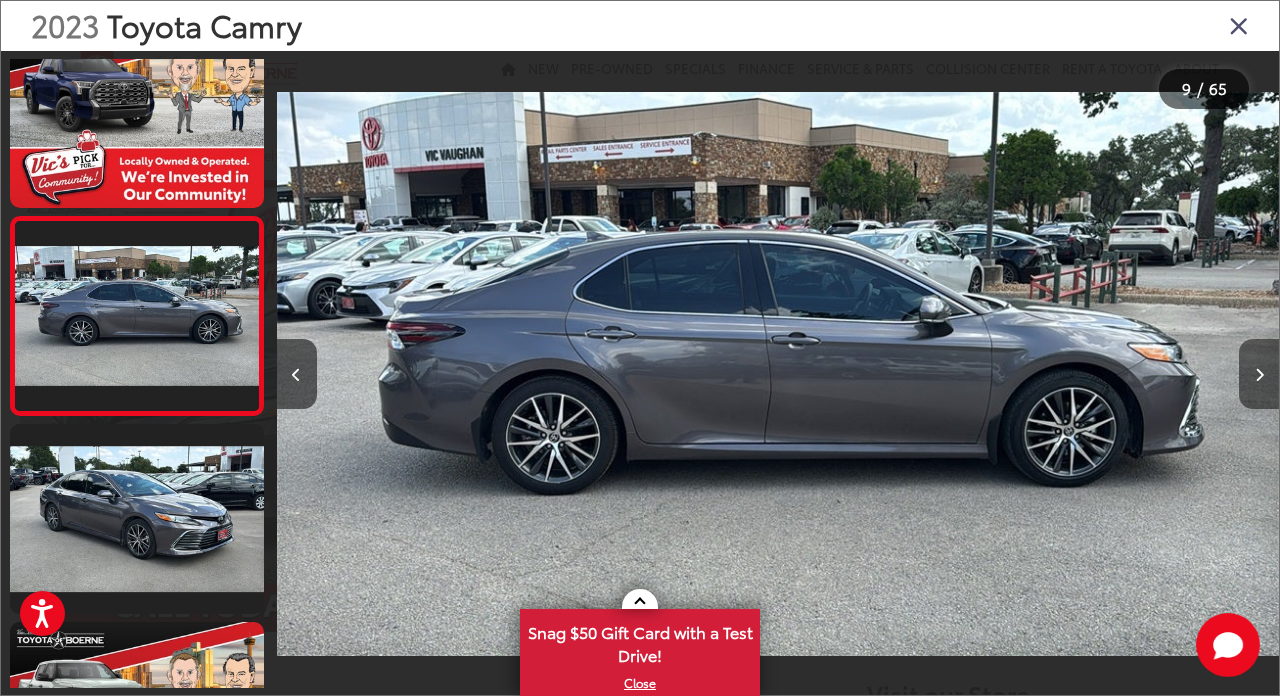 click at bounding box center (1259, 374) 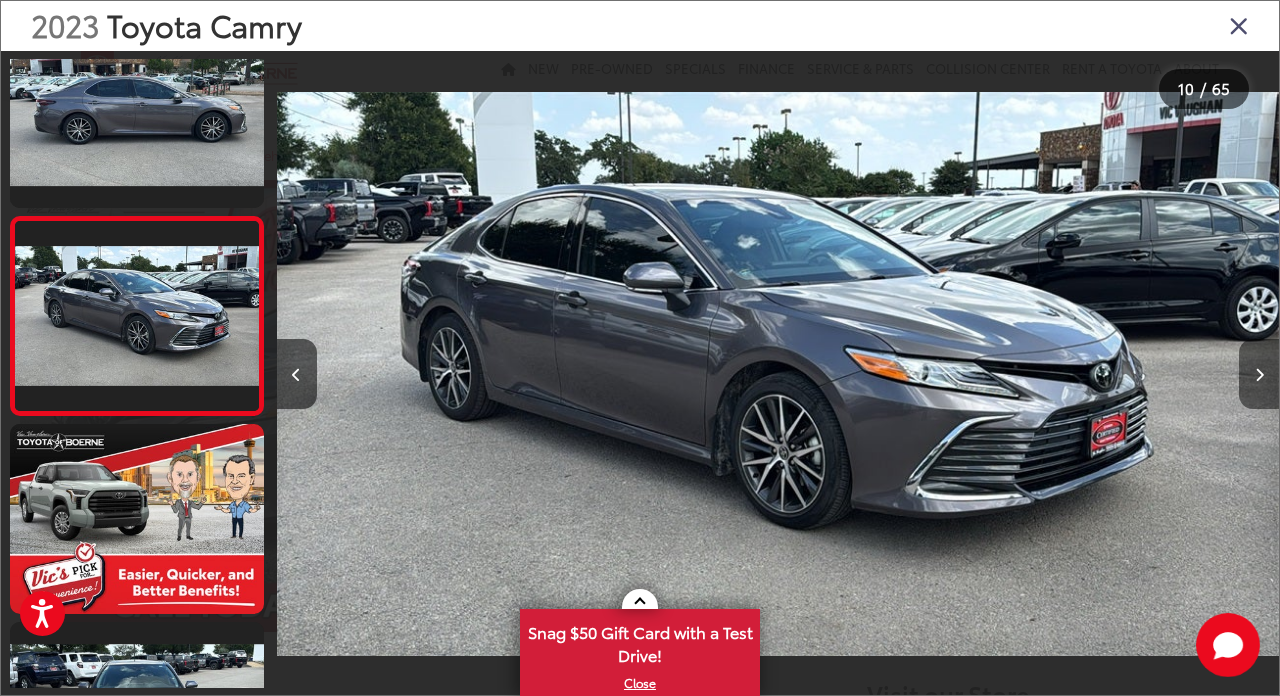 click at bounding box center (1259, 374) 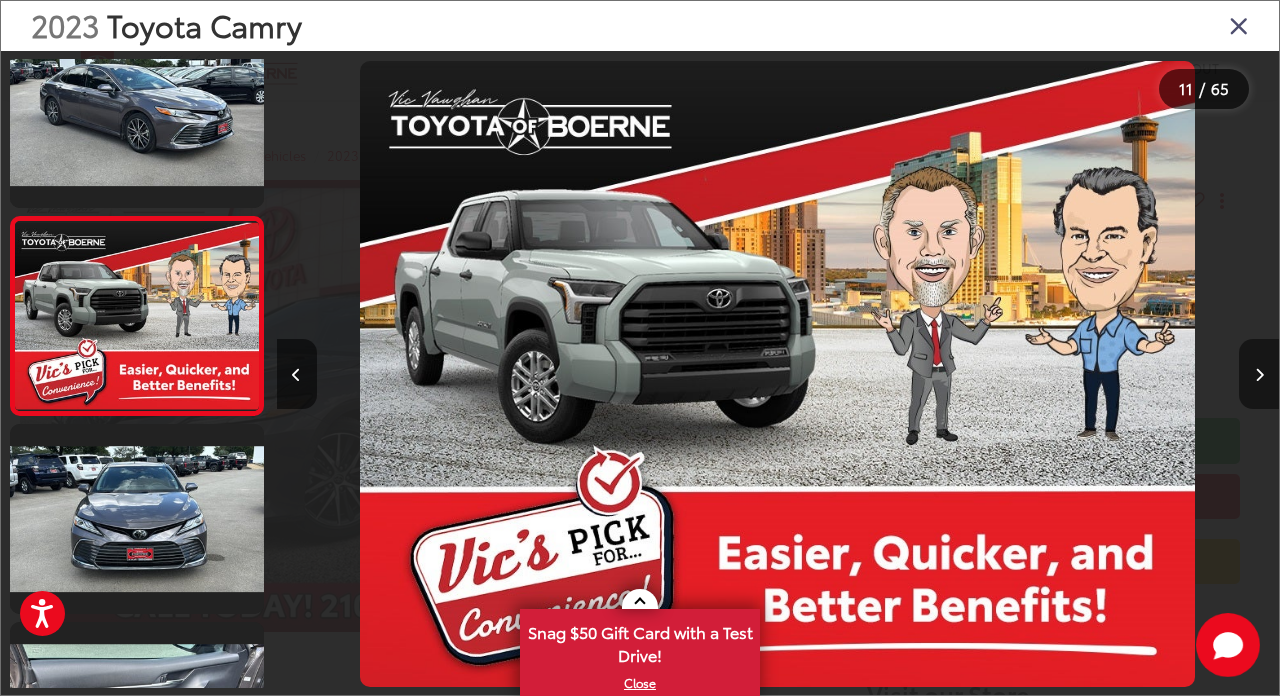 click at bounding box center [1259, 374] 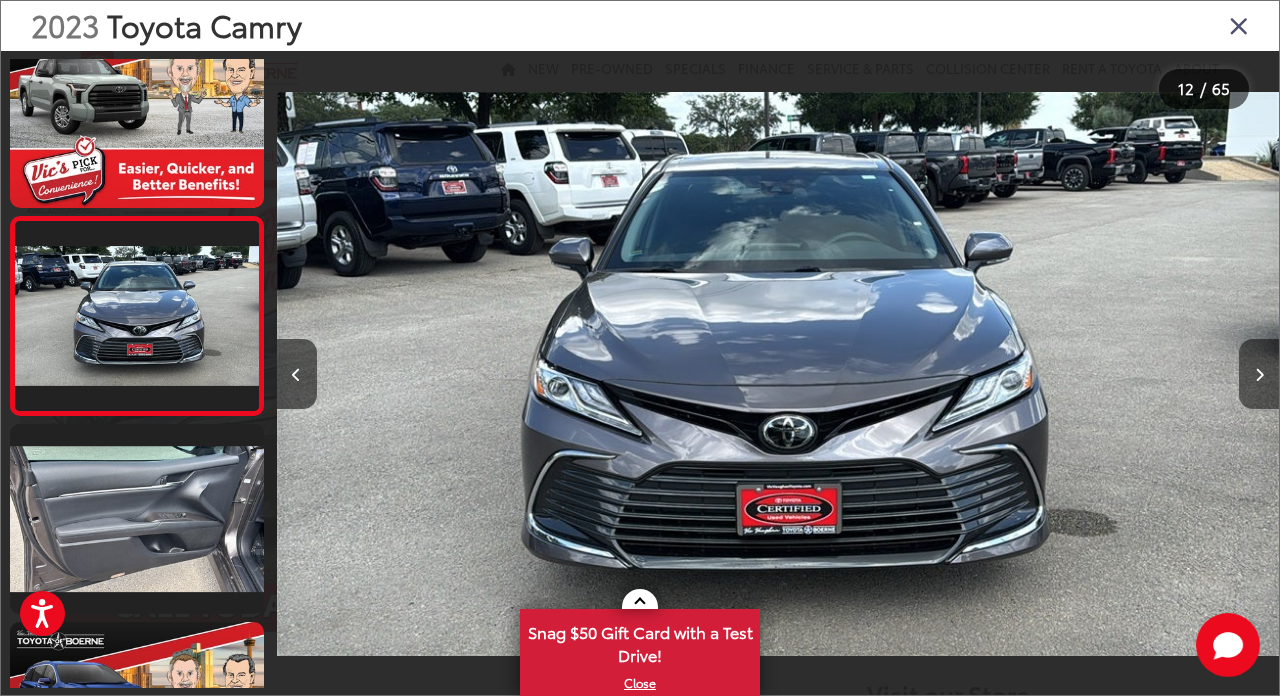 click at bounding box center [1259, 374] 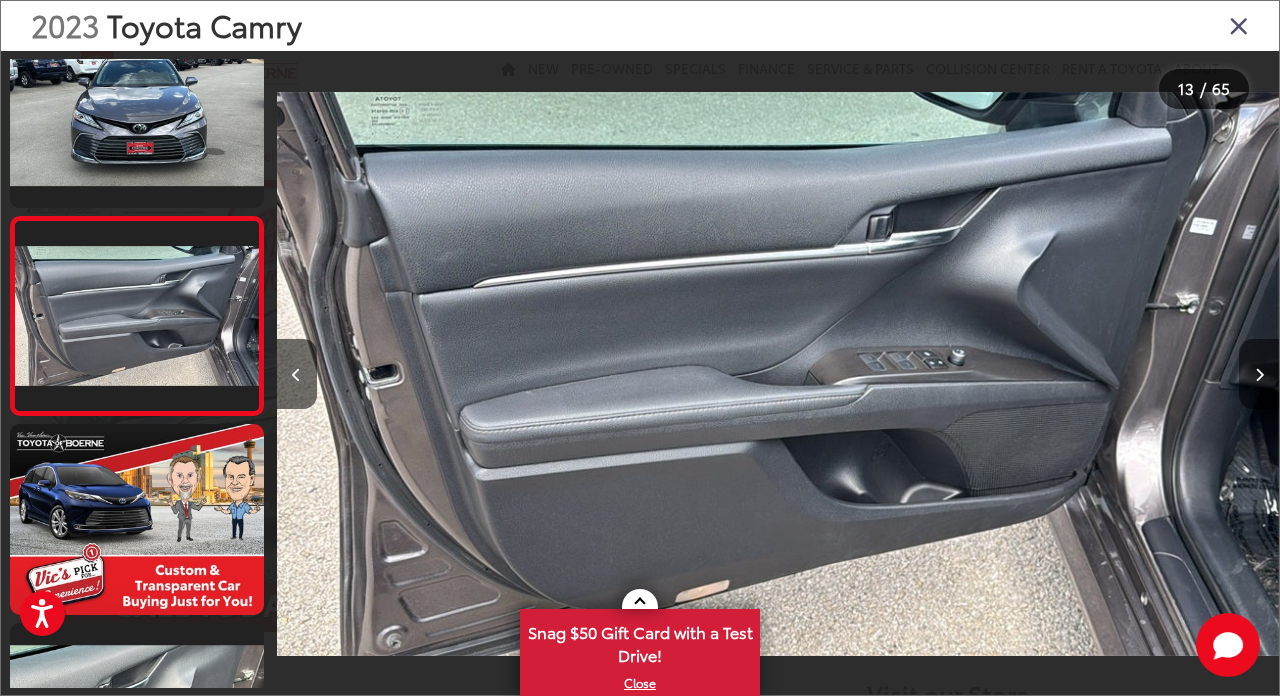 click at bounding box center [1259, 374] 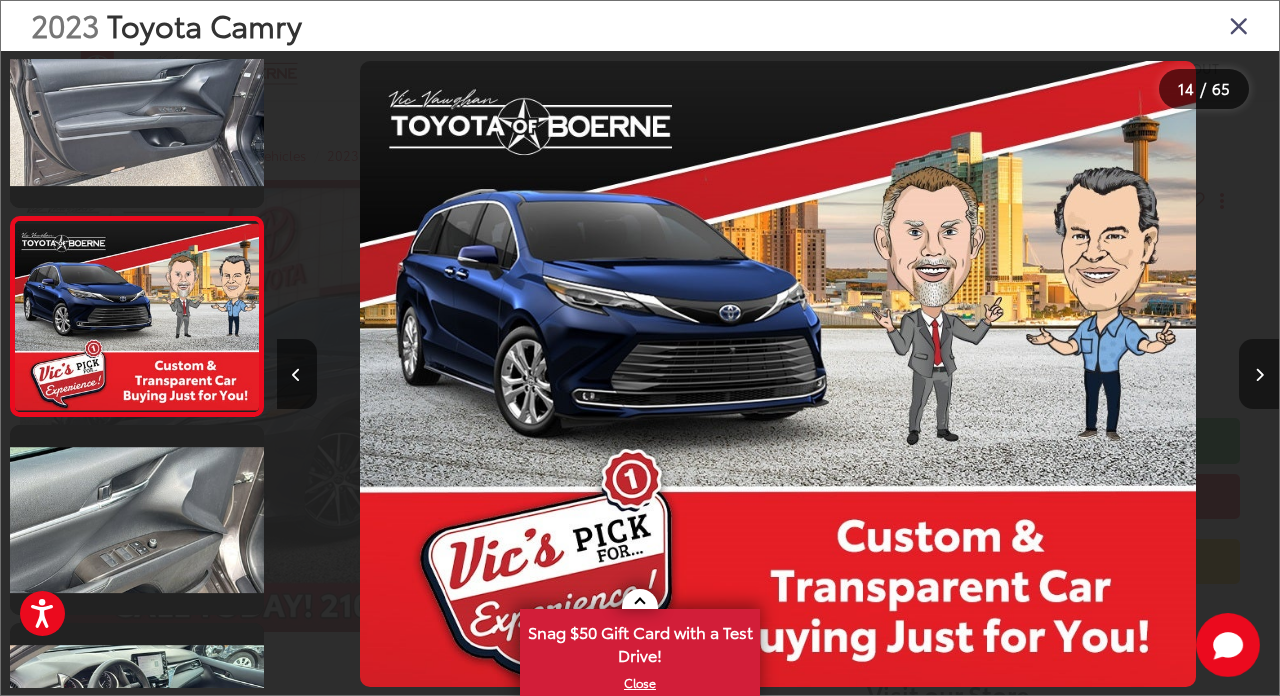 click at bounding box center [1259, 374] 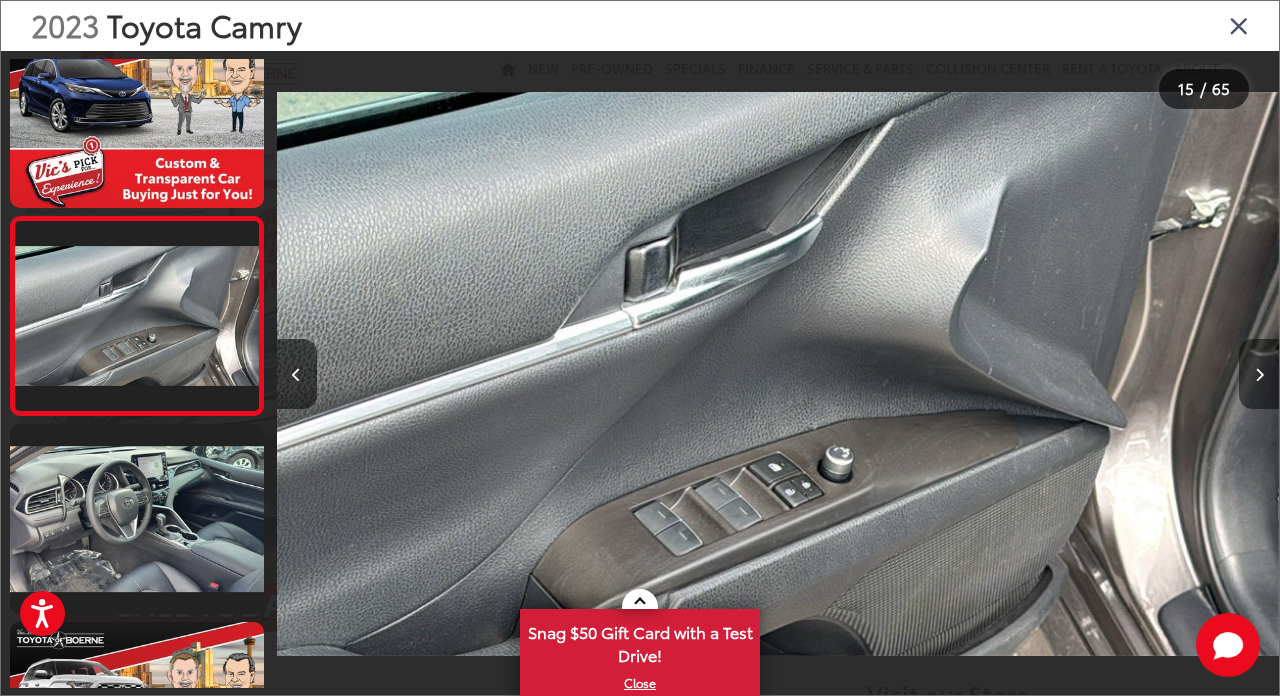 click at bounding box center (1259, 374) 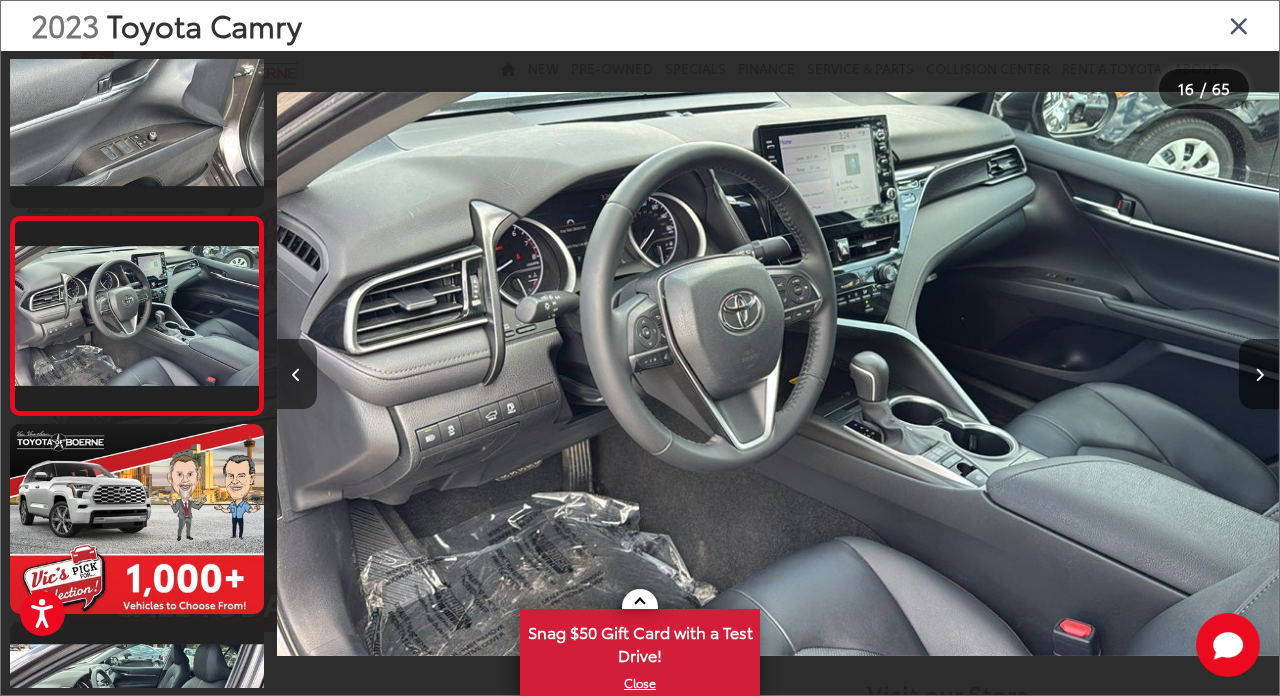 click at bounding box center (1239, 25) 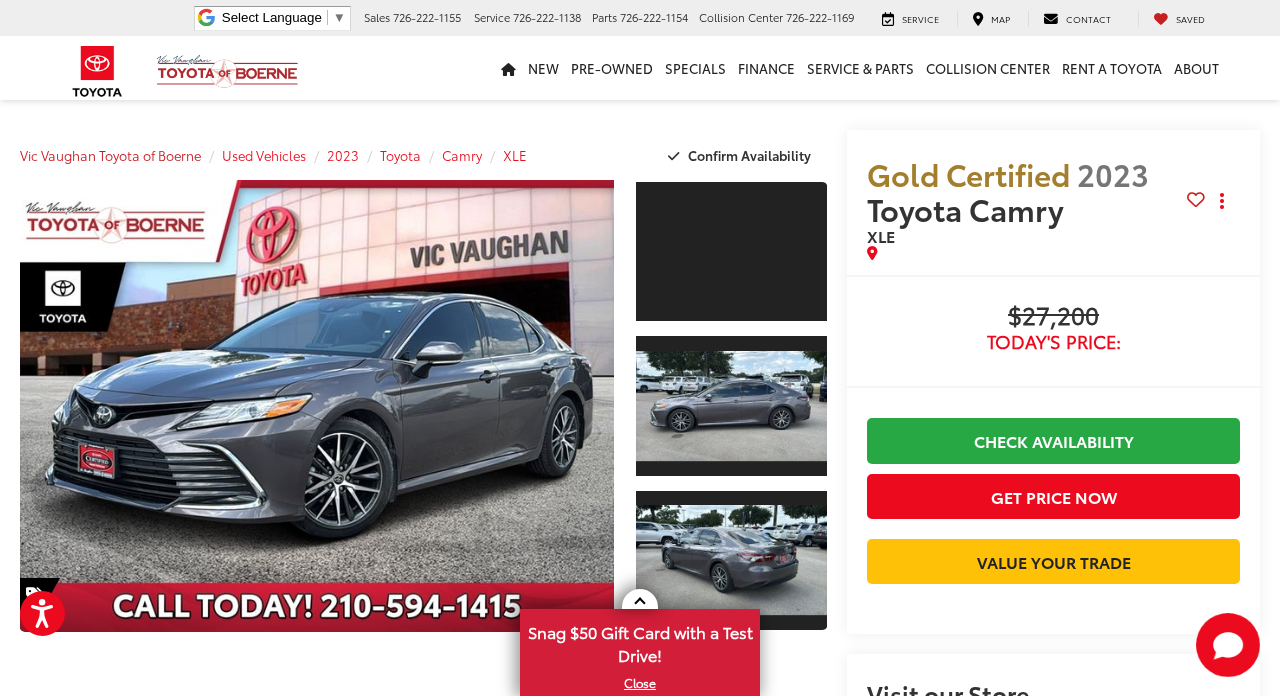 click on "Vic Vaughan Toyota of Boerne" at bounding box center [110, 155] 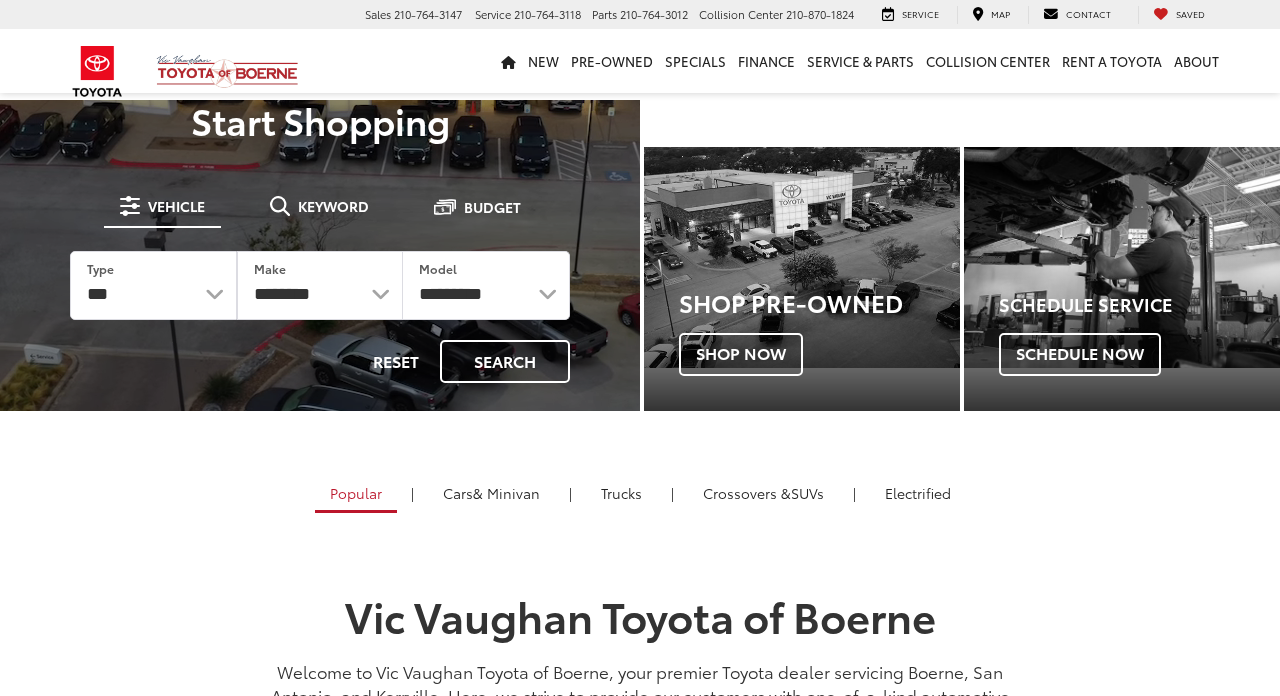 scroll, scrollTop: 0, scrollLeft: 0, axis: both 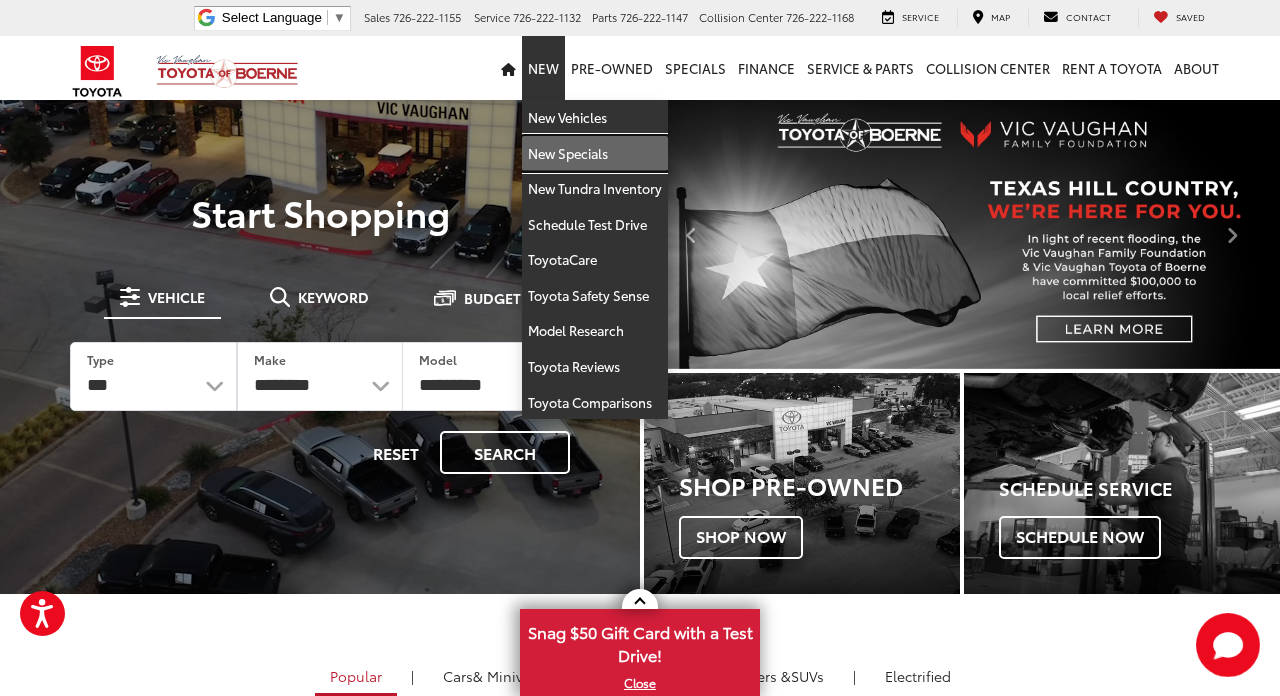 click on "New Specials" at bounding box center [595, 154] 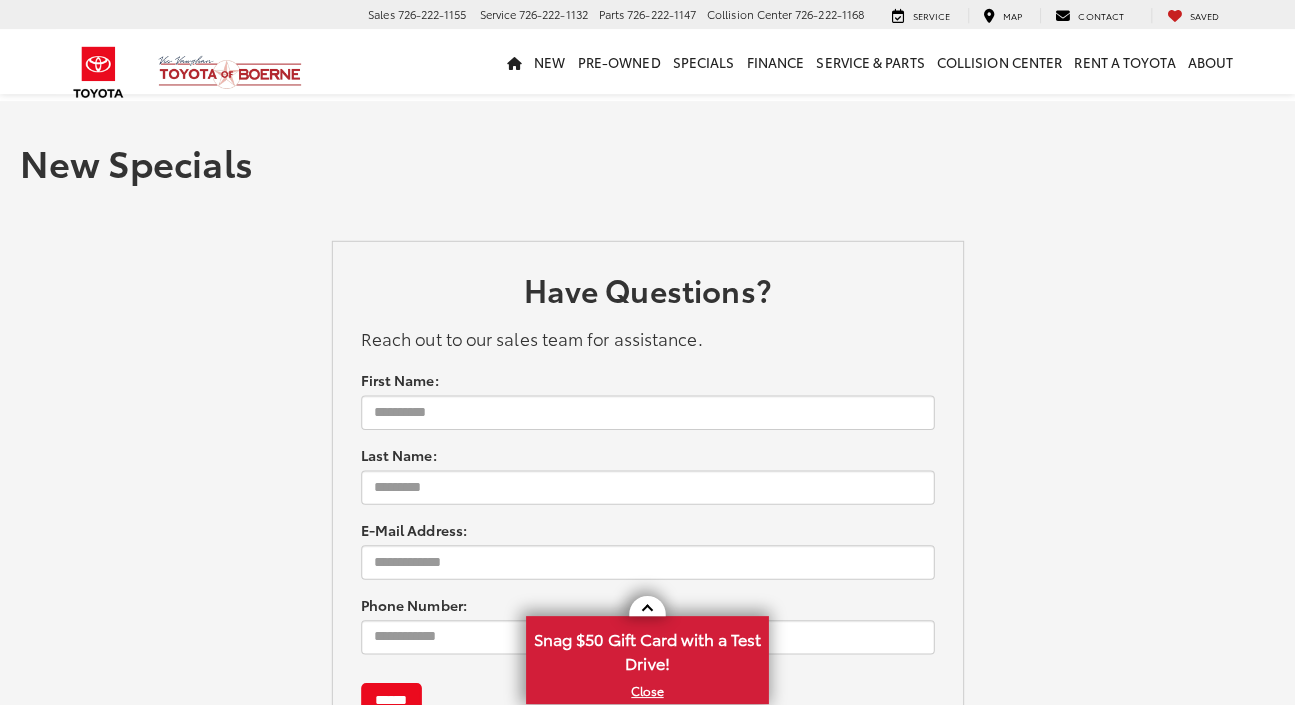scroll, scrollTop: 0, scrollLeft: 0, axis: both 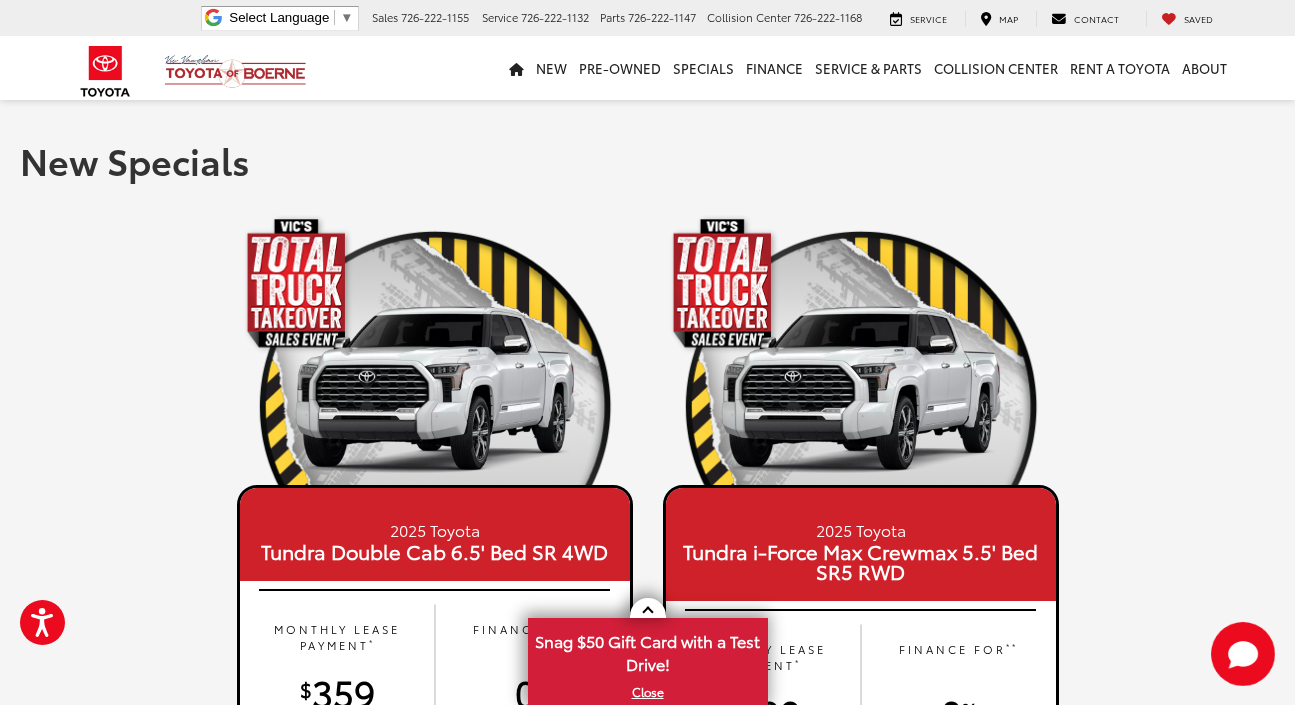 click on "2025 Toyota
Tundra Double Cab 6.5' Bed SR 4WD
MONTHLY LEASE PAYMENT *
$ 359
36 Month Lease Term
FINANCE FOR **
0 %
72 Month APR Financing Term
SHOP NOW
SAVE THOUSANDS!
VIN 5TFKB5DB9SX326532
STK 53798
2025 Toyota
Tundra i-Force Max Crewmax 5.5' Bed SR5 RWD
MONTHLY LEASE PAYMENT *
$ 389" at bounding box center [647, 2800] 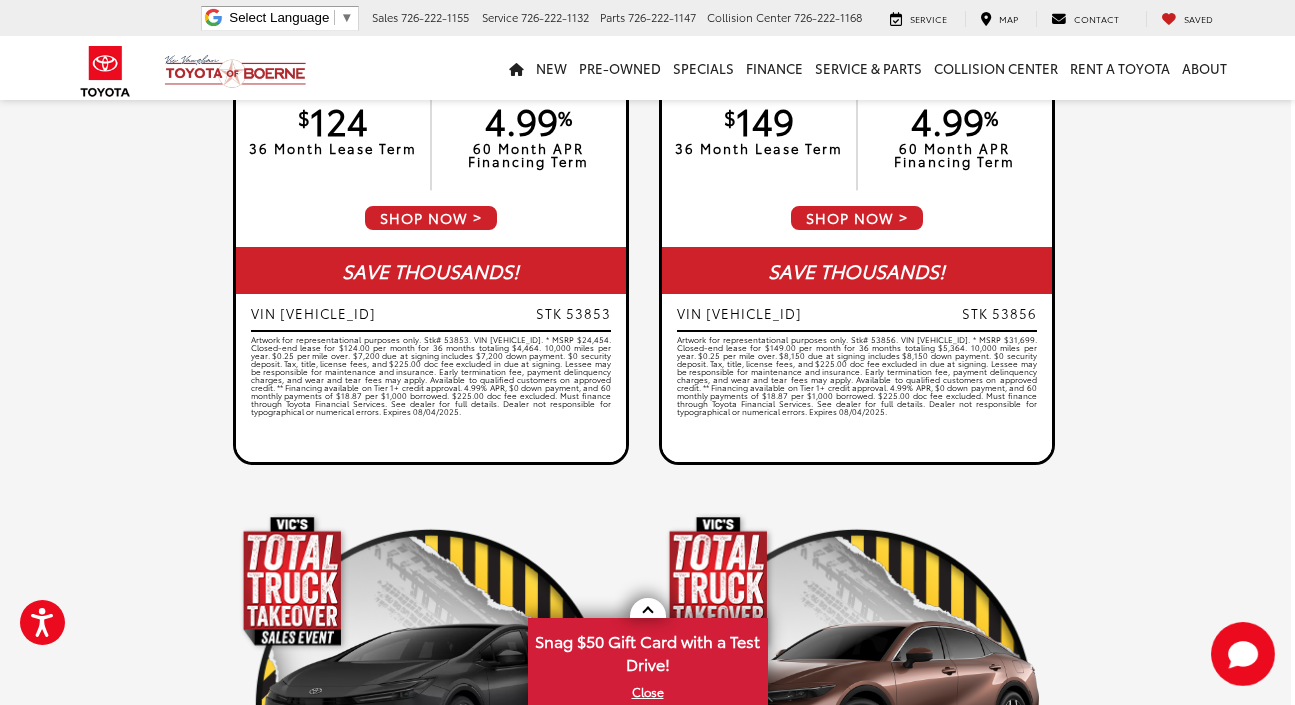 scroll, scrollTop: 3738, scrollLeft: 4, axis: both 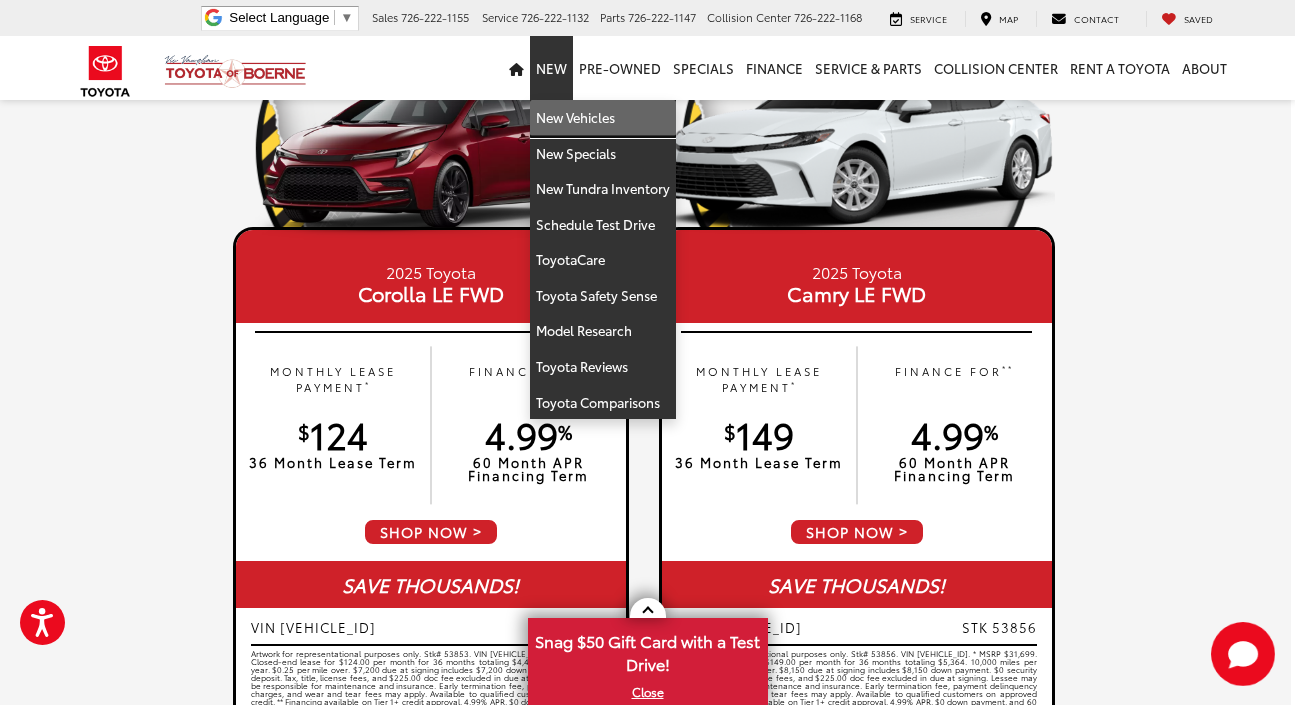 click on "New Vehicles" at bounding box center (603, 118) 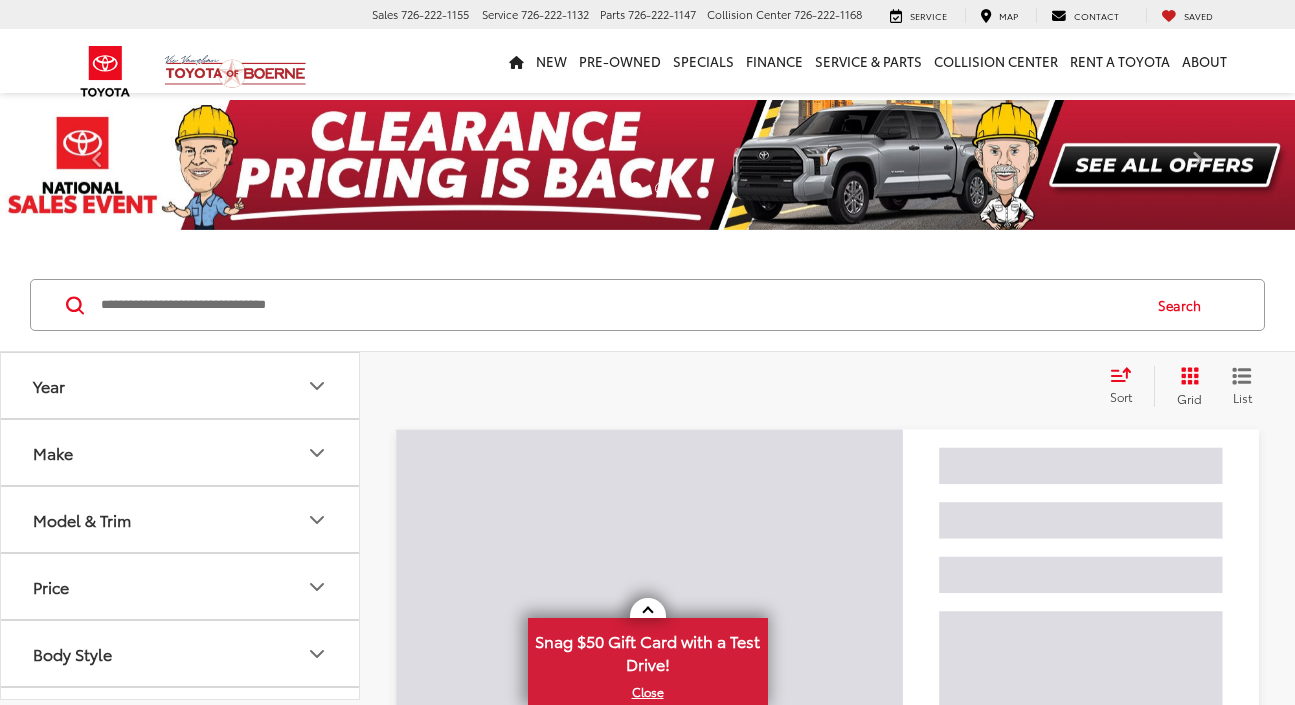 scroll, scrollTop: 0, scrollLeft: 0, axis: both 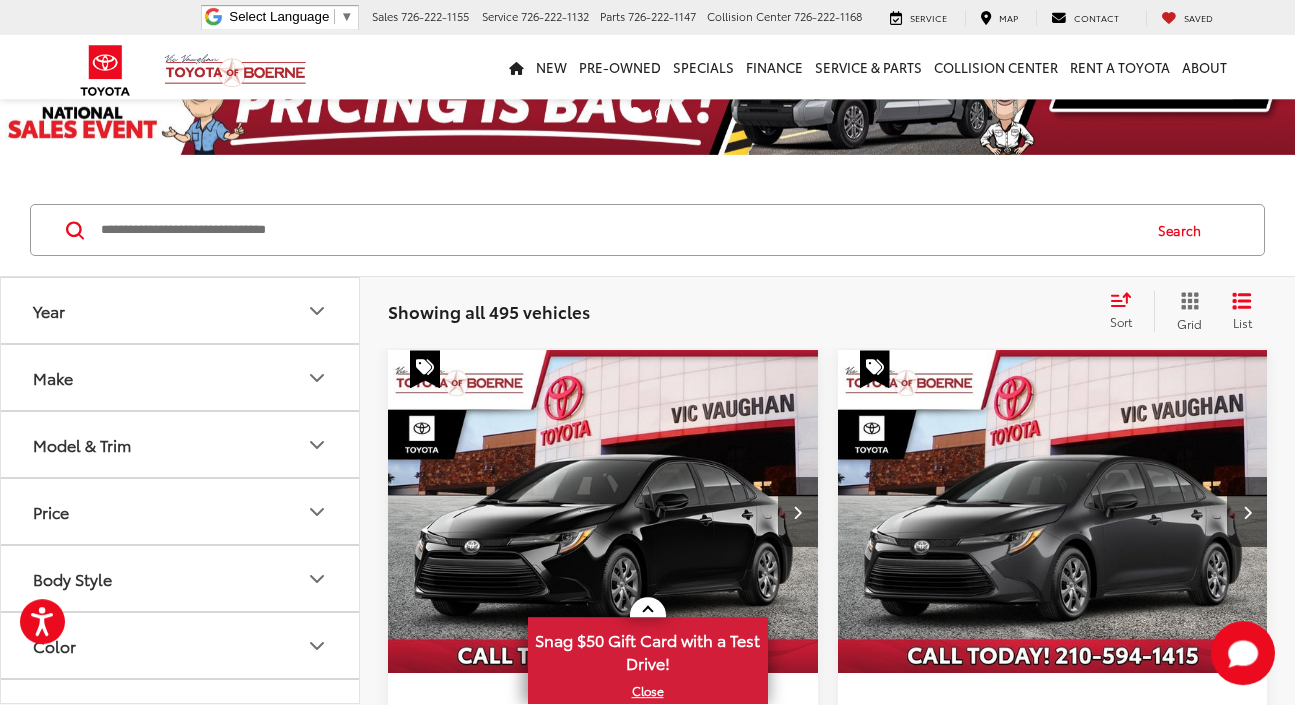 click on "Year" at bounding box center (181, 311) 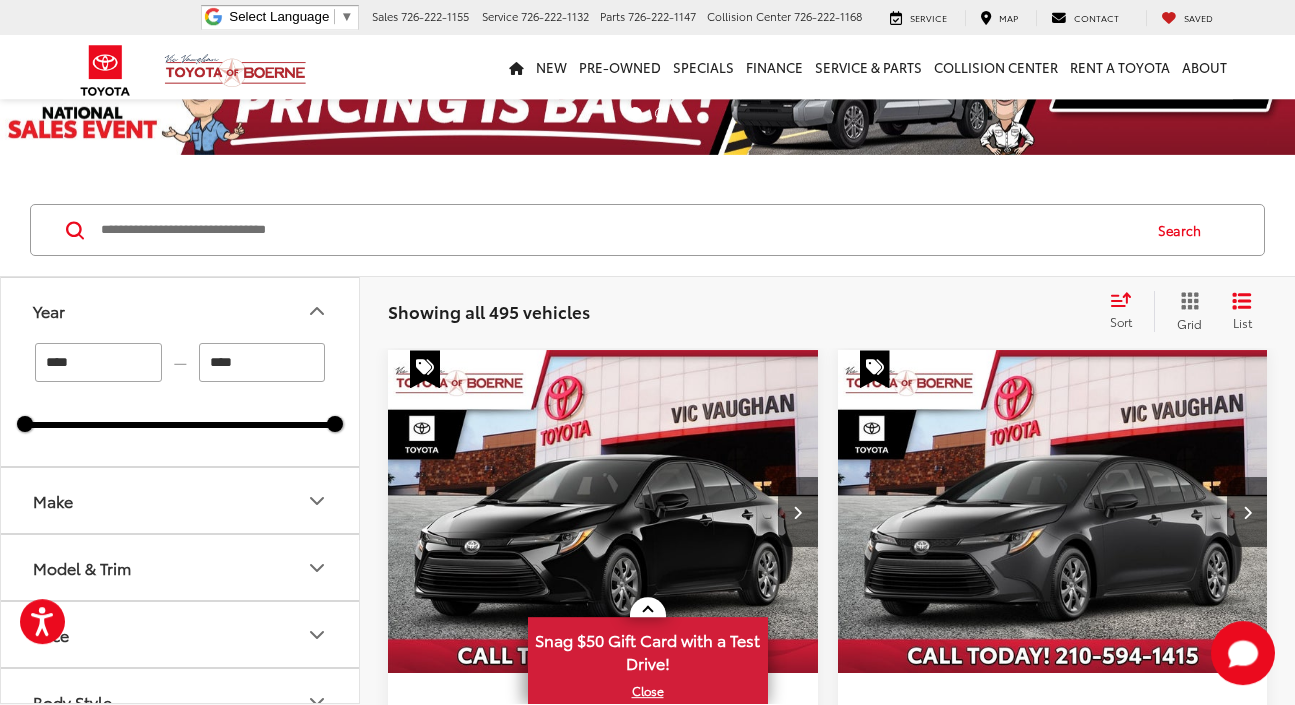 click on "****" at bounding box center [98, 363] 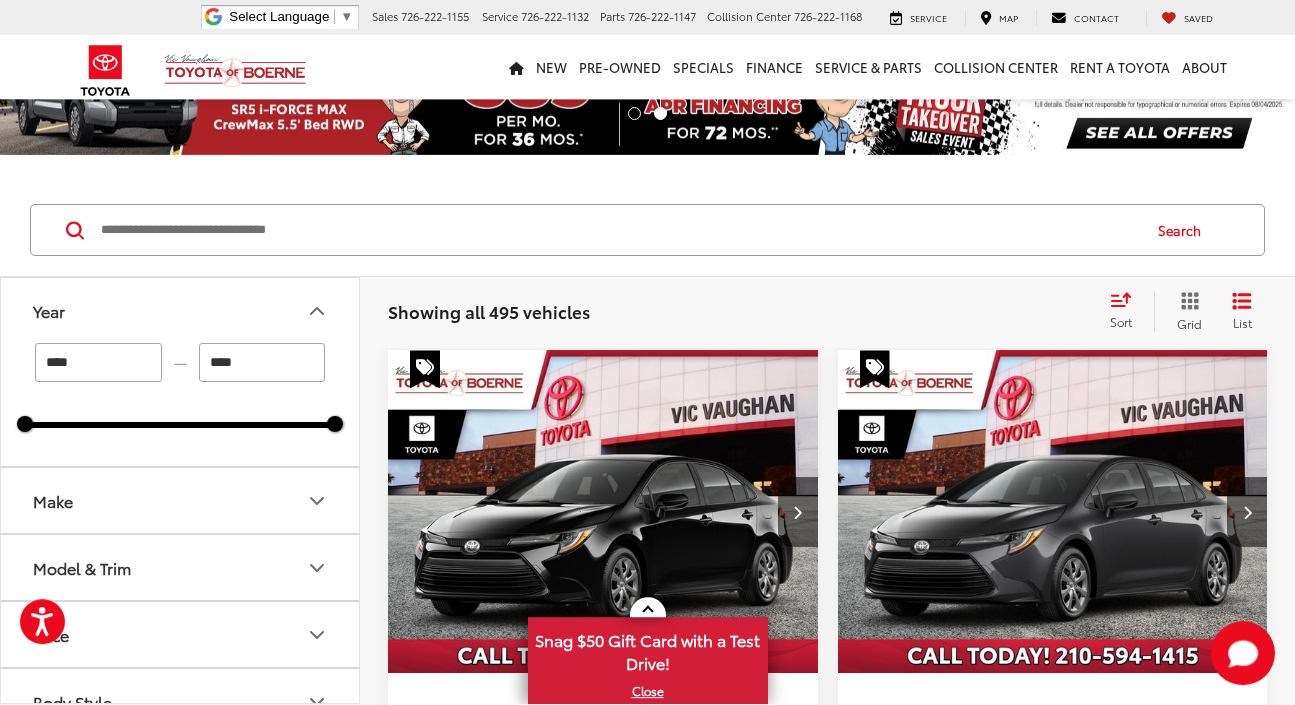 type on "****" 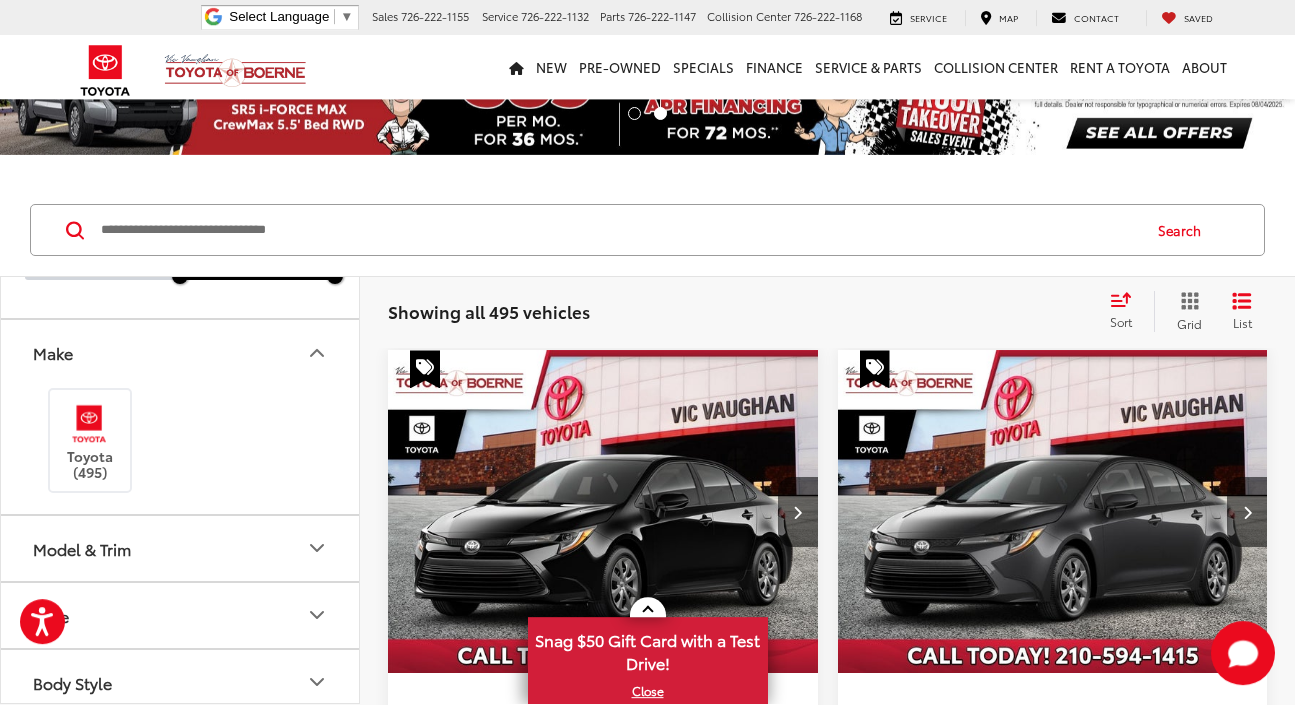 scroll, scrollTop: 149, scrollLeft: 0, axis: vertical 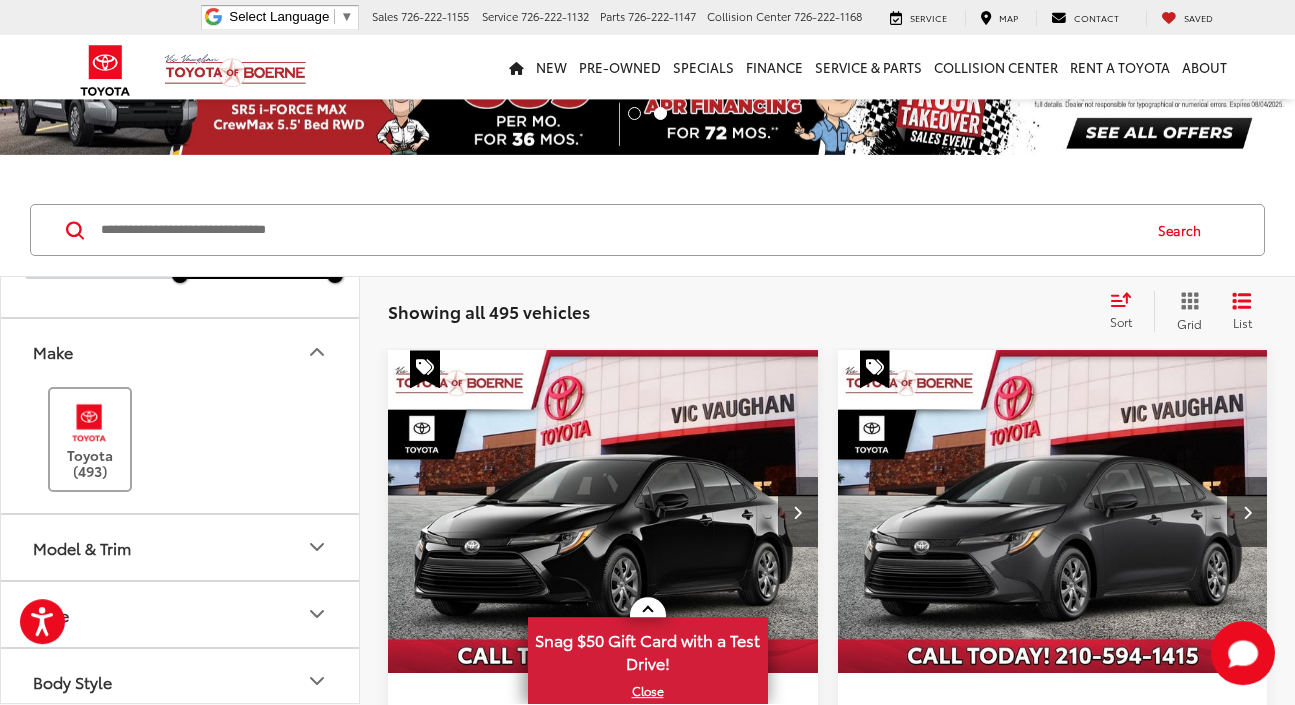 click at bounding box center (89, 423) 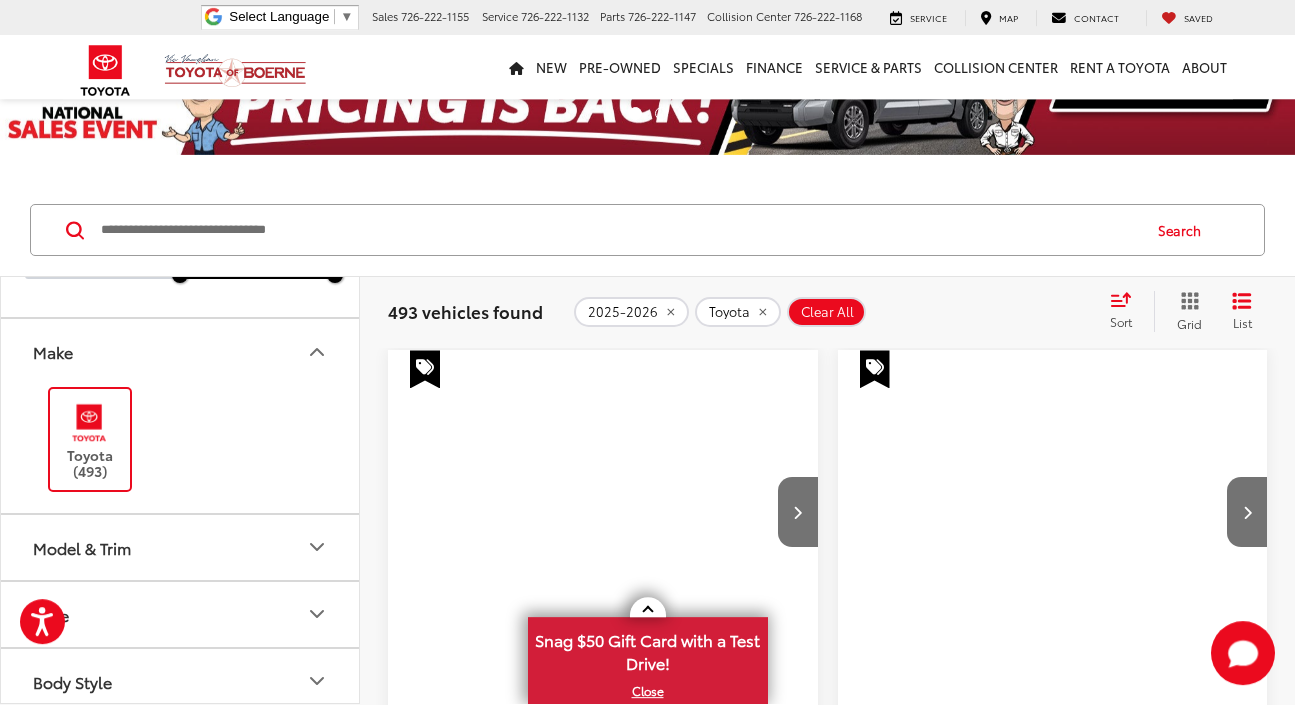 scroll, scrollTop: 298, scrollLeft: 0, axis: vertical 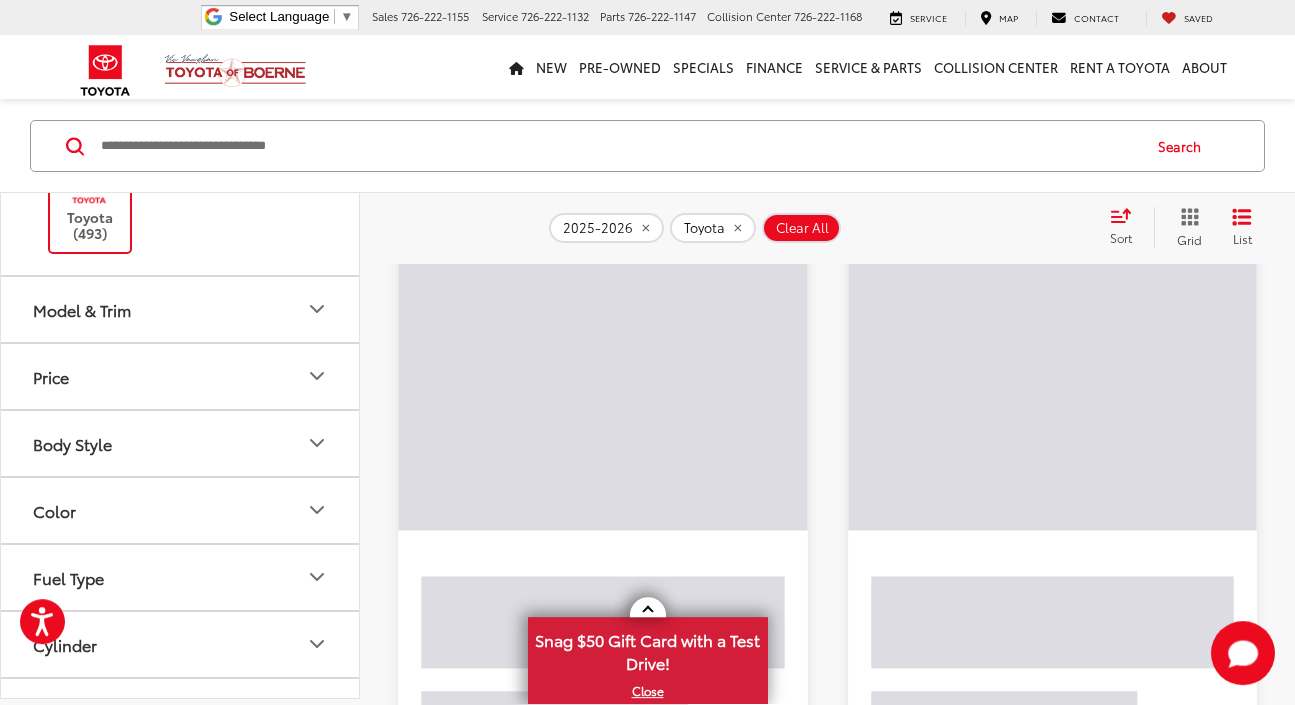 click 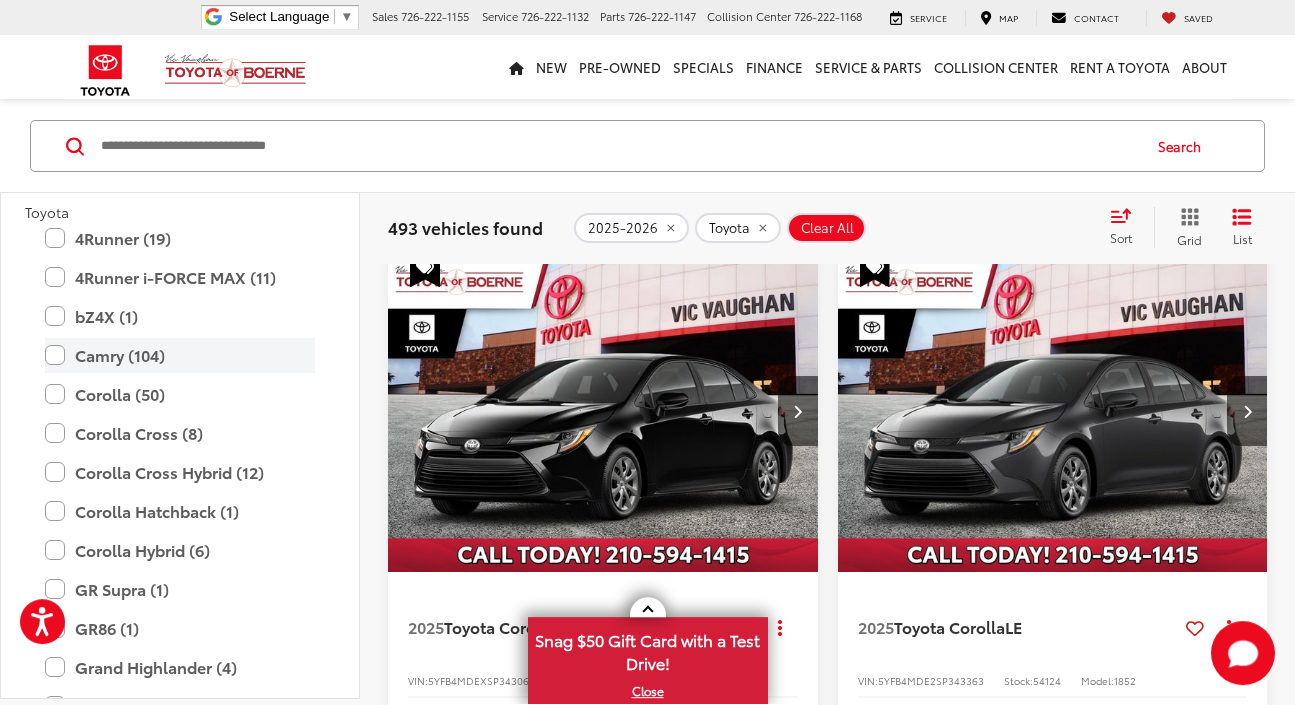 scroll, scrollTop: 445, scrollLeft: 0, axis: vertical 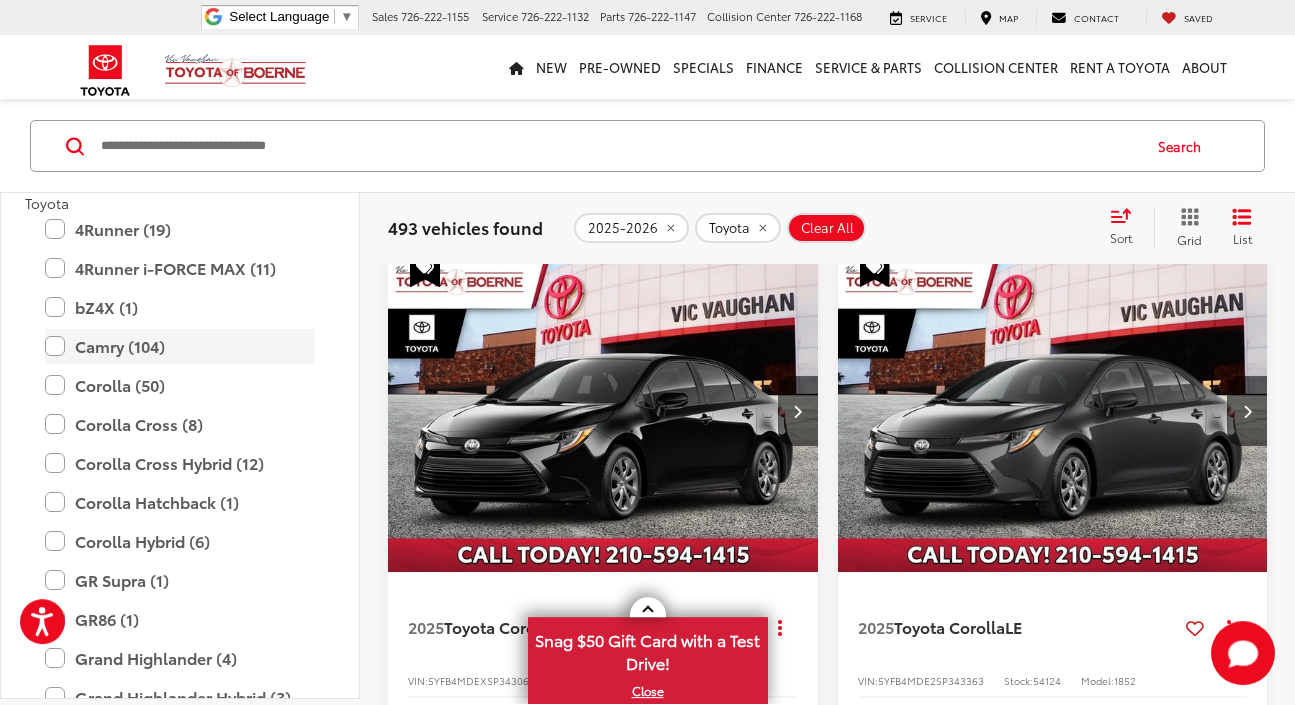 click on "Camry (104)" at bounding box center [180, 347] 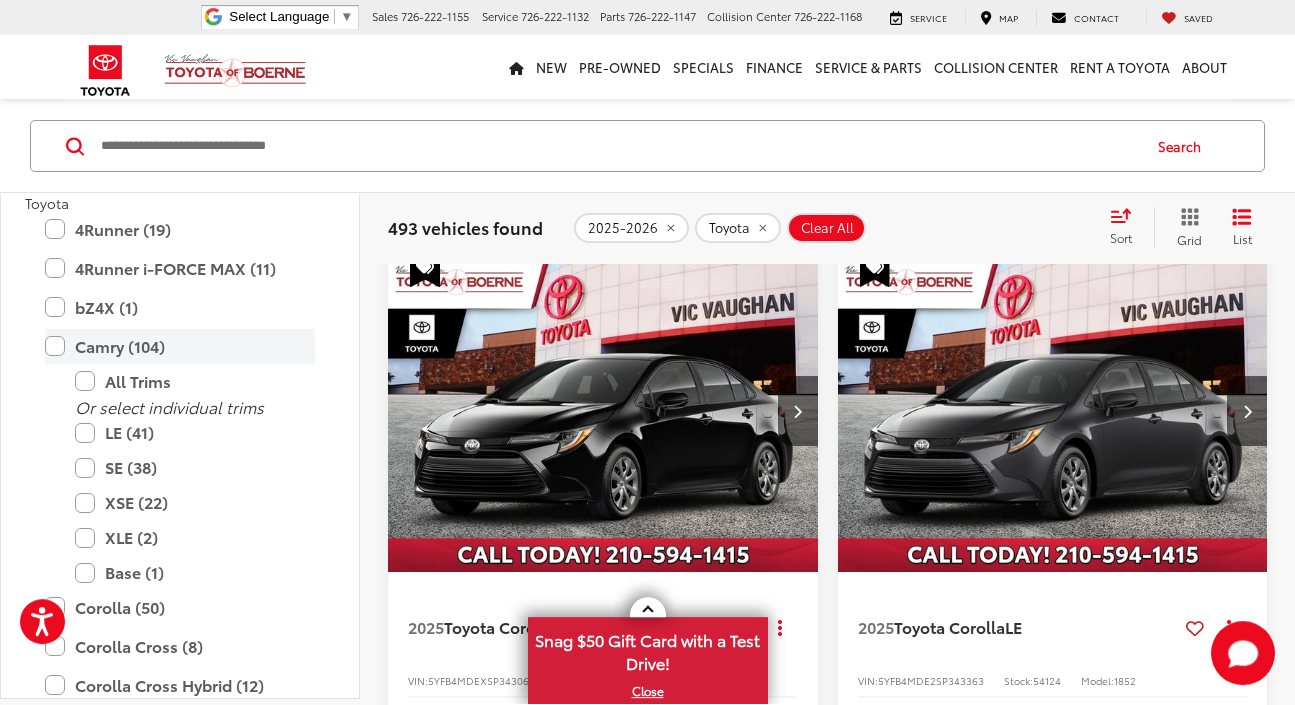scroll, scrollTop: 158, scrollLeft: 0, axis: vertical 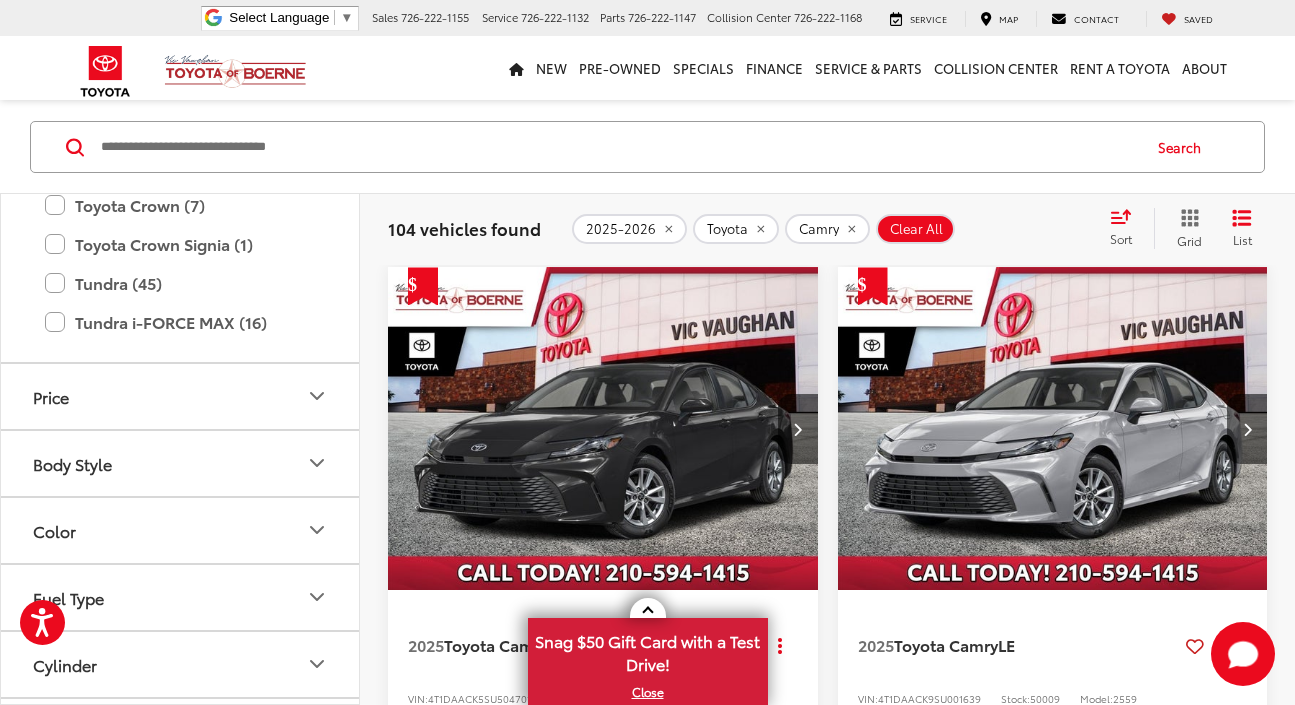 click 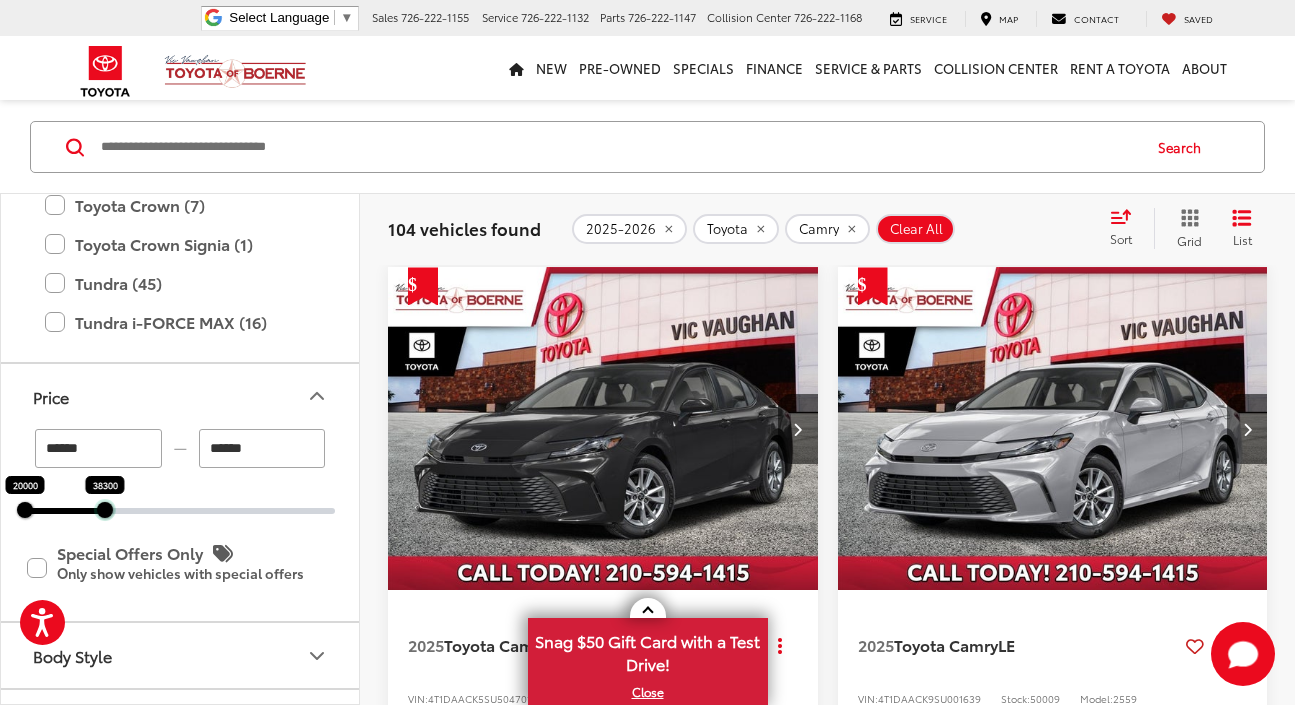 drag, startPoint x: 332, startPoint y: 497, endPoint x: 102, endPoint y: 508, distance: 230.2629 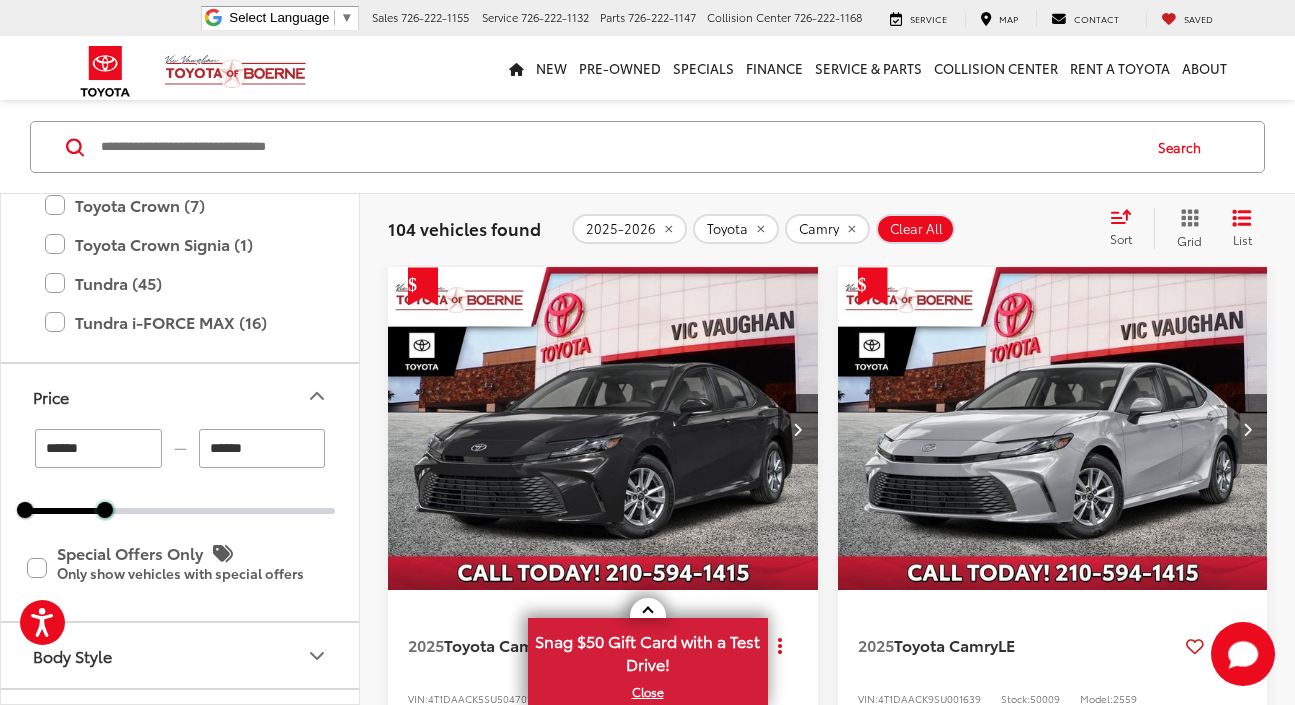 scroll, scrollTop: 169, scrollLeft: 0, axis: vertical 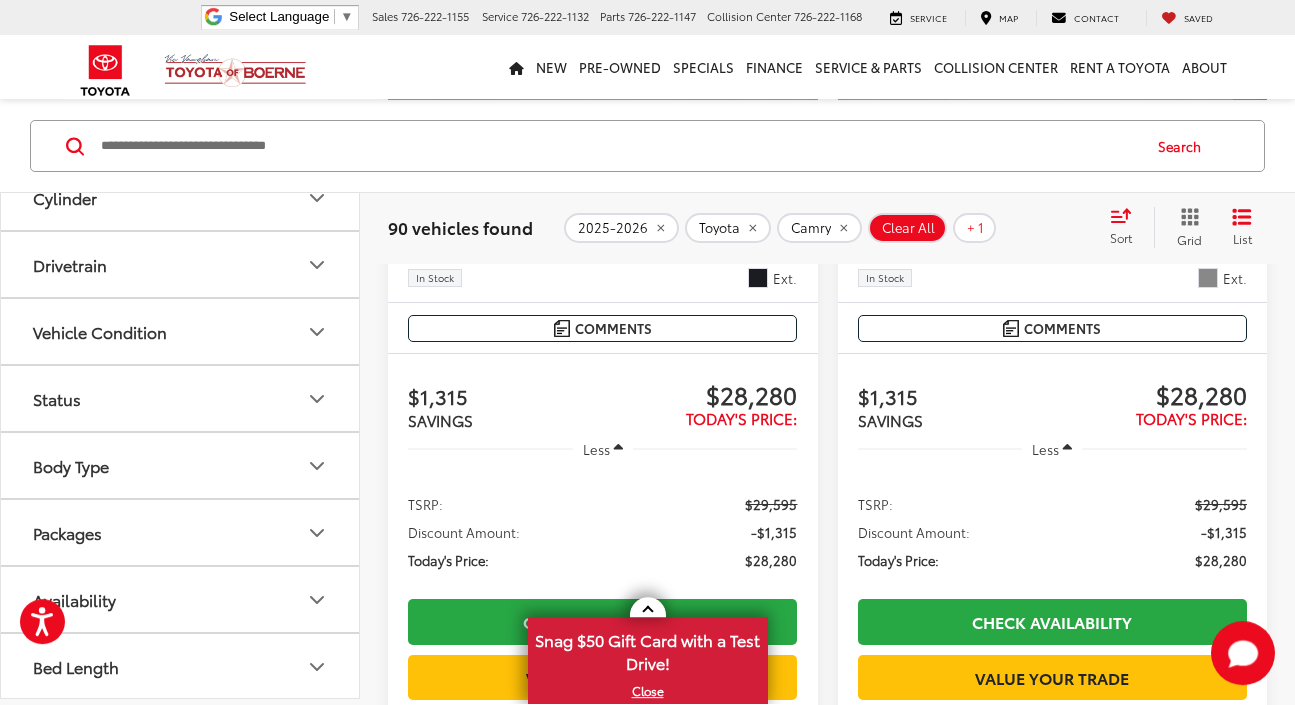 click 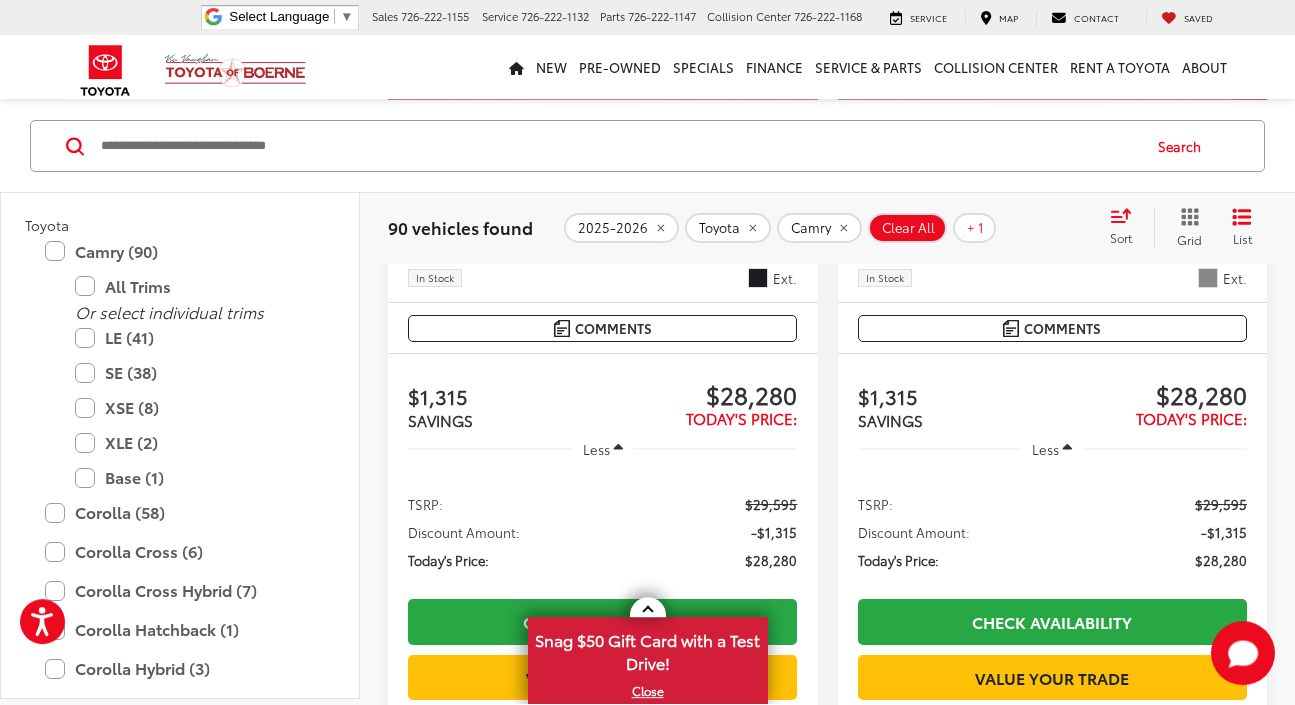 scroll, scrollTop: 436, scrollLeft: 0, axis: vertical 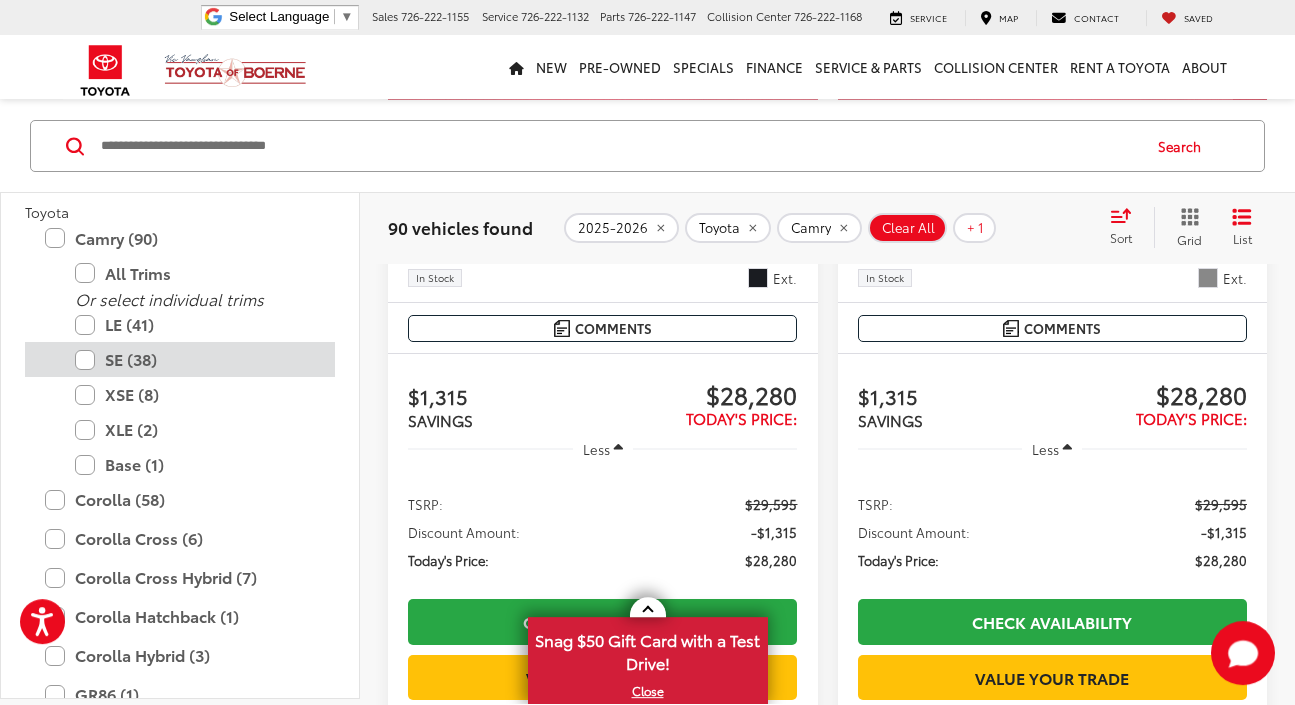 click on "SE (38)" at bounding box center (195, 361) 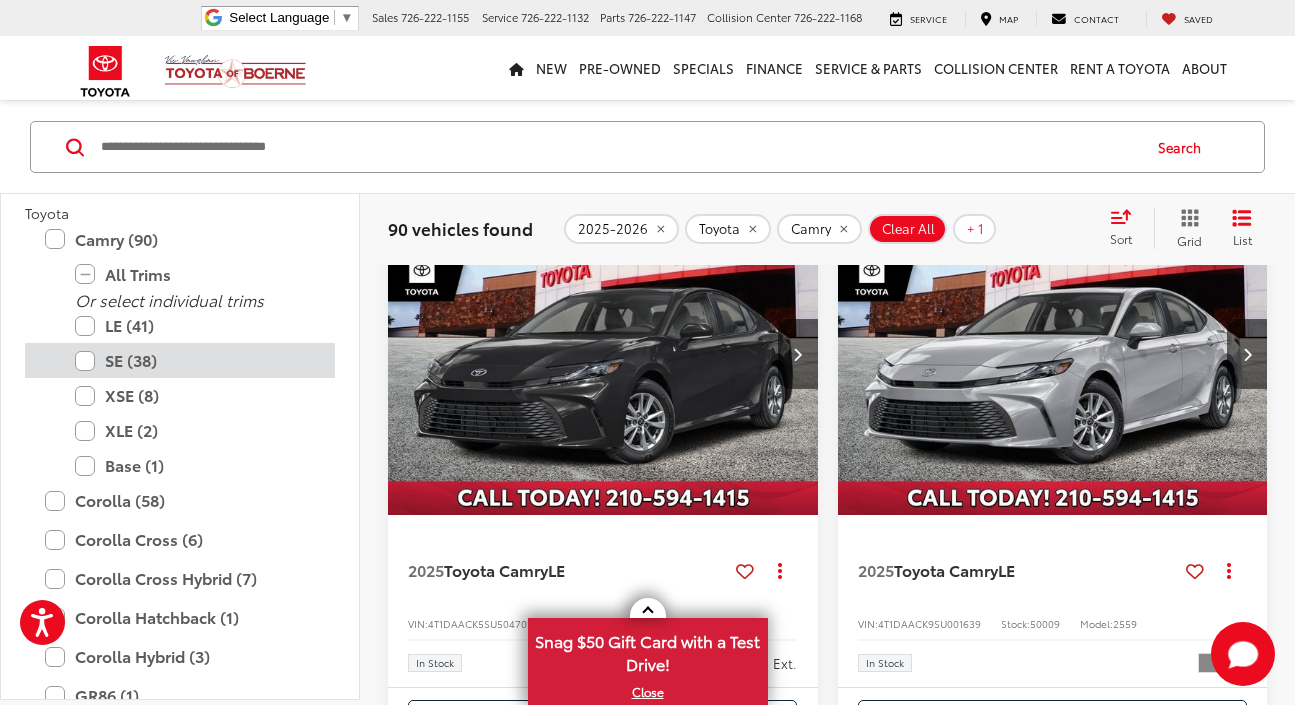 scroll, scrollTop: 158, scrollLeft: 0, axis: vertical 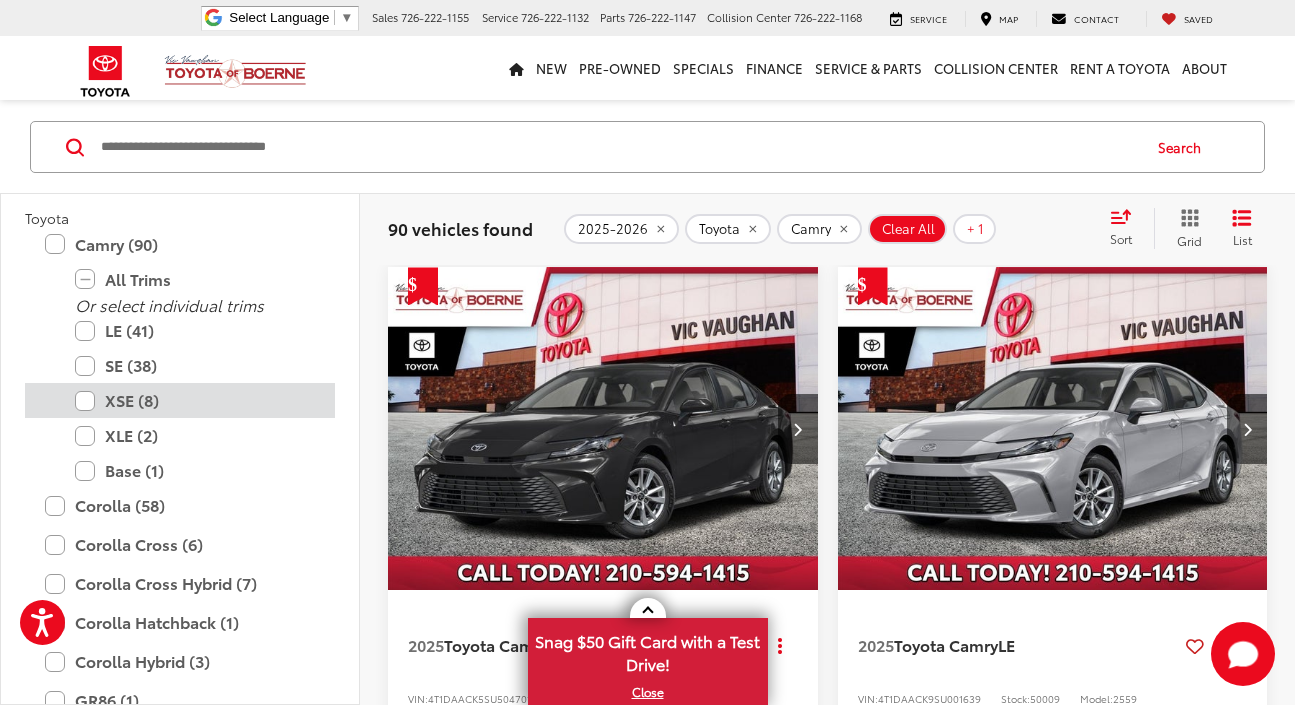 click on "XSE (8)" at bounding box center (195, 400) 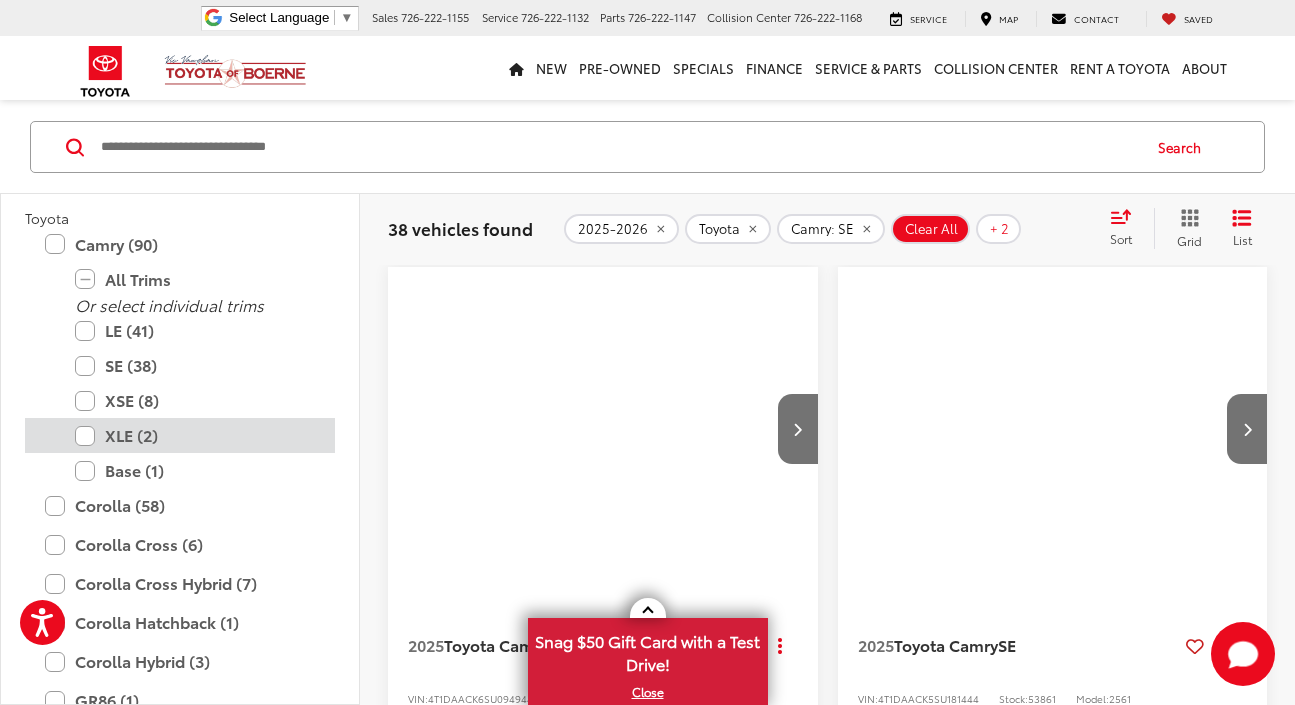 click on "XLE (2)" at bounding box center [195, 435] 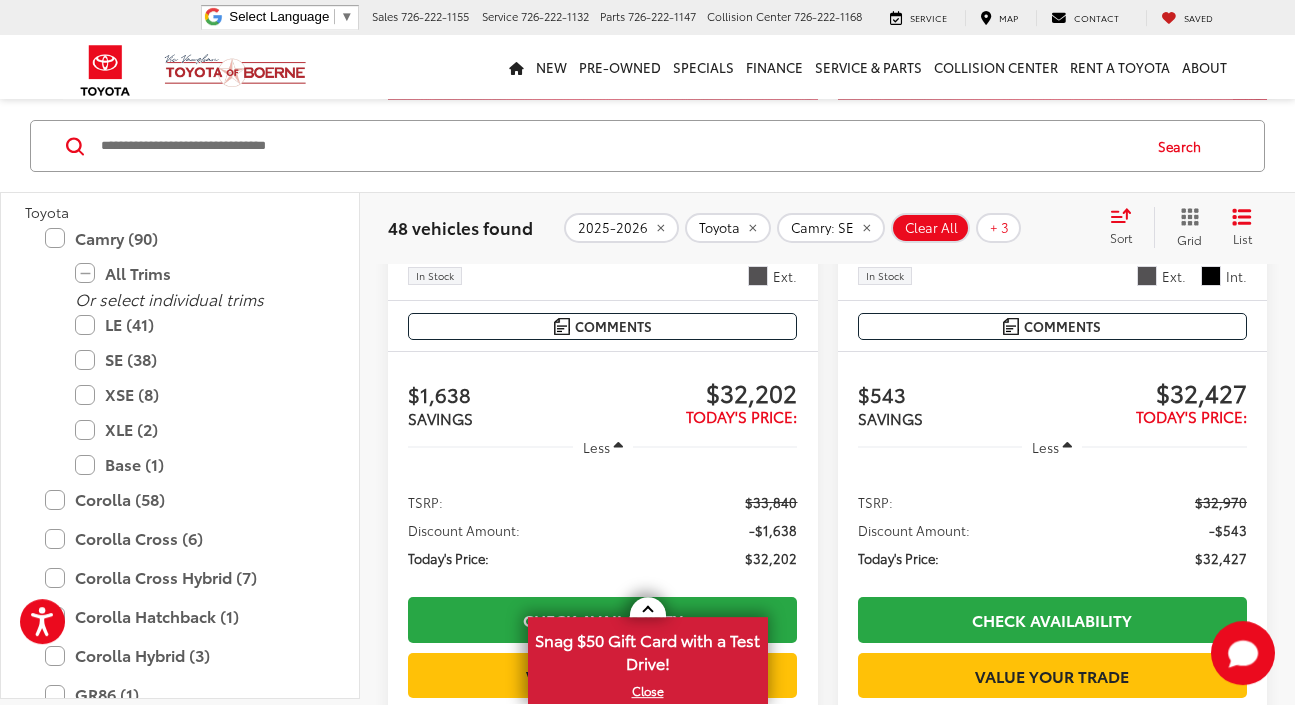 scroll, scrollTop: 629, scrollLeft: 0, axis: vertical 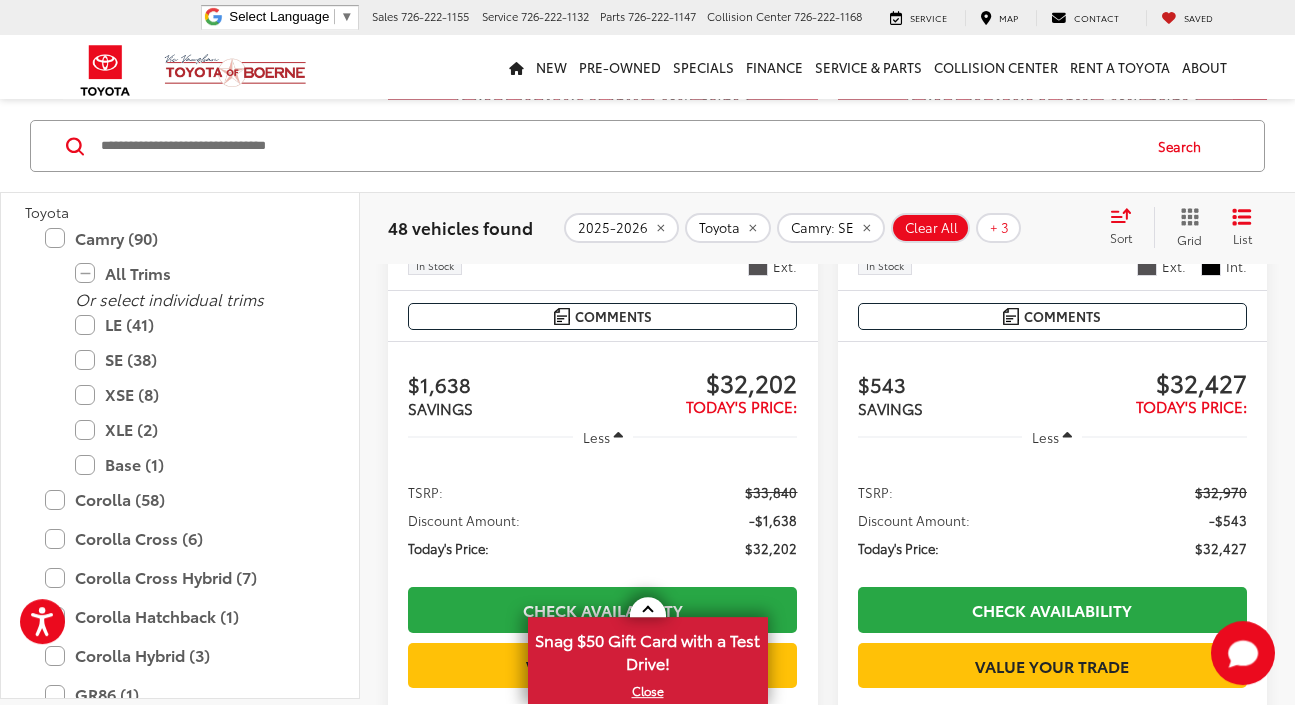 click 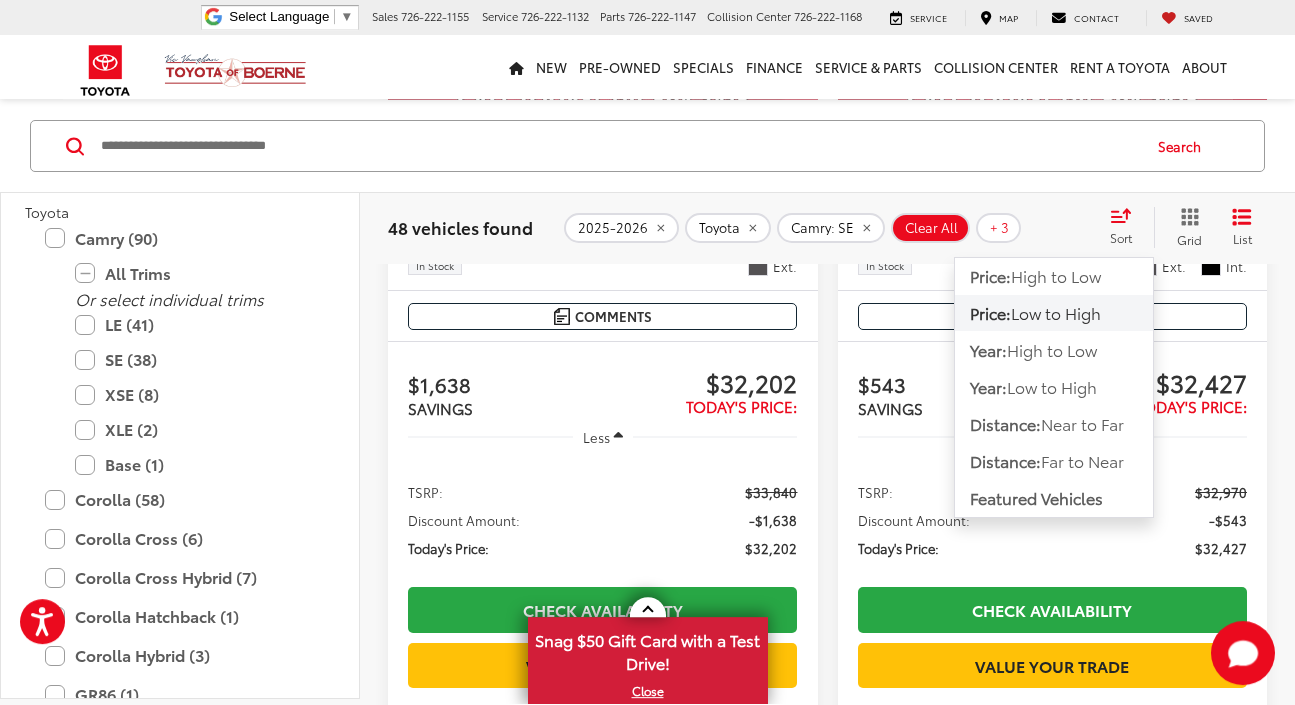 click on "Low to High" at bounding box center [1056, 313] 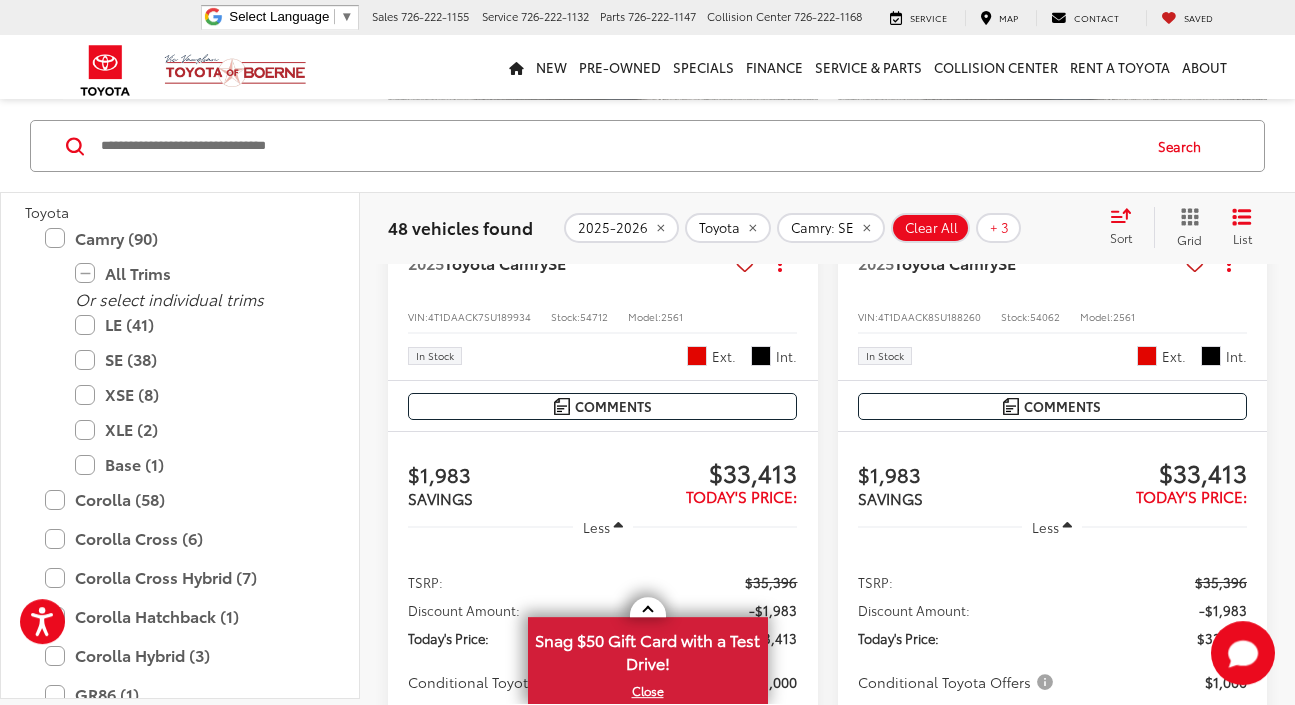 scroll, scrollTop: 3143, scrollLeft: 0, axis: vertical 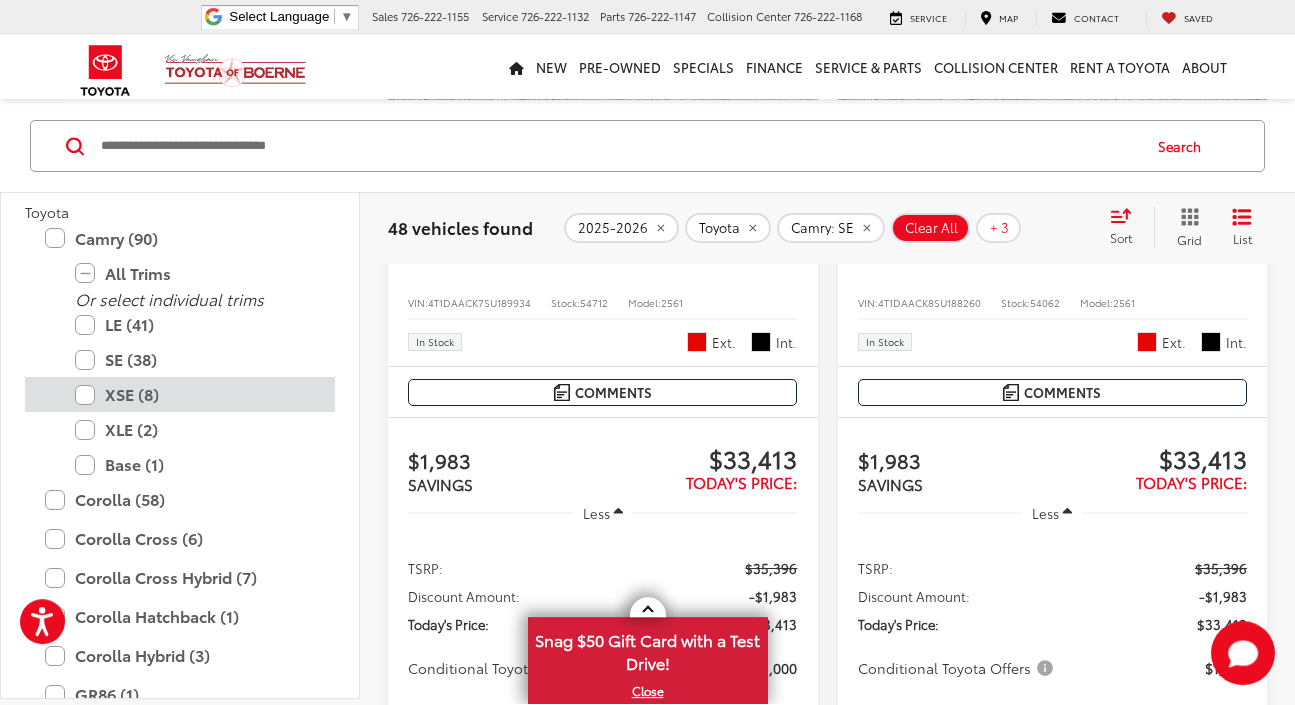 click on "XSE (8)" at bounding box center (195, 396) 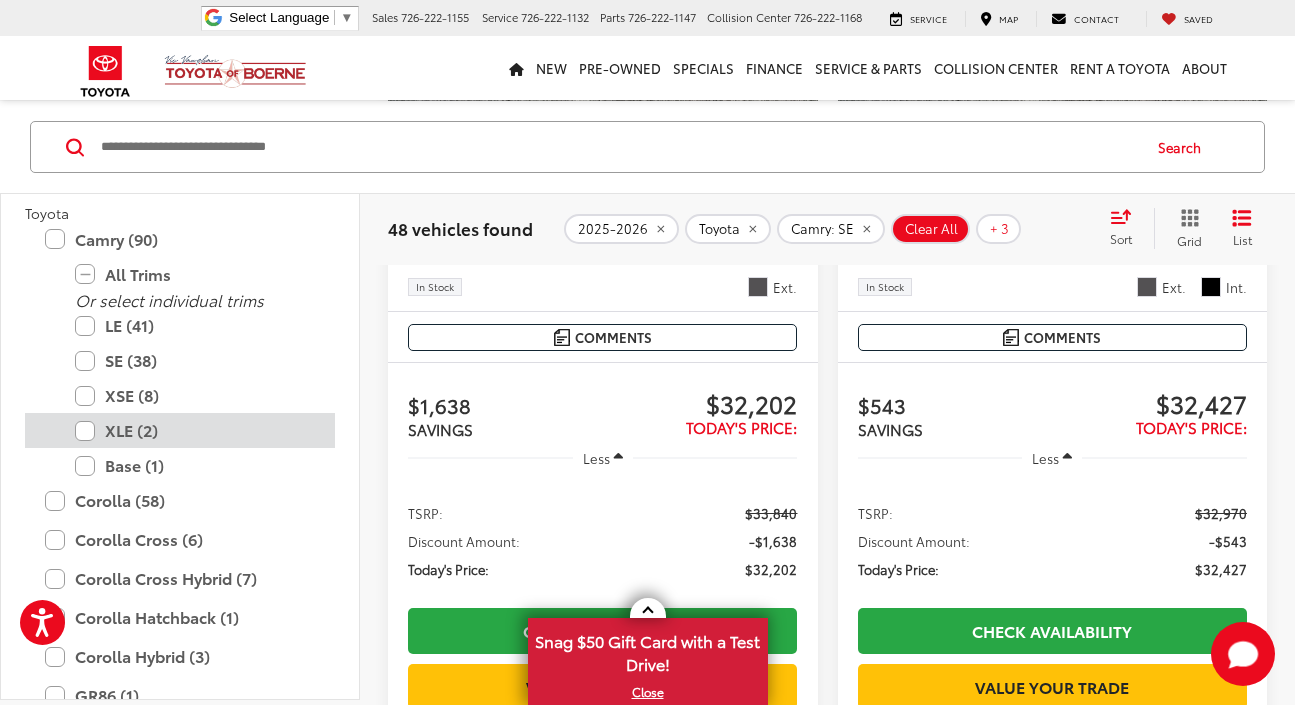 scroll, scrollTop: 158, scrollLeft: 0, axis: vertical 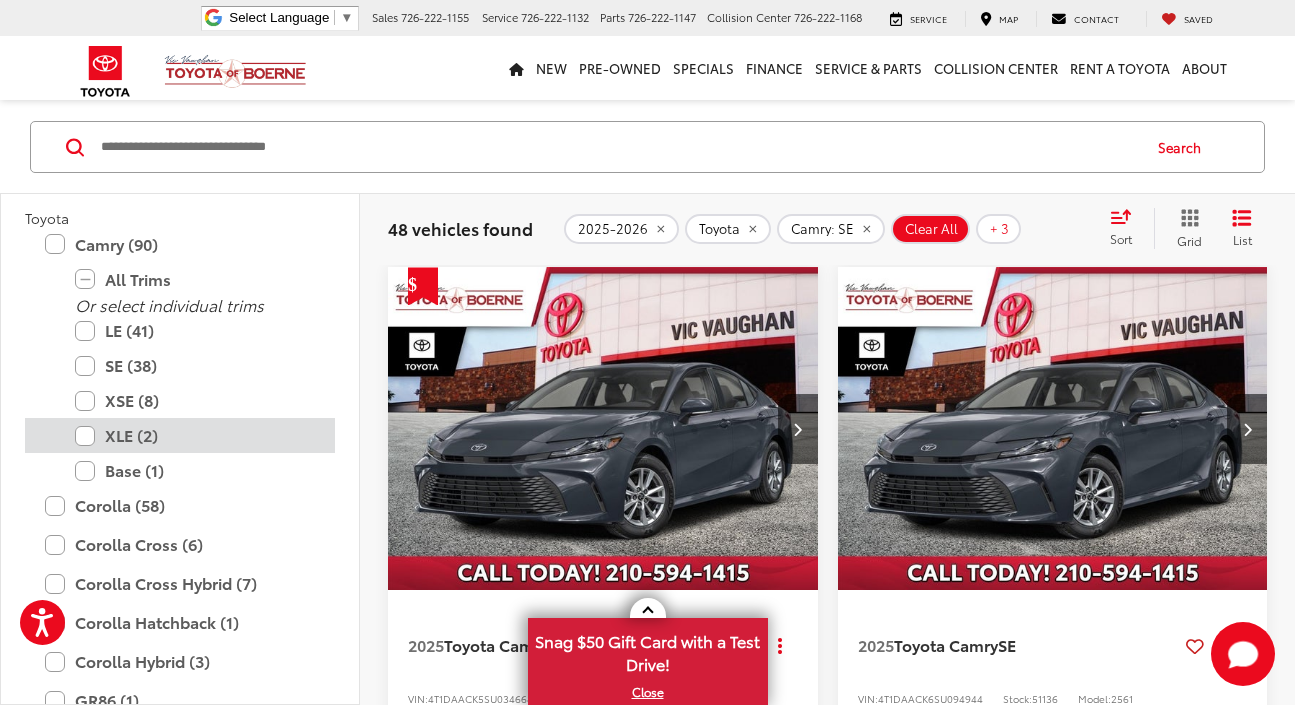click on "XLE (2)" at bounding box center [195, 435] 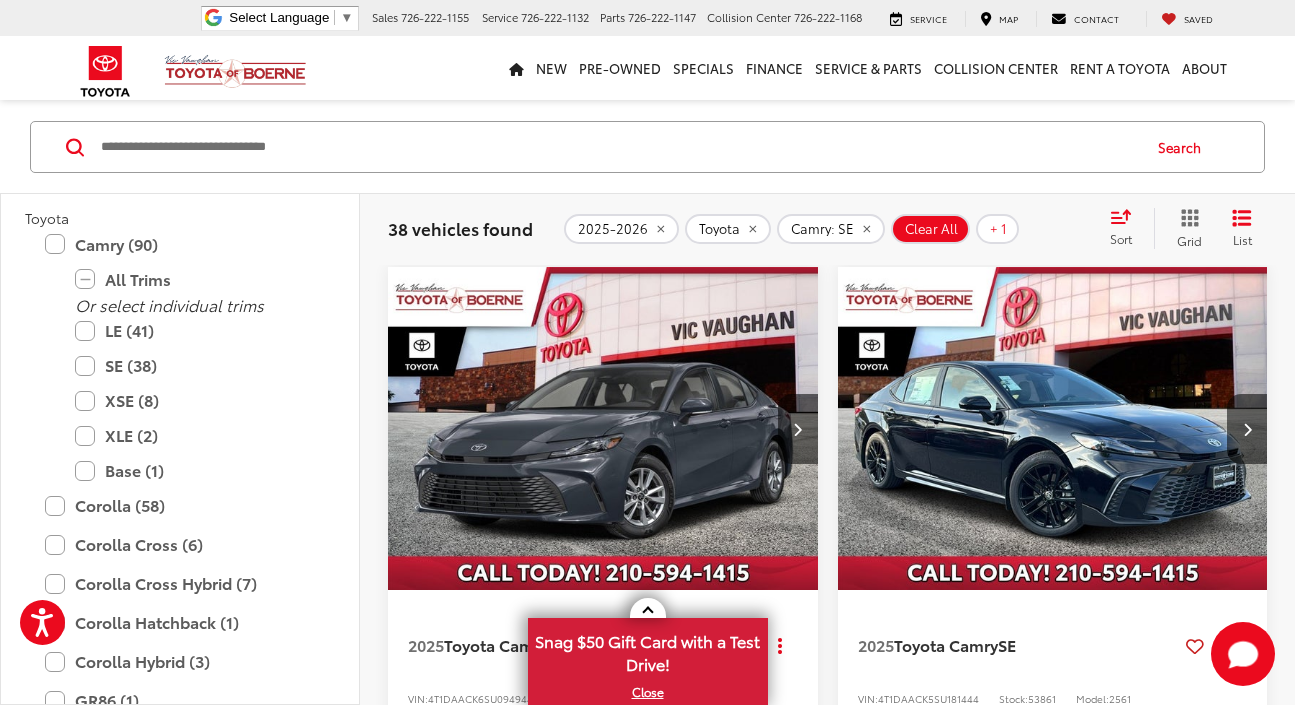 click on "Toyota Camry (90)  All Trims Or select individual trims LE (41)  SE (38)  XSE (8)  XLE (2)  Base (1)  Corolla (58)  All Trims Or select individual trims LE (30)  SE (20)  Hybrid SE (2)  Hybrid XLE (2)  Hybrid S (1)  Hybrid XSE (1)  L (1)  XLE (1)  Corolla Cross (6)  All Trims Or select individual trims L (2)  LE (2)  XLE (2)  Corolla Cross Hybrid (7)  All Trims Or select individual trims Hybrid SE (4)  Hybrid S (3)  Hybrid XSE (0)  Corolla Hatchback (1)  All Trims Or select individual trims XSE (1)  Corolla Hybrid (3)  All Trims Or select individual trims Hybrid SE (2)  SE (1)  GR86 (1)  All Trims Or select individual trims GR86 Premium (1)" at bounding box center (180, 865) 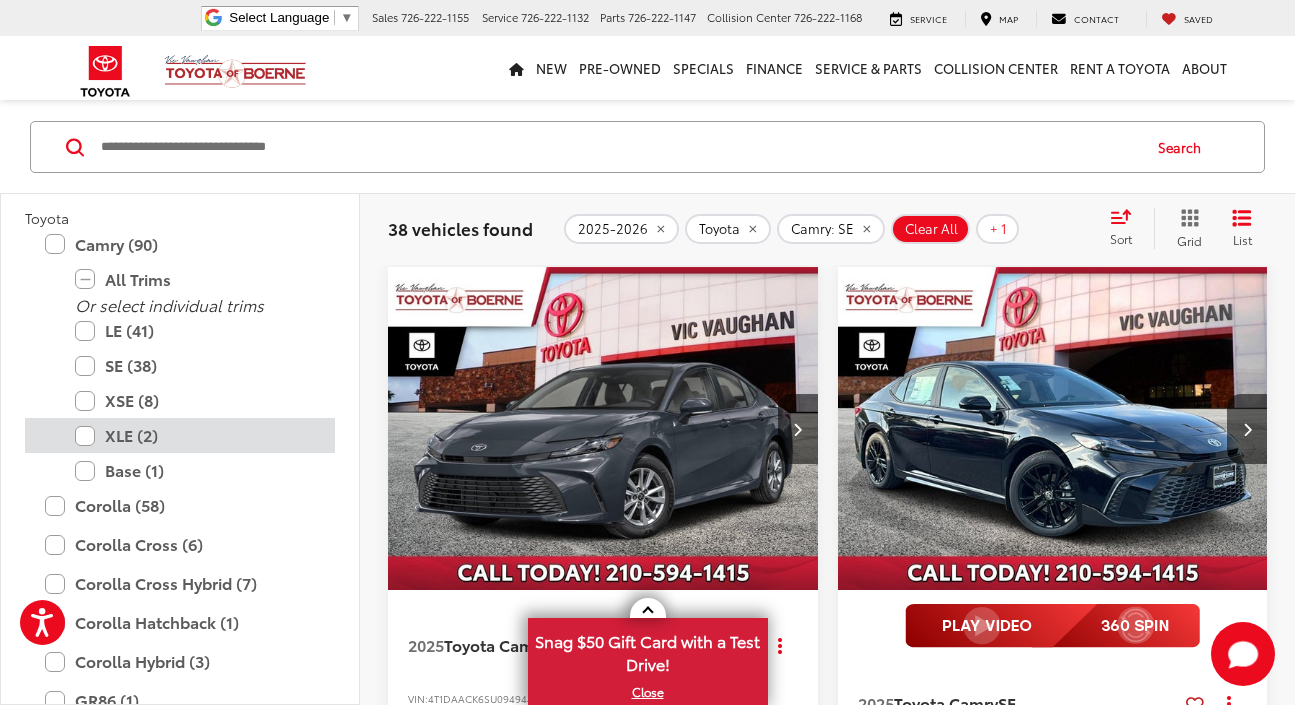 click on "XLE (2)" at bounding box center (195, 435) 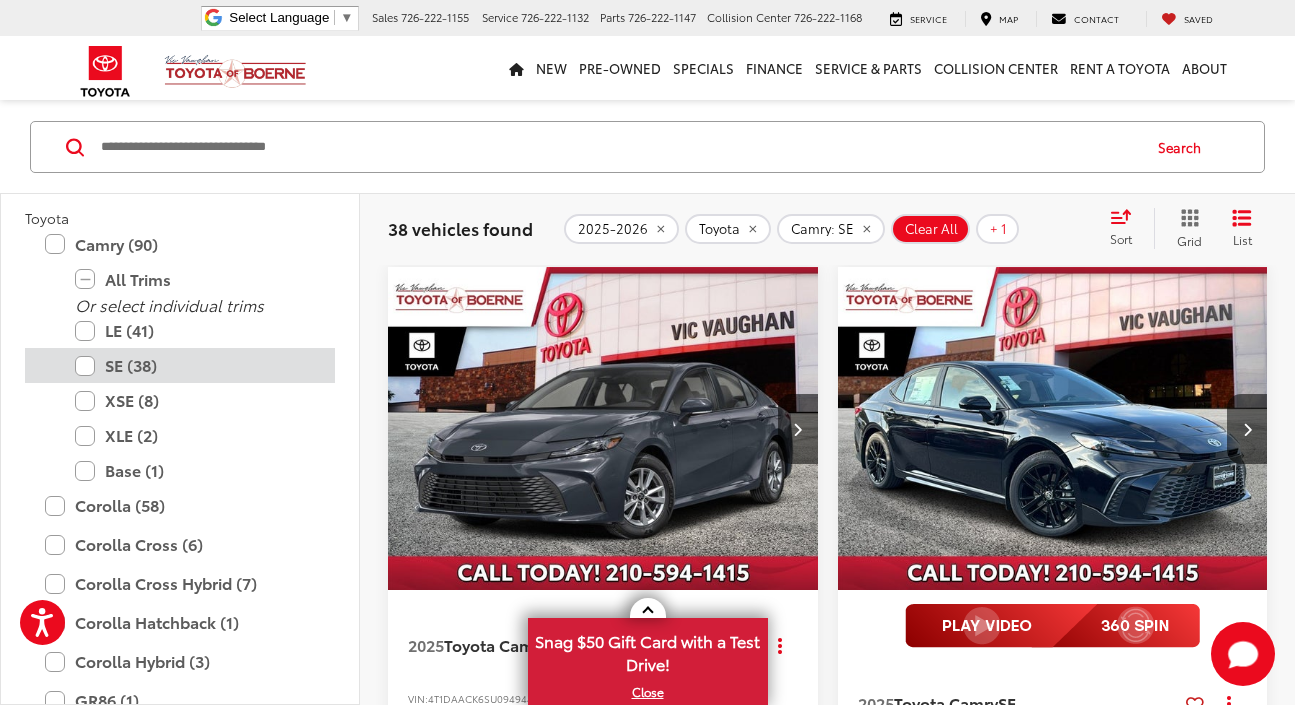 click on "SE (38)" at bounding box center (195, 365) 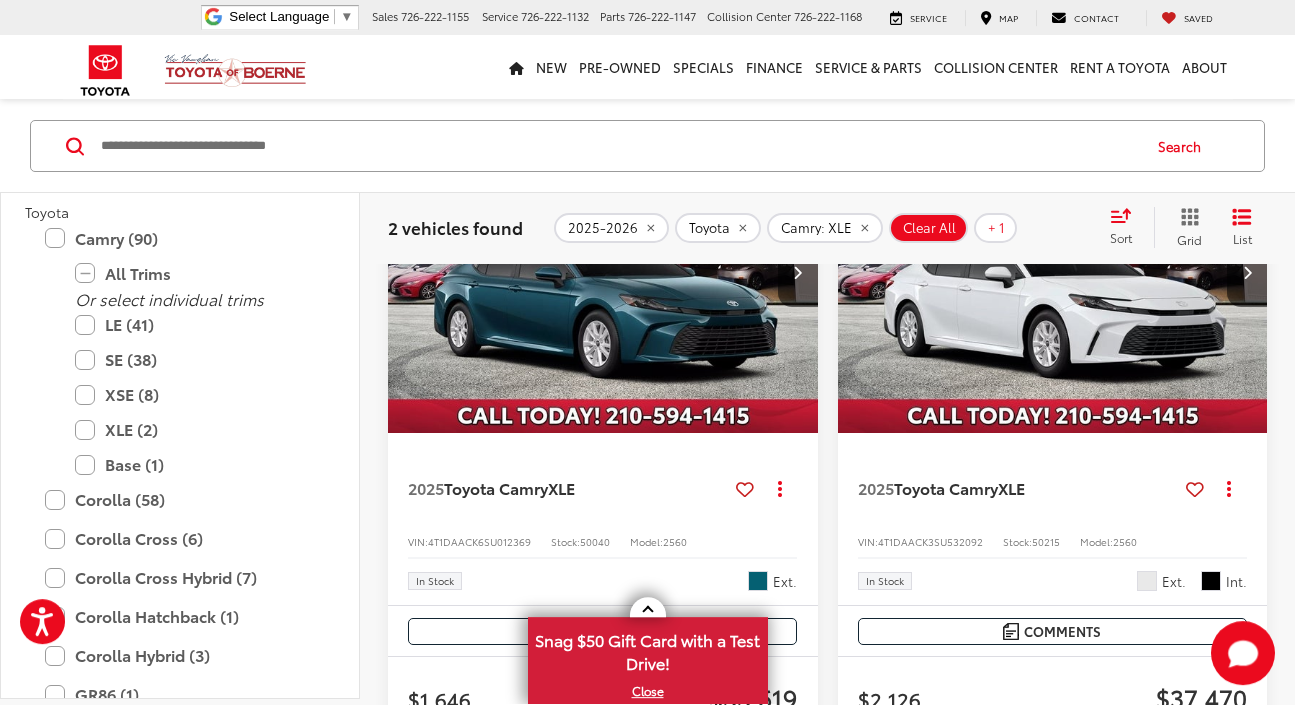scroll, scrollTop: 323, scrollLeft: 0, axis: vertical 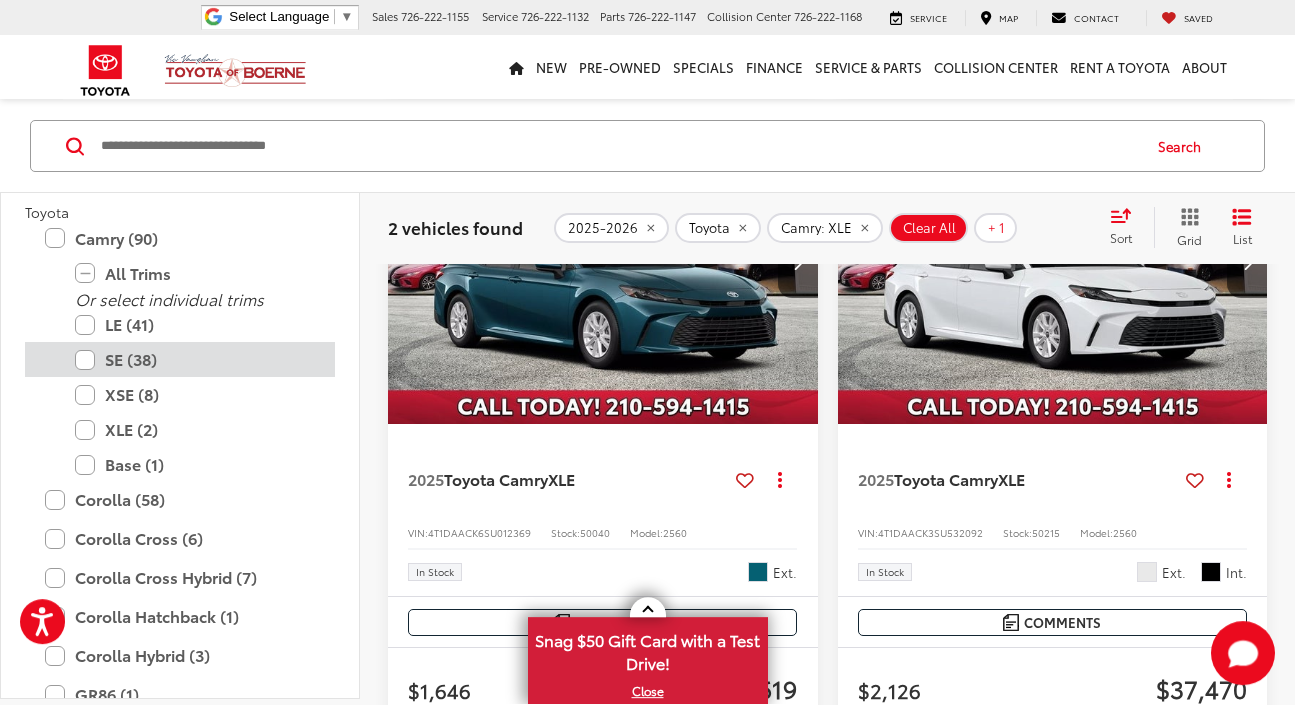click on "SE (38)" at bounding box center (195, 361) 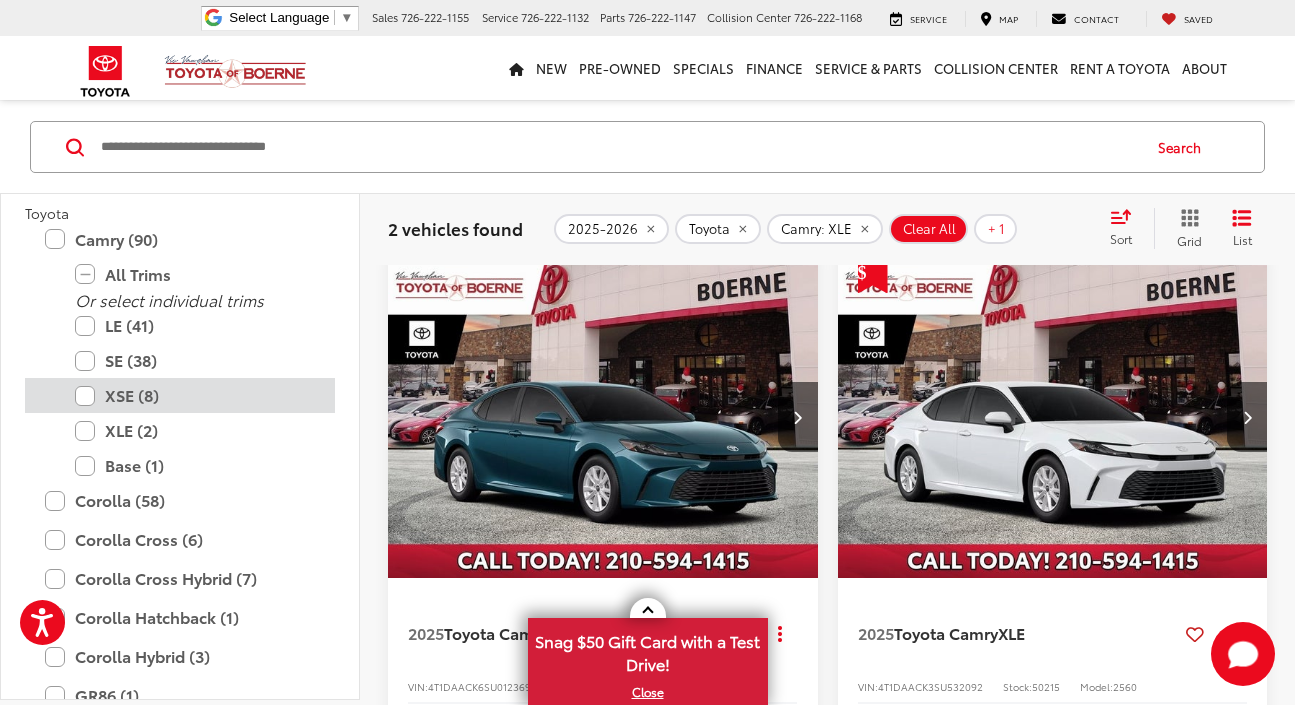scroll, scrollTop: 158, scrollLeft: 0, axis: vertical 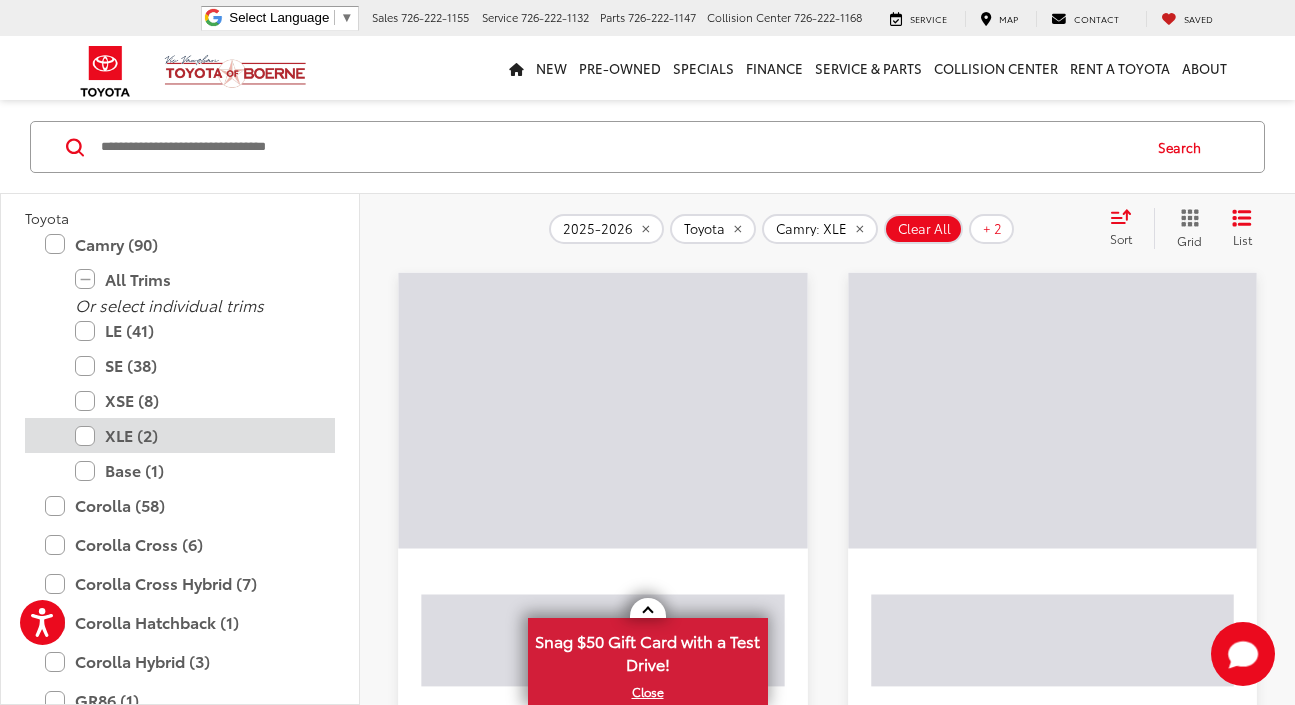 click on "XLE (2)" at bounding box center (195, 435) 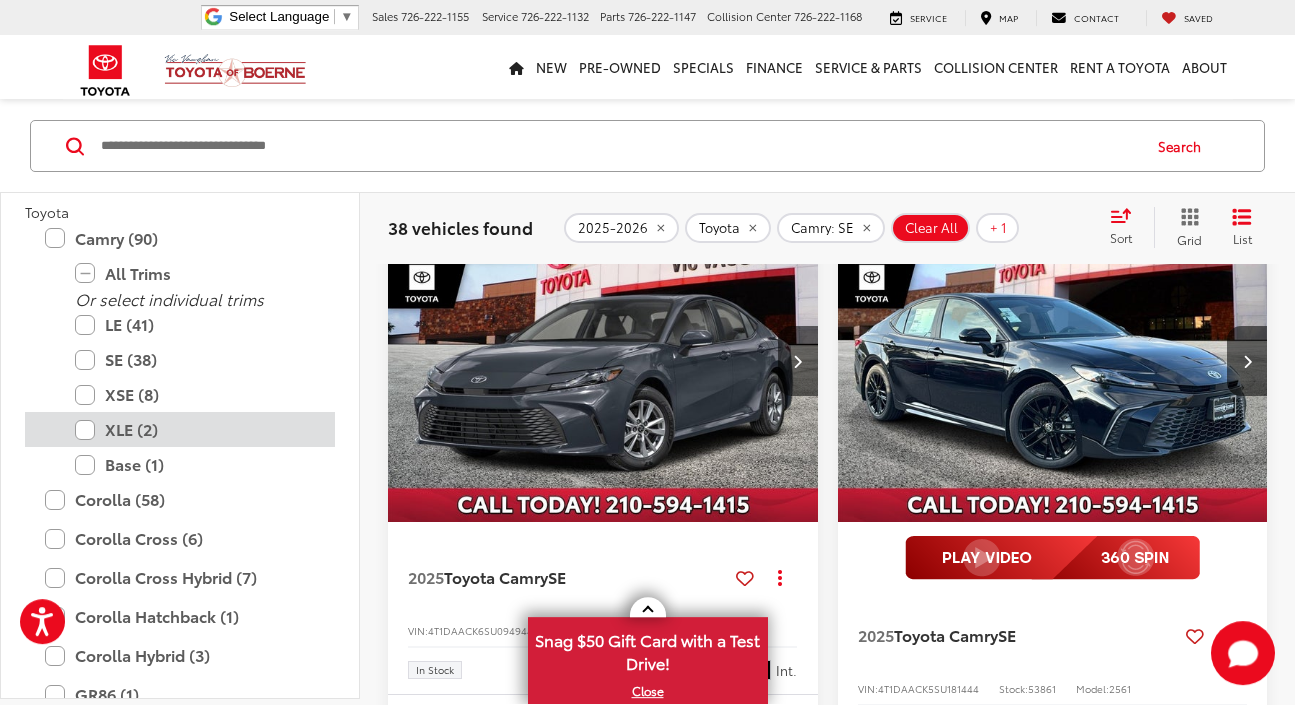 scroll, scrollTop: 219, scrollLeft: 0, axis: vertical 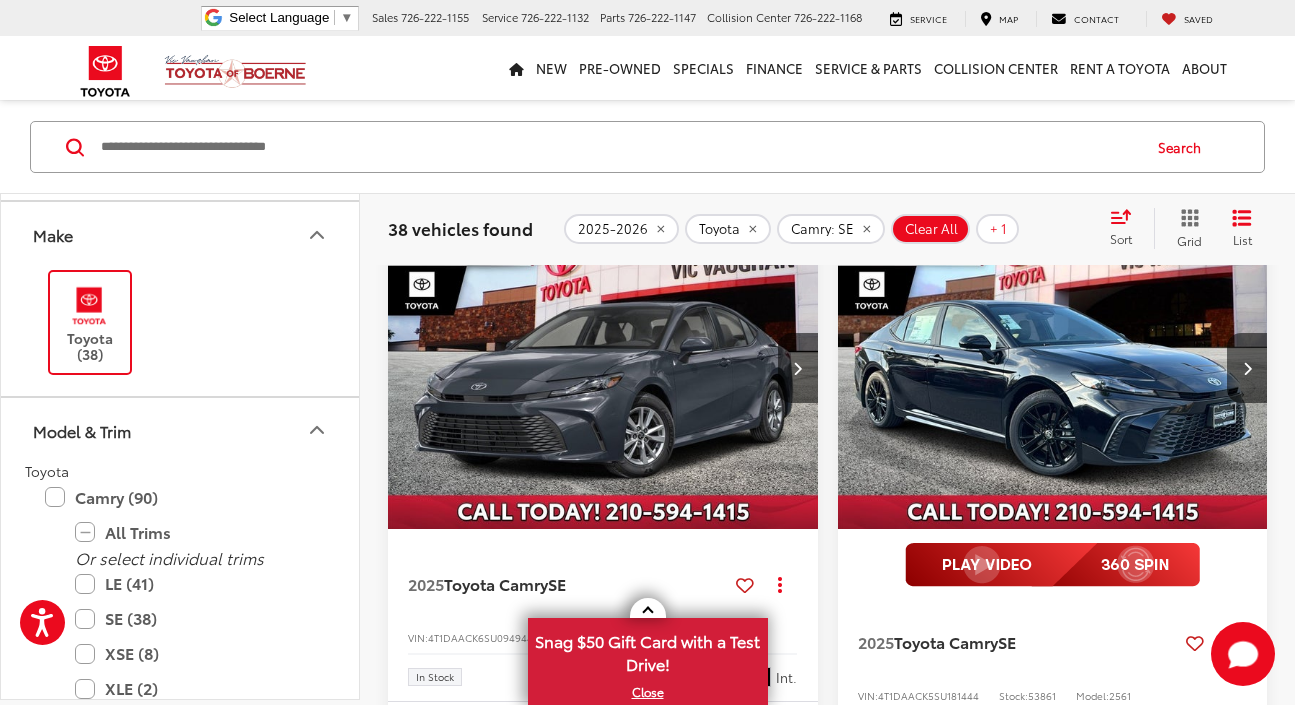 click 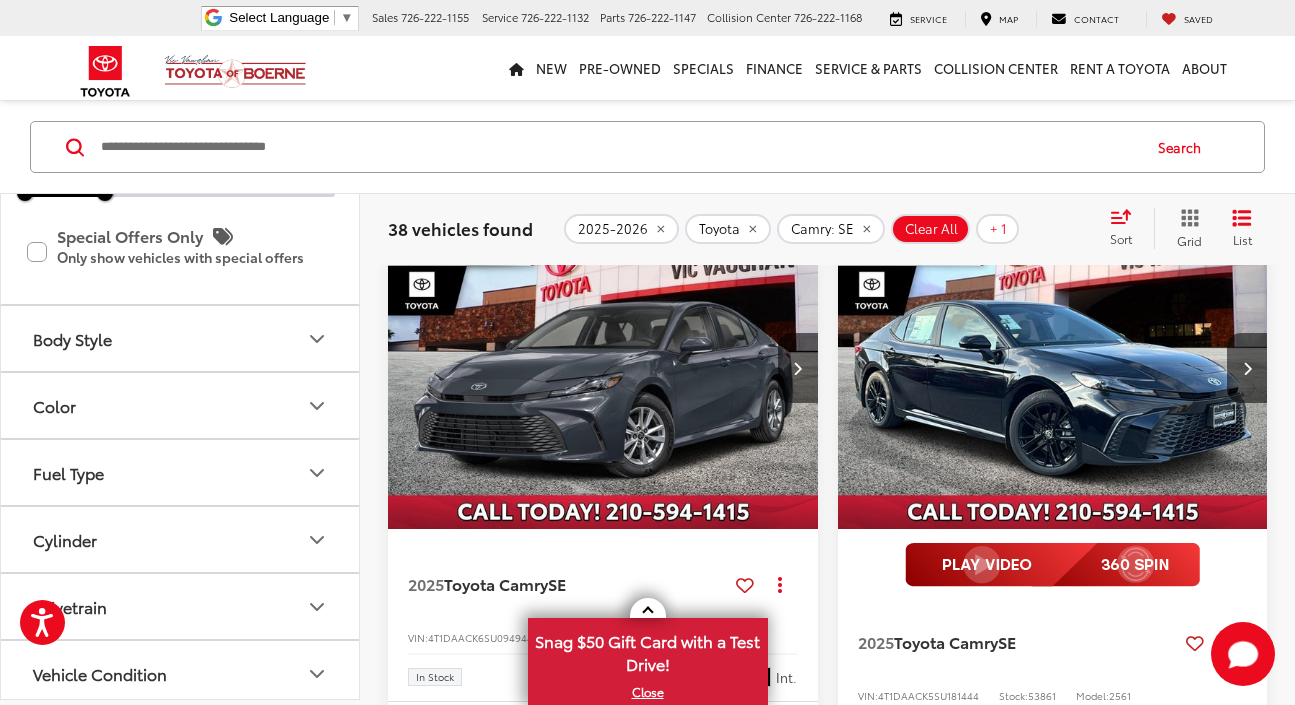scroll, scrollTop: 600, scrollLeft: 0, axis: vertical 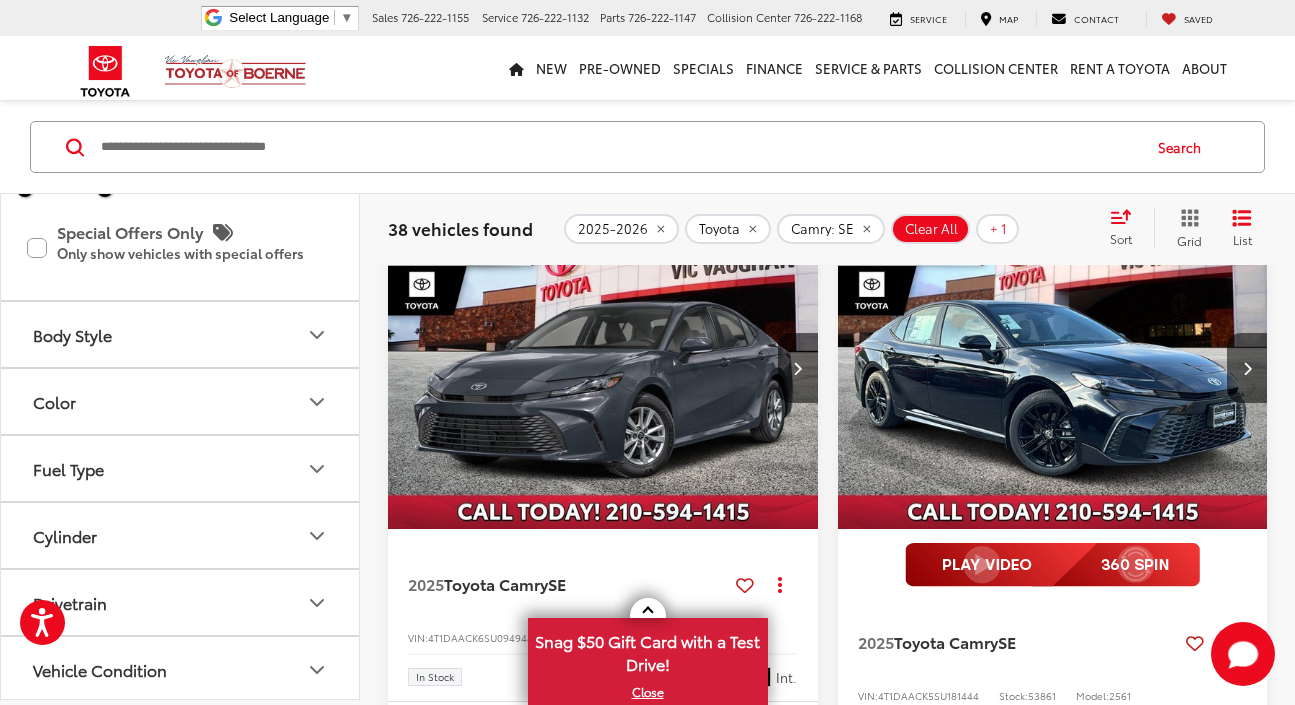 click 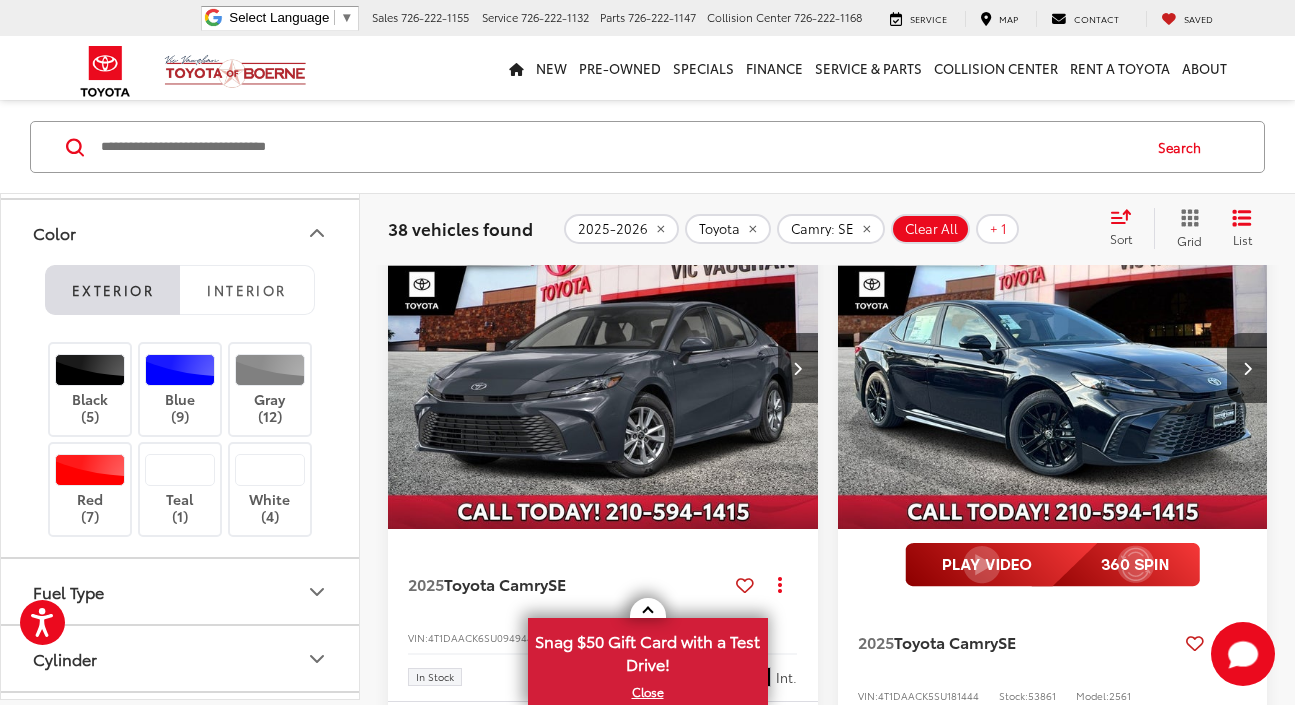 scroll, scrollTop: 814, scrollLeft: 0, axis: vertical 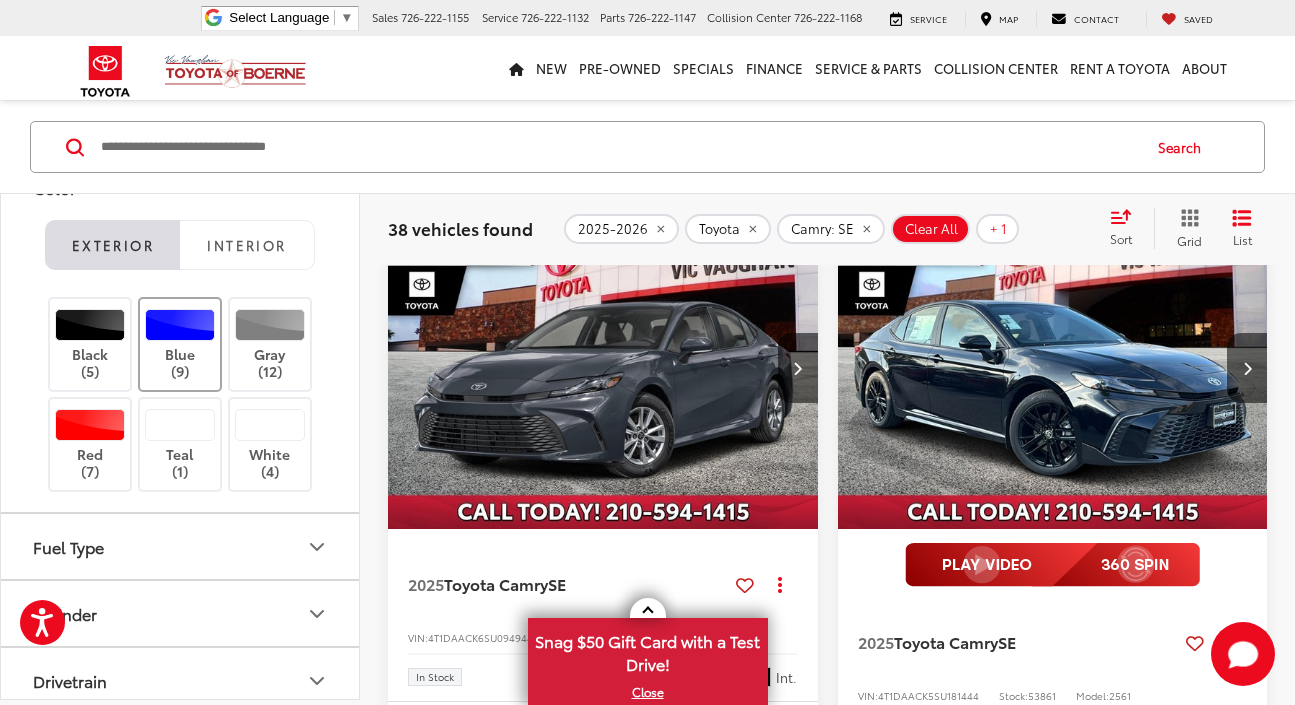 click at bounding box center (180, 325) 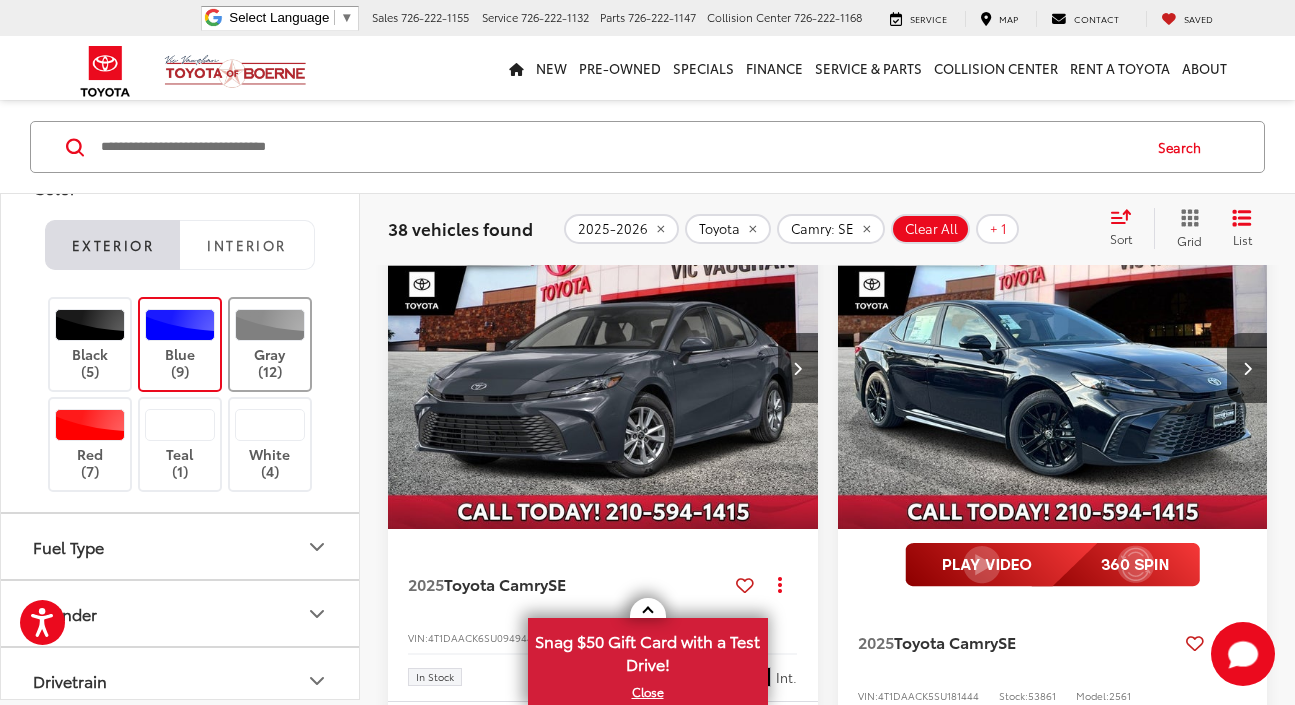 scroll, scrollTop: 158, scrollLeft: 0, axis: vertical 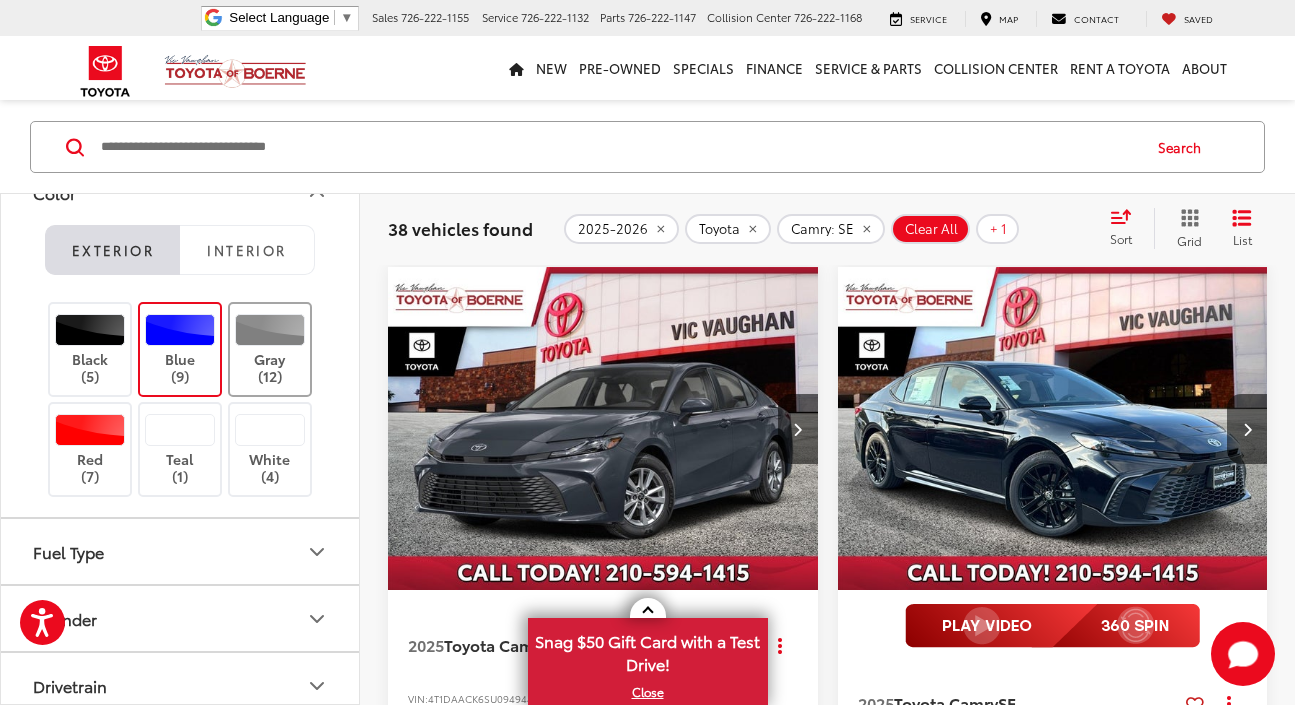 click at bounding box center [270, 330] 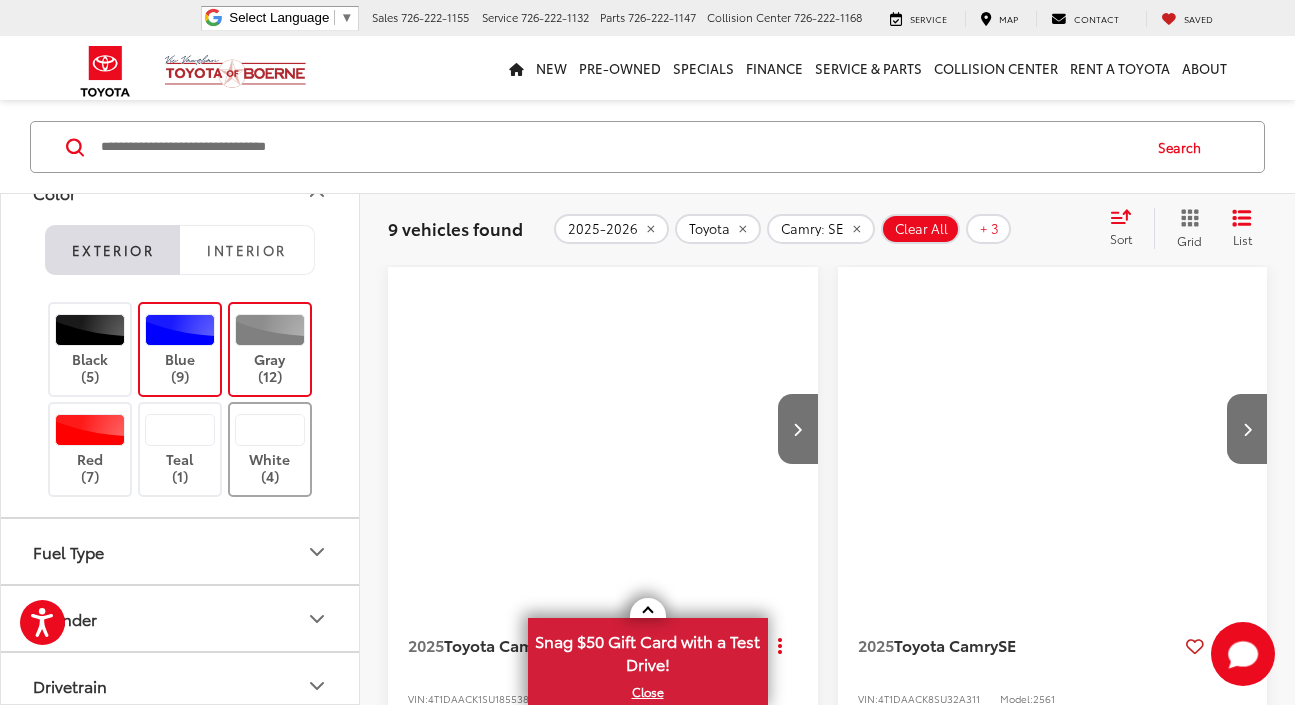 click at bounding box center [270, 430] 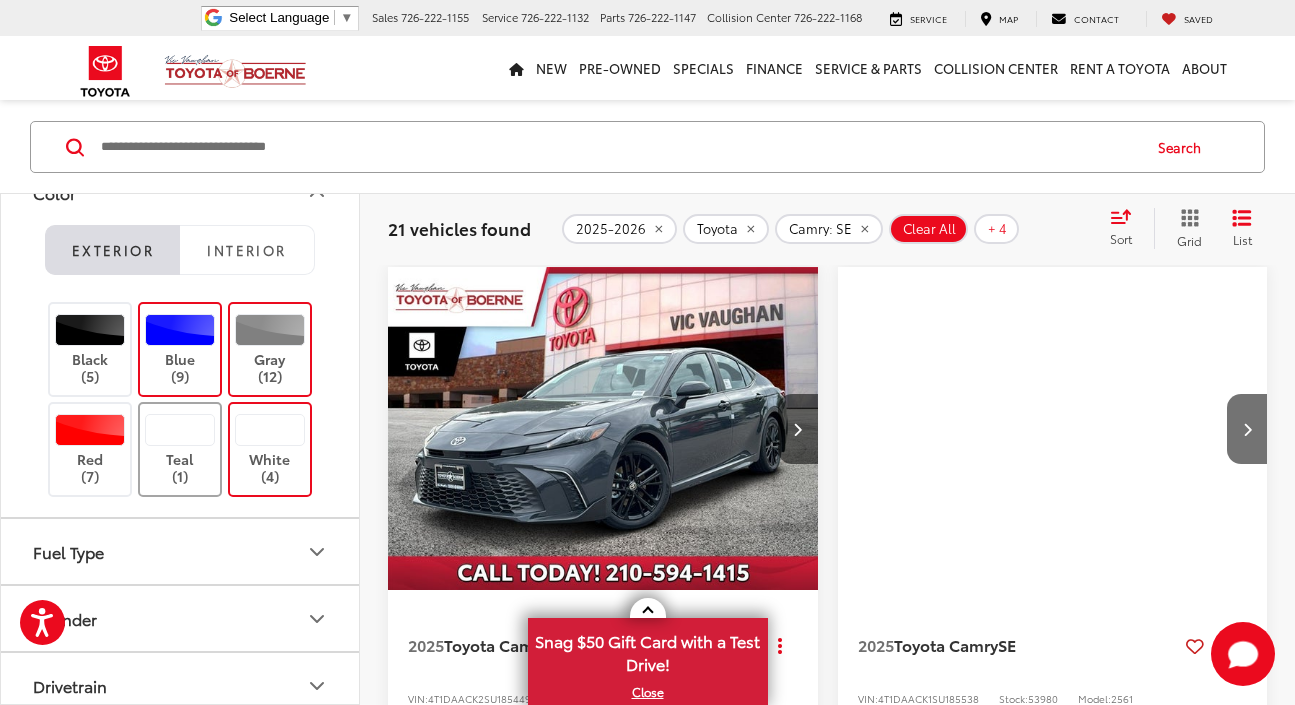 click at bounding box center [180, 430] 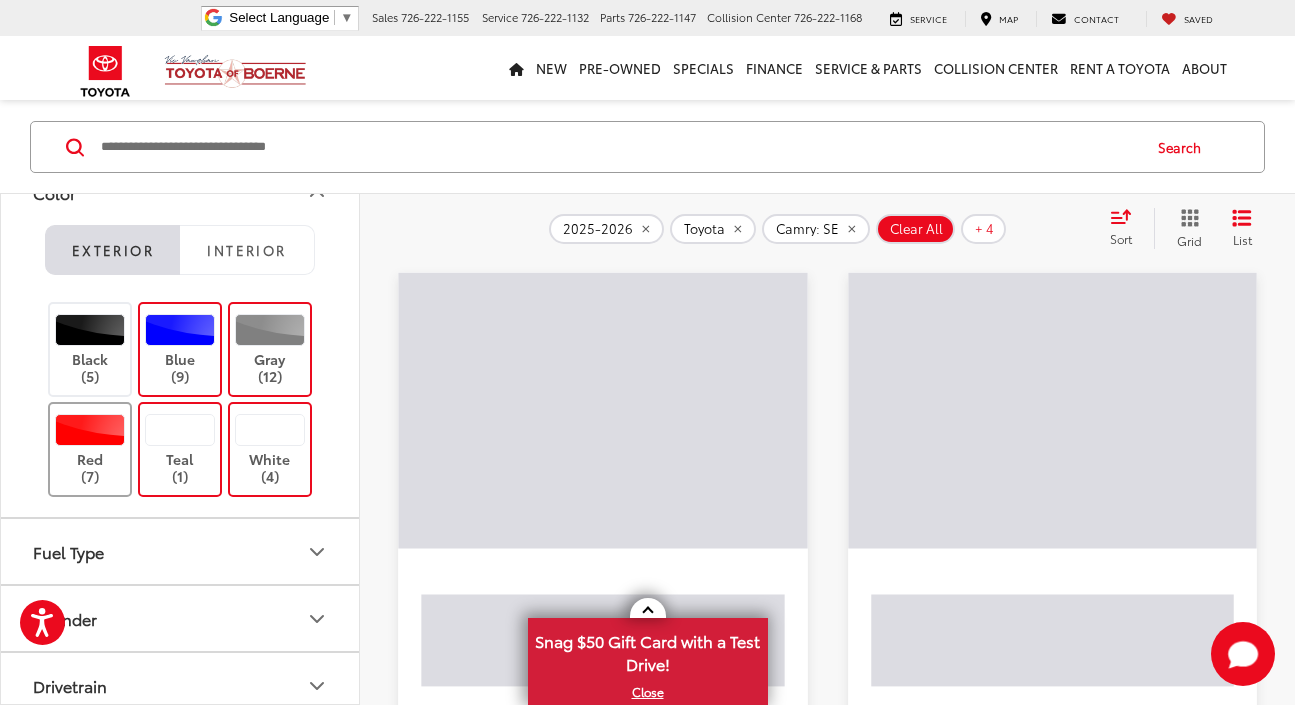 click at bounding box center (90, 430) 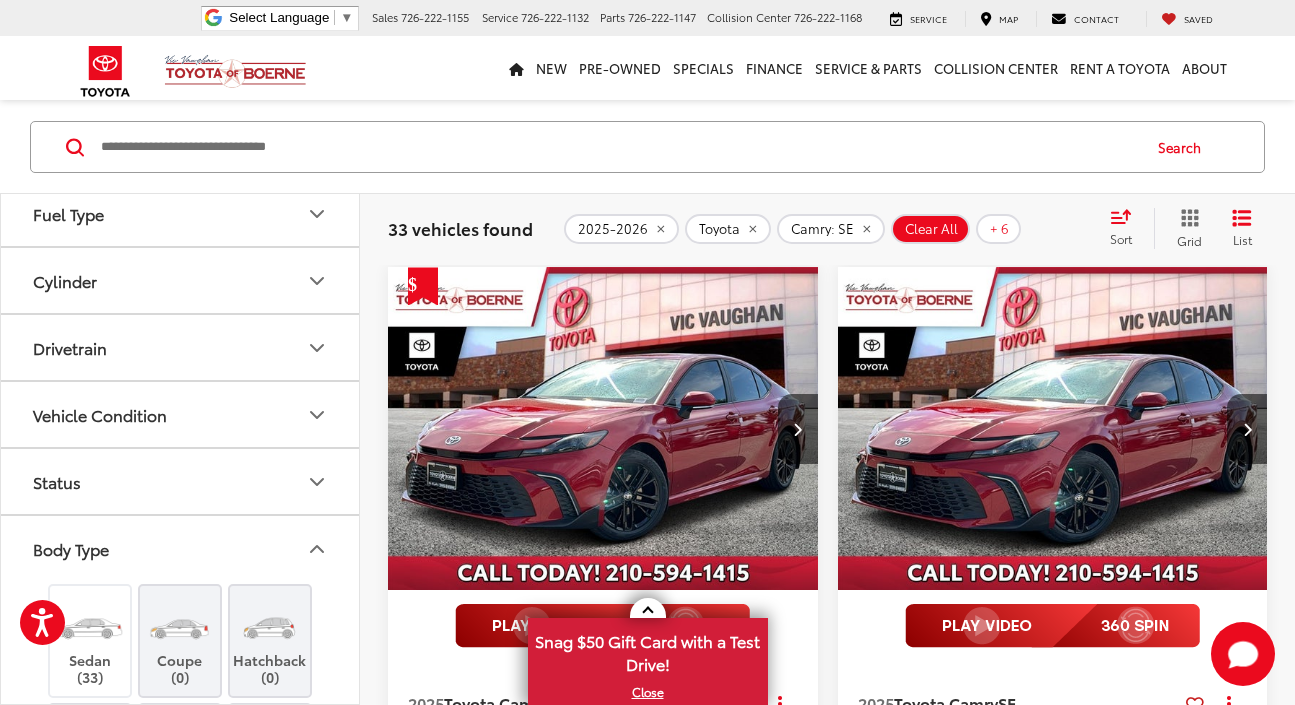 scroll, scrollTop: 1154, scrollLeft: 0, axis: vertical 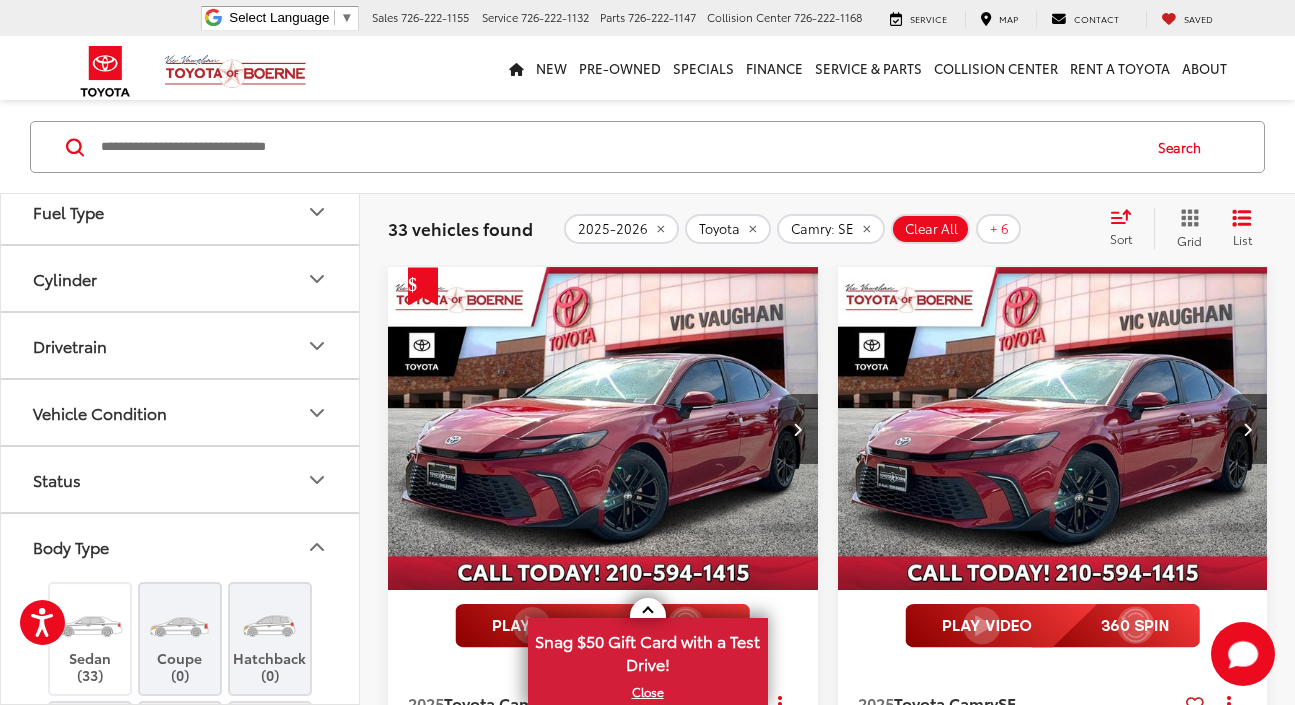 click 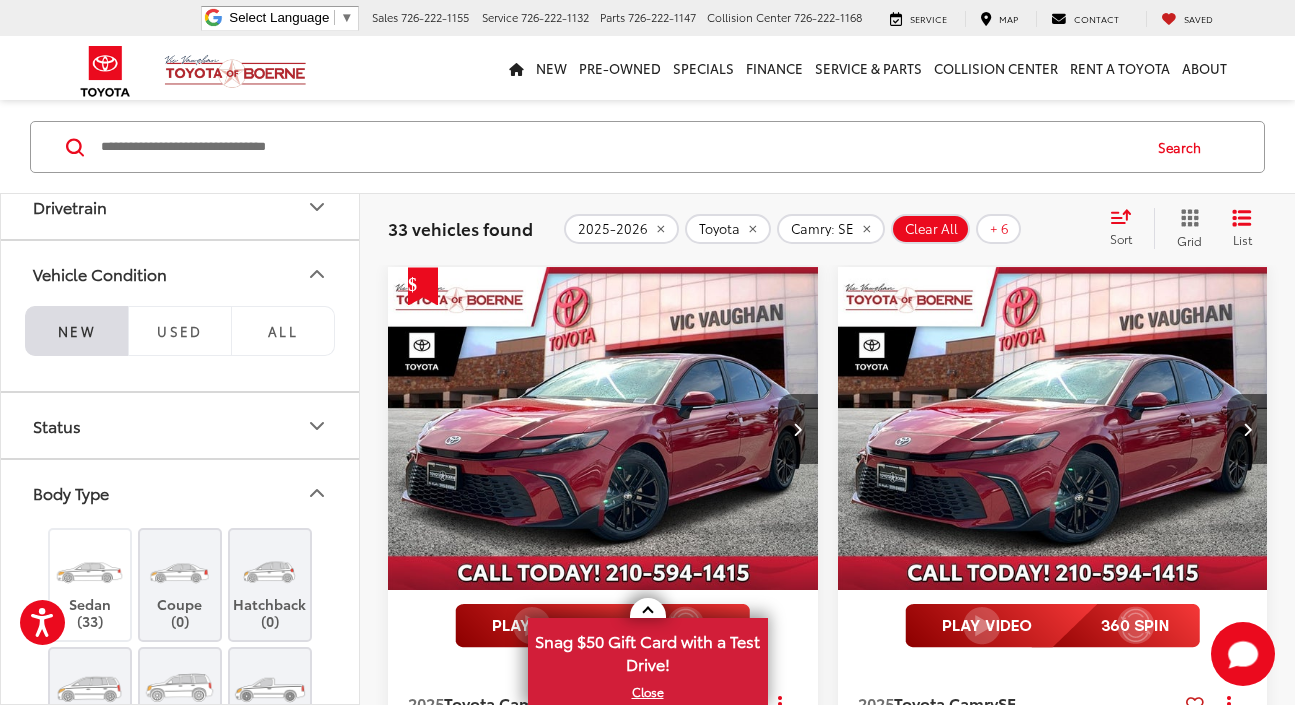 scroll, scrollTop: 1395, scrollLeft: 0, axis: vertical 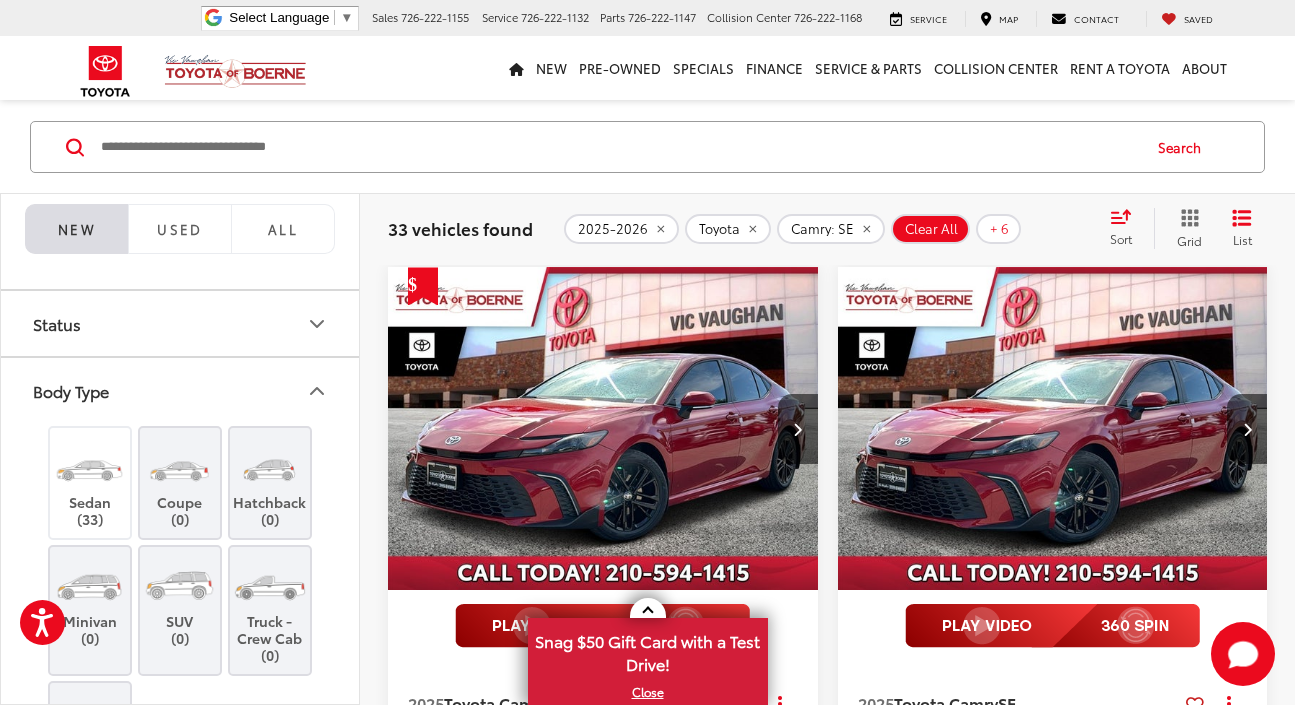 click 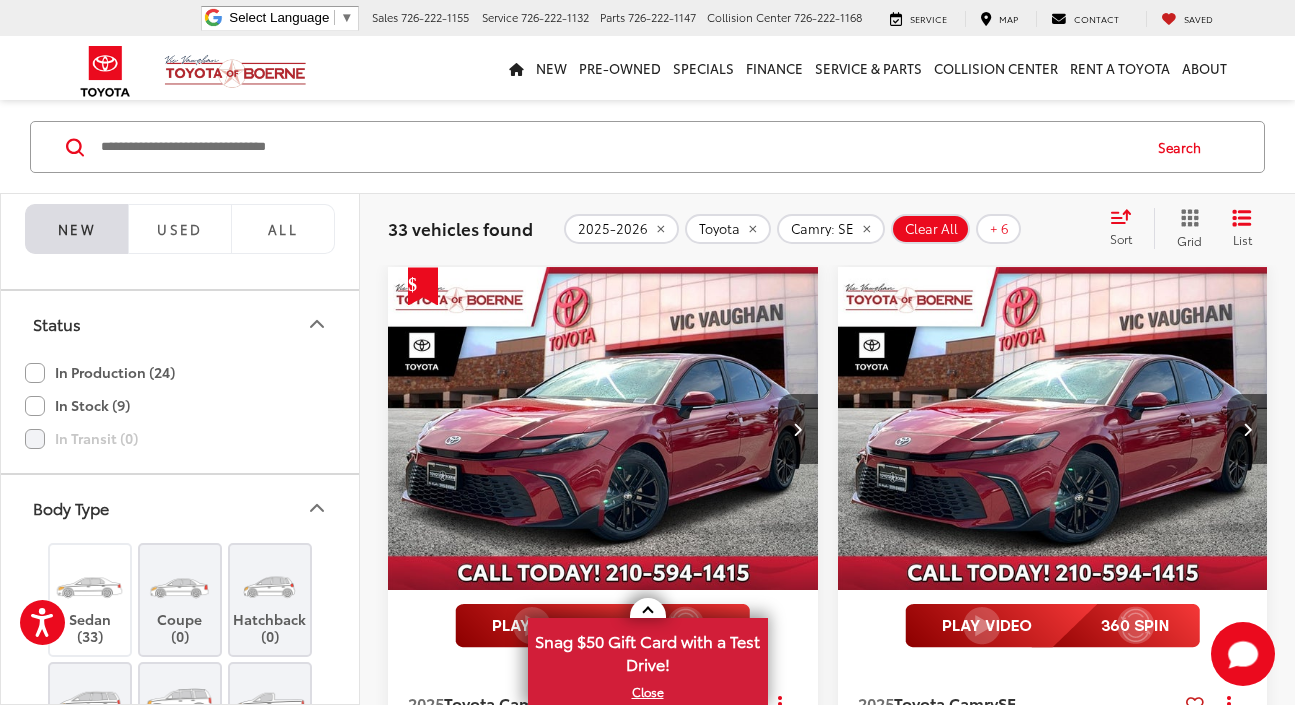click on "In Stock (9)" 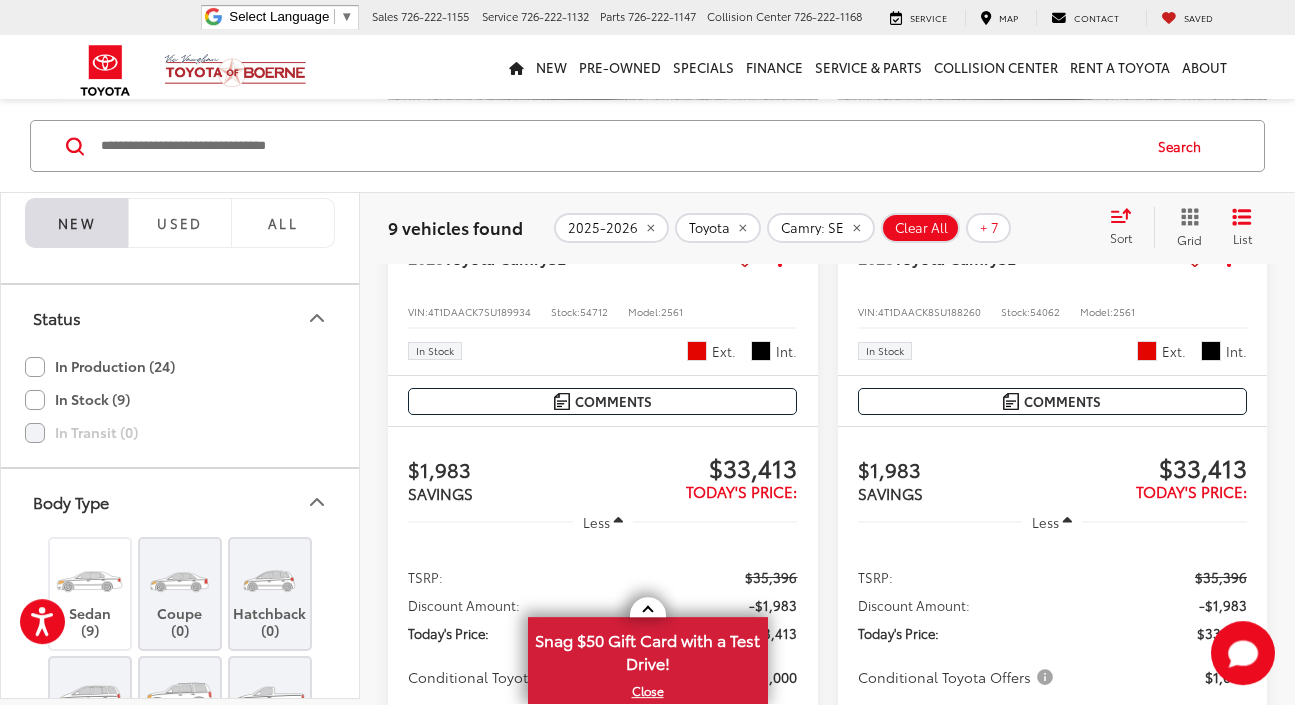scroll, scrollTop: 606, scrollLeft: 0, axis: vertical 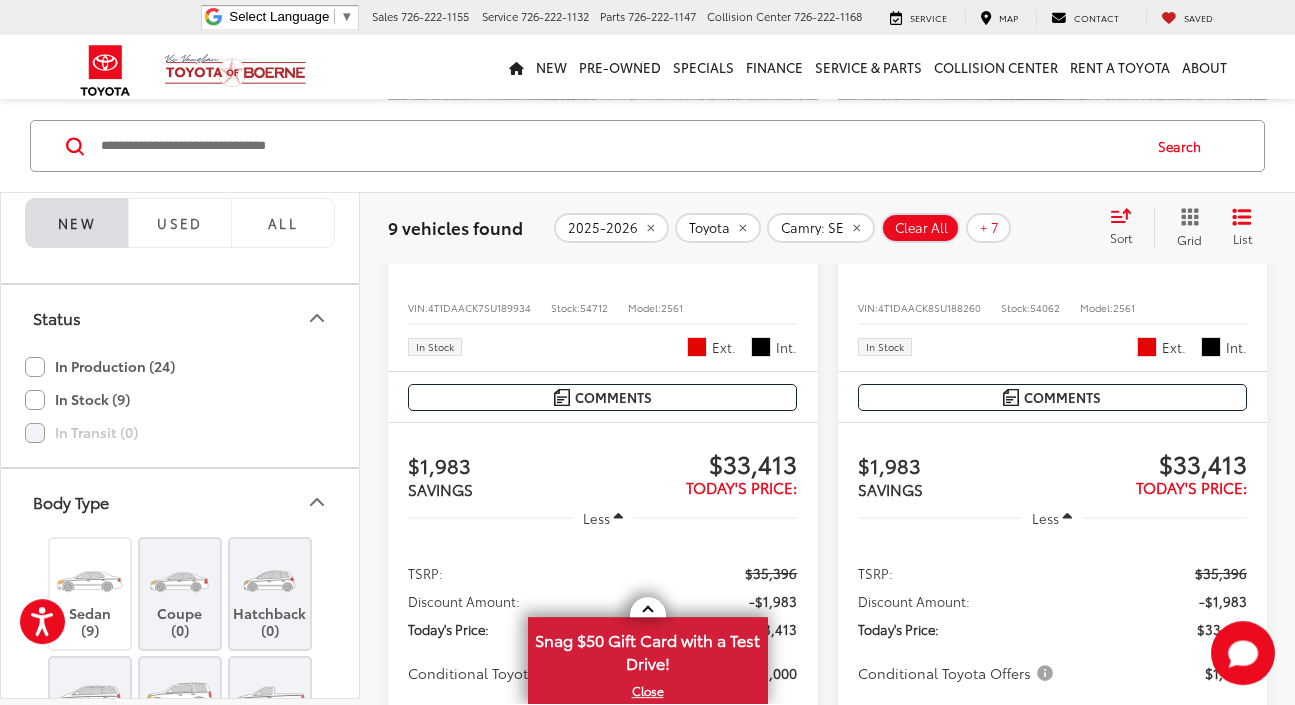 click 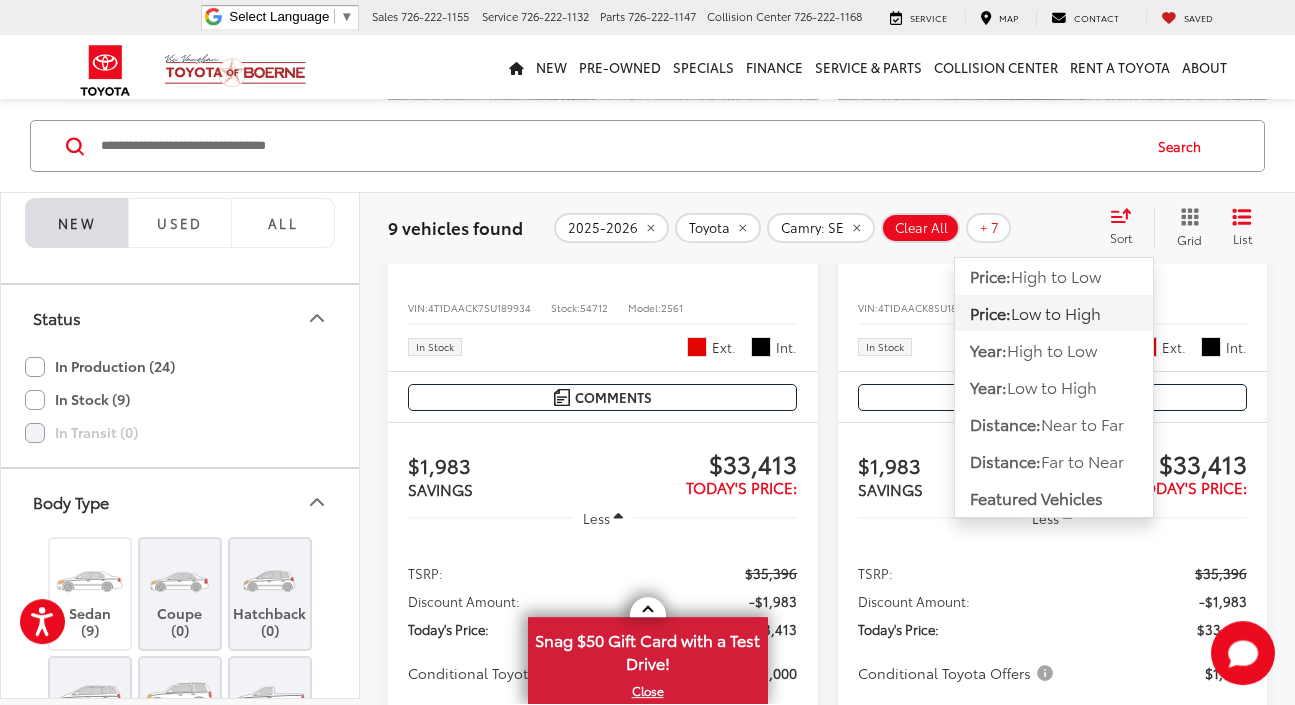 click on "Low to High" at bounding box center [1056, 313] 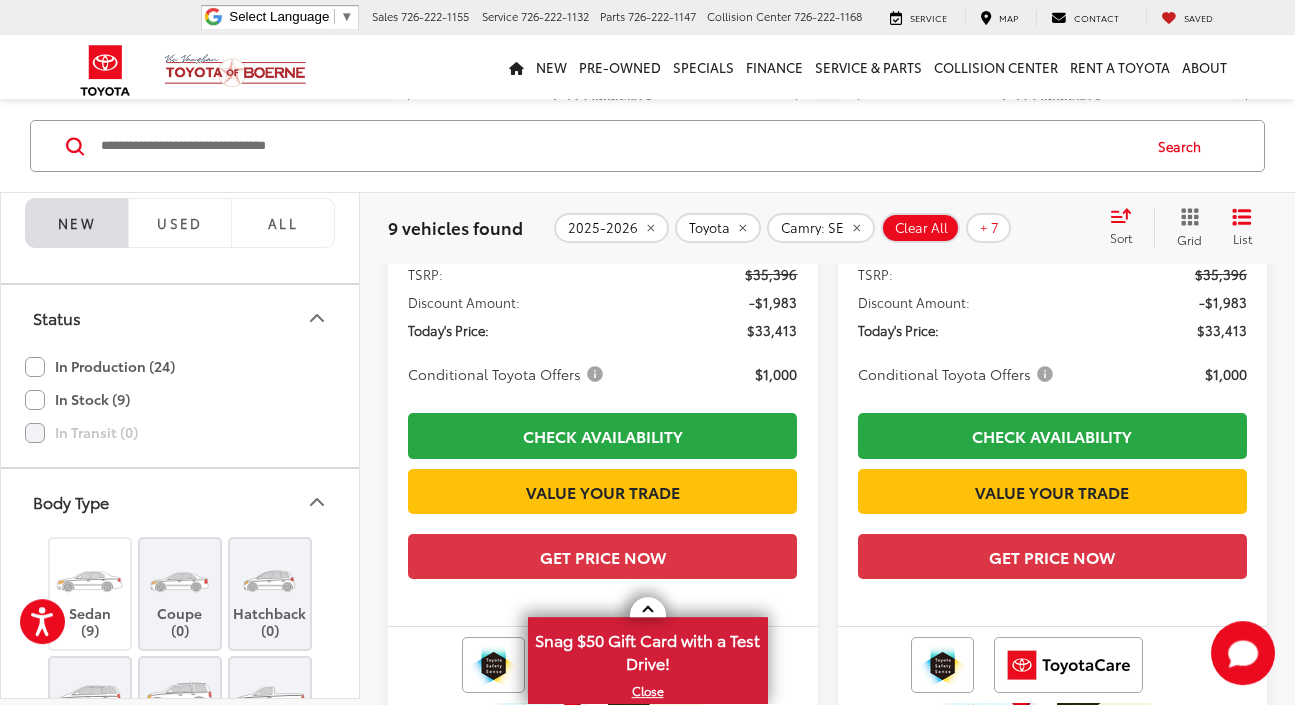 scroll, scrollTop: 907, scrollLeft: 0, axis: vertical 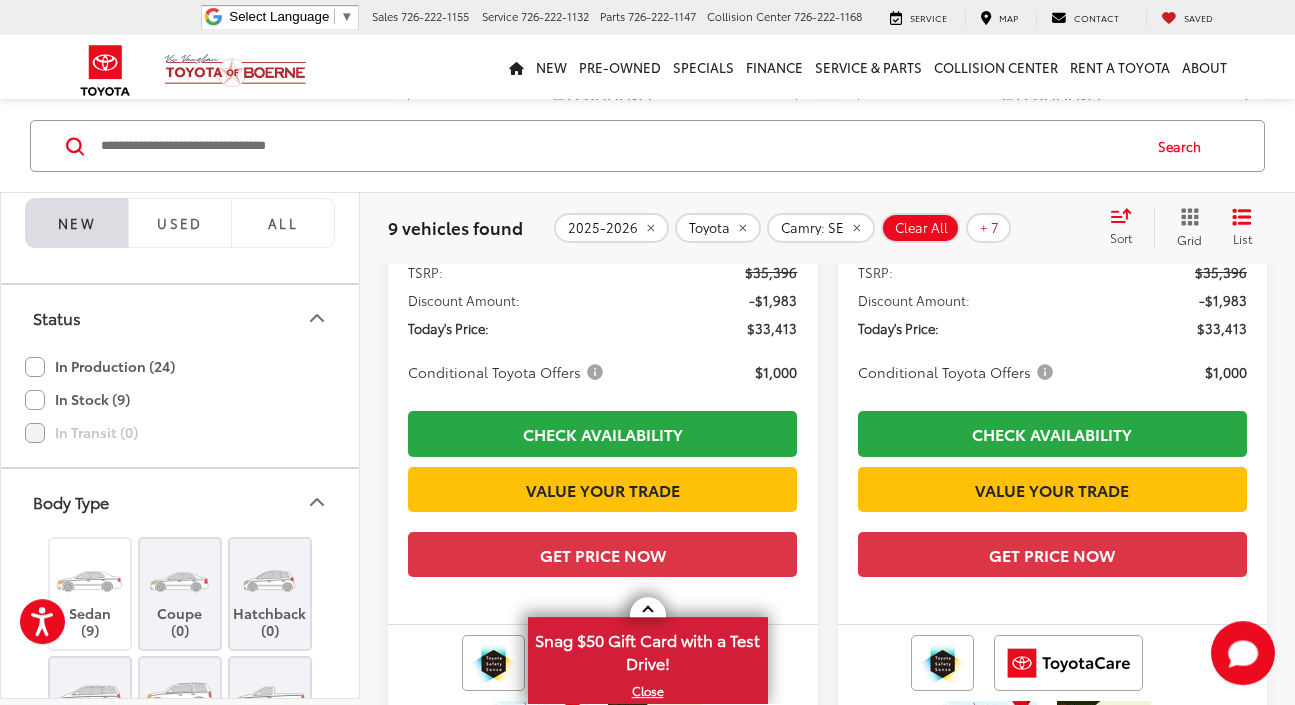 click on "Conditional Toyota Offers" at bounding box center (507, 373) 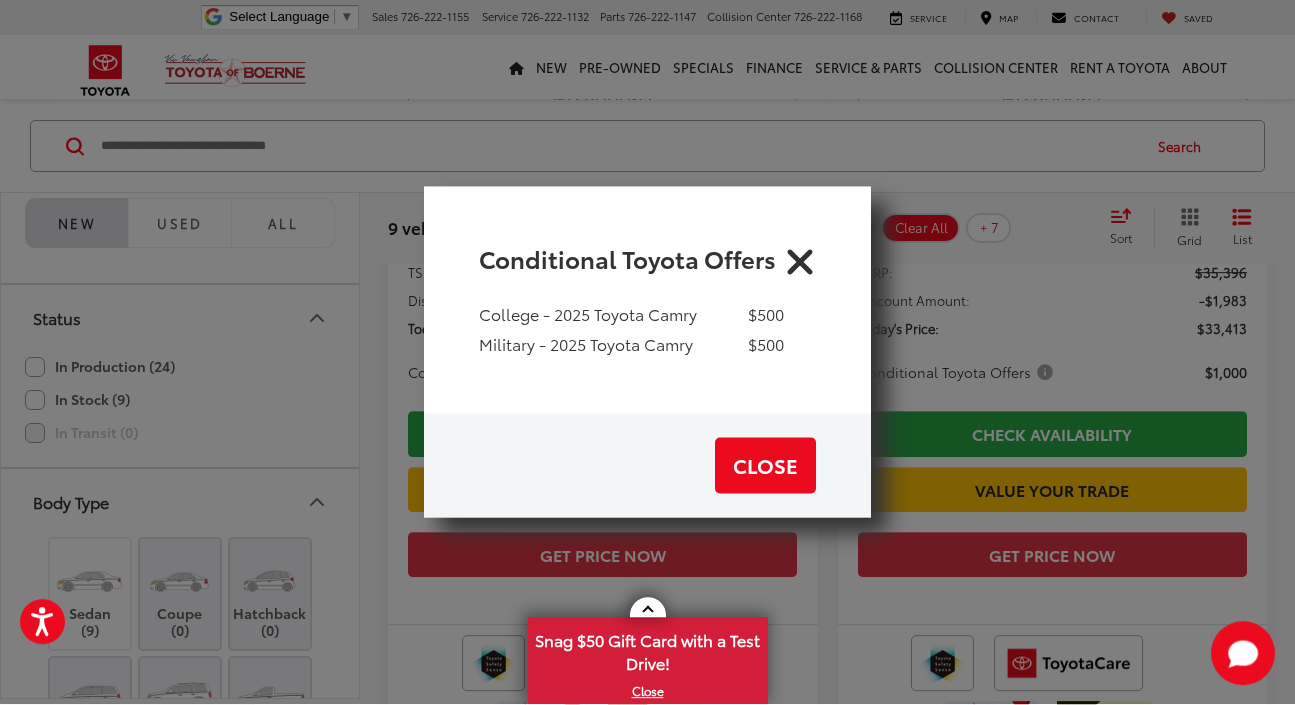 scroll, scrollTop: 907, scrollLeft: 0, axis: vertical 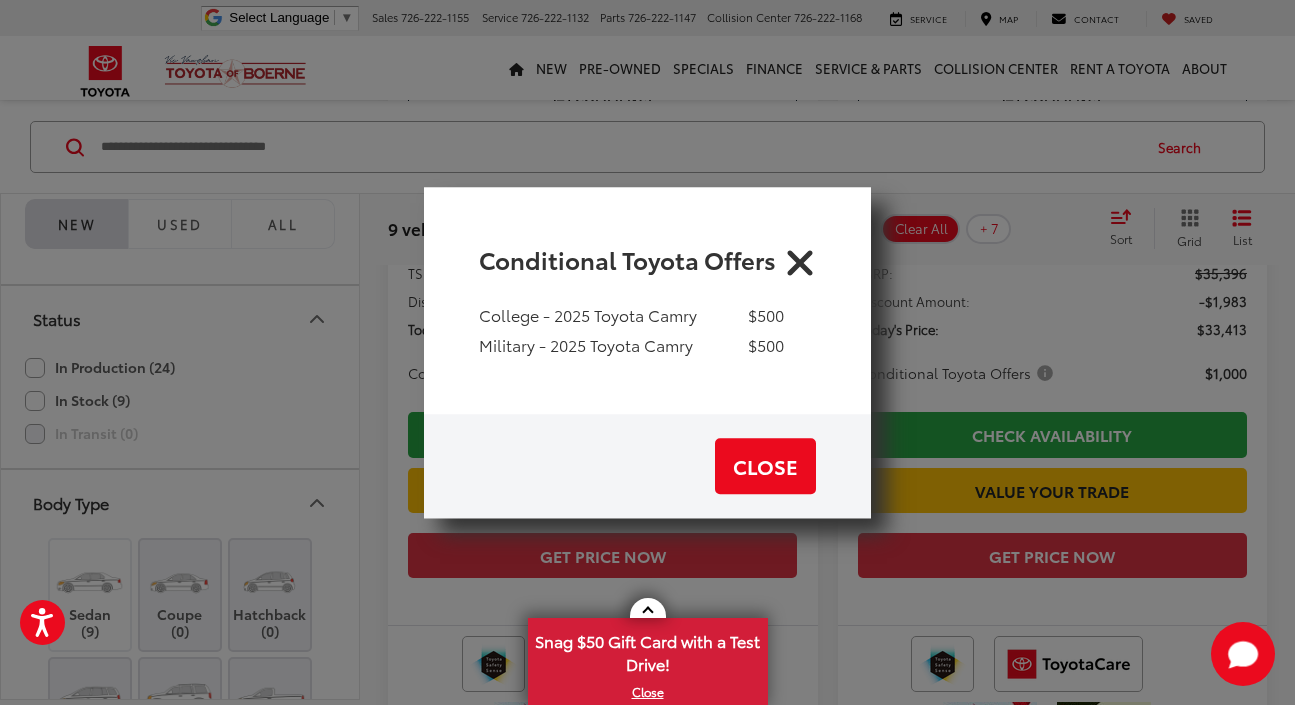 click at bounding box center (800, 259) 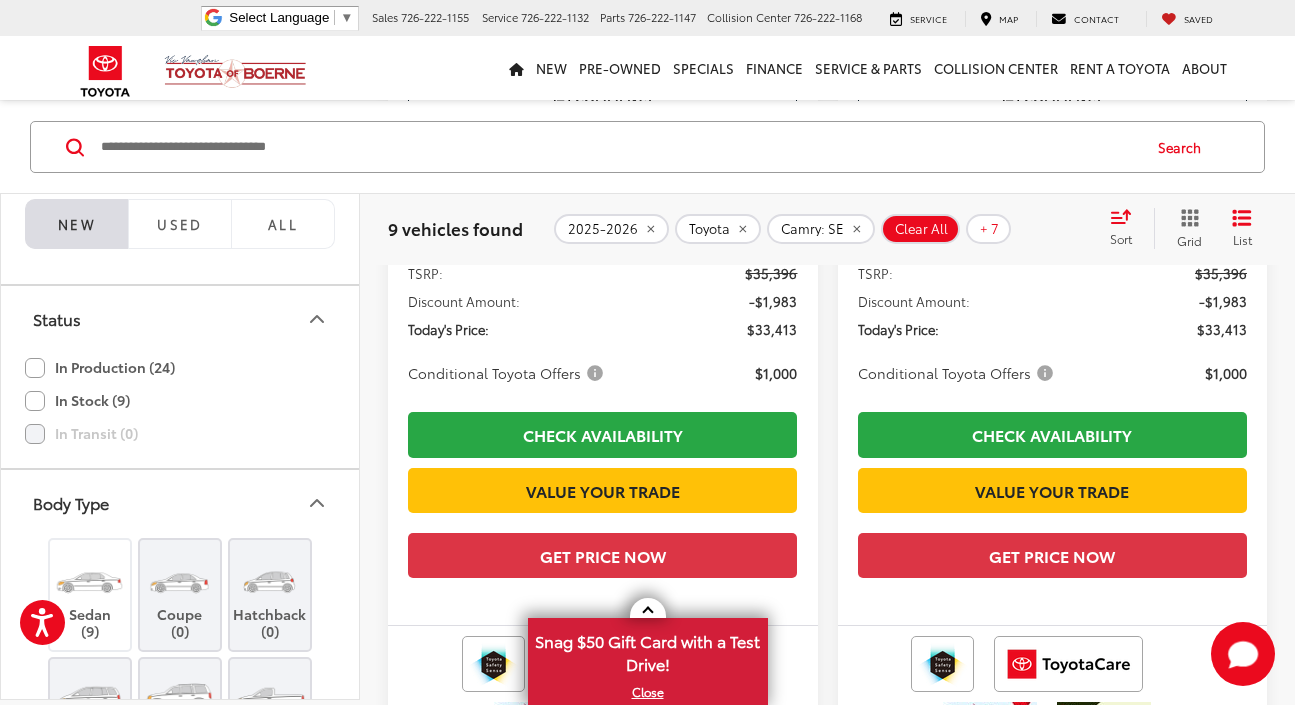 click on "Conditional Toyota Offers" at bounding box center [507, 373] 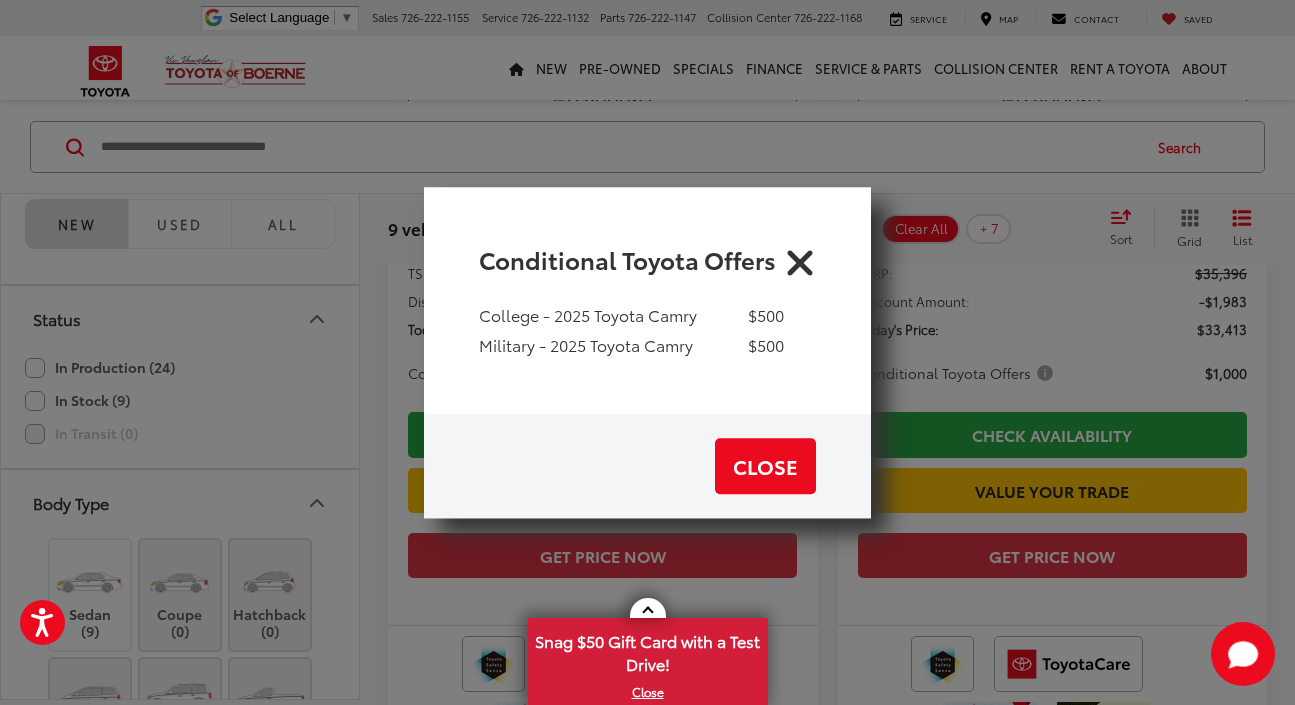 click at bounding box center [800, 259] 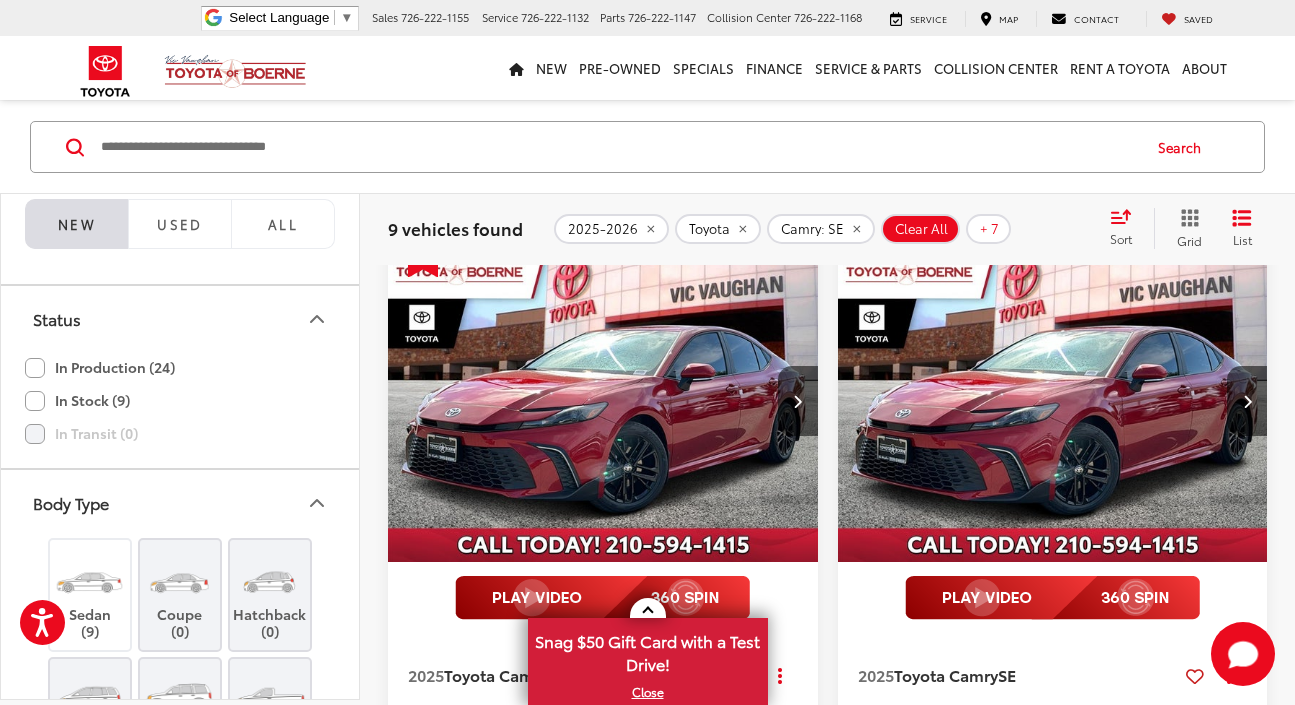 scroll, scrollTop: 182, scrollLeft: 0, axis: vertical 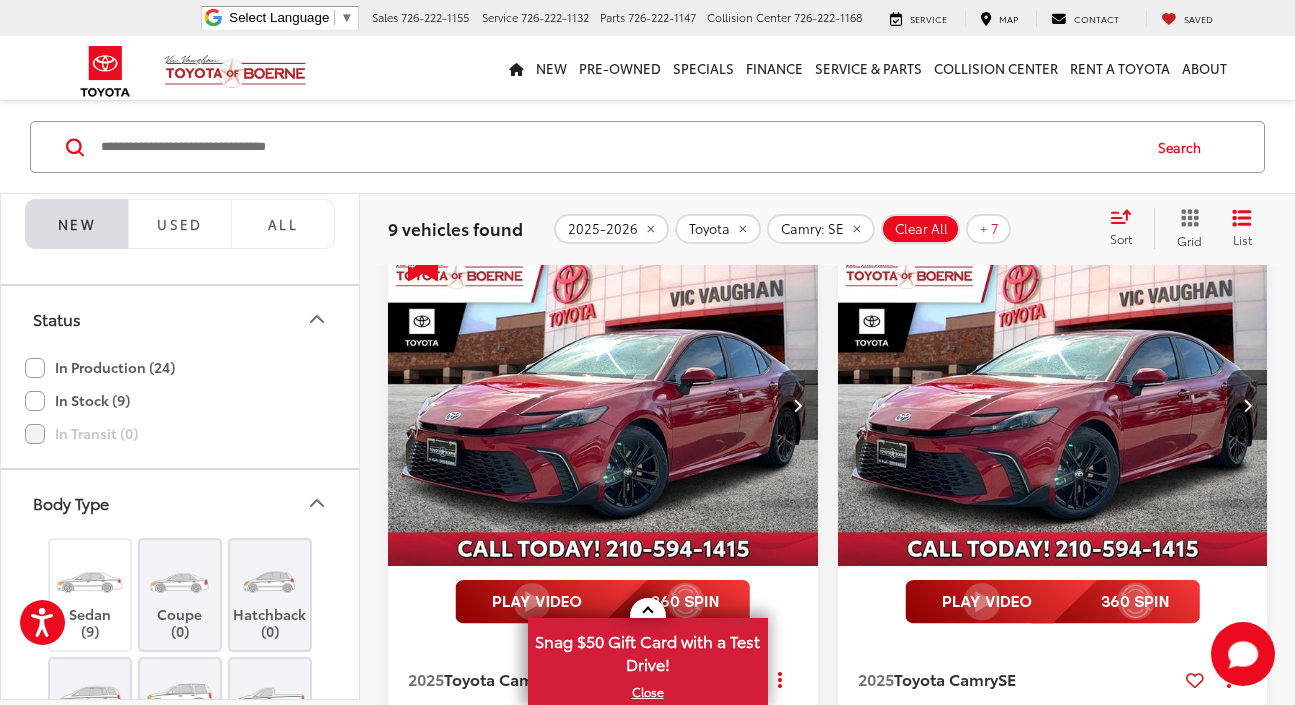 click at bounding box center (603, 405) 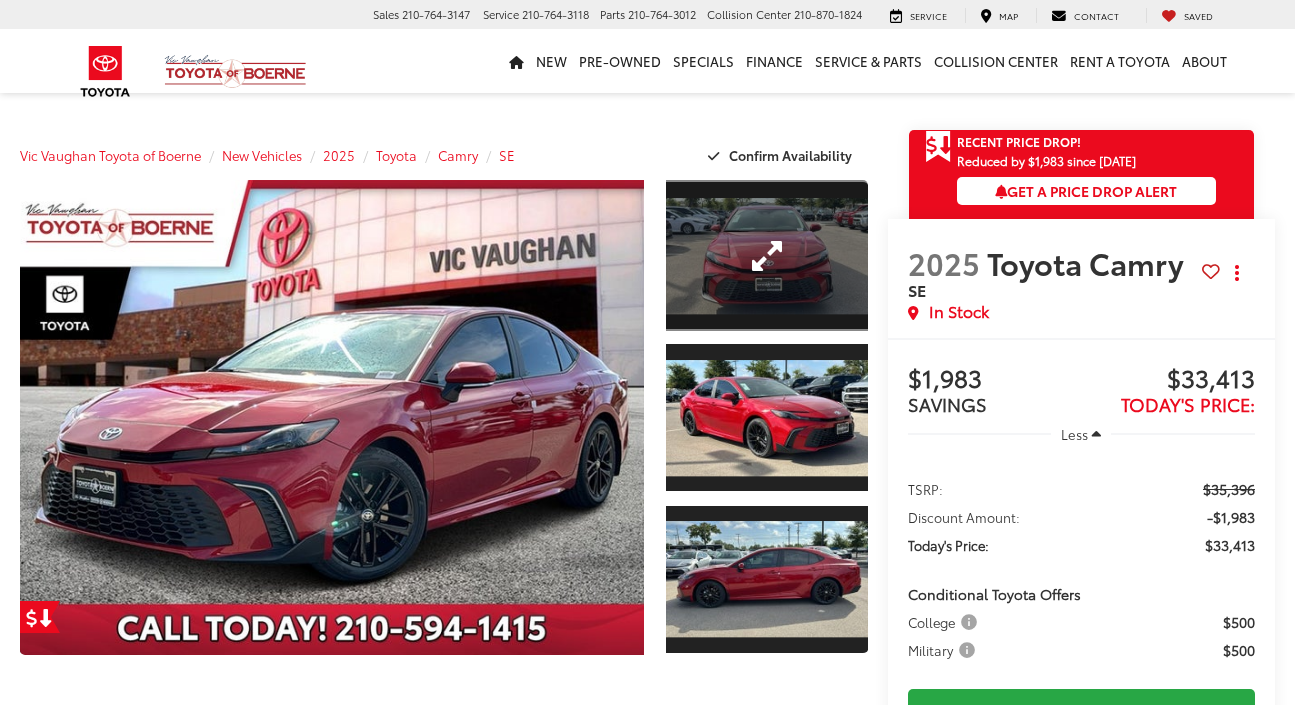 scroll, scrollTop: 0, scrollLeft: 0, axis: both 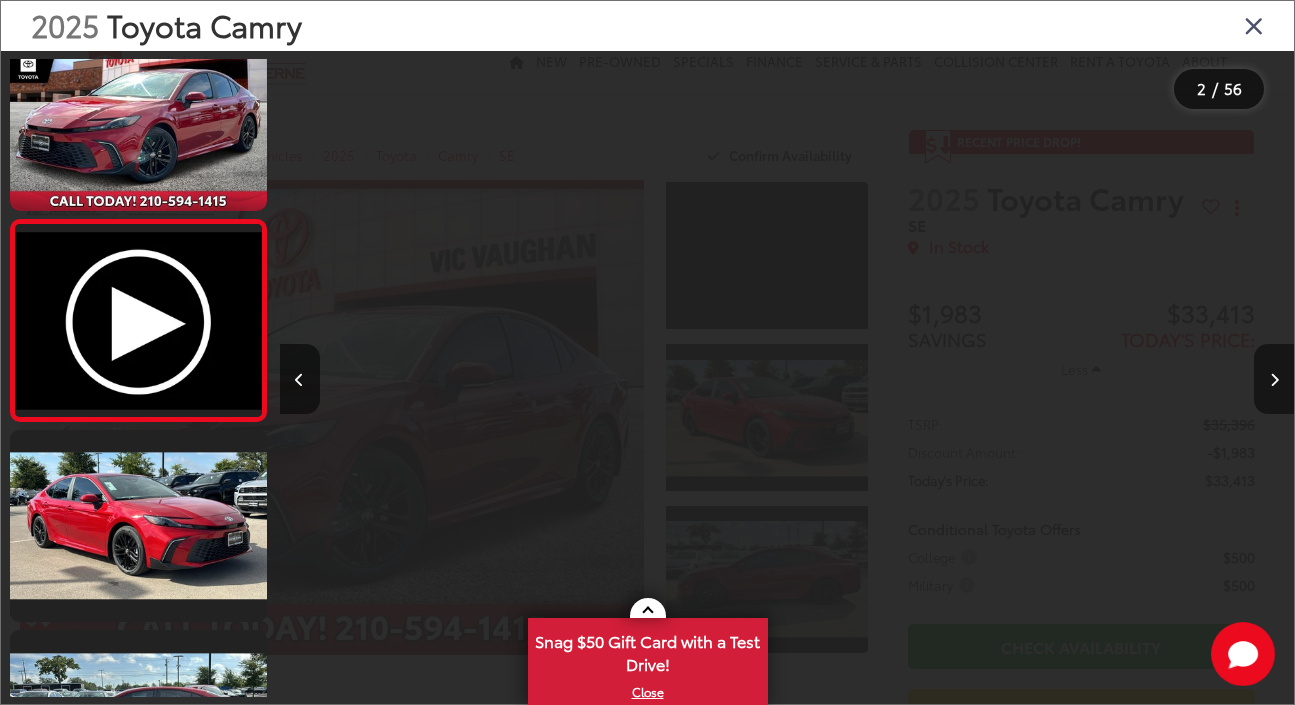 click at bounding box center (1274, 380) 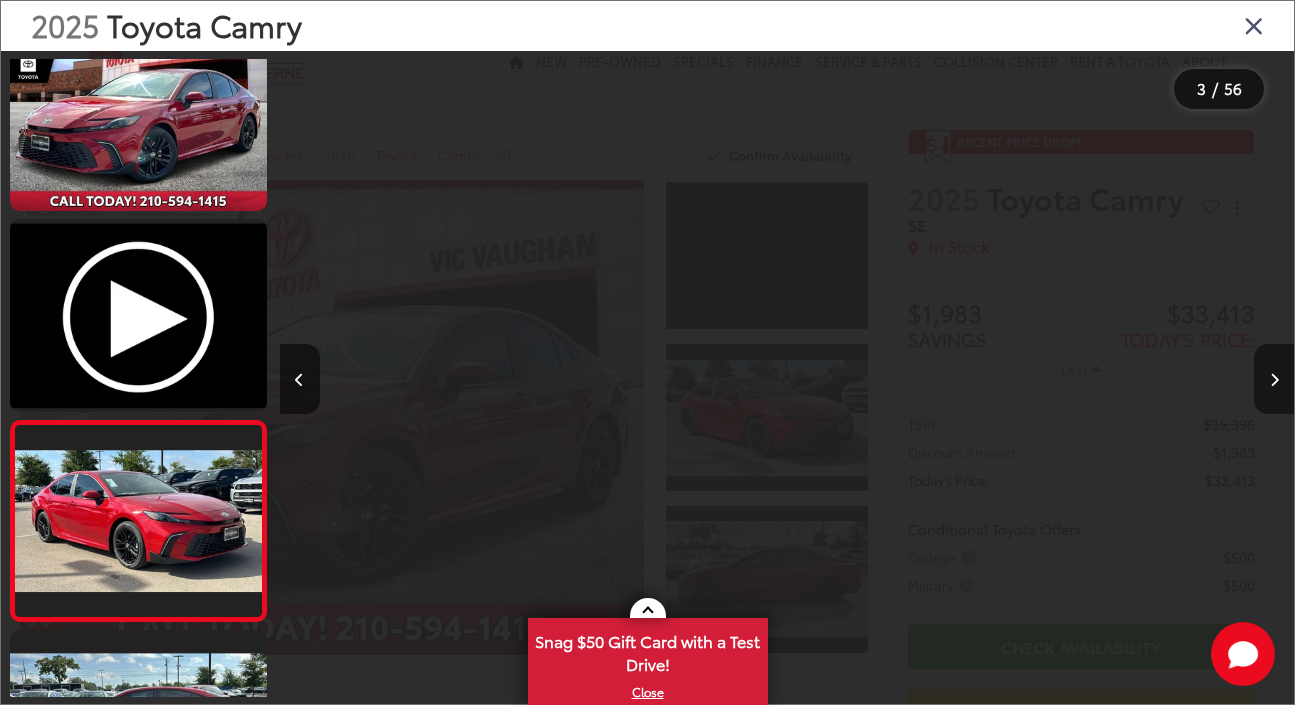 scroll, scrollTop: 0, scrollLeft: 2029, axis: horizontal 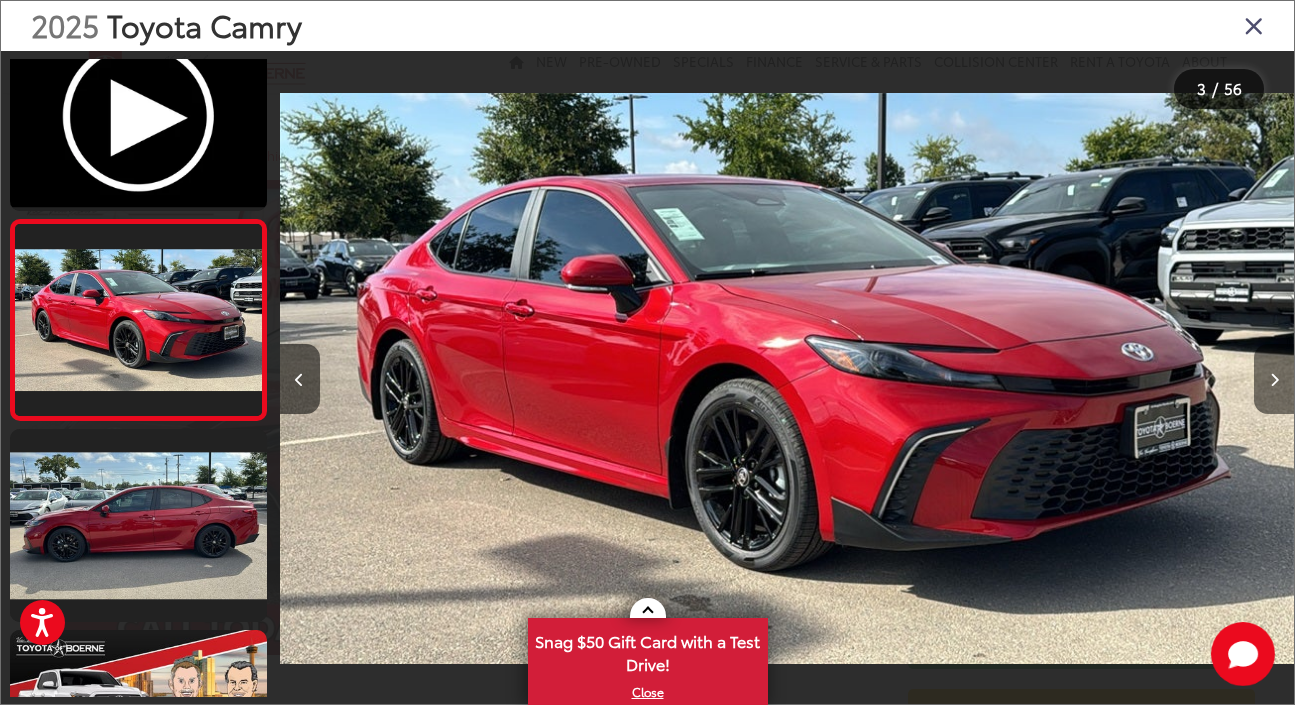 click at bounding box center [1274, 380] 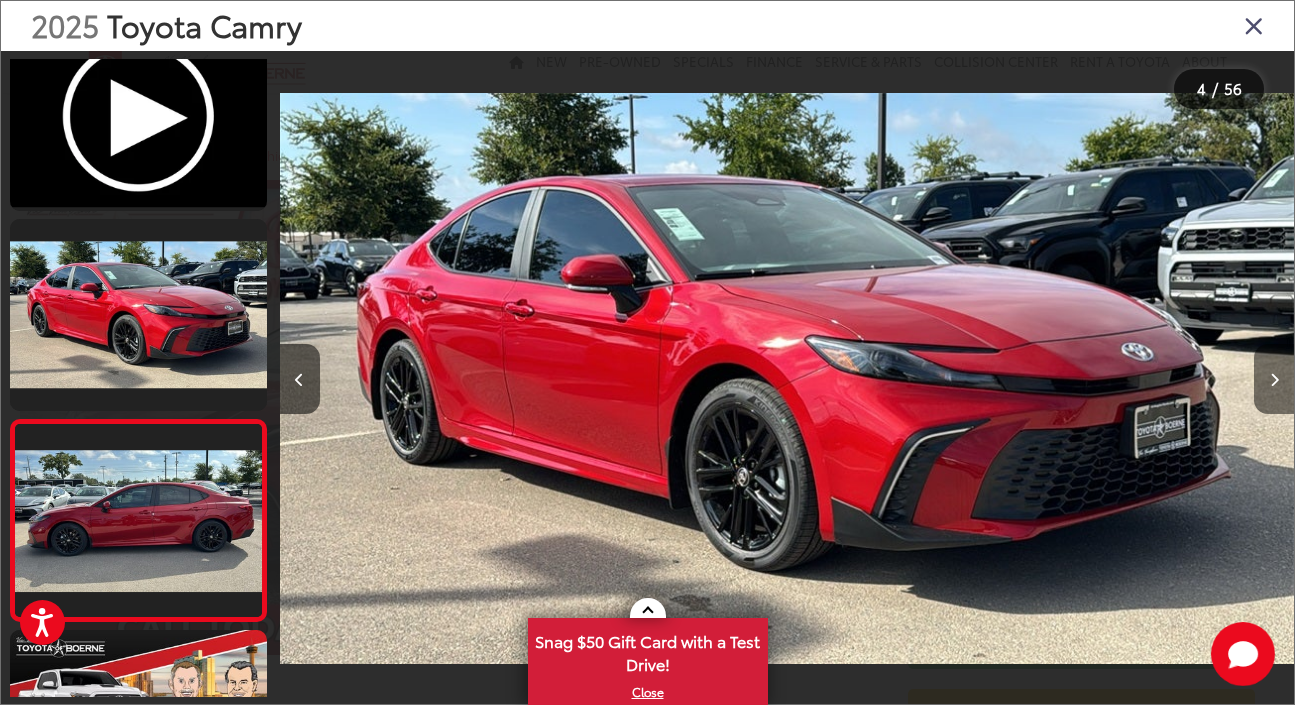 scroll, scrollTop: 0, scrollLeft: 3043, axis: horizontal 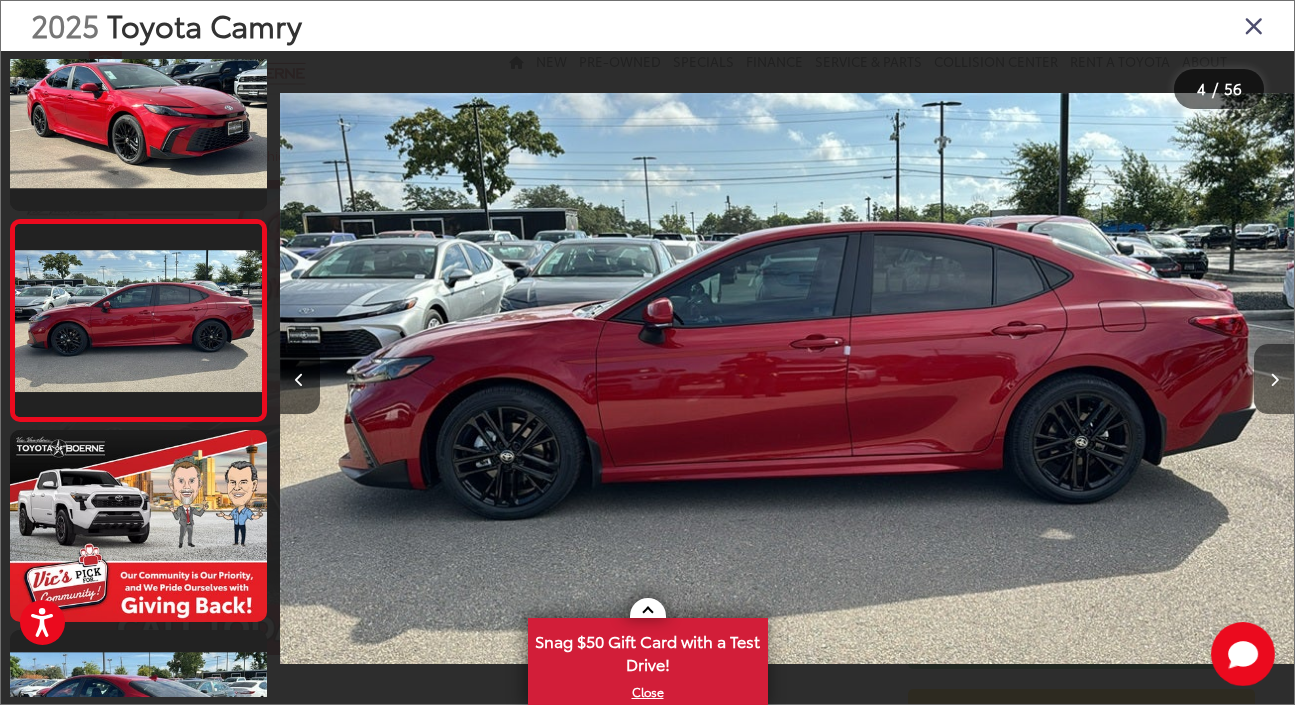 click at bounding box center [1274, 380] 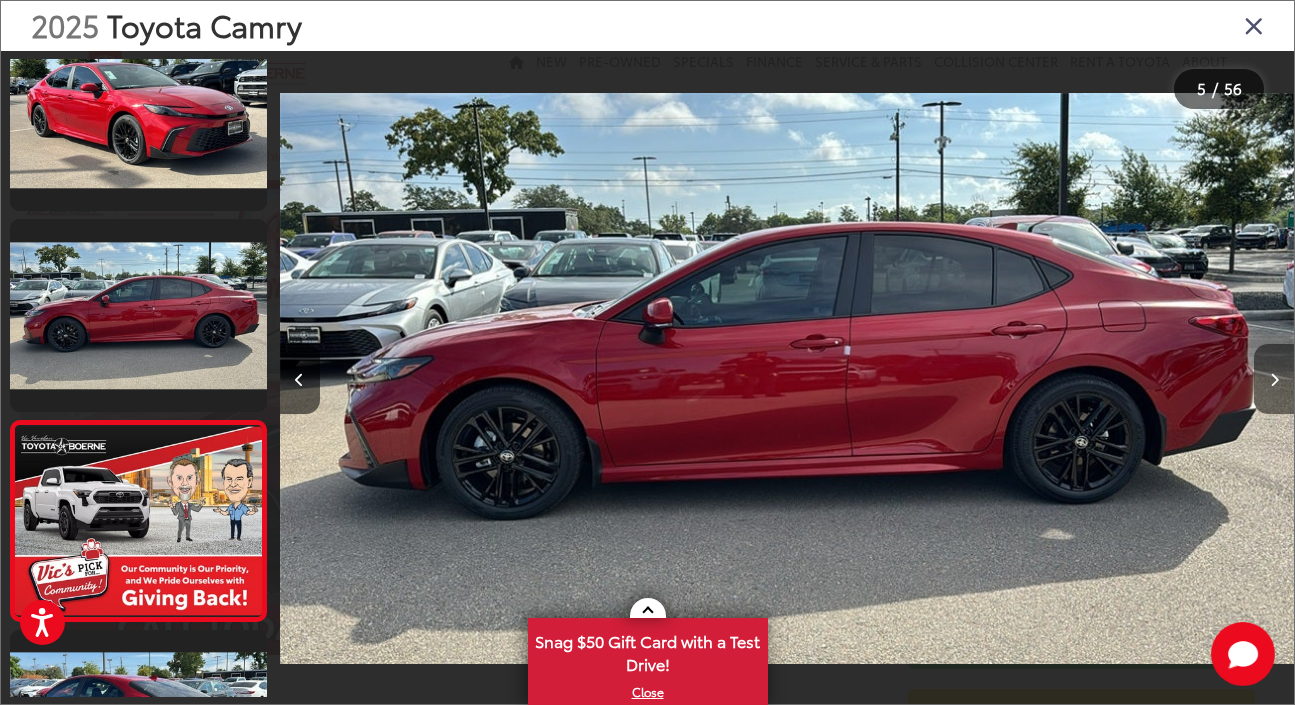 scroll, scrollTop: 0, scrollLeft: 4058, axis: horizontal 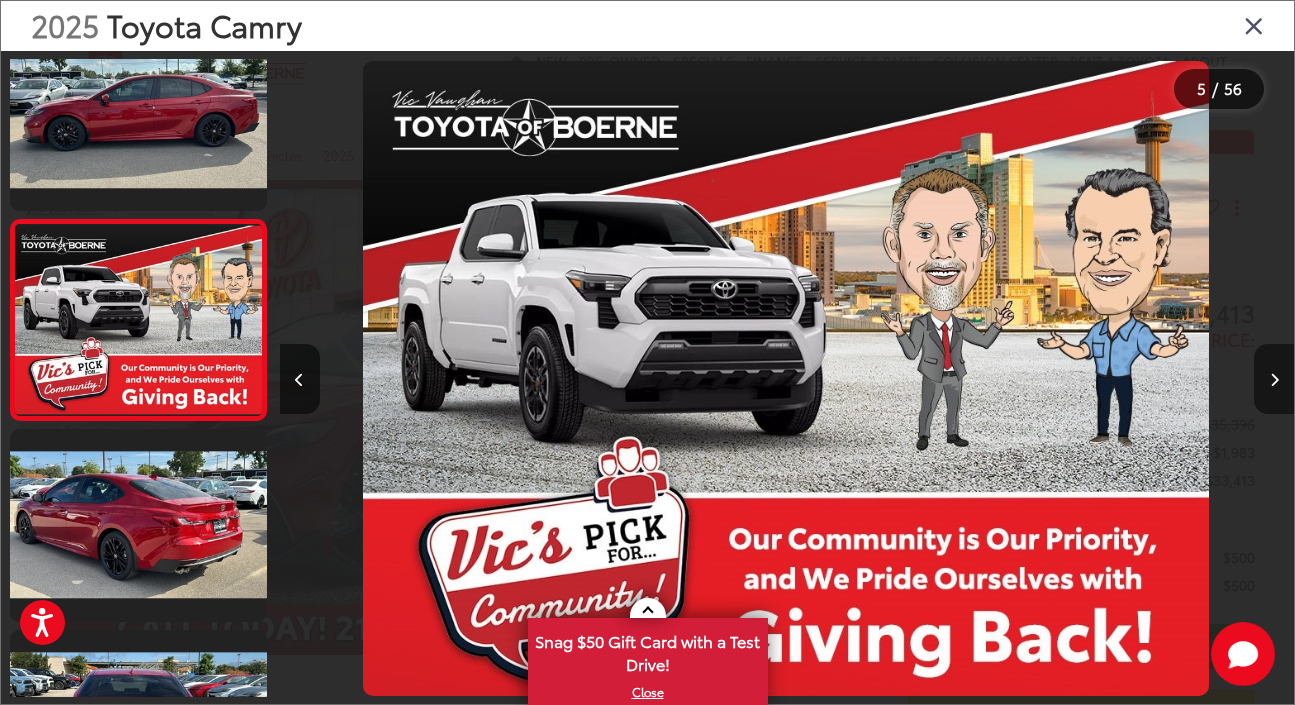 click at bounding box center (1274, 380) 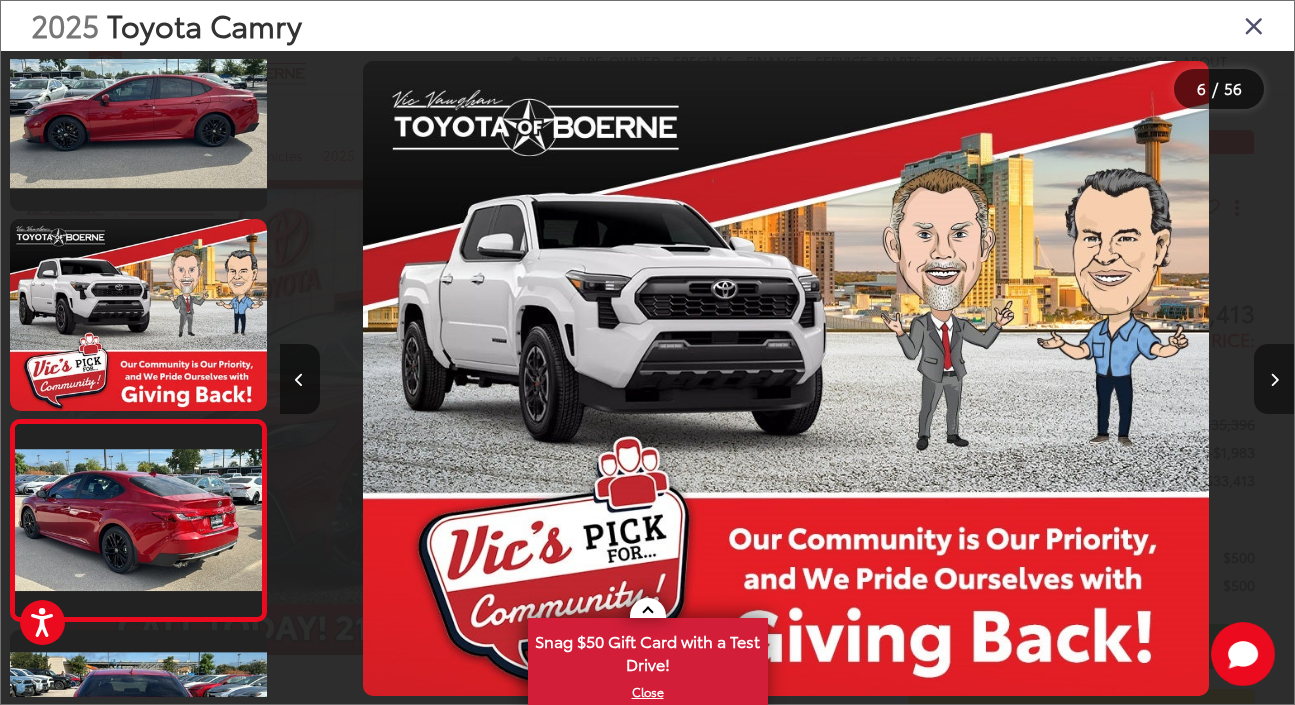scroll, scrollTop: 0, scrollLeft: 5072, axis: horizontal 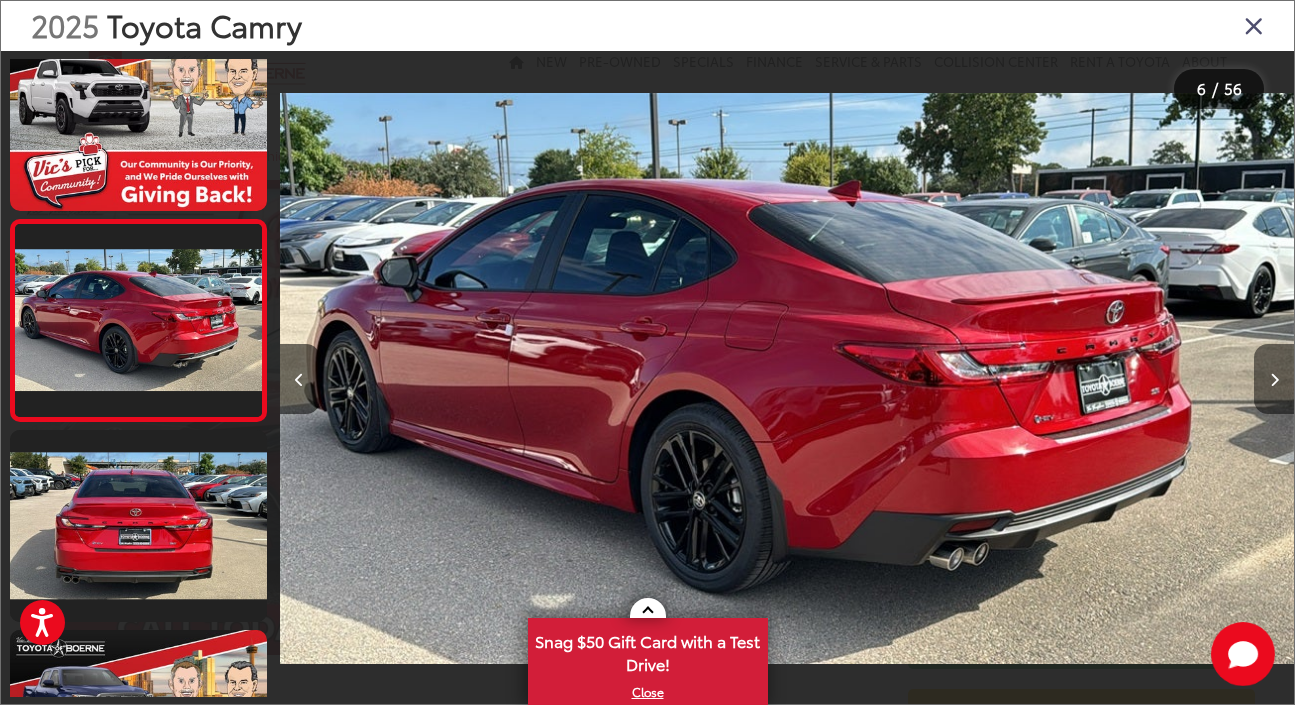 click at bounding box center [1274, 380] 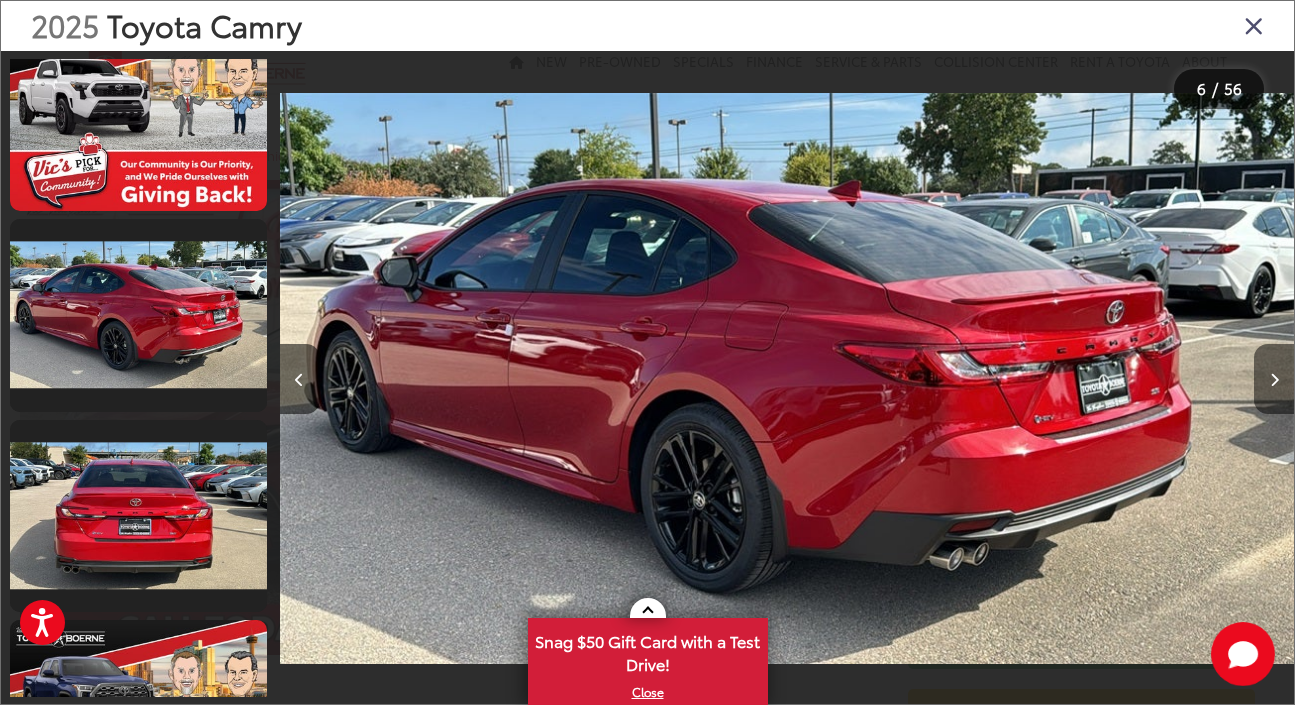 scroll, scrollTop: 0, scrollLeft: 6086, axis: horizontal 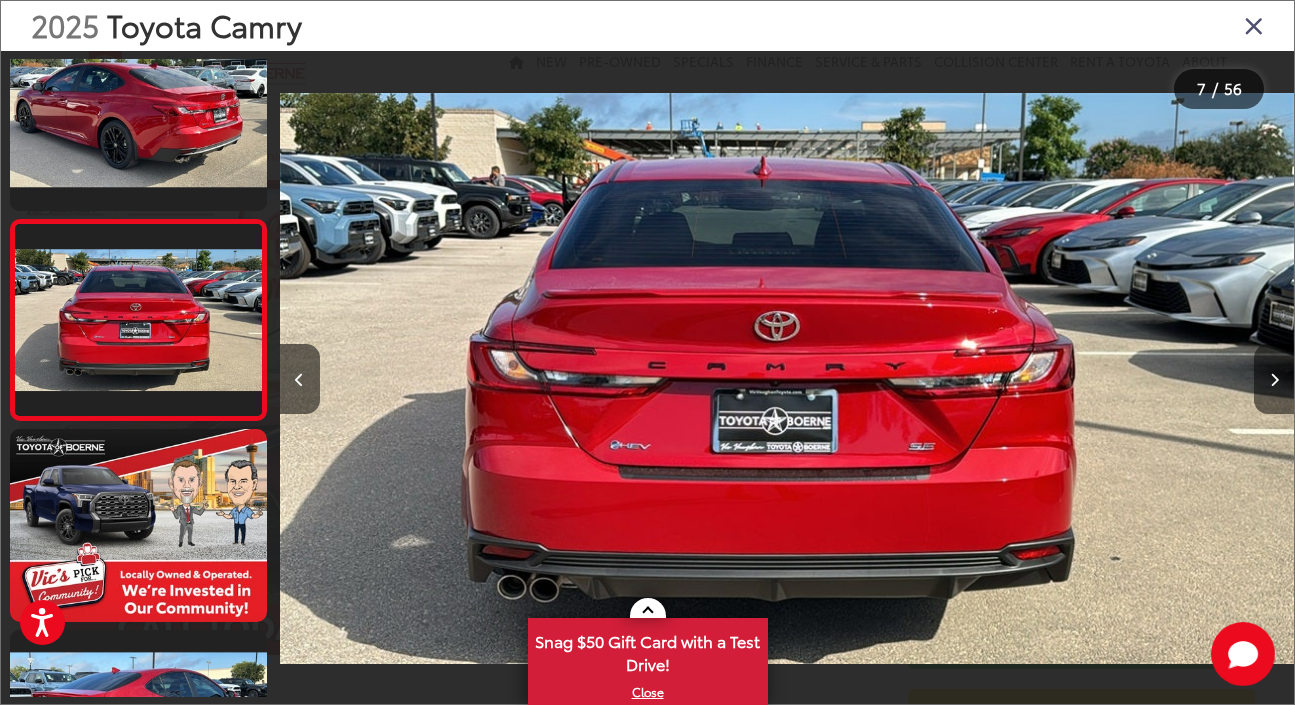click at bounding box center [1274, 380] 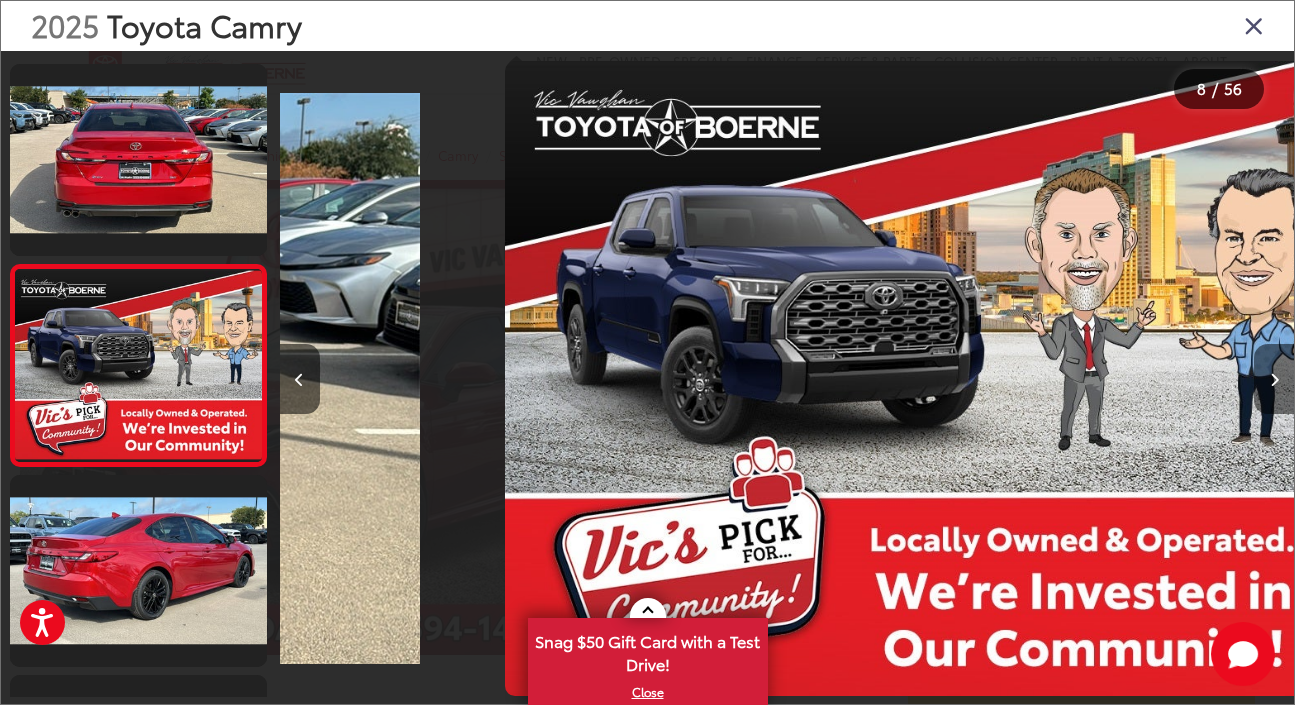 scroll, scrollTop: 1239, scrollLeft: 0, axis: vertical 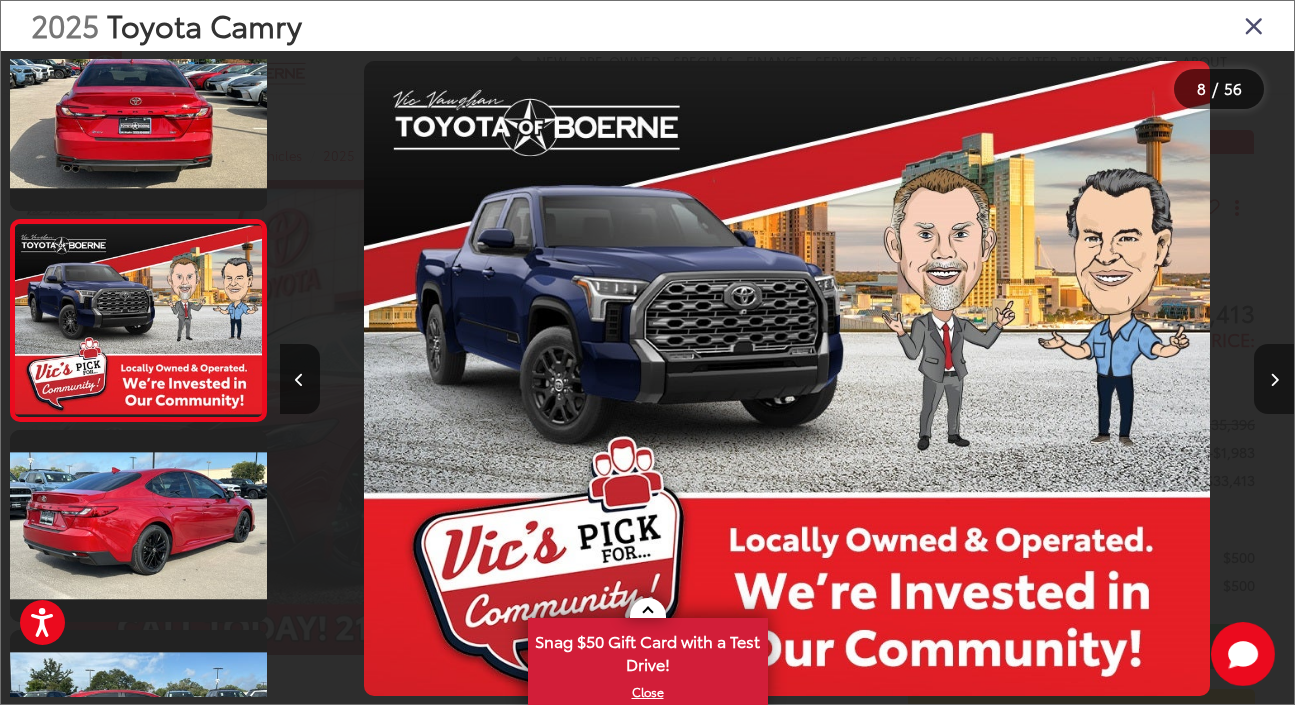 click at bounding box center [1274, 380] 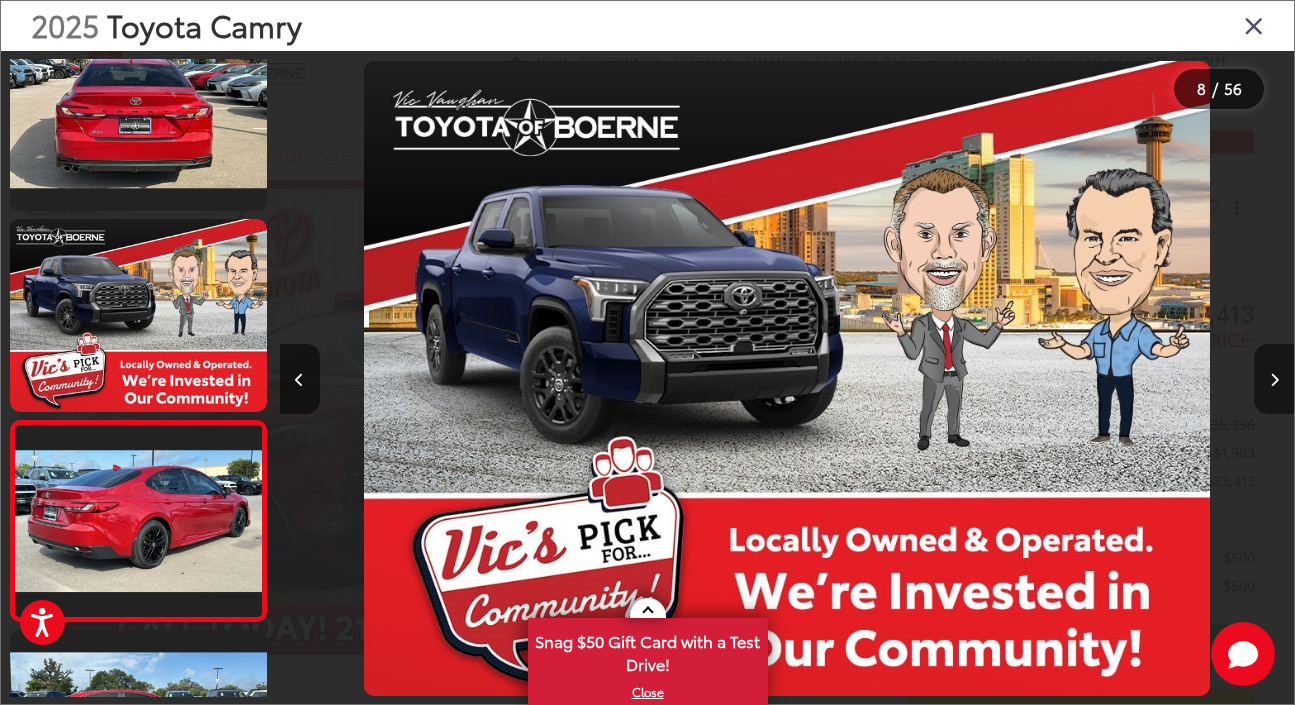 scroll, scrollTop: 0, scrollLeft: 8115, axis: horizontal 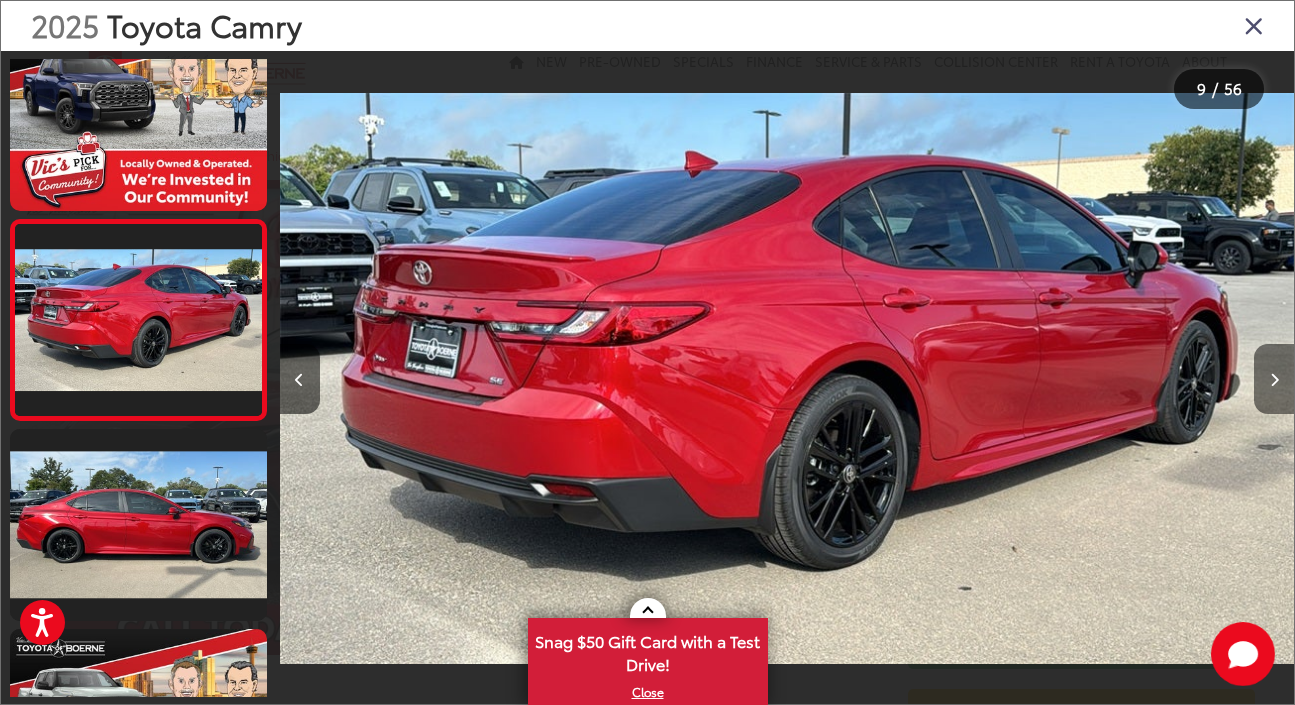 click at bounding box center (1274, 380) 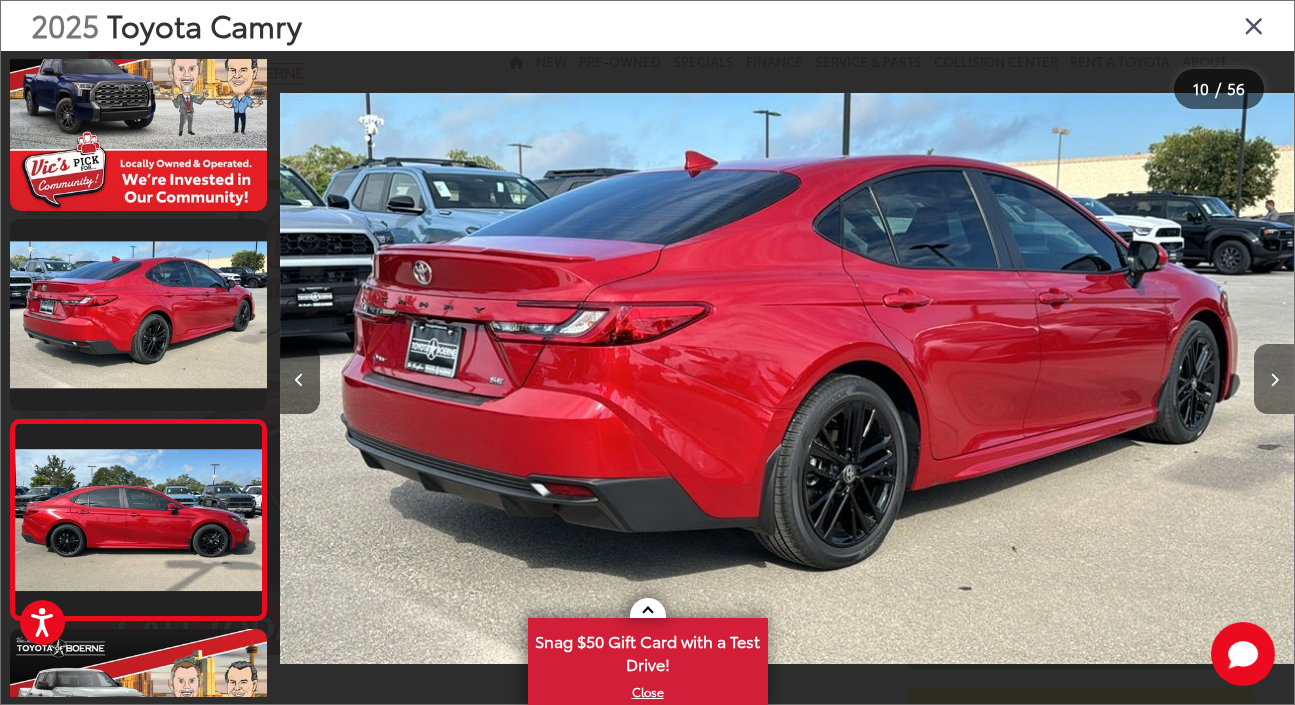 scroll, scrollTop: 0, scrollLeft: 9130, axis: horizontal 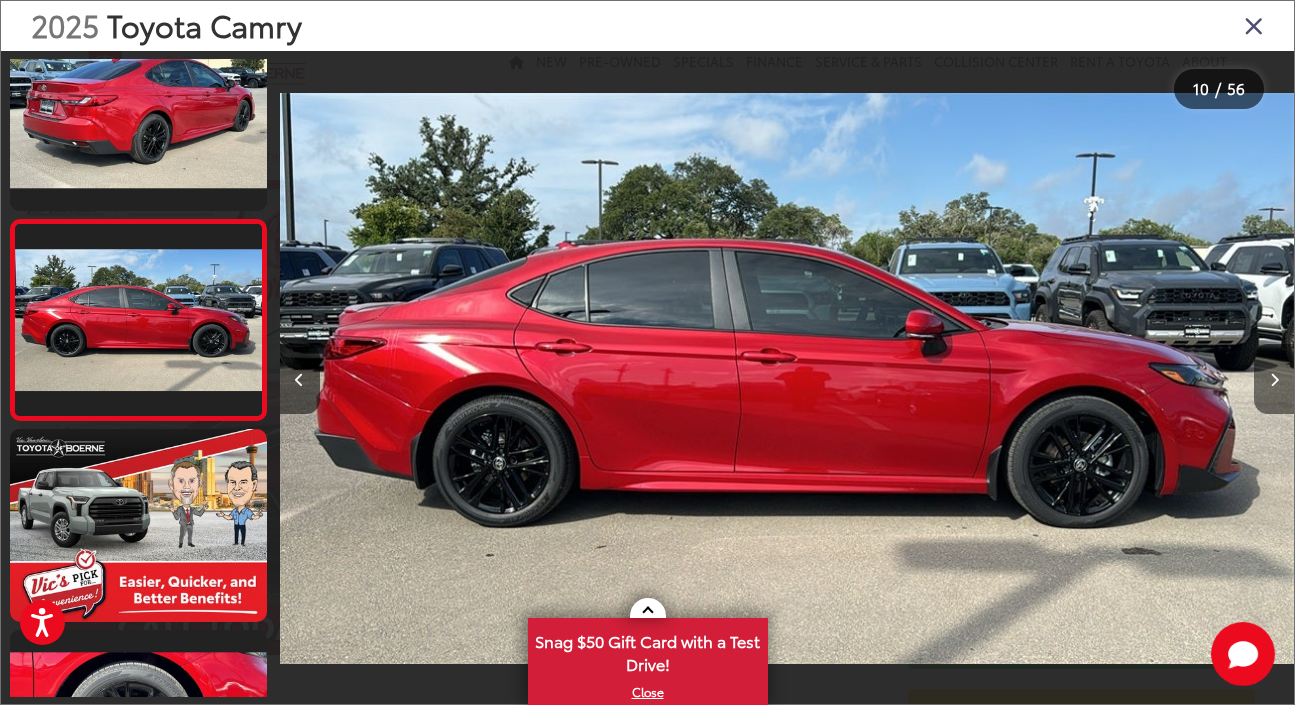 click at bounding box center [1274, 380] 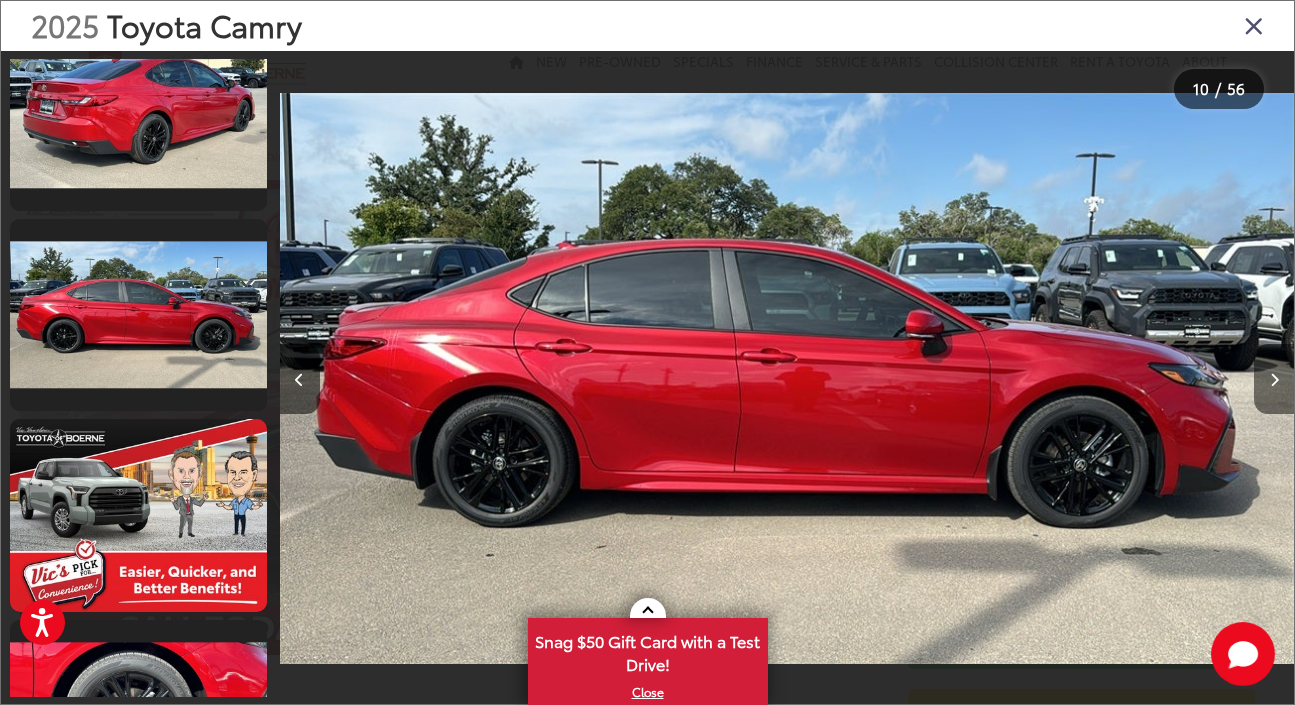 scroll, scrollTop: 0, scrollLeft: 10144, axis: horizontal 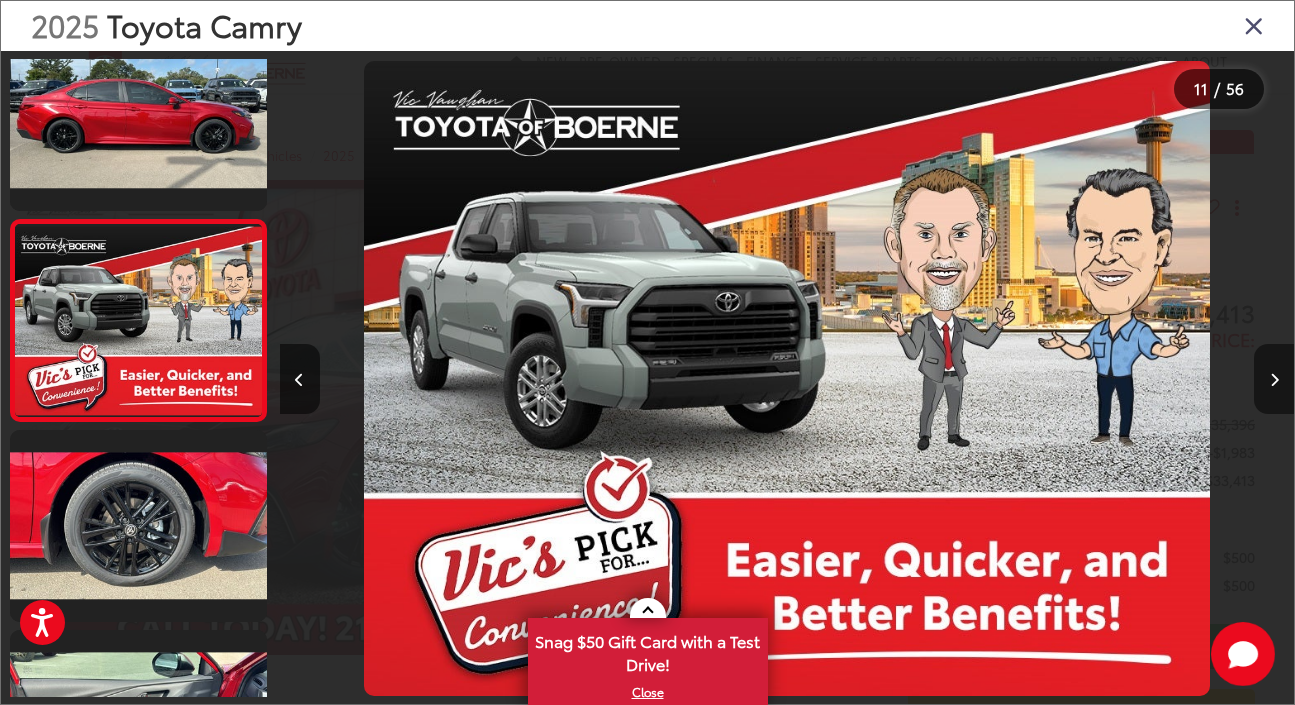 click at bounding box center (1274, 380) 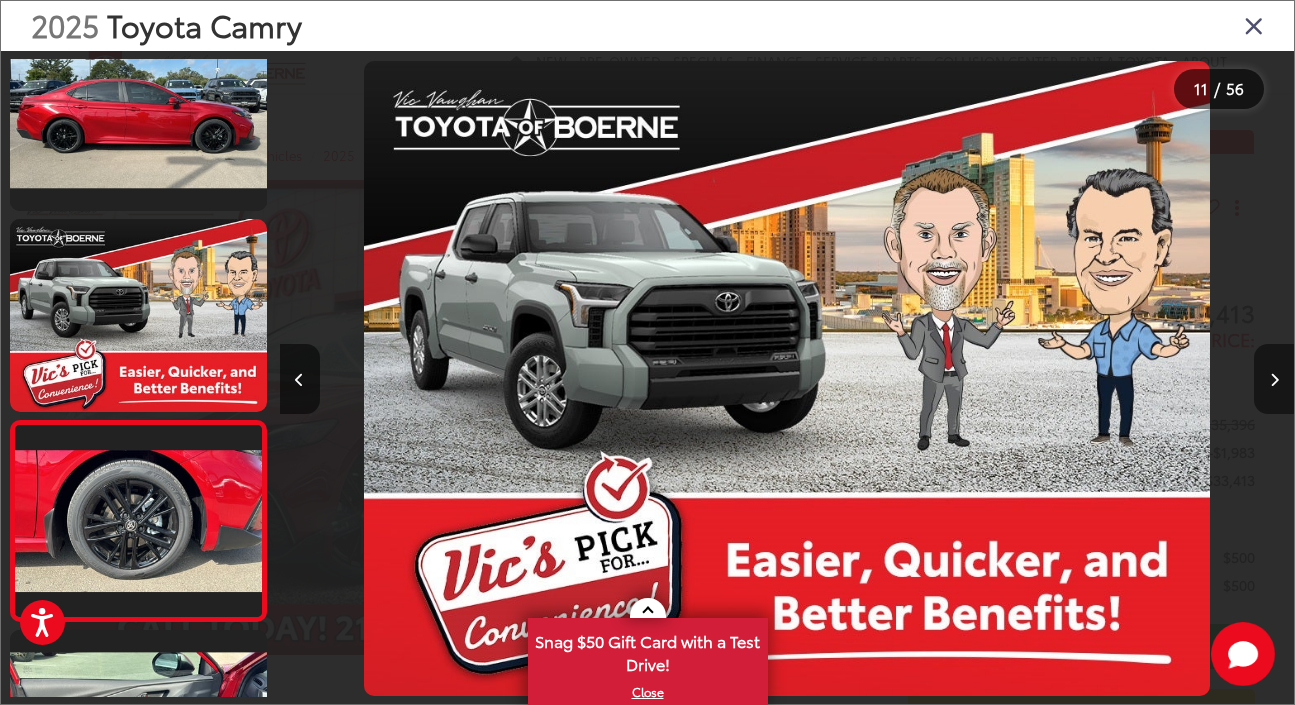scroll, scrollTop: 0, scrollLeft: 11158, axis: horizontal 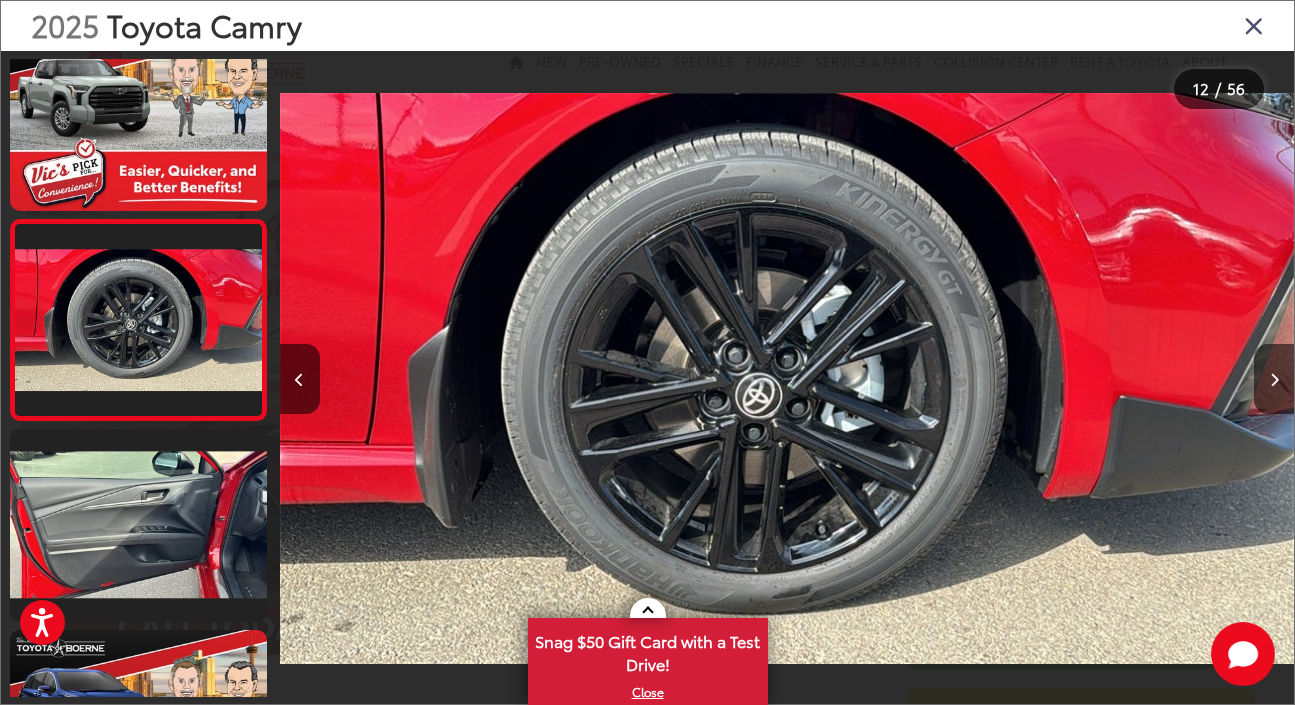 click at bounding box center [1254, 25] 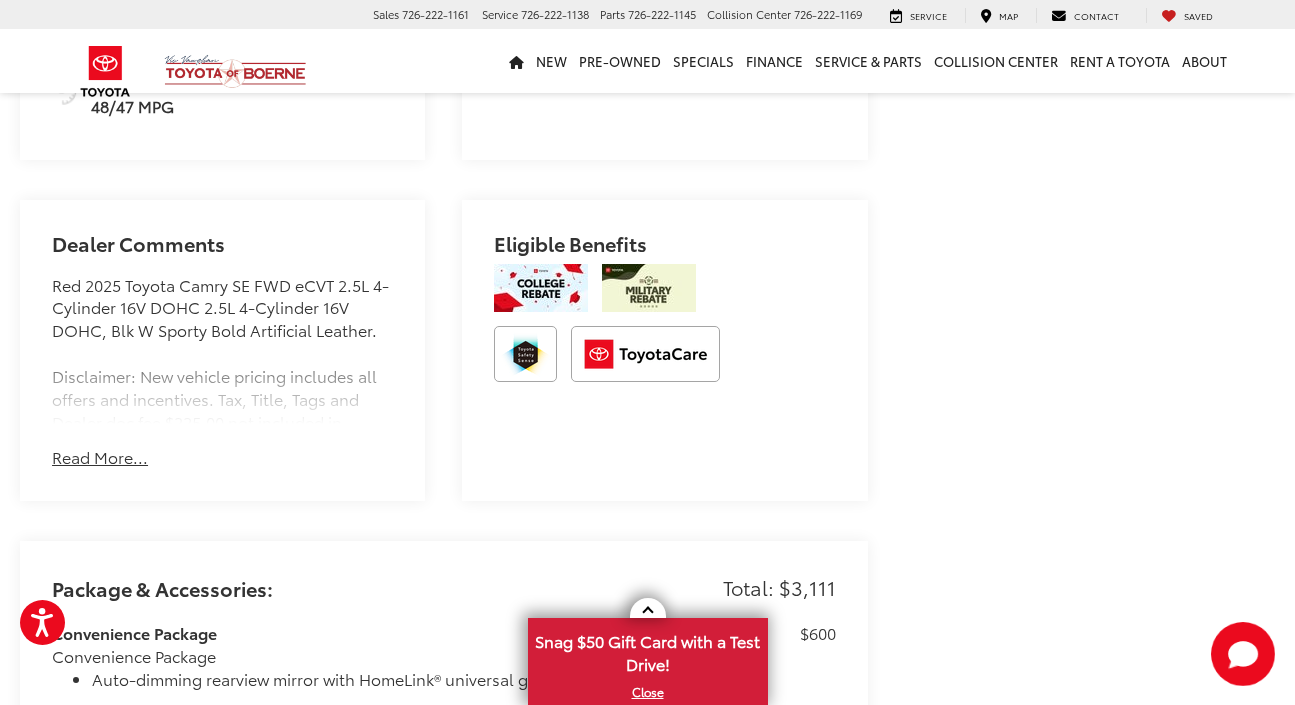 scroll, scrollTop: 1169, scrollLeft: 0, axis: vertical 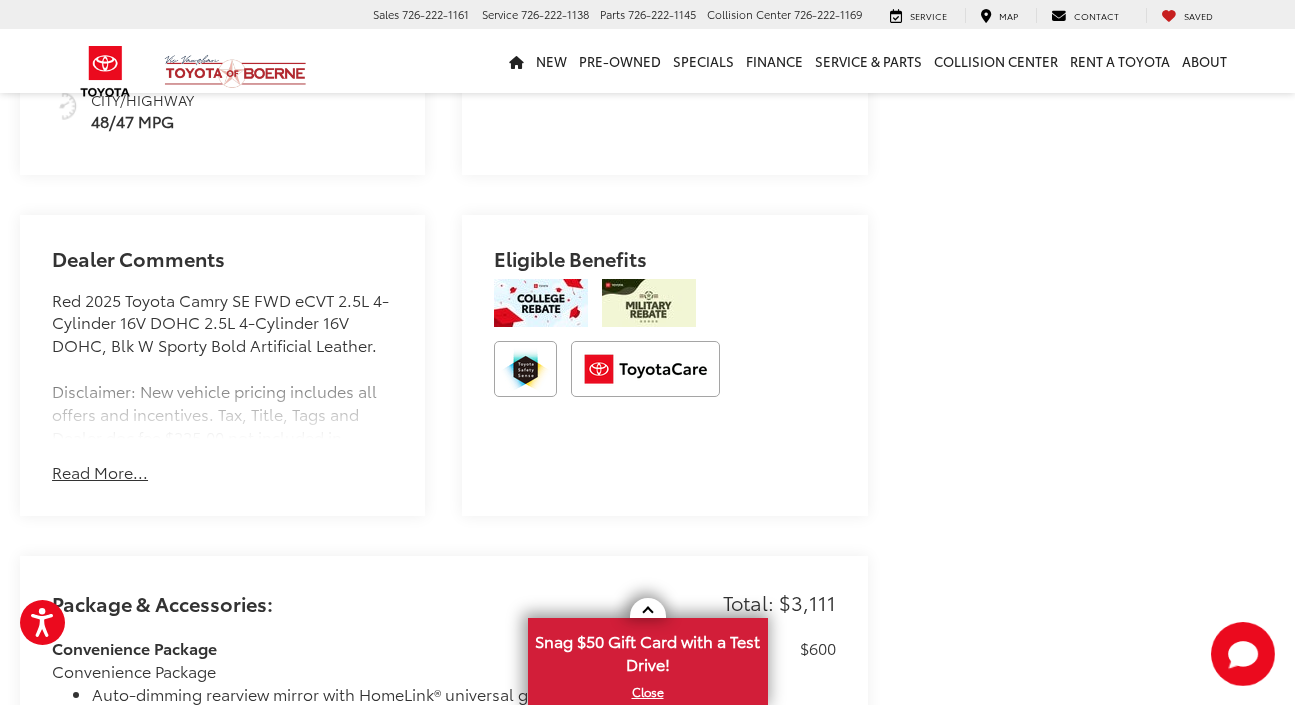 click at bounding box center [525, 369] 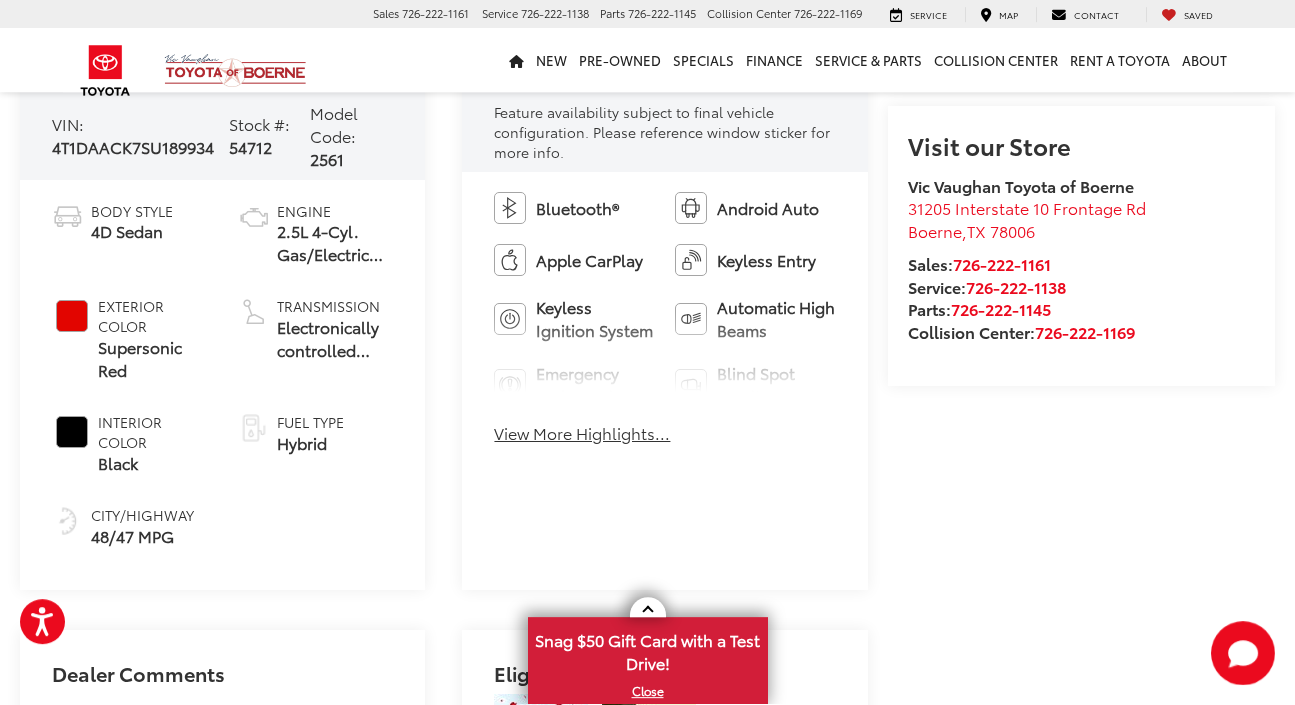 scroll, scrollTop: 777, scrollLeft: 0, axis: vertical 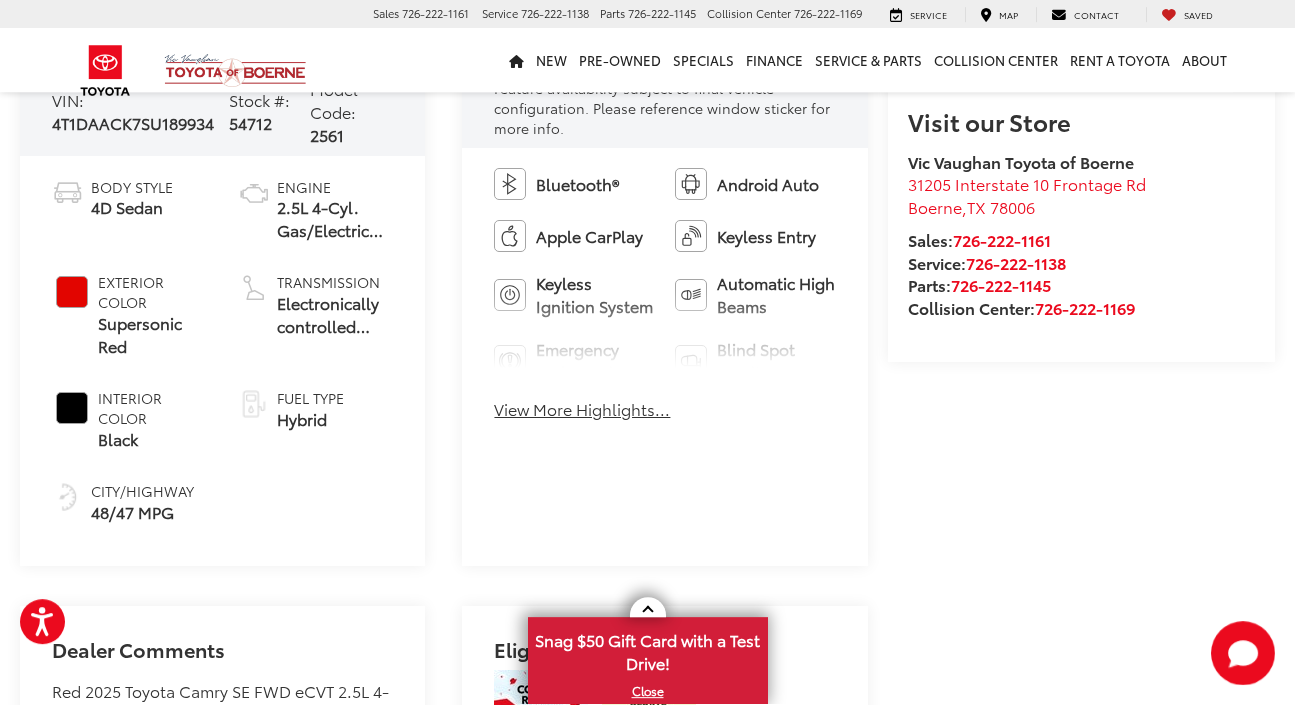 click on "View More Highlights..." at bounding box center (582, 410) 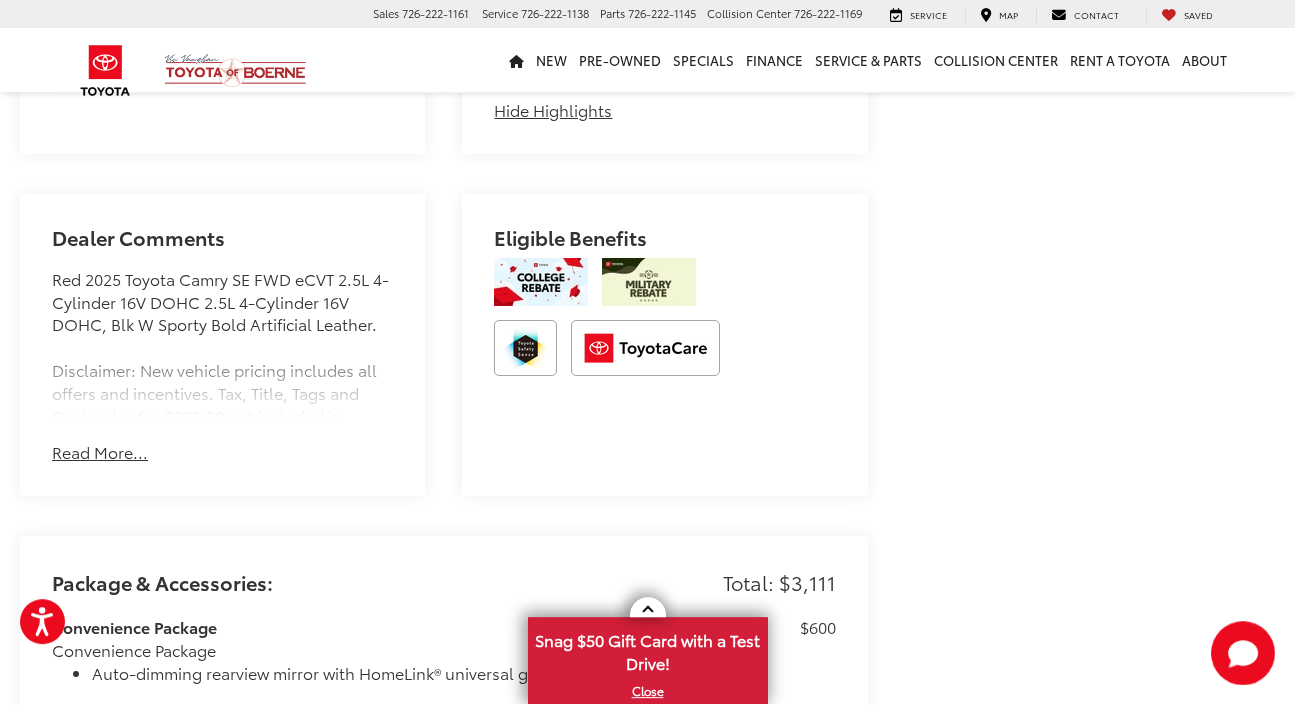 scroll, scrollTop: 1258, scrollLeft: 0, axis: vertical 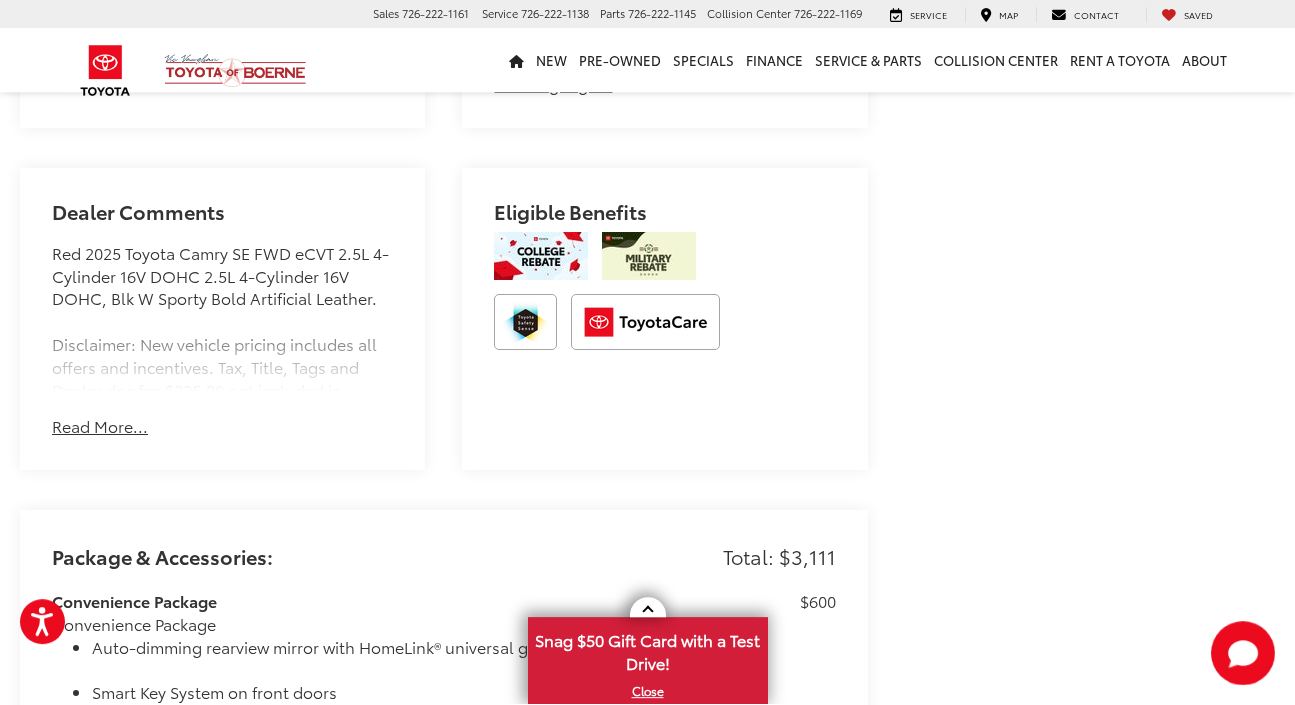 click on "Read More..." at bounding box center [100, 427] 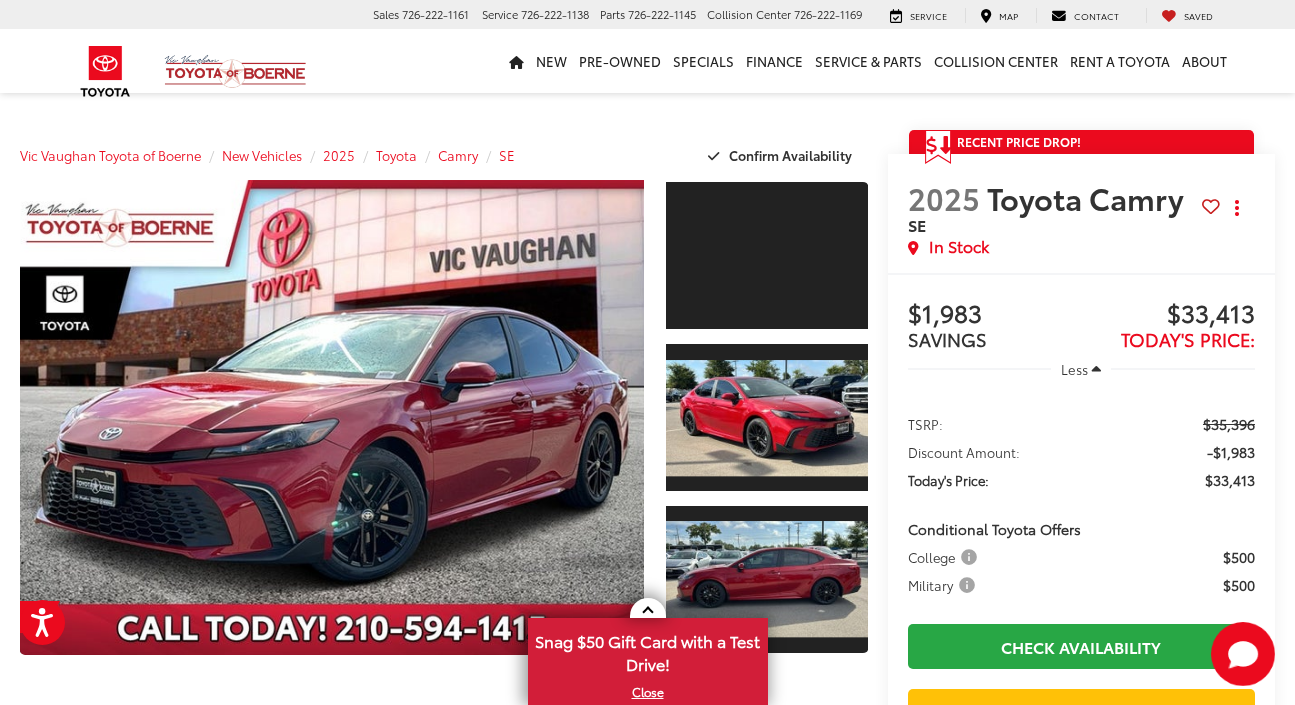 scroll, scrollTop: -1, scrollLeft: 0, axis: vertical 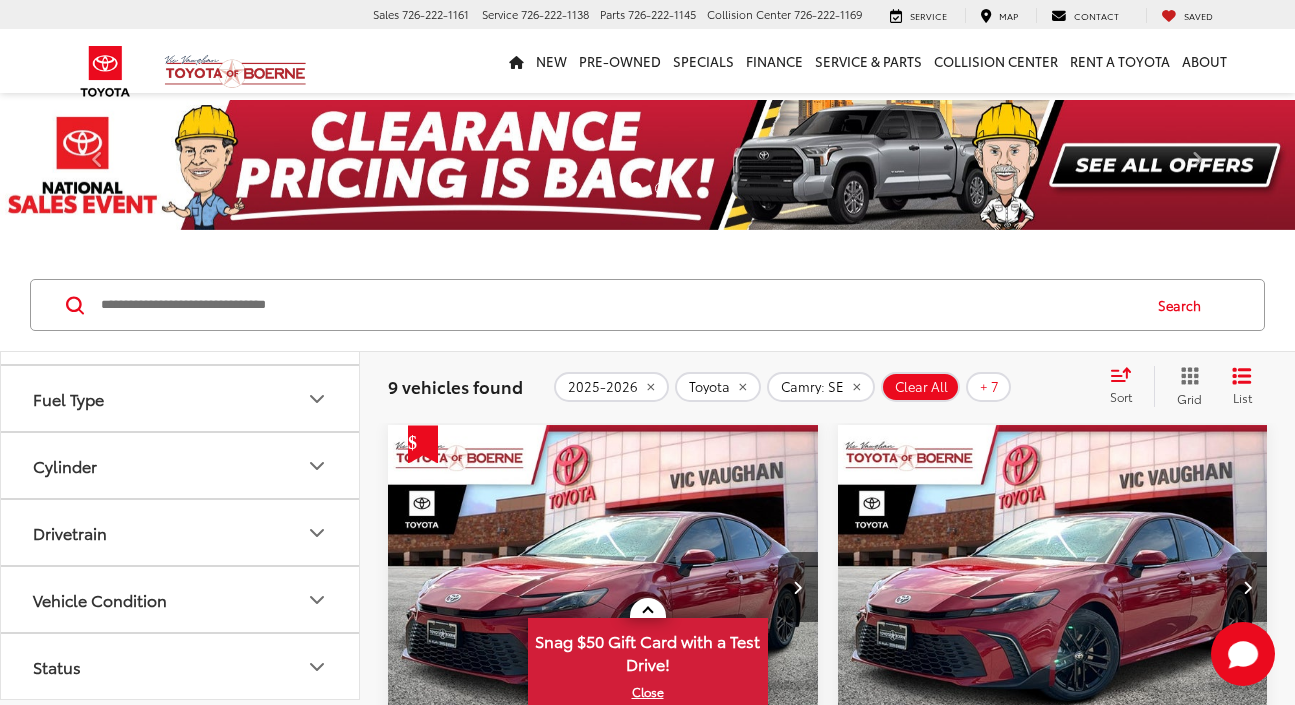 click on "Drivetrain" at bounding box center (181, 532) 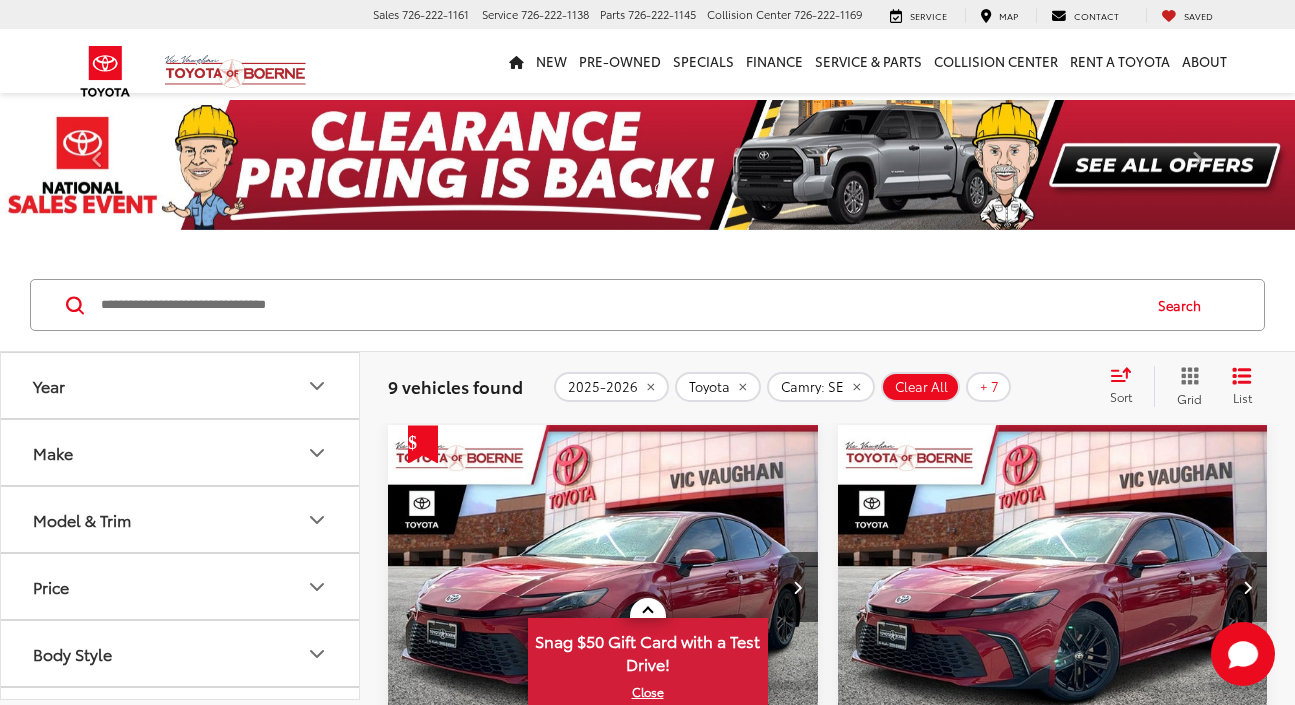 scroll, scrollTop: 0, scrollLeft: 0, axis: both 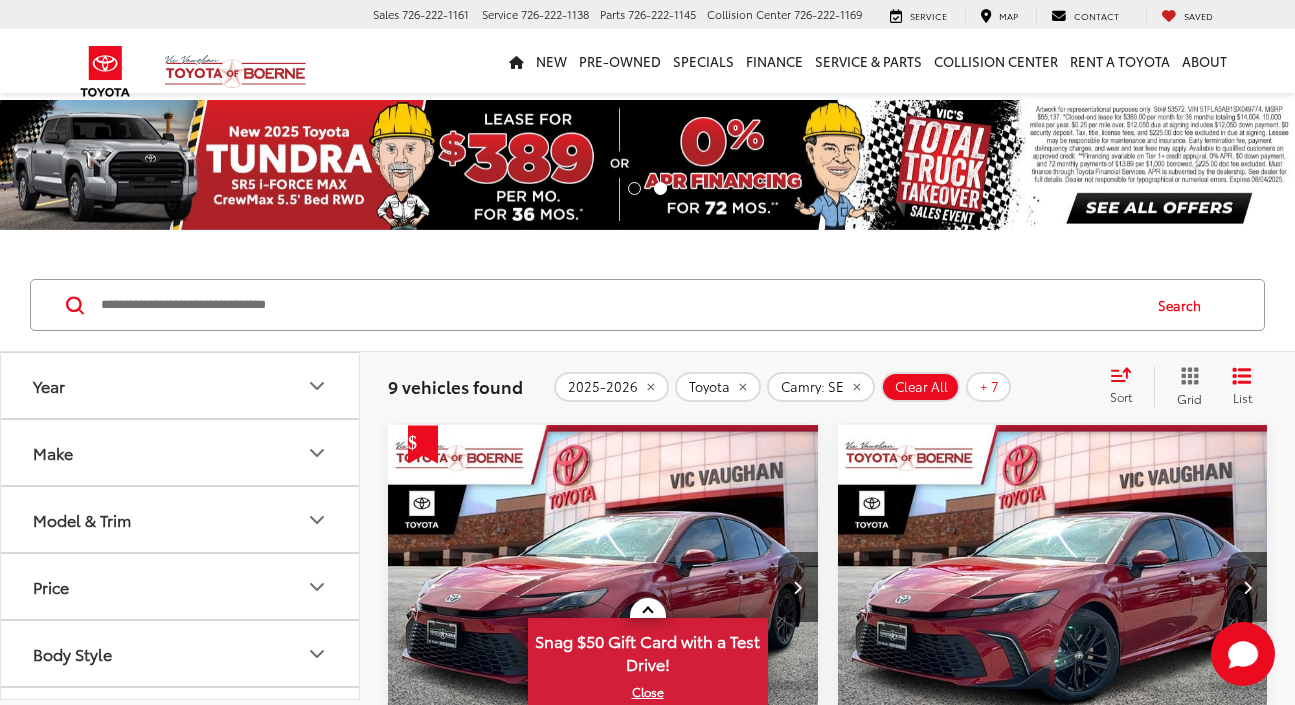 click on "Year" at bounding box center (181, 385) 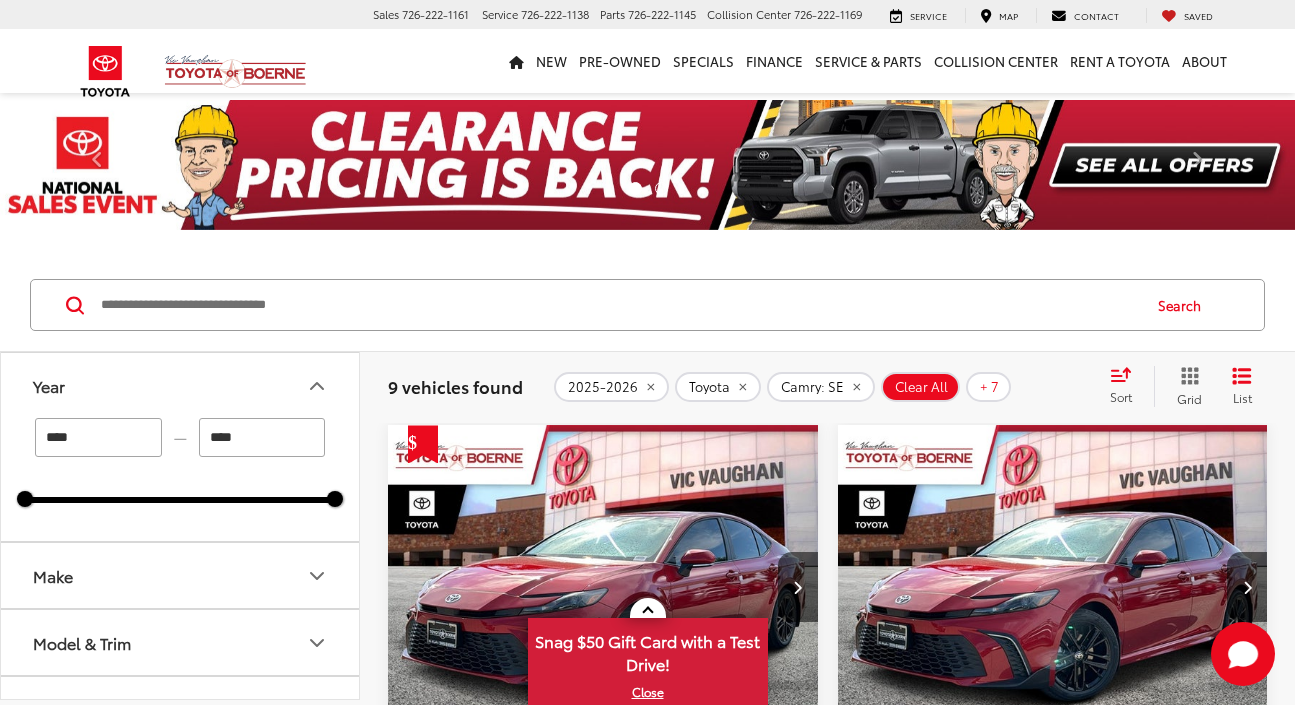 click on "Make" at bounding box center (181, 575) 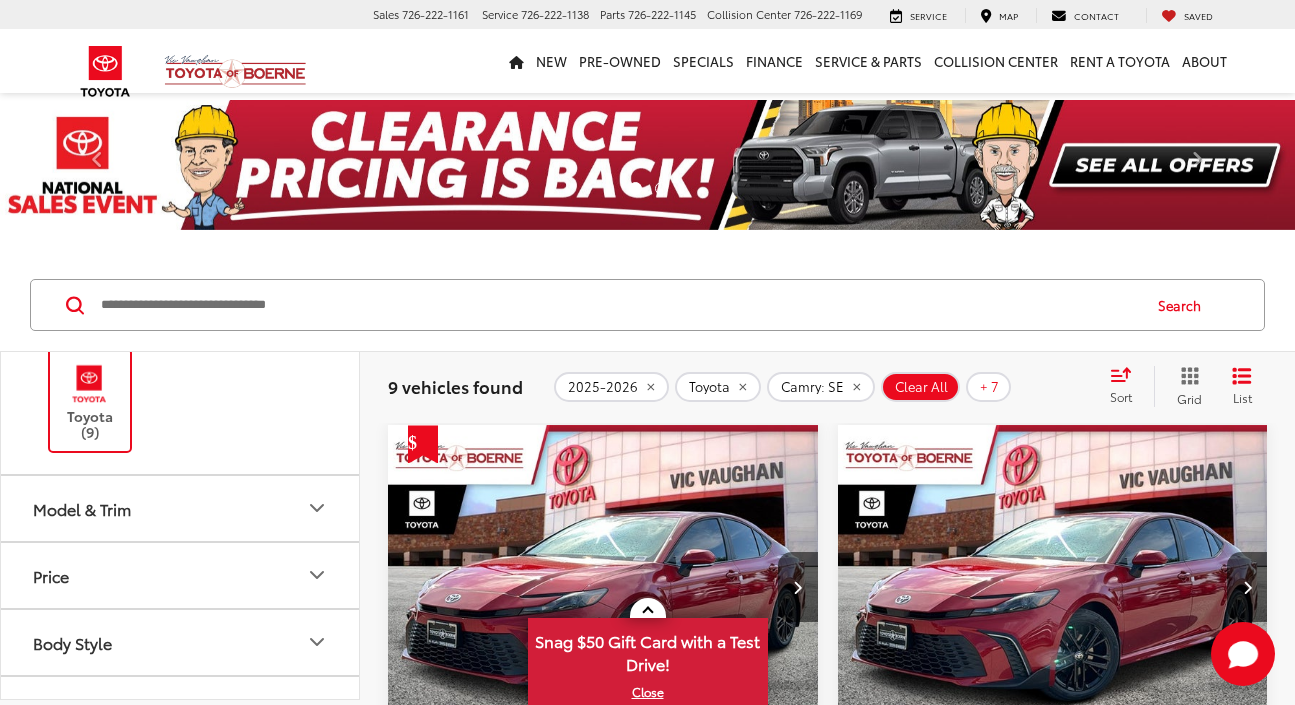 scroll, scrollTop: 440, scrollLeft: 0, axis: vertical 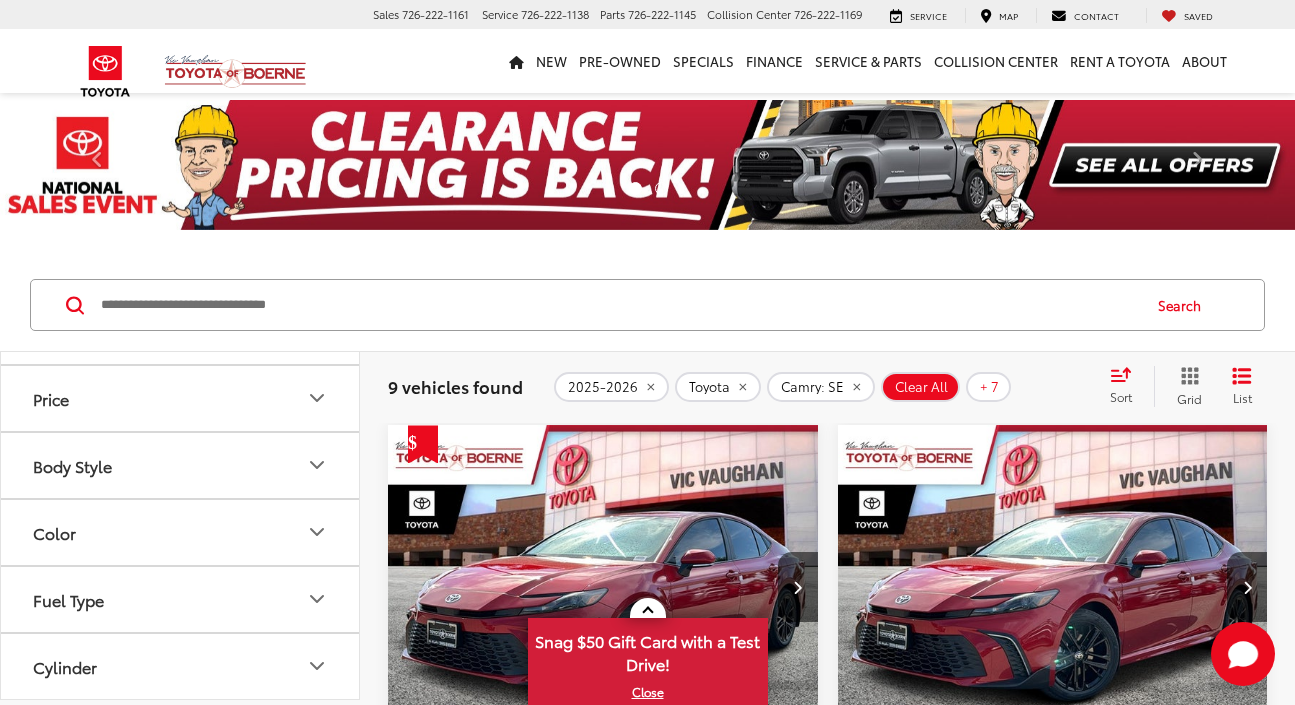 click on "Price" at bounding box center (181, 398) 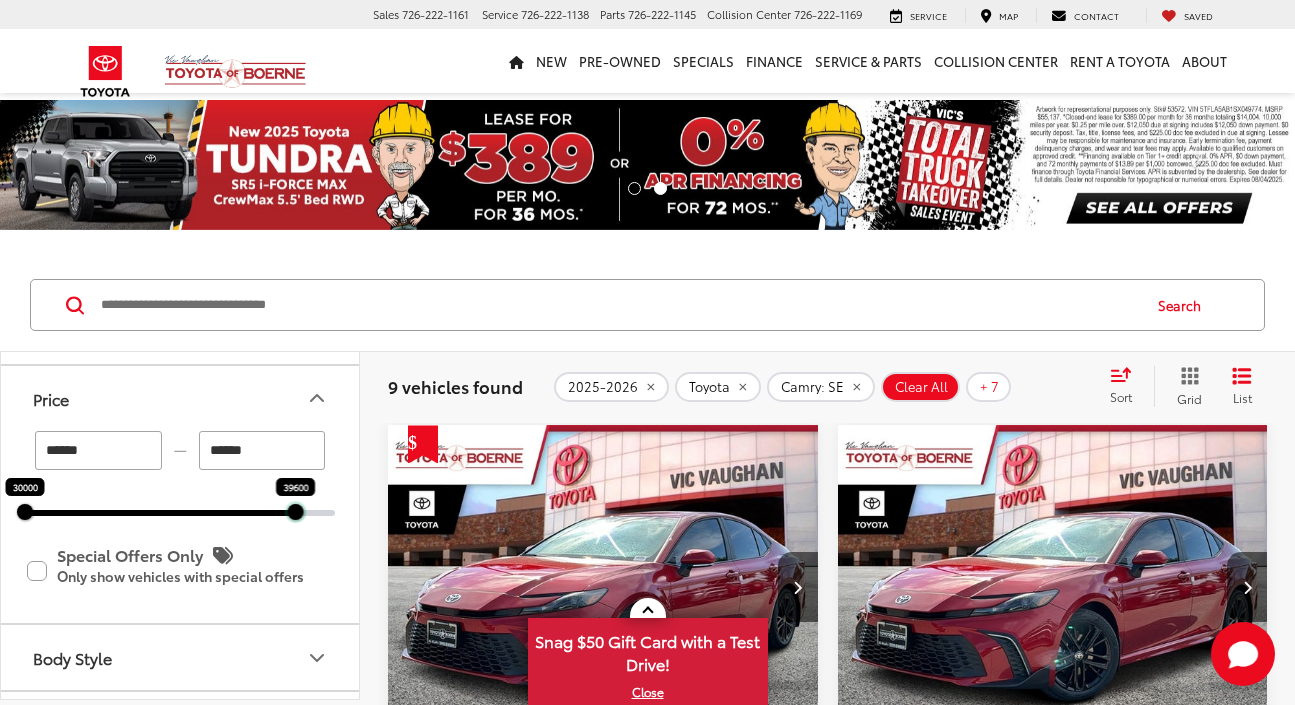 drag, startPoint x: 260, startPoint y: 505, endPoint x: 299, endPoint y: 499, distance: 39.45884 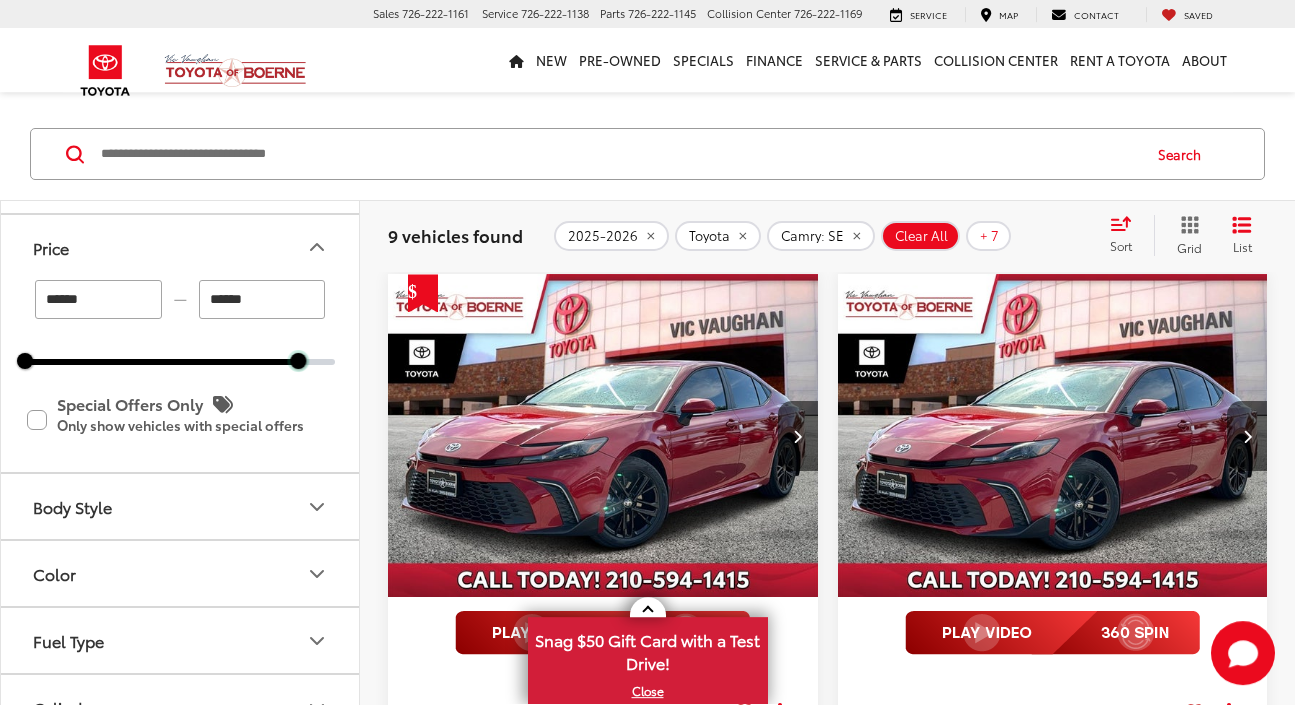 scroll, scrollTop: 188, scrollLeft: 0, axis: vertical 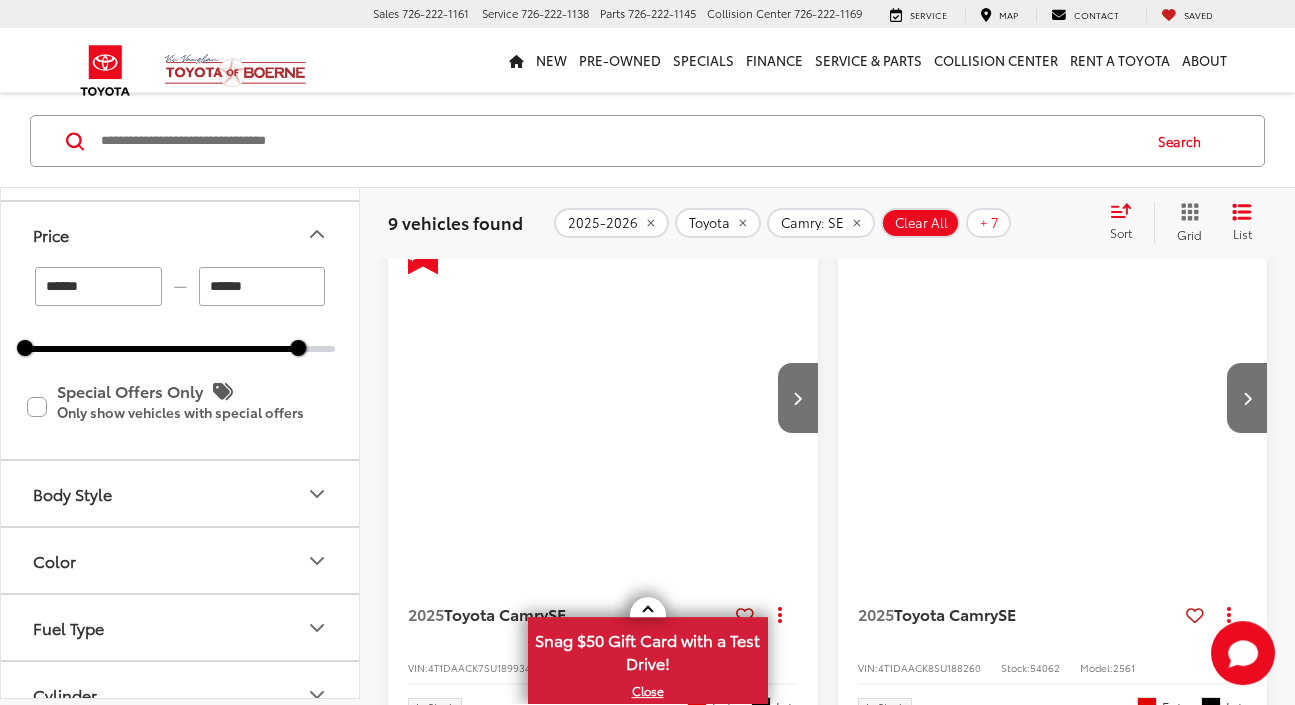 click on "Body Style" at bounding box center [181, 494] 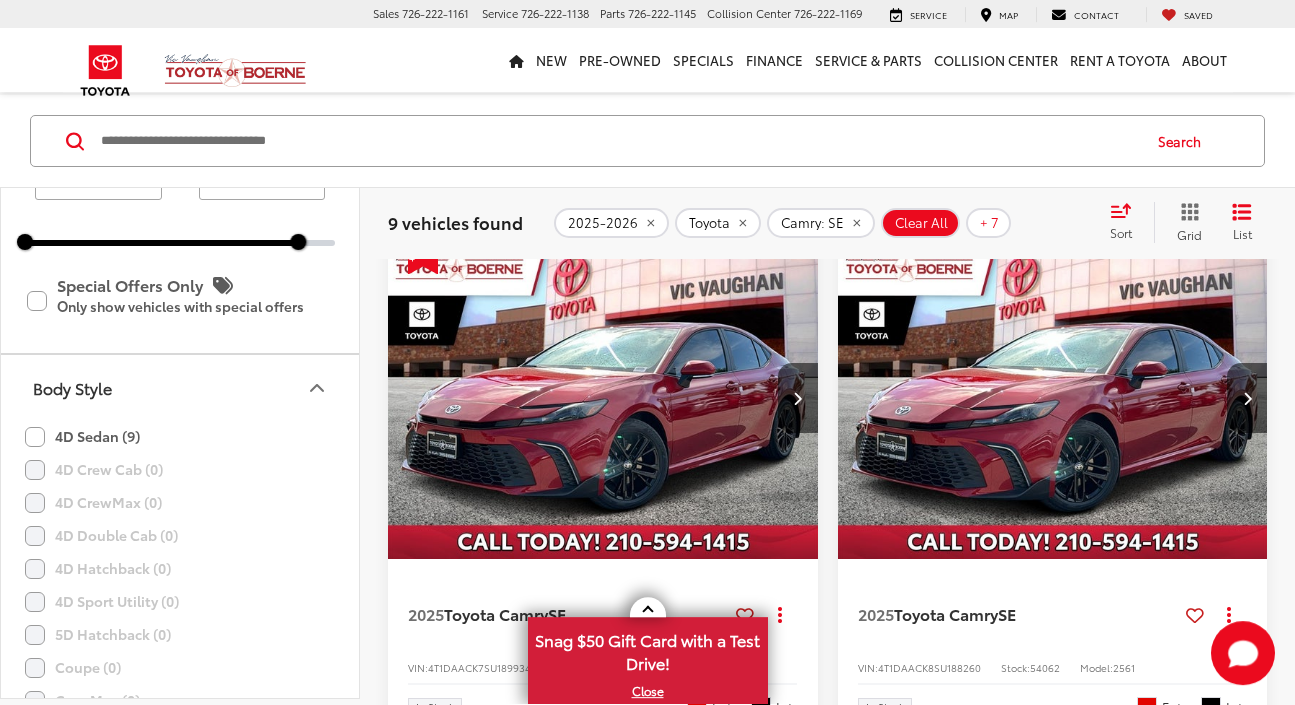 scroll, scrollTop: 552, scrollLeft: 0, axis: vertical 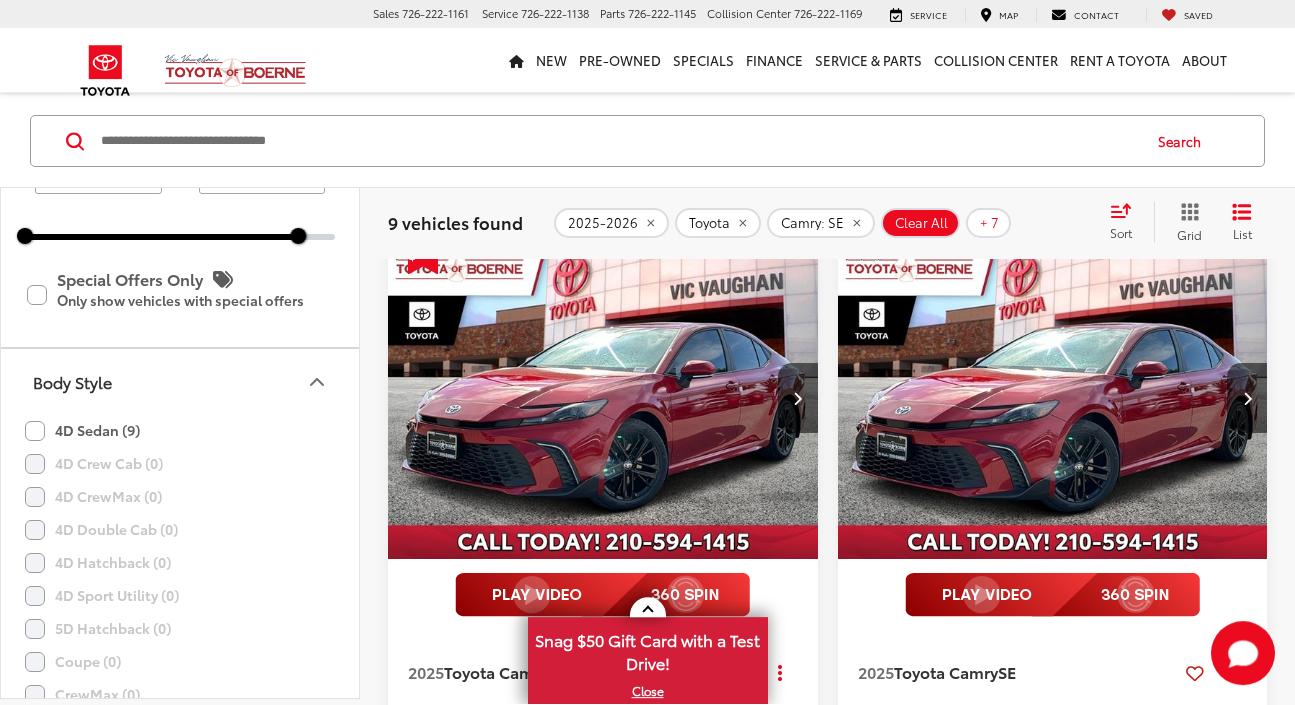 click on "4D Sedan (9)" 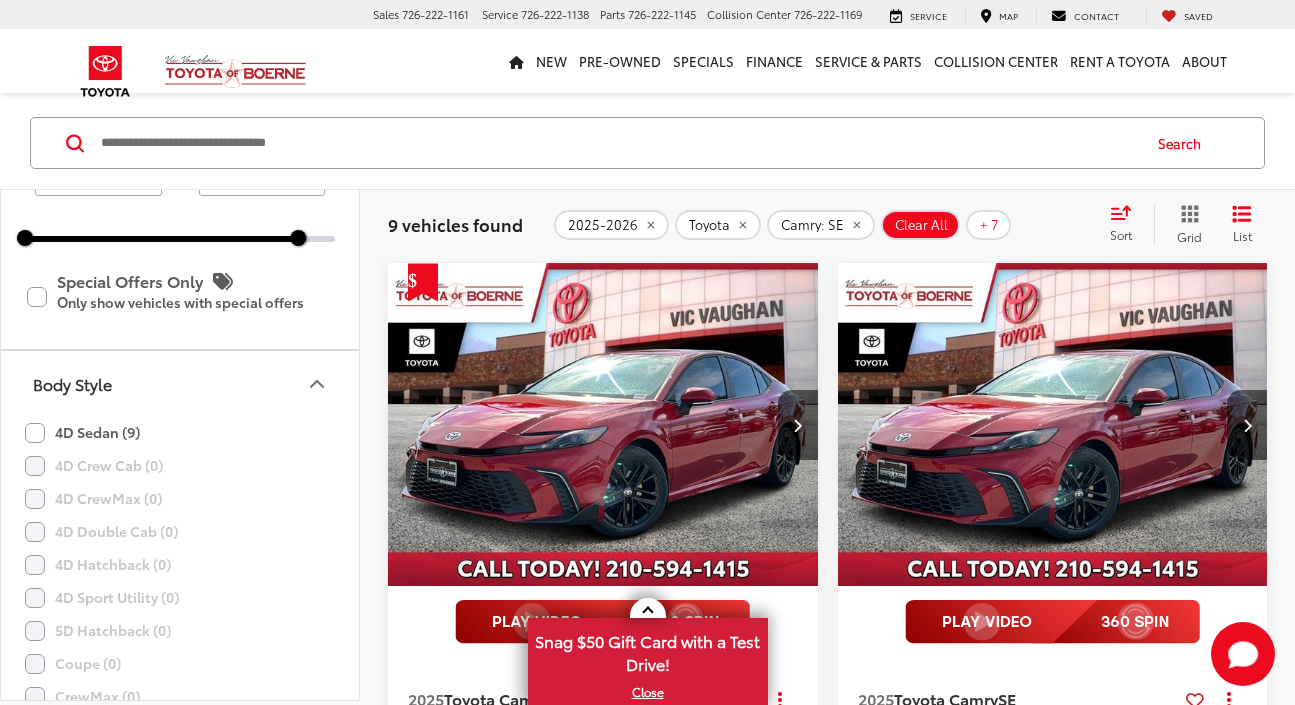 scroll, scrollTop: 233, scrollLeft: 0, axis: vertical 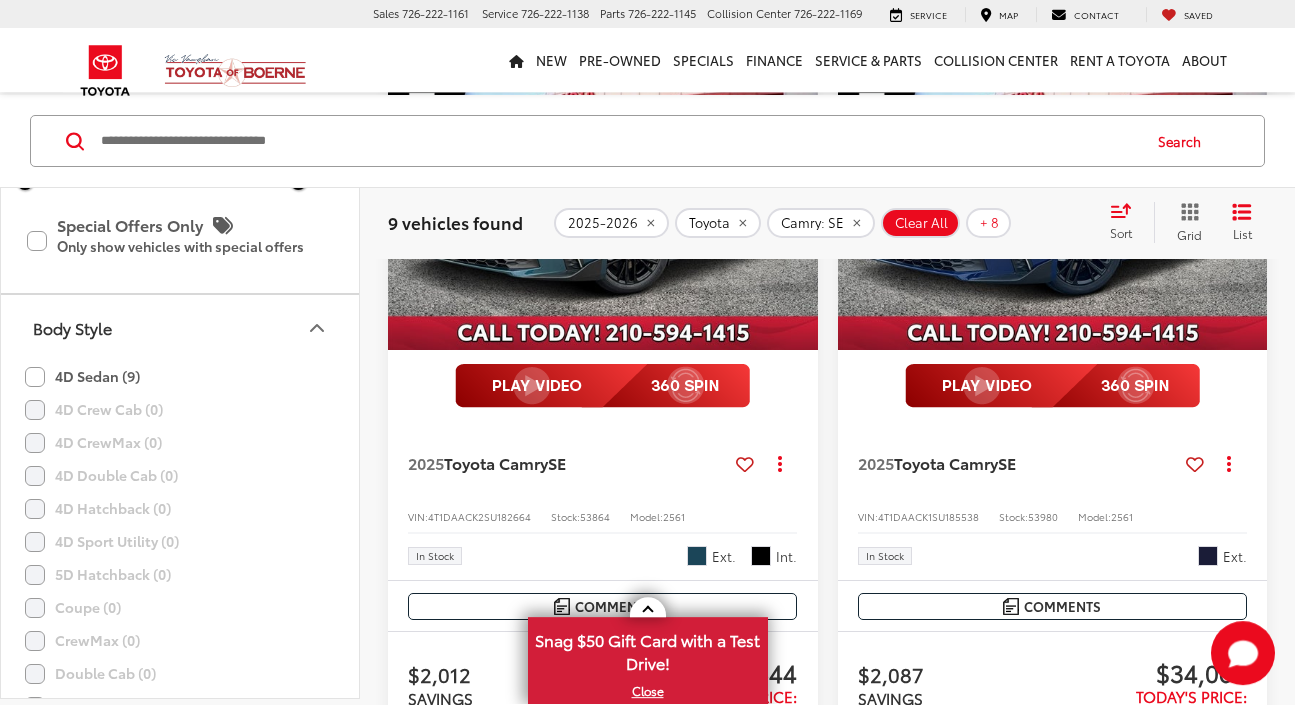 click at bounding box center [1053, 190] 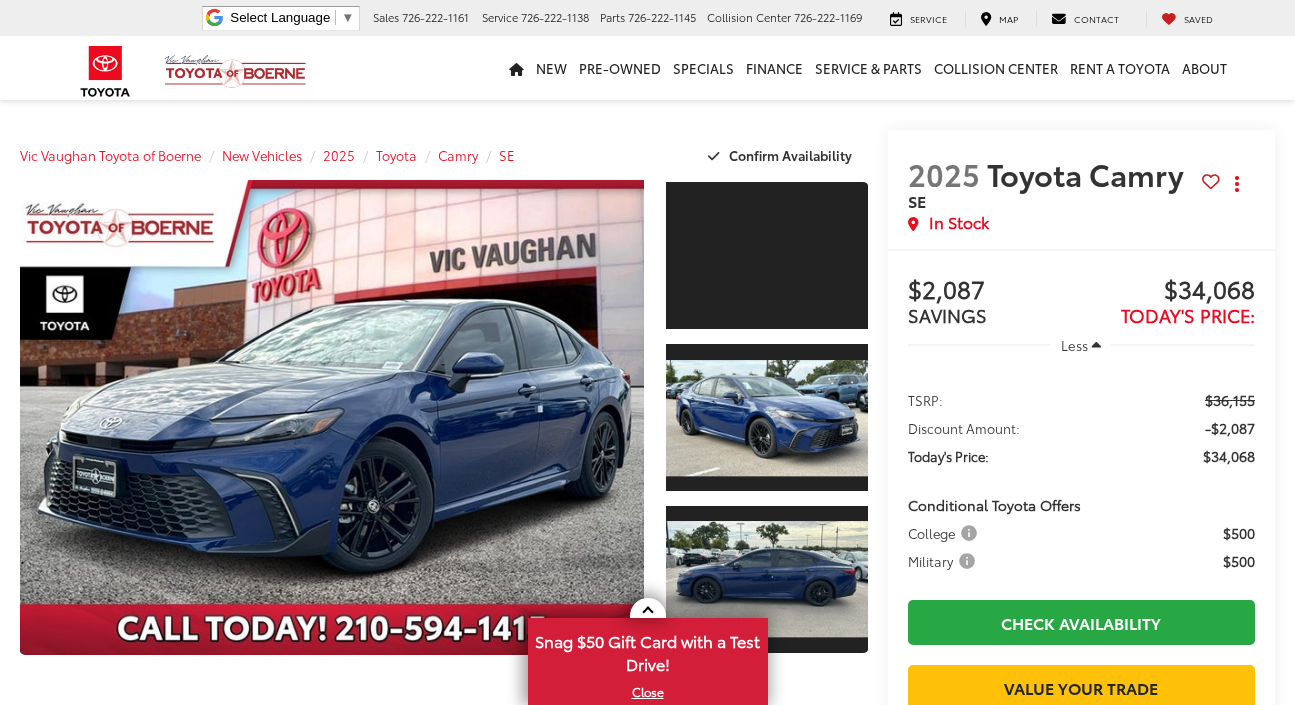 scroll, scrollTop: 0, scrollLeft: 0, axis: both 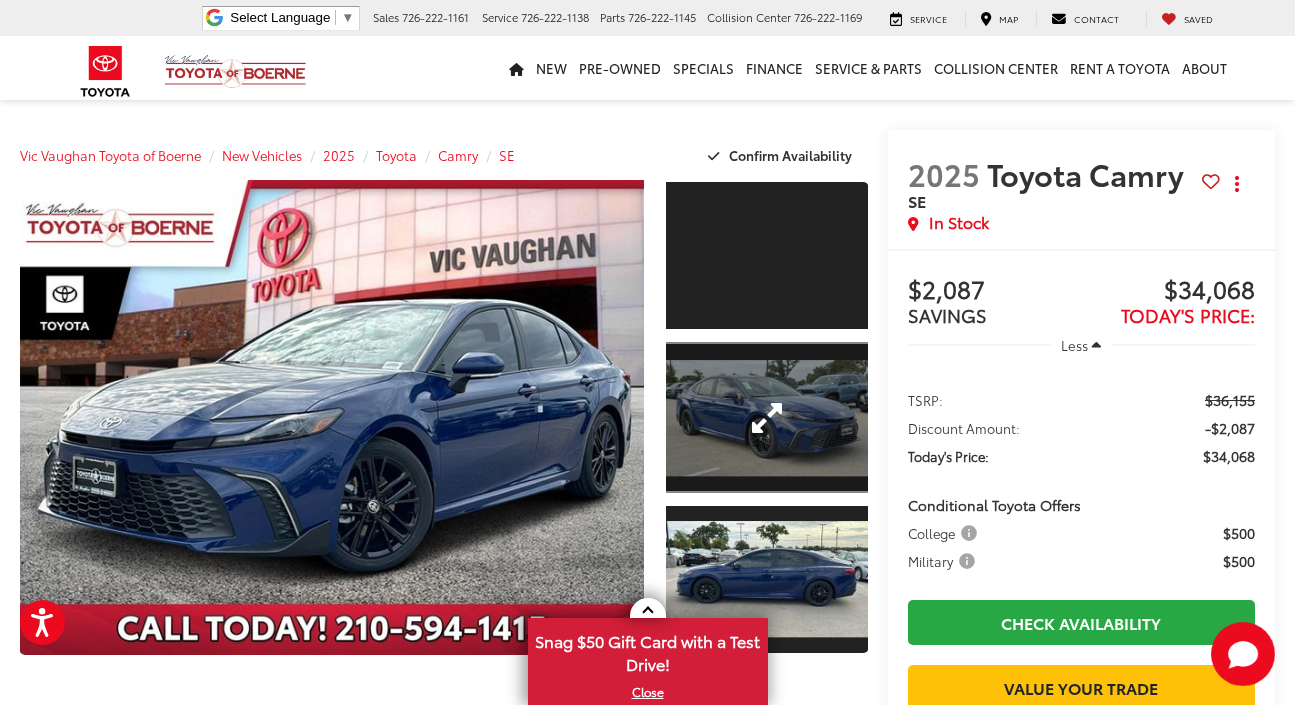 click at bounding box center (766, 417) 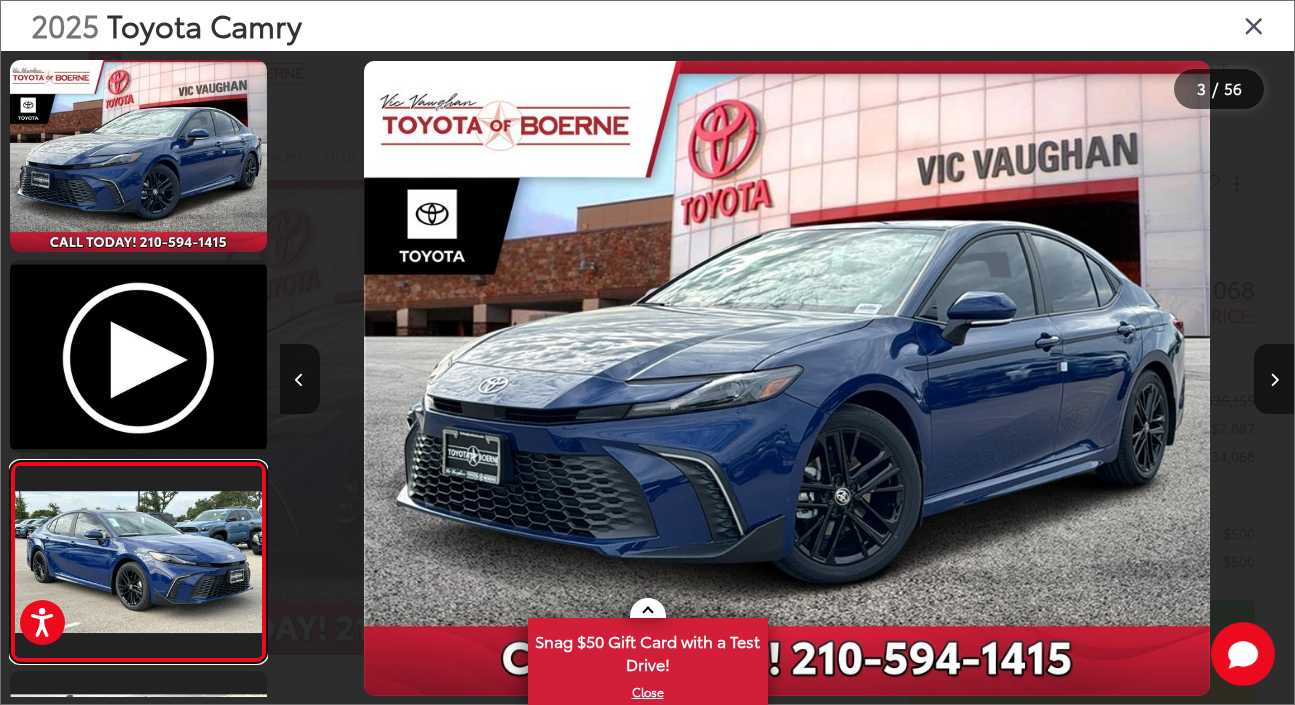 scroll, scrollTop: 0, scrollLeft: 2029, axis: horizontal 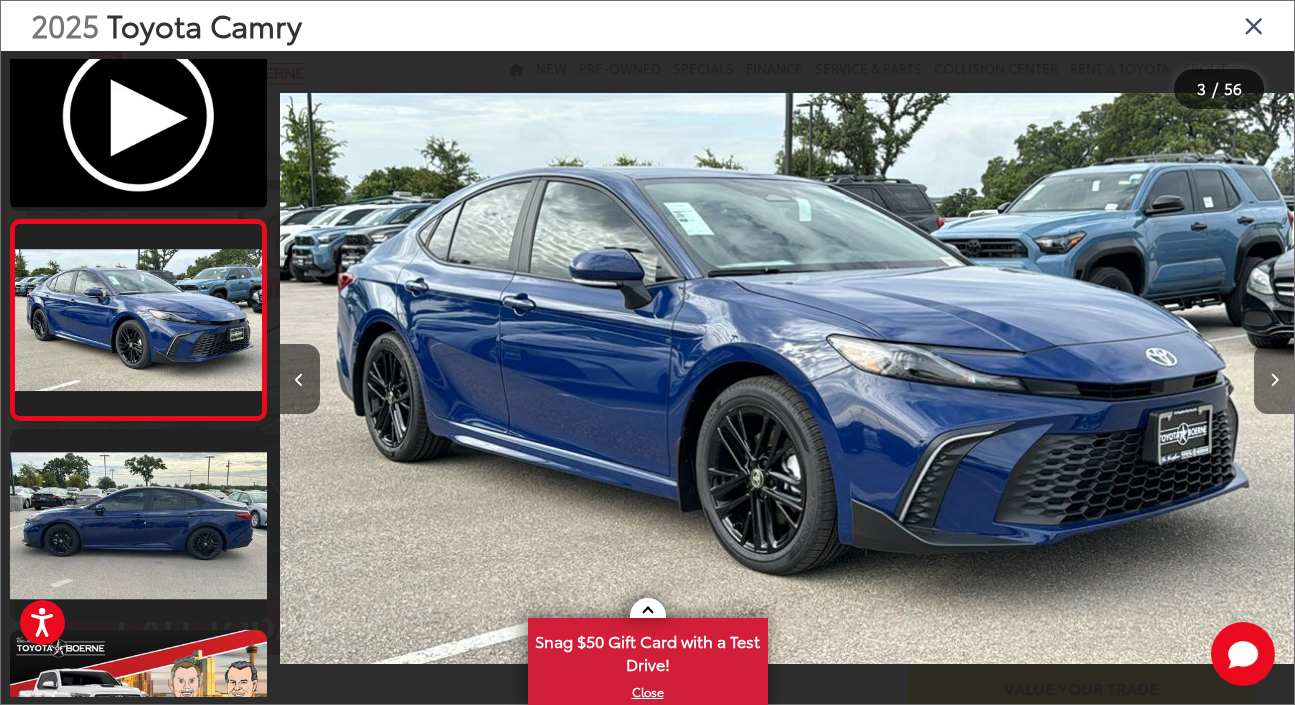 click at bounding box center [1274, 380] 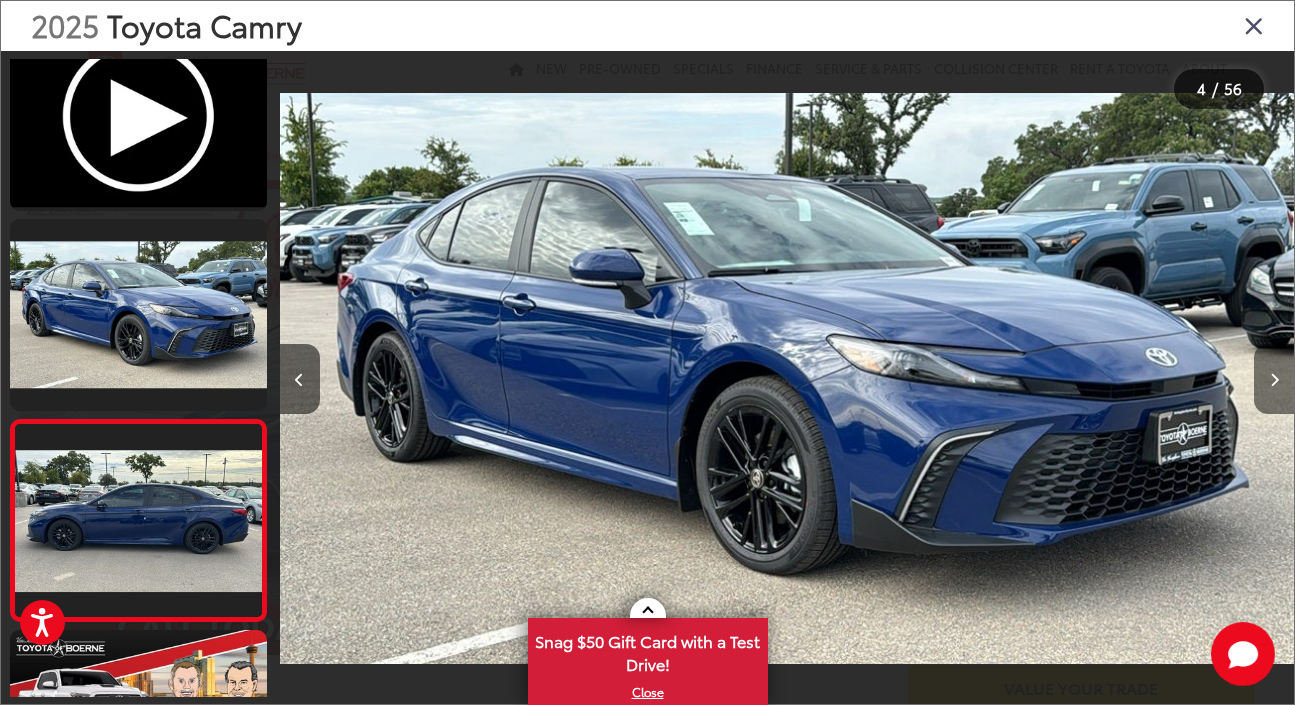 scroll, scrollTop: 0, scrollLeft: 3042, axis: horizontal 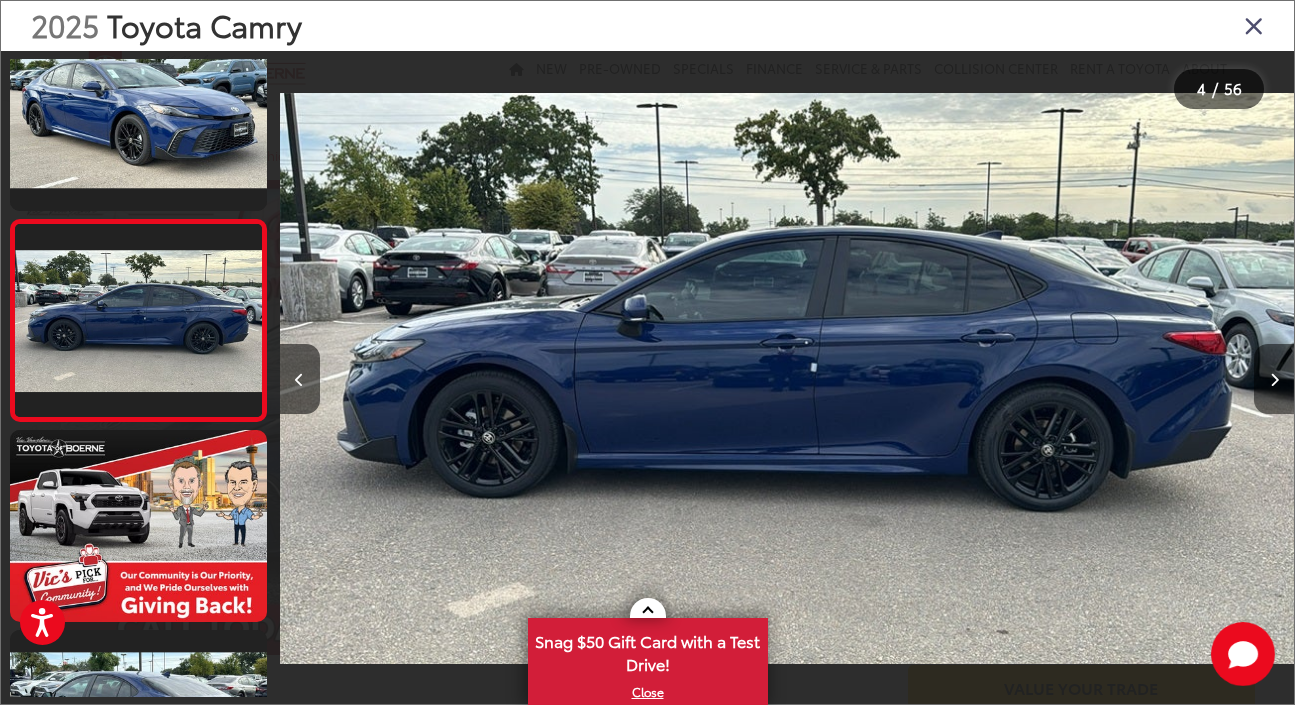 click at bounding box center [1274, 379] 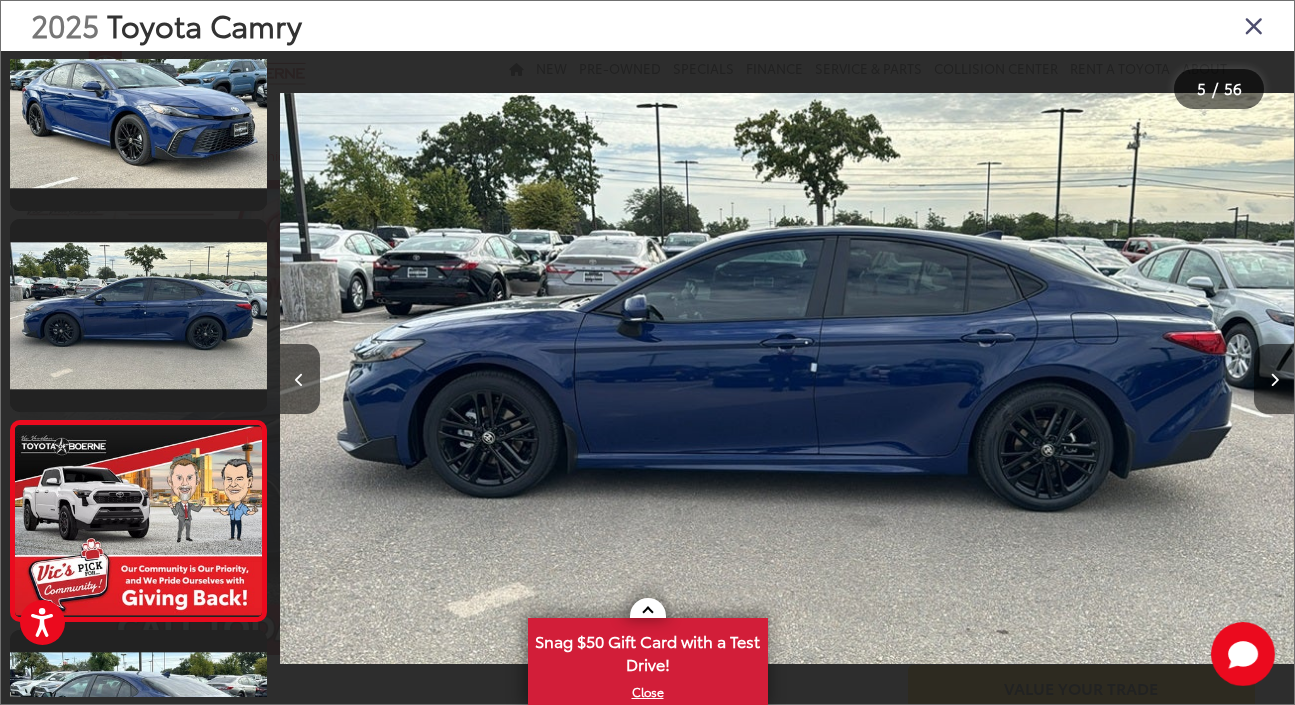 scroll, scrollTop: 0, scrollLeft: 4058, axis: horizontal 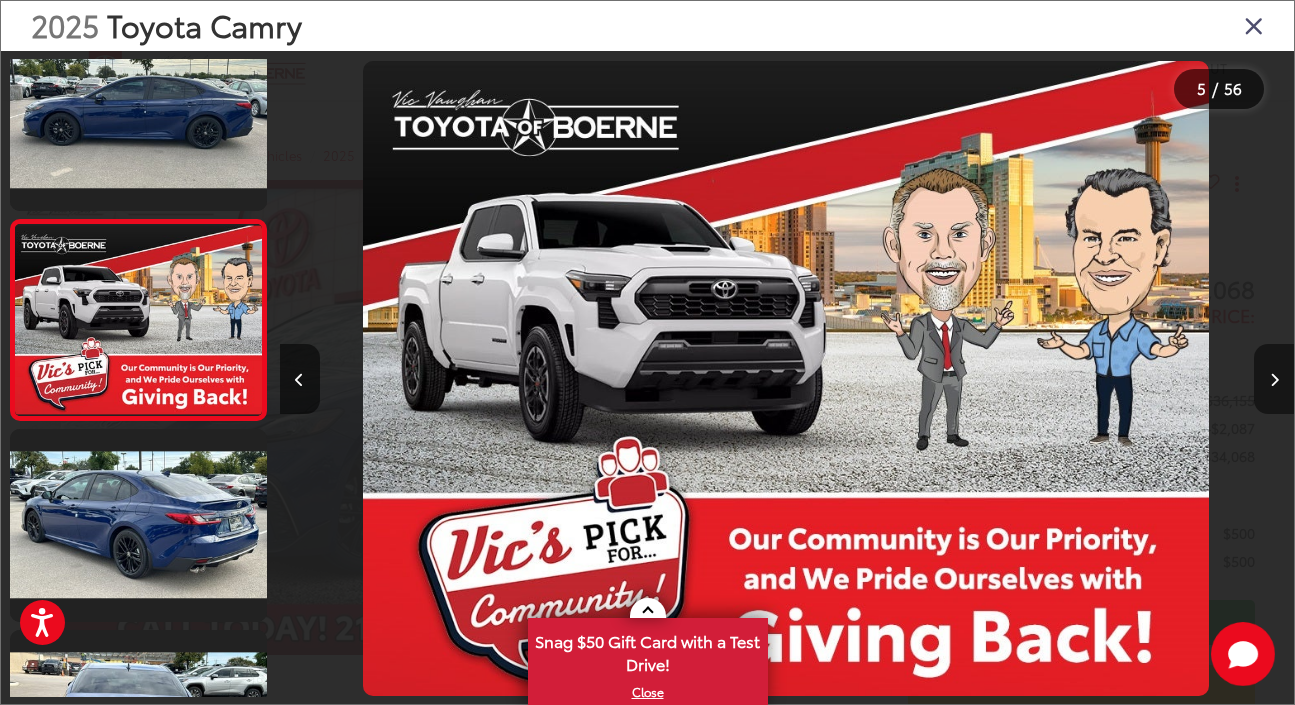 click at bounding box center [1274, 379] 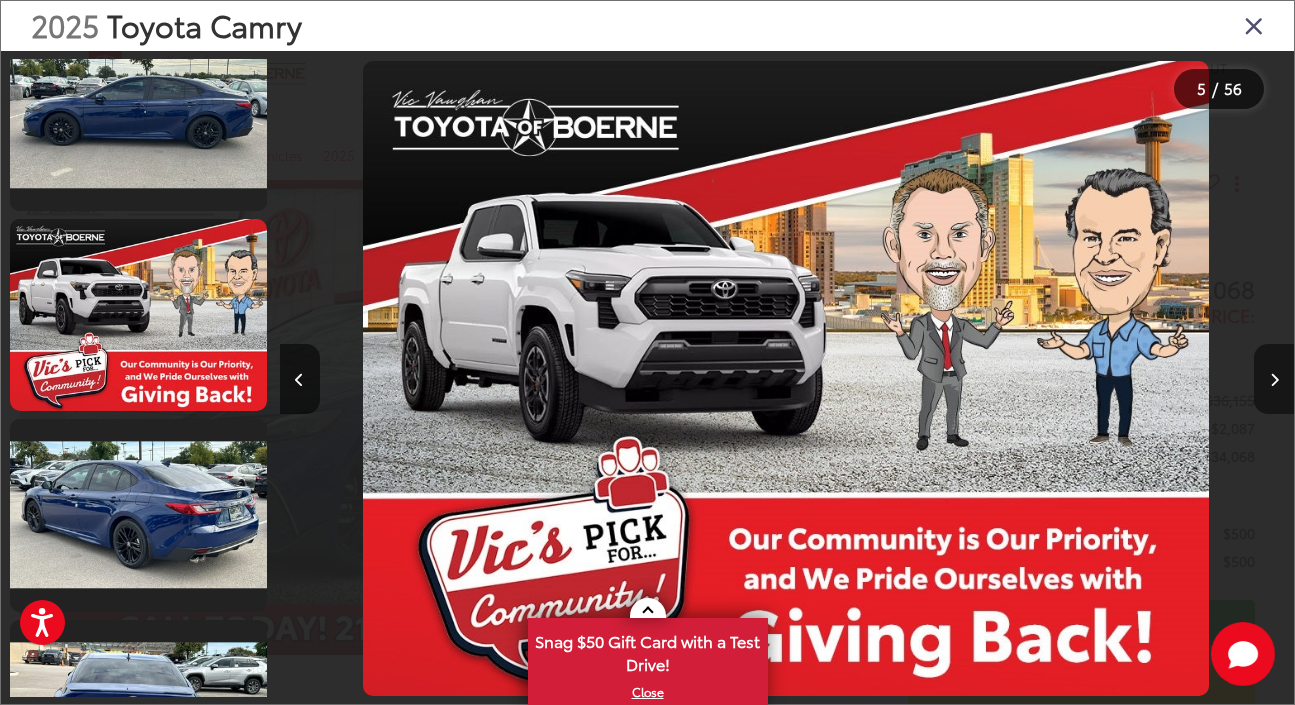 scroll, scrollTop: 0, scrollLeft: 5072, axis: horizontal 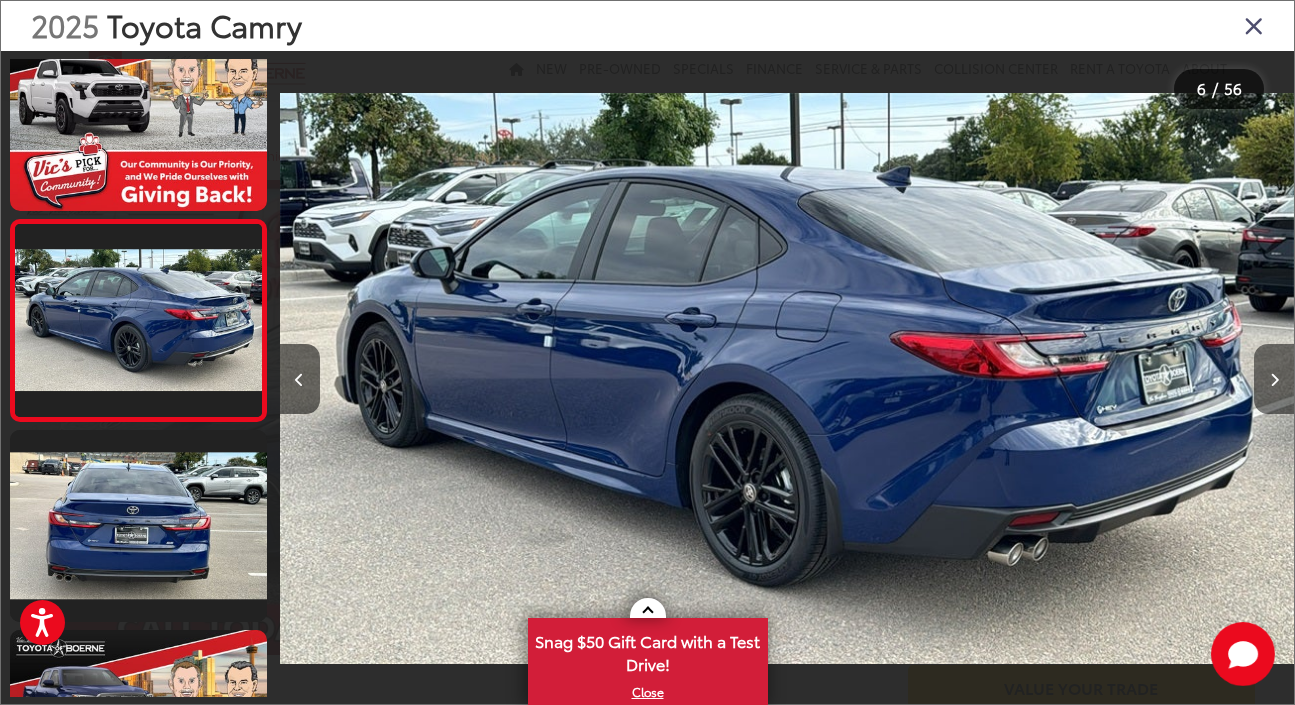 click at bounding box center [1274, 379] 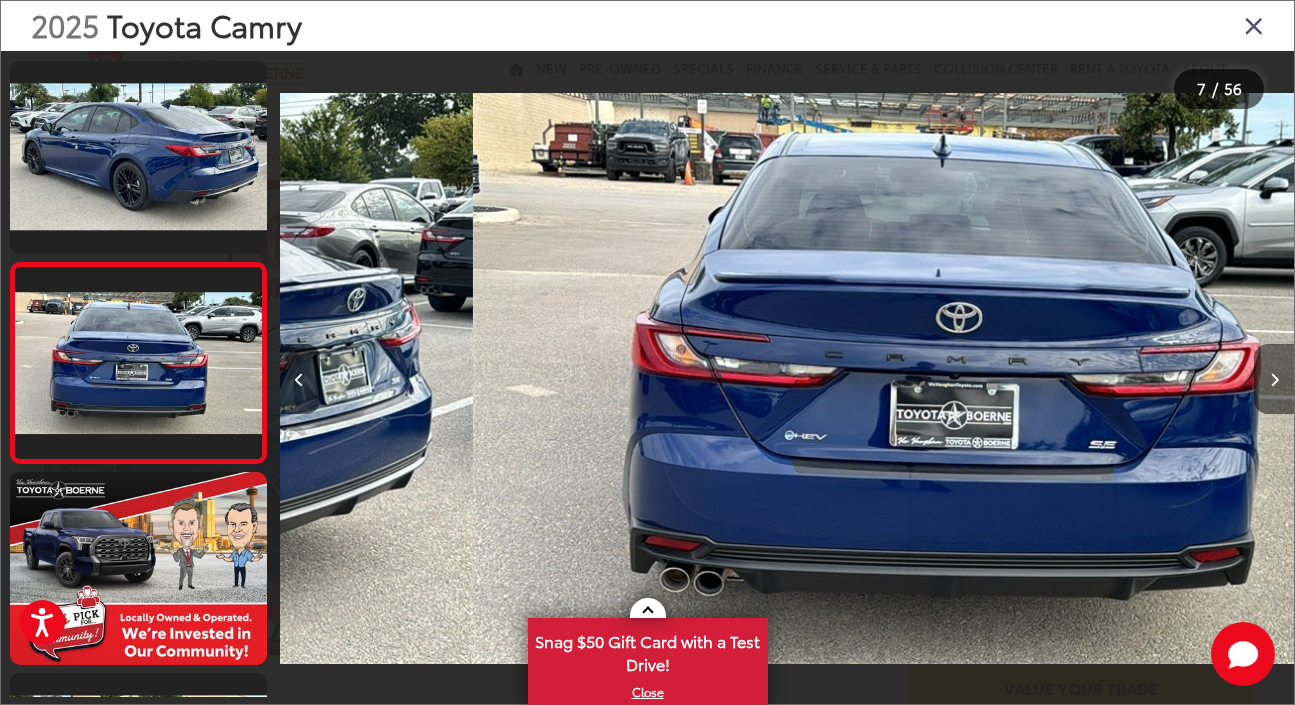 scroll, scrollTop: 0, scrollLeft: 6071, axis: horizontal 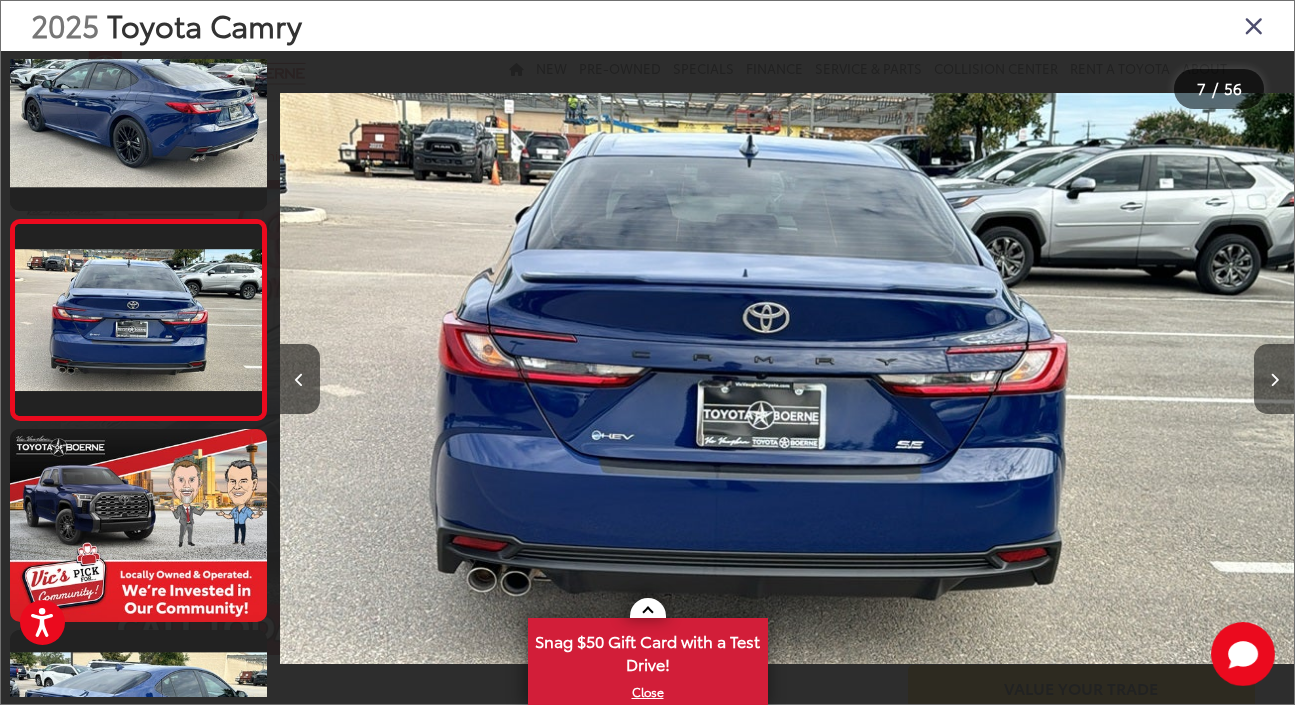 click at bounding box center (1274, 379) 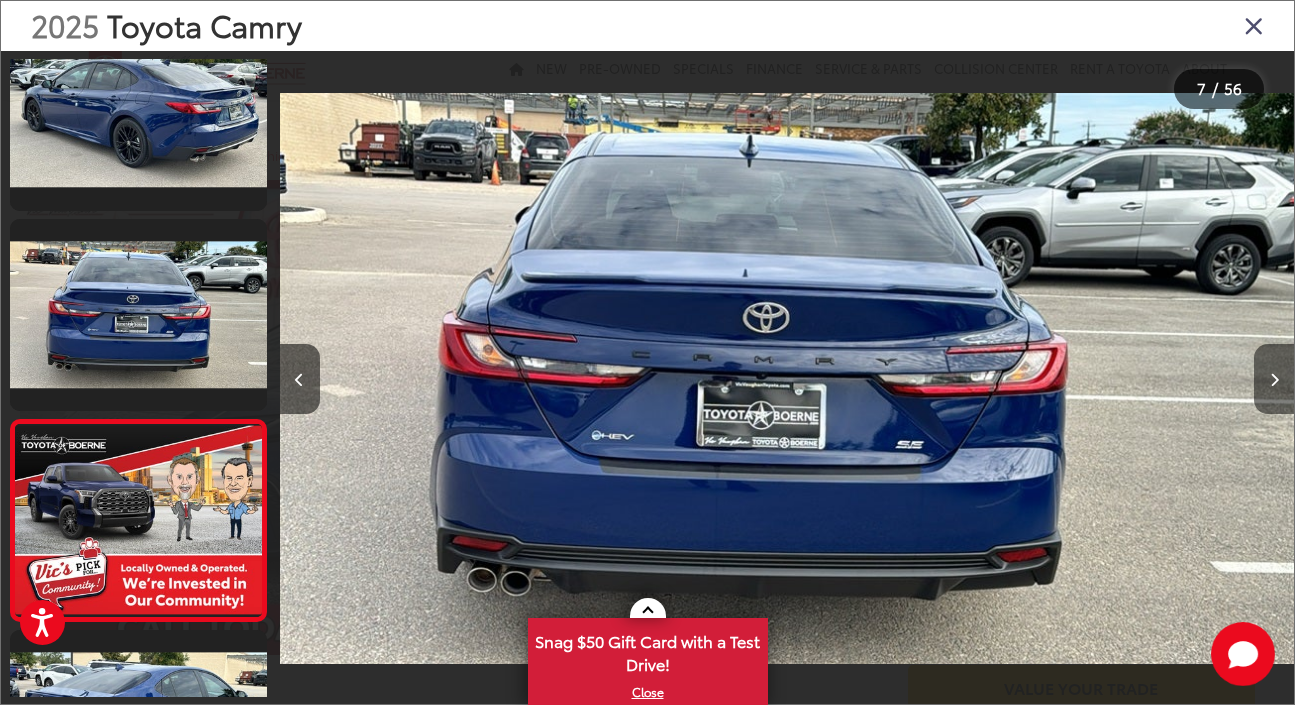 scroll, scrollTop: 0, scrollLeft: 7101, axis: horizontal 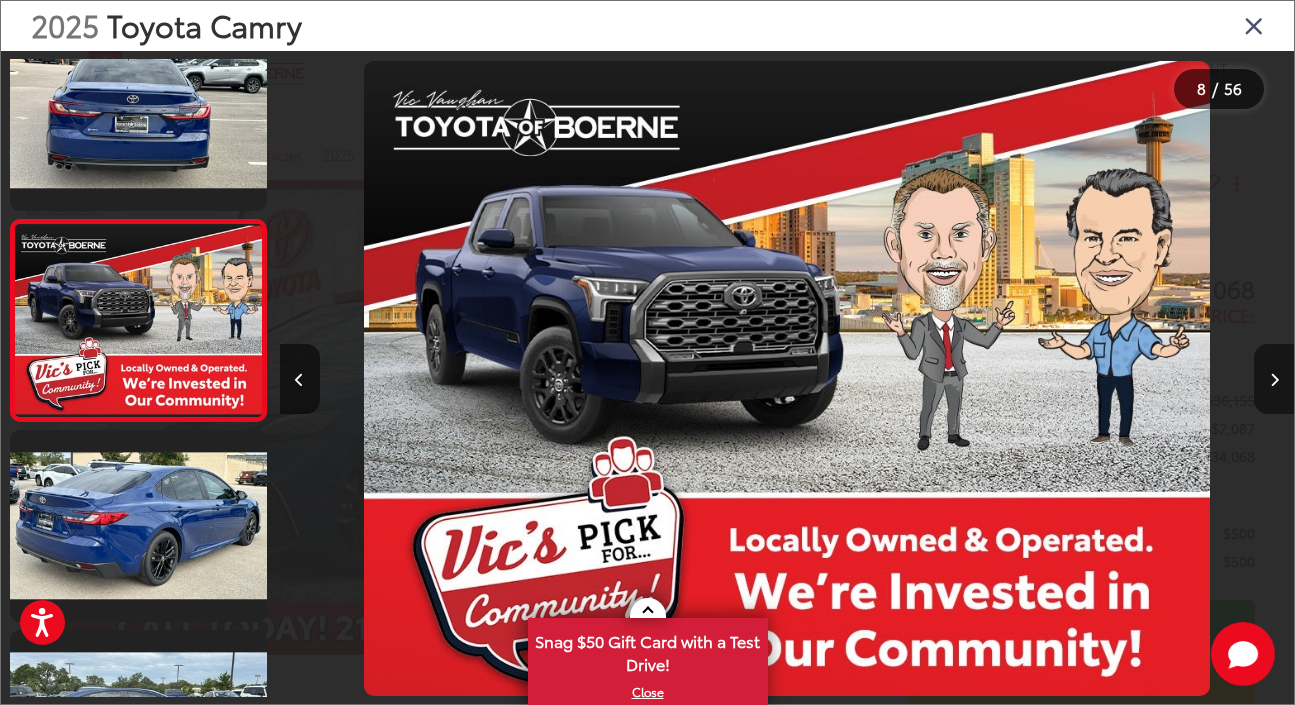 click at bounding box center (1274, 379) 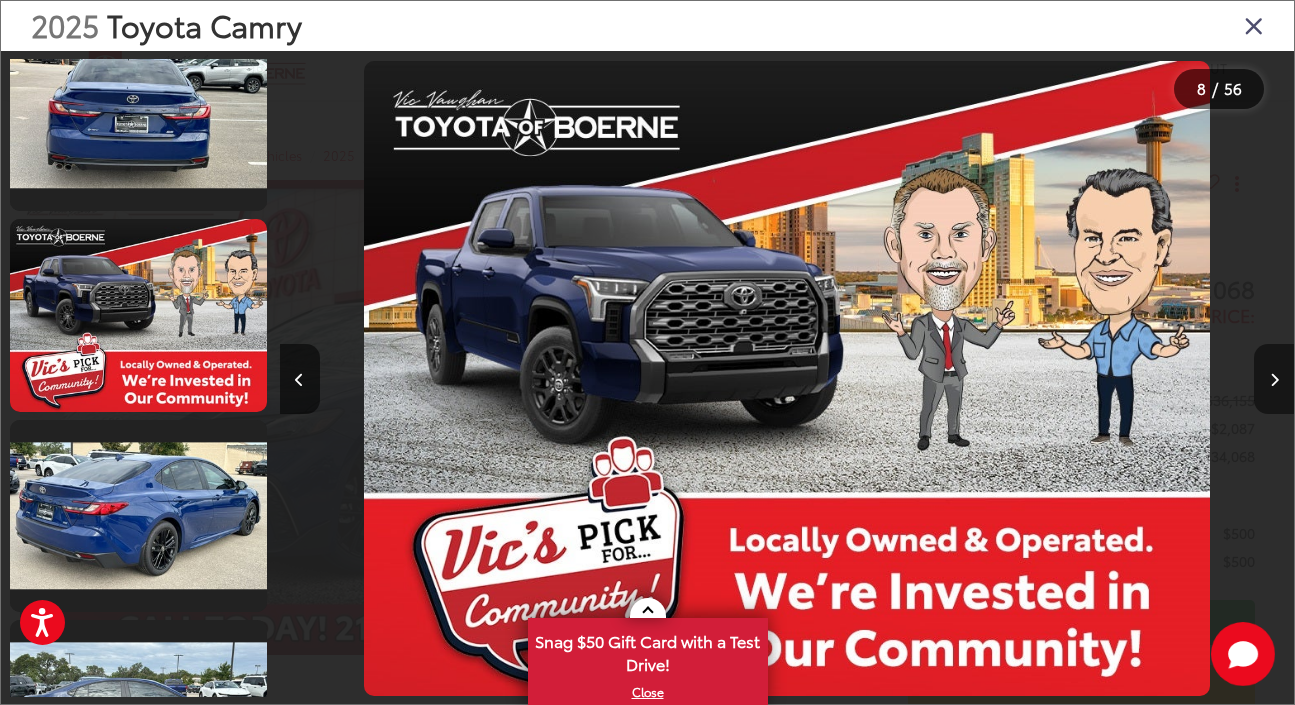 scroll, scrollTop: 0, scrollLeft: 8115, axis: horizontal 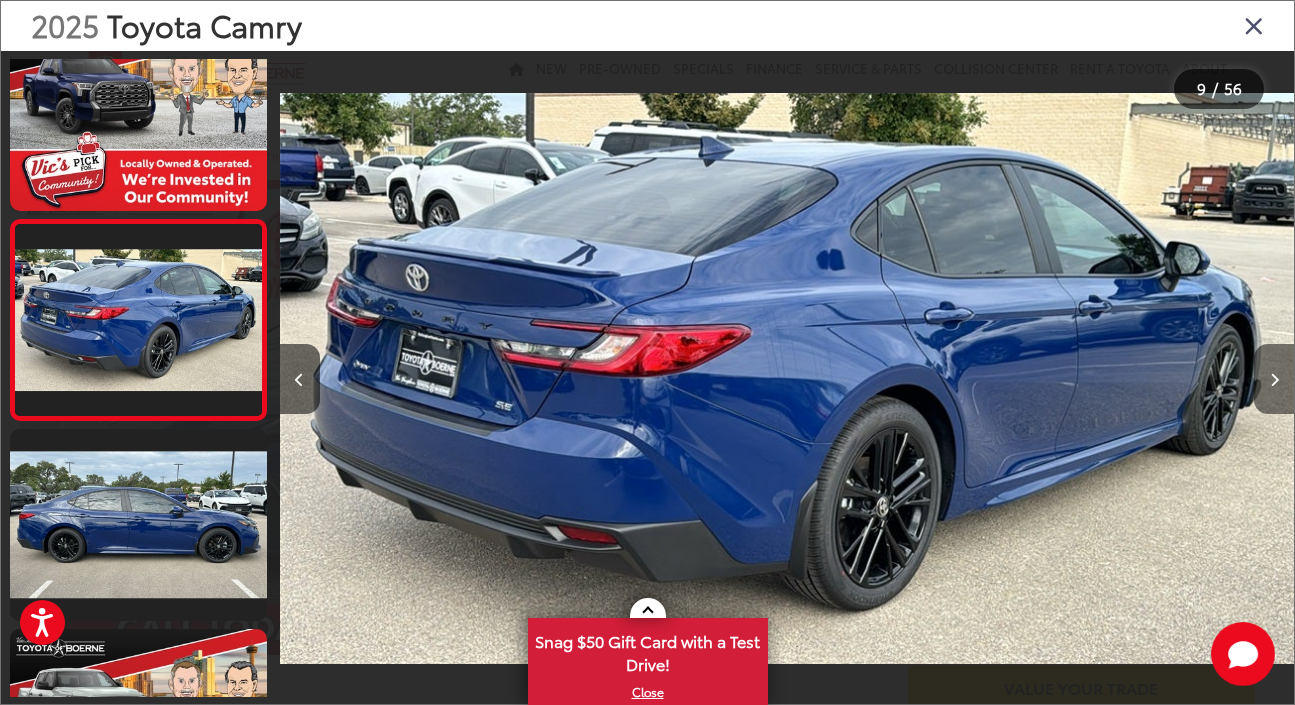 click at bounding box center (1274, 379) 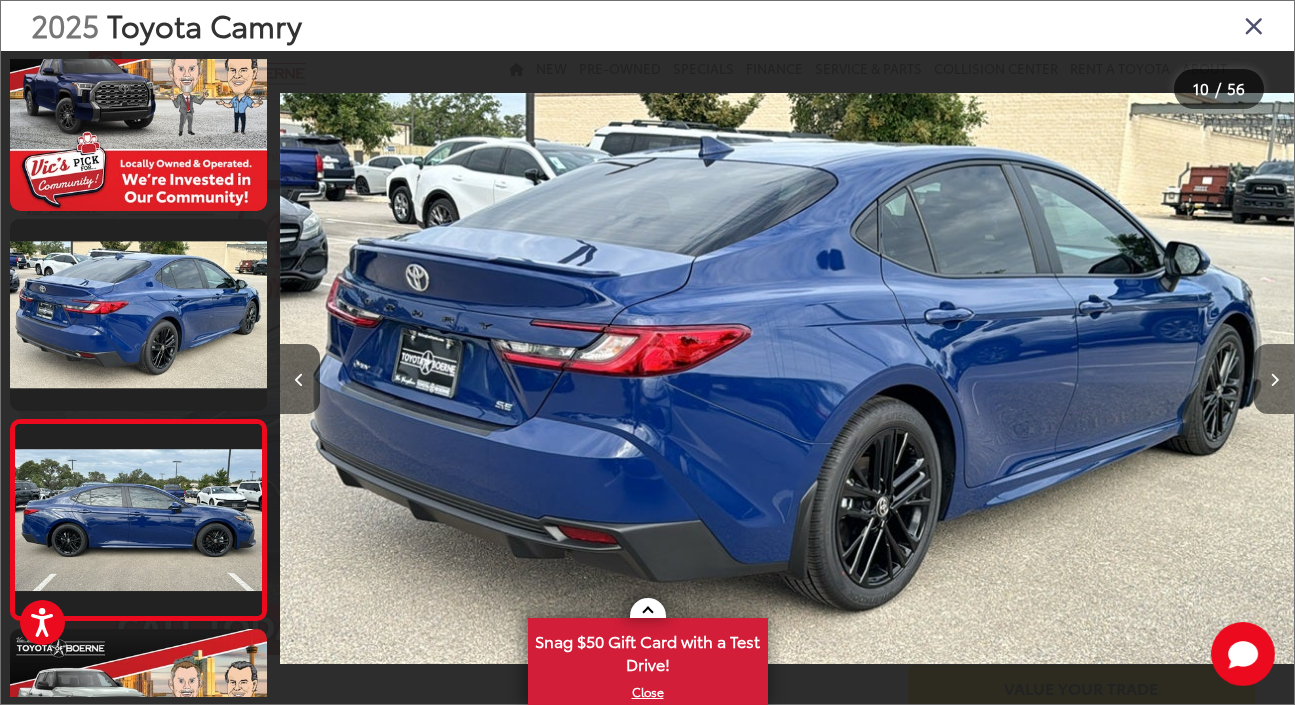 scroll, scrollTop: 0, scrollLeft: 9130, axis: horizontal 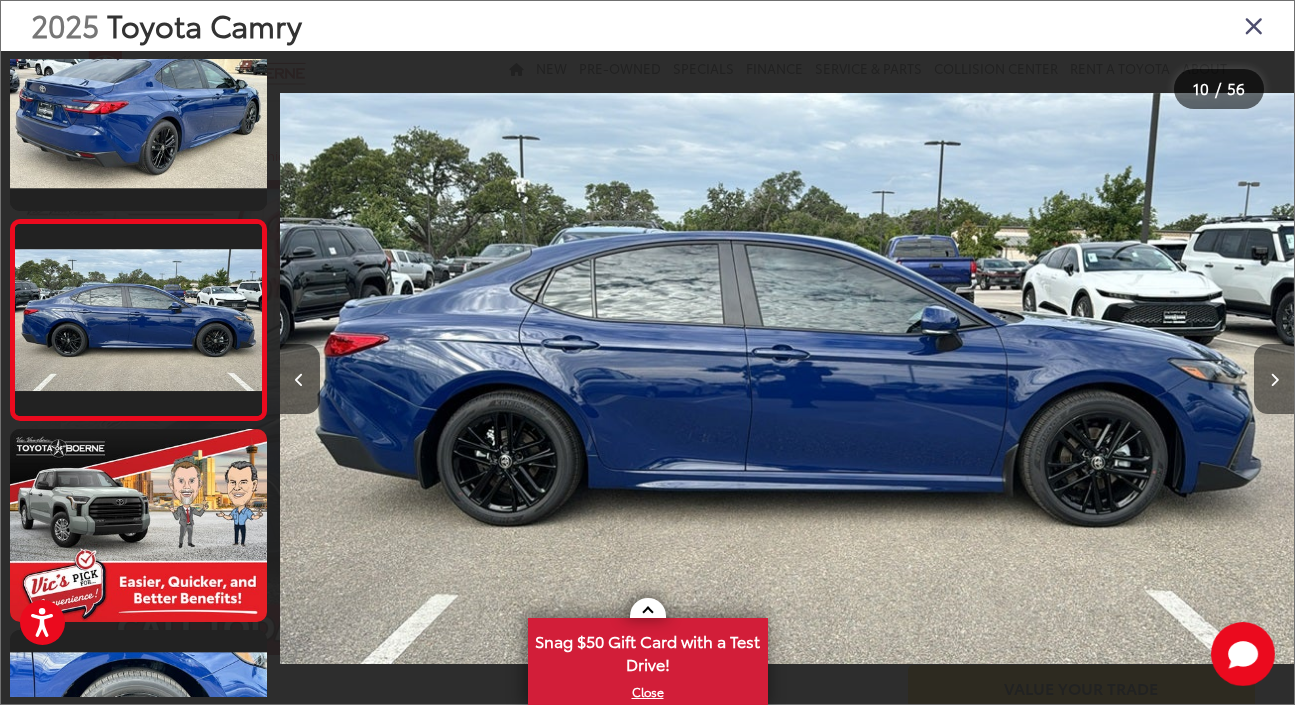 click at bounding box center [1274, 379] 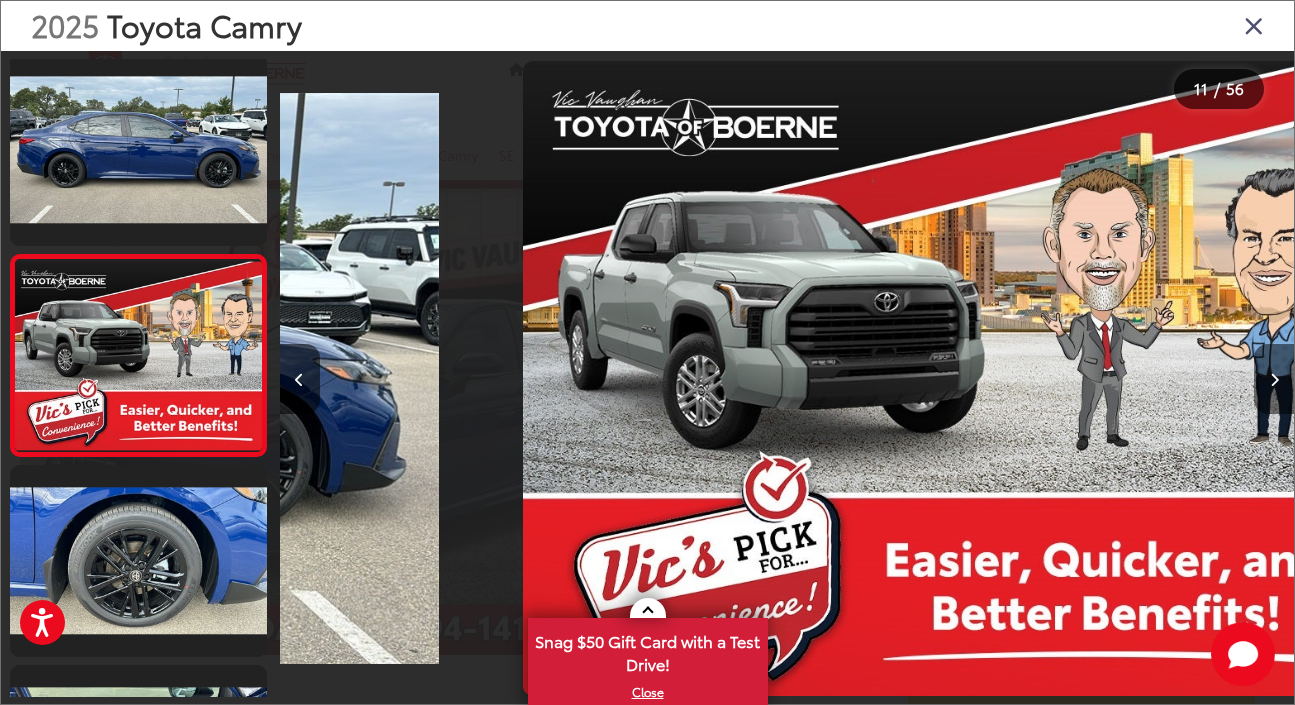 scroll, scrollTop: 0, scrollLeft: 10144, axis: horizontal 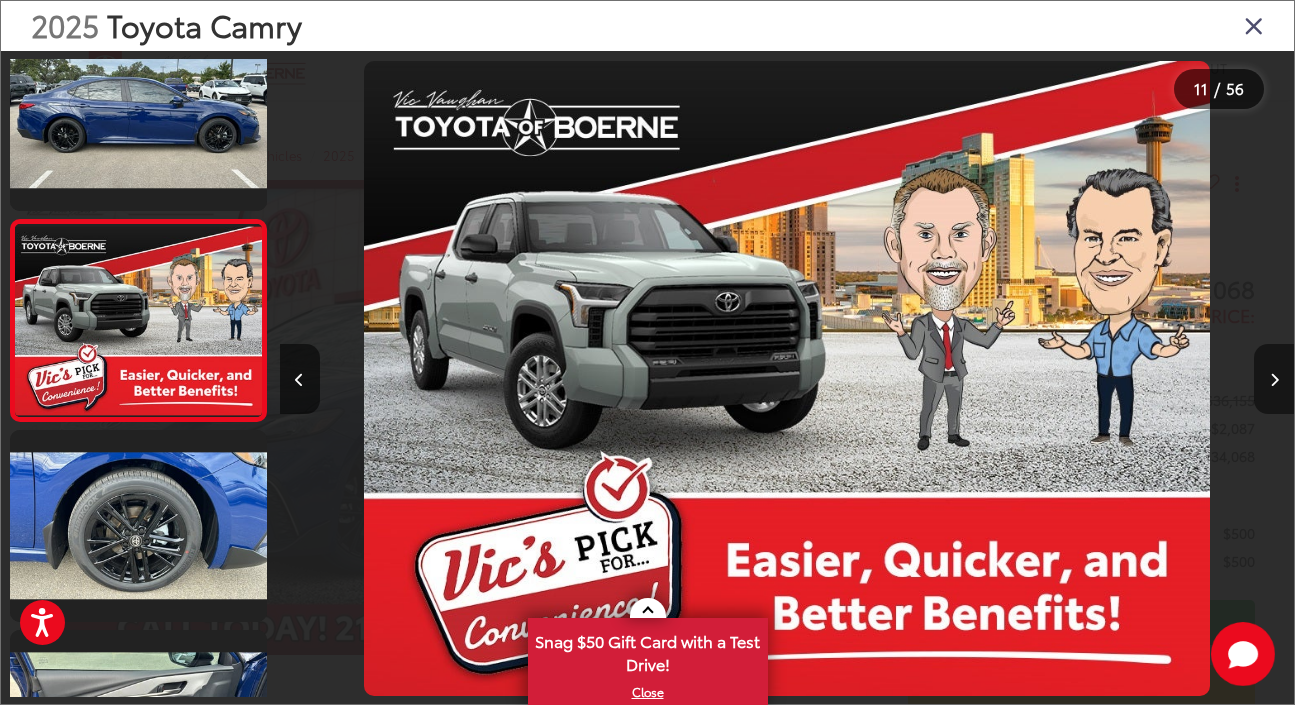 click at bounding box center [1274, 379] 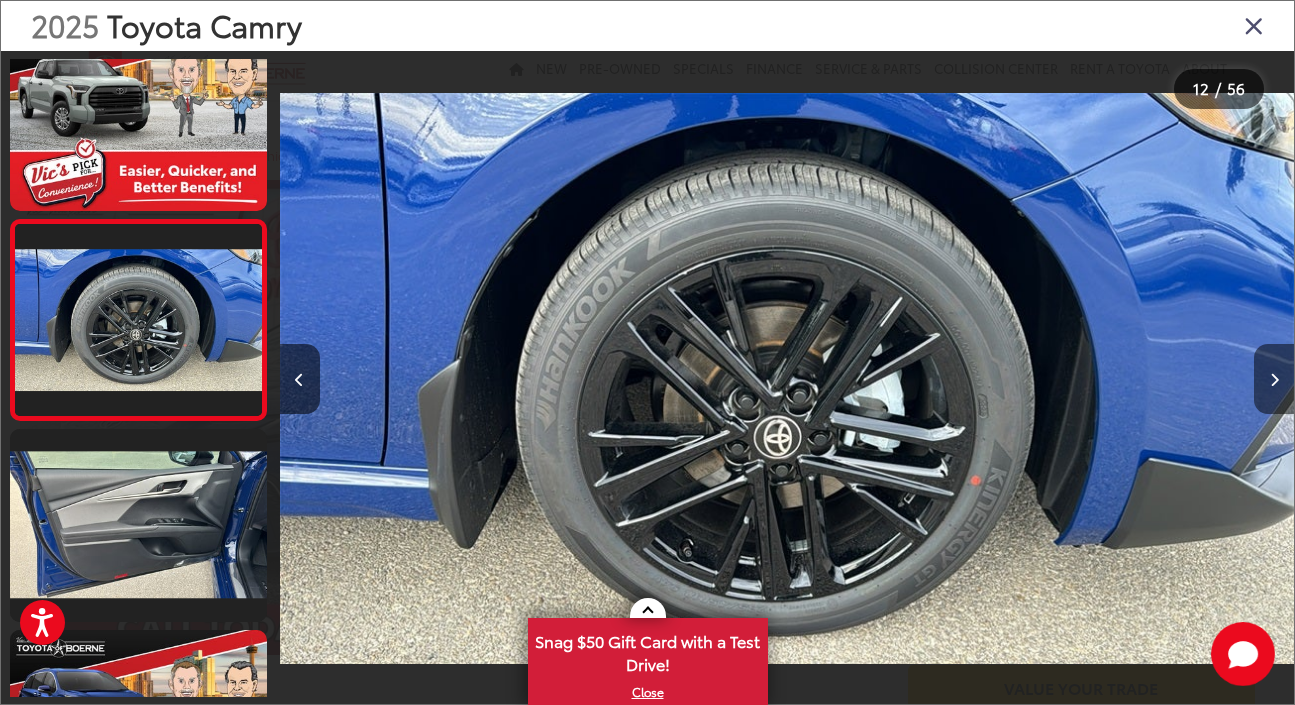 click at bounding box center [1274, 379] 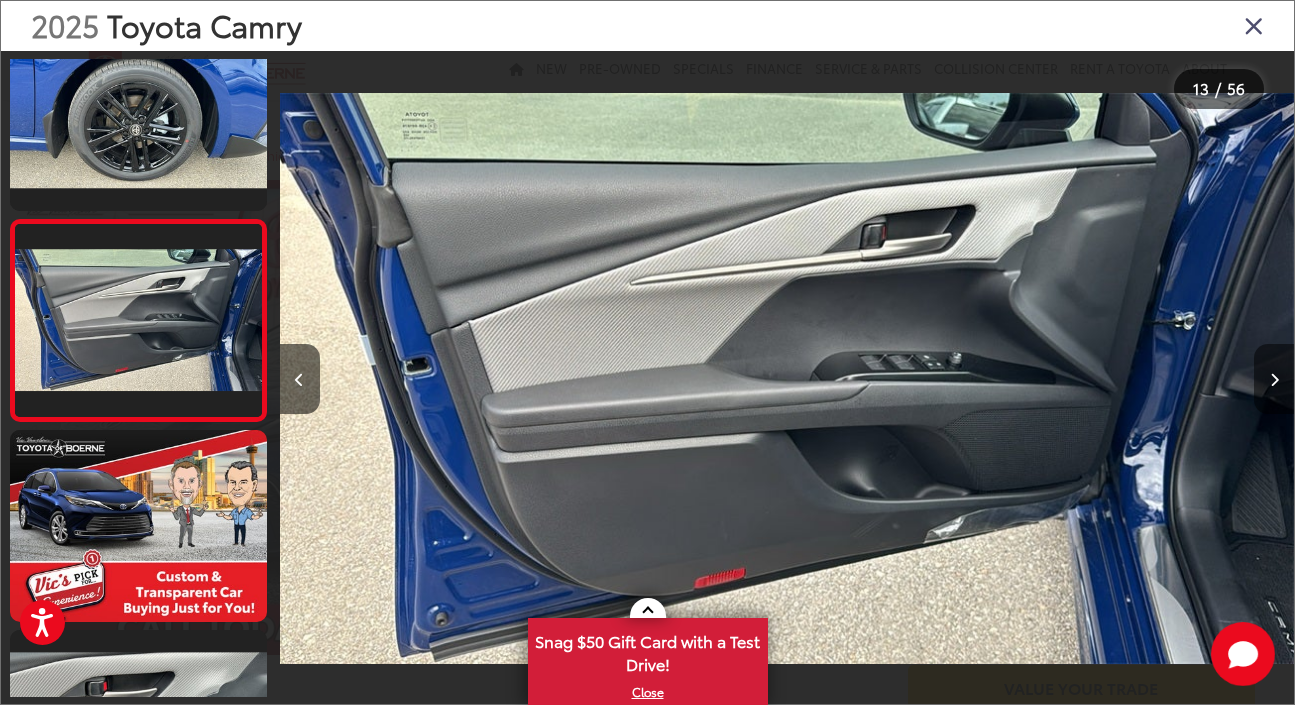 click at bounding box center [1274, 379] 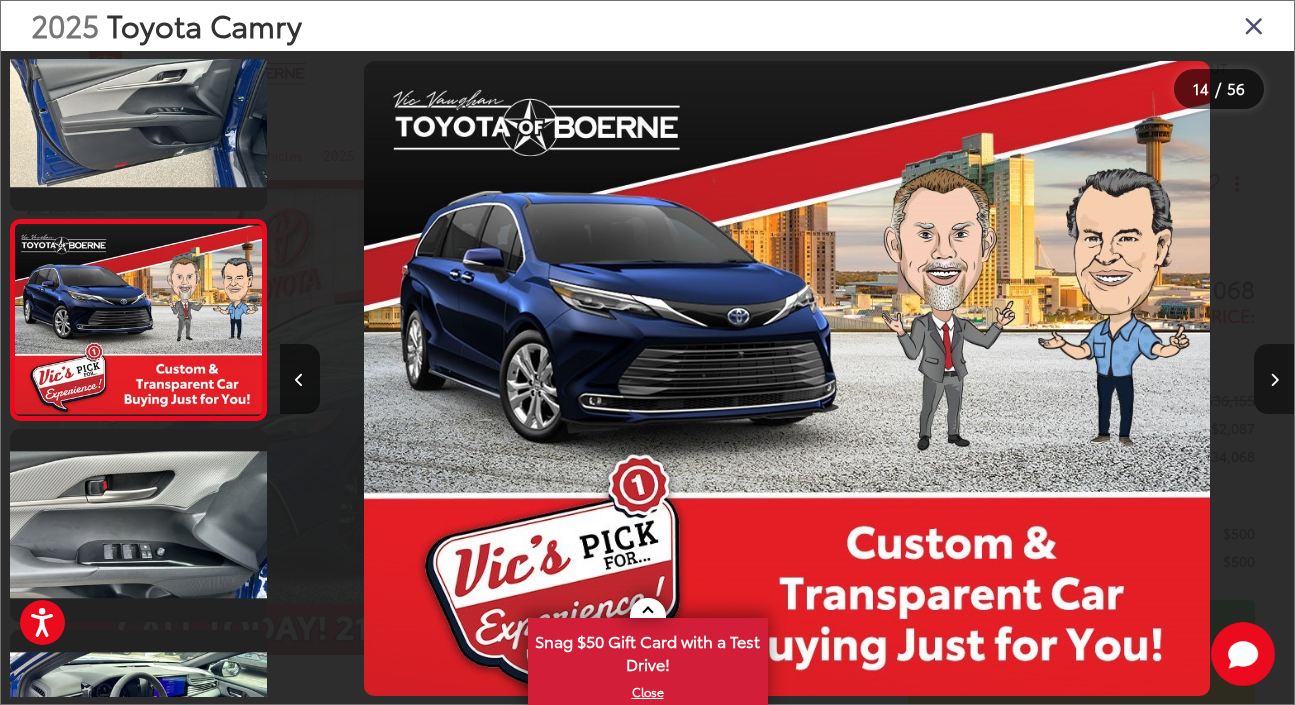 click at bounding box center (1274, 379) 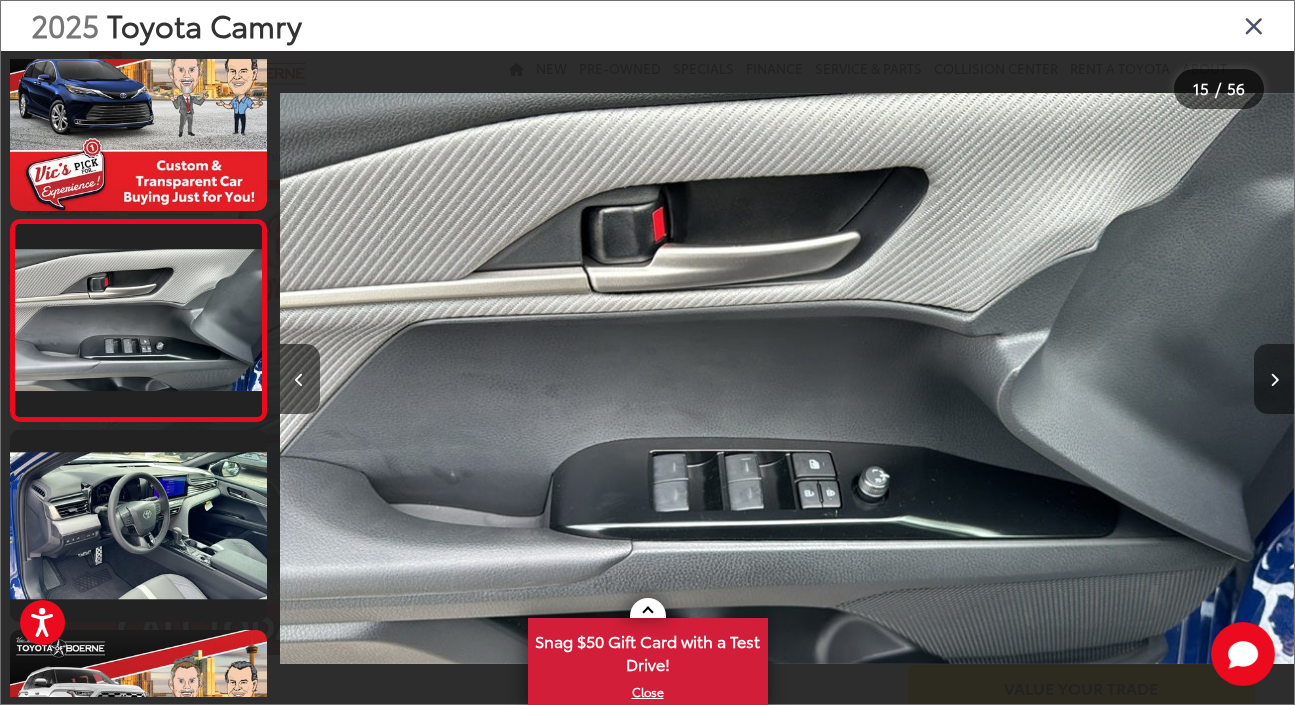 click at bounding box center [1274, 379] 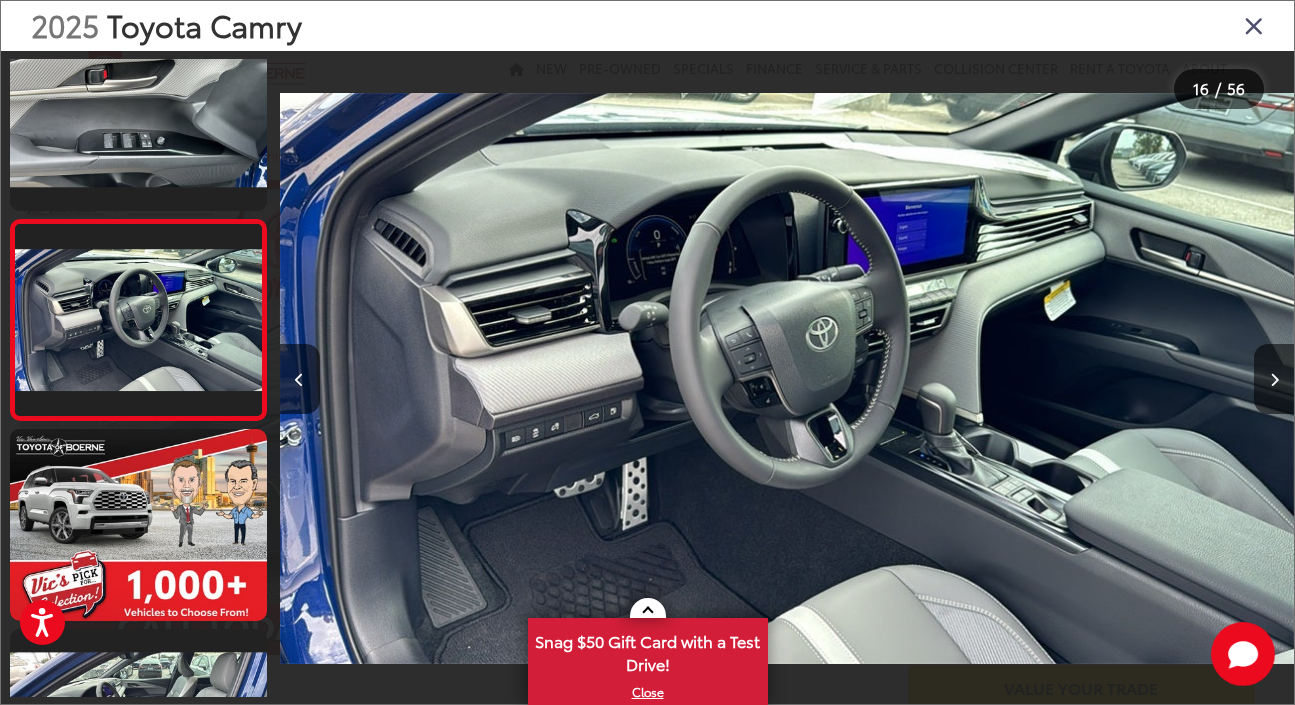 click at bounding box center [1254, 25] 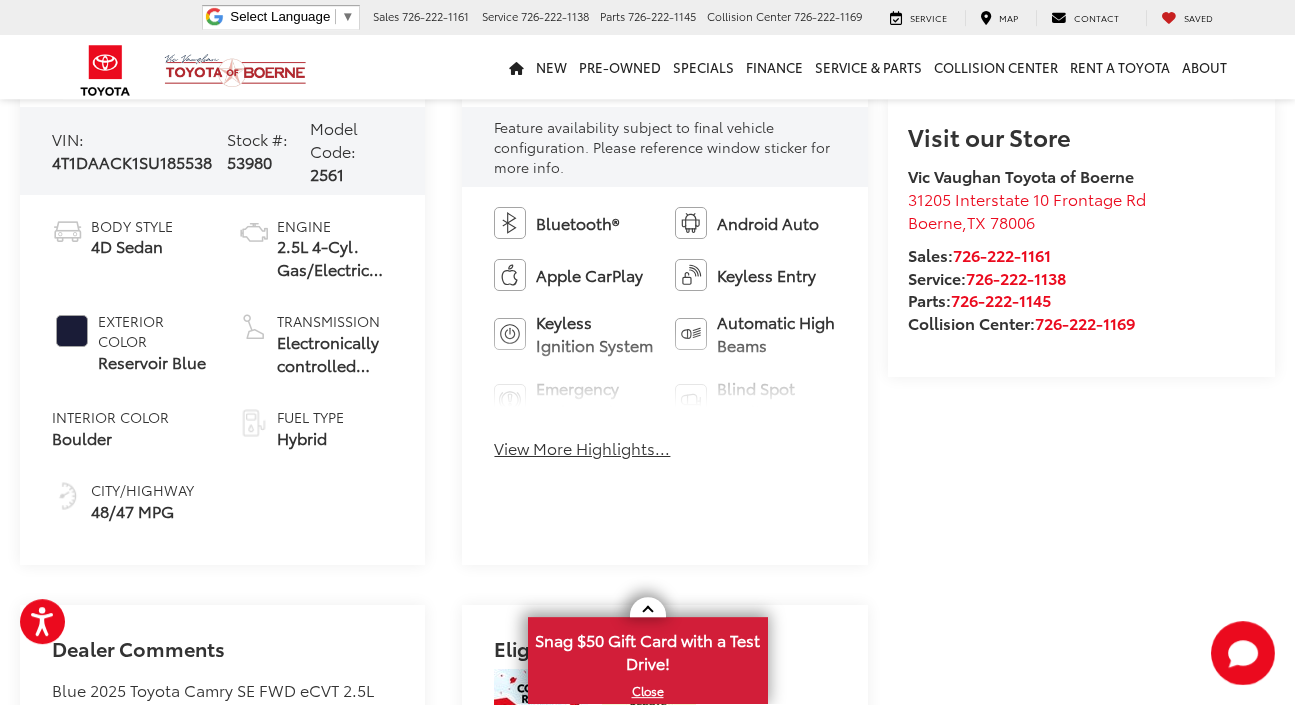 click on "View More Highlights..." at bounding box center (582, 449) 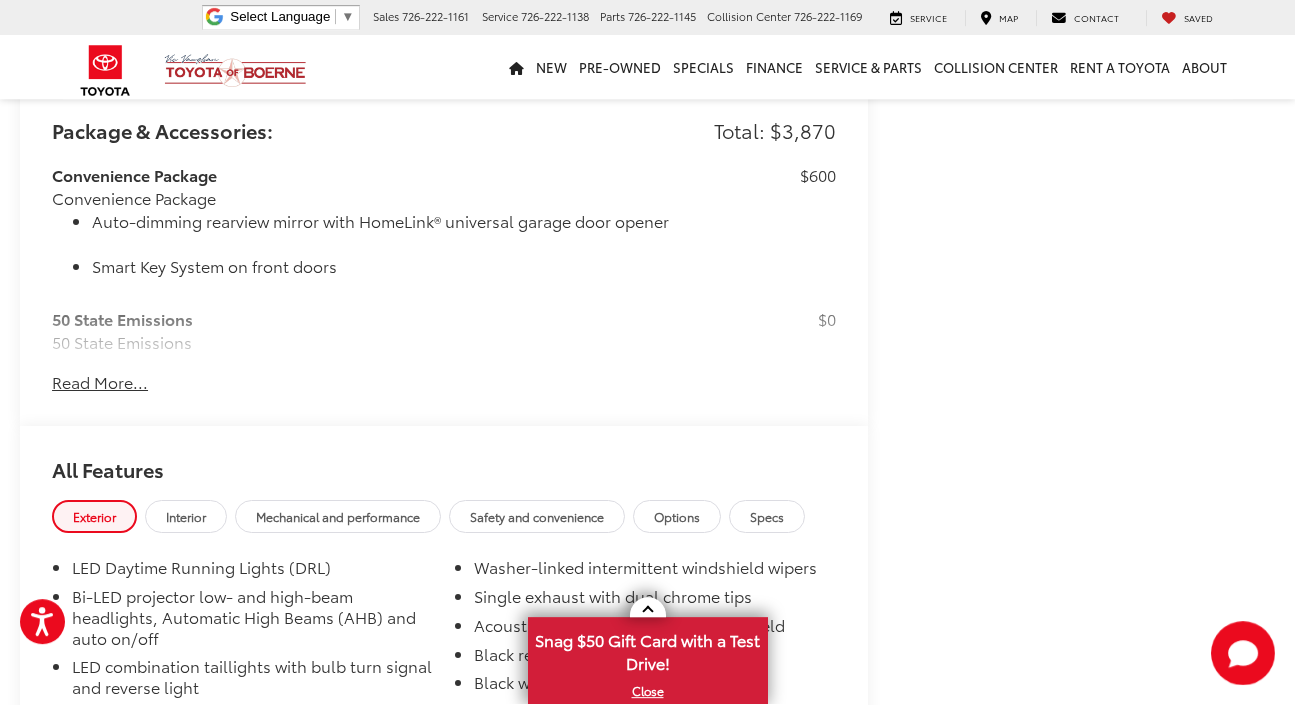 click on "Read More..." at bounding box center [100, 383] 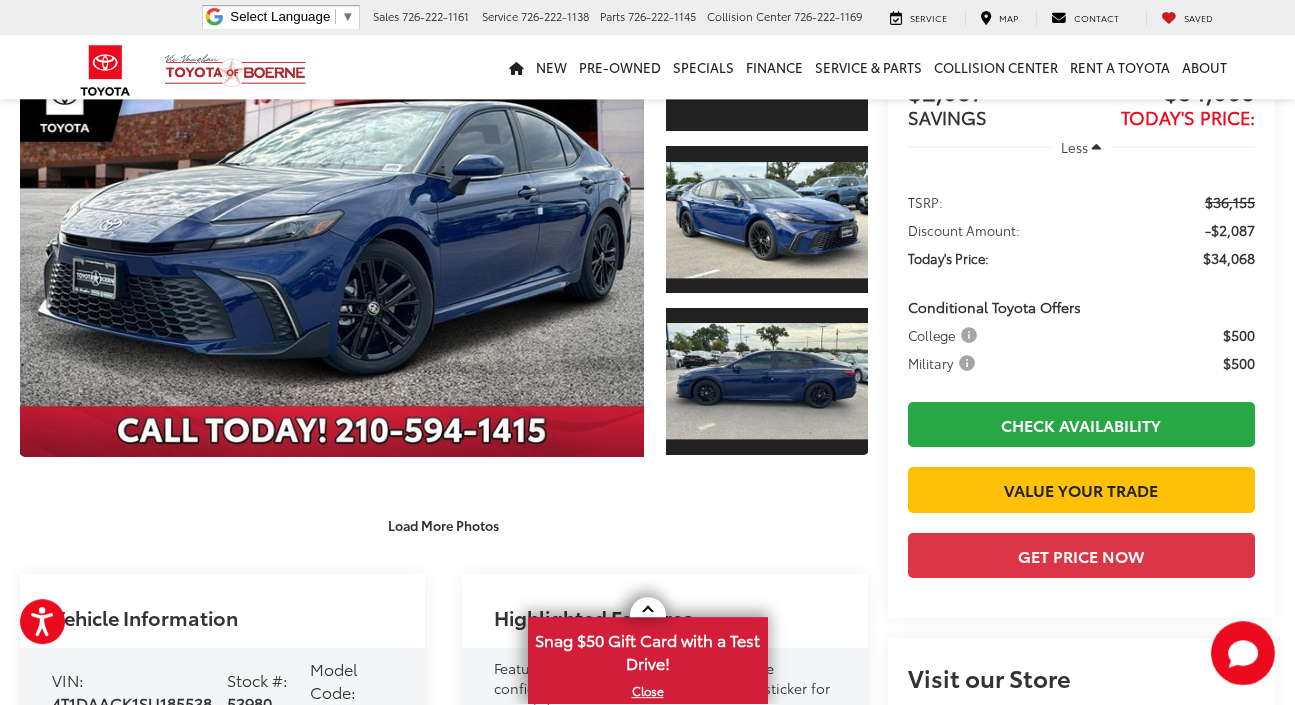 scroll, scrollTop: 200, scrollLeft: 0, axis: vertical 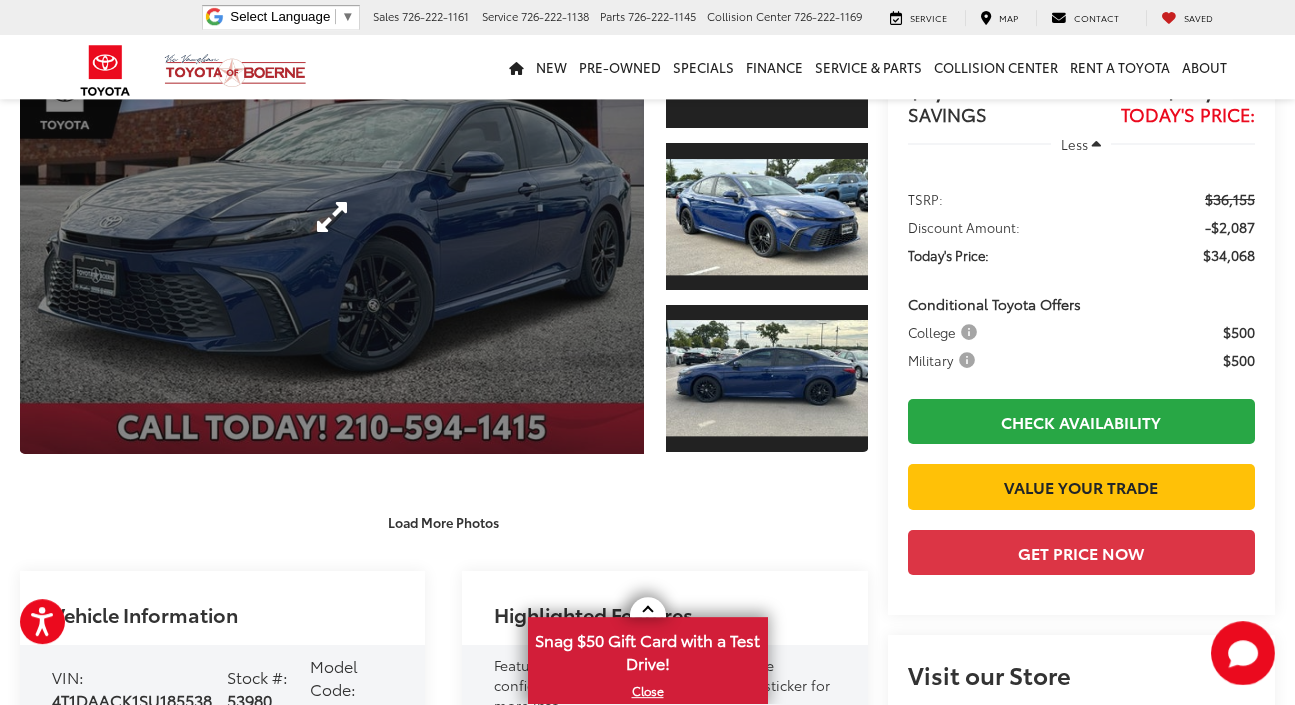 click at bounding box center [332, 217] 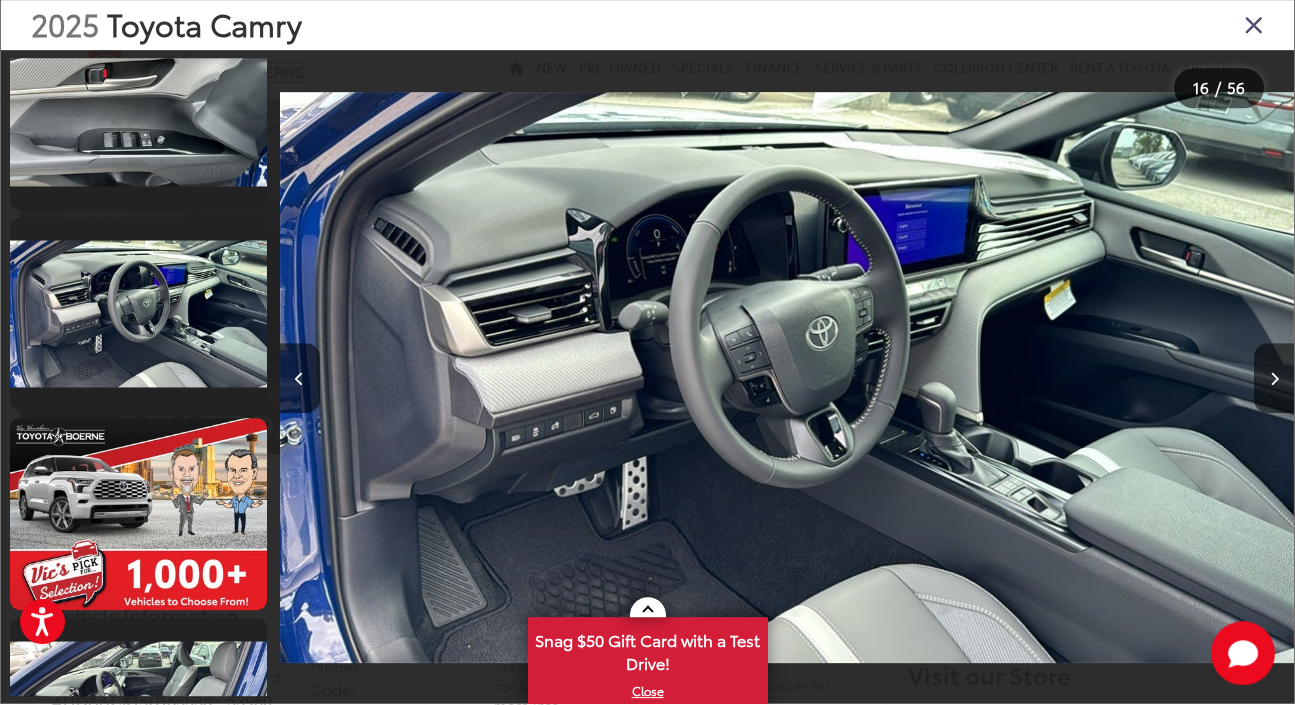 scroll, scrollTop: 0, scrollLeft: 0, axis: both 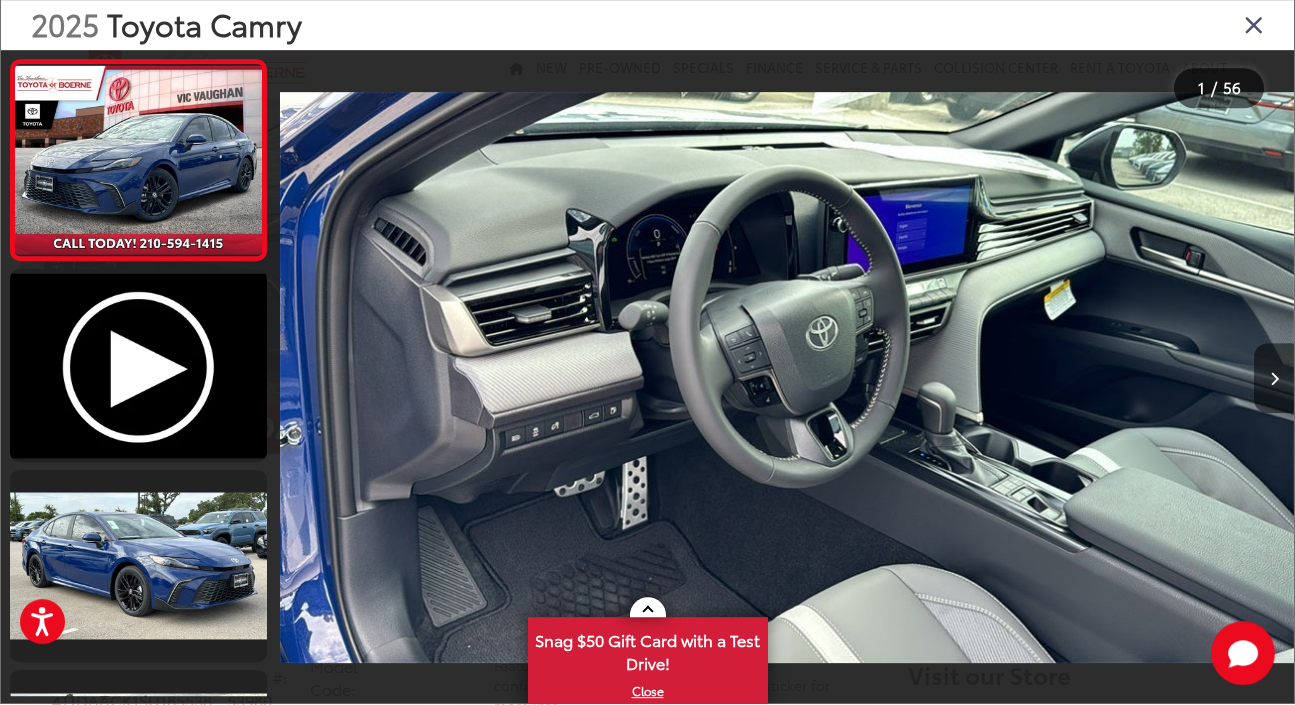 click at bounding box center (1274, 379) 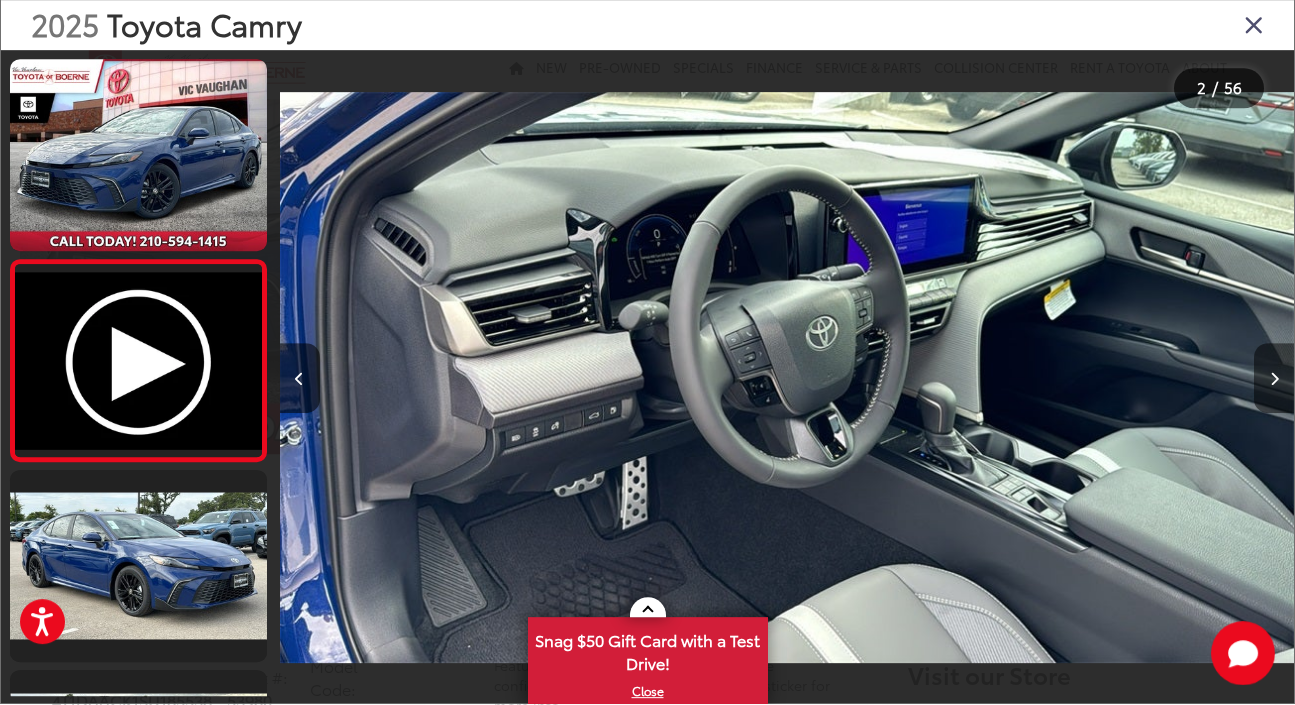 scroll, scrollTop: 0, scrollLeft: 1014, axis: horizontal 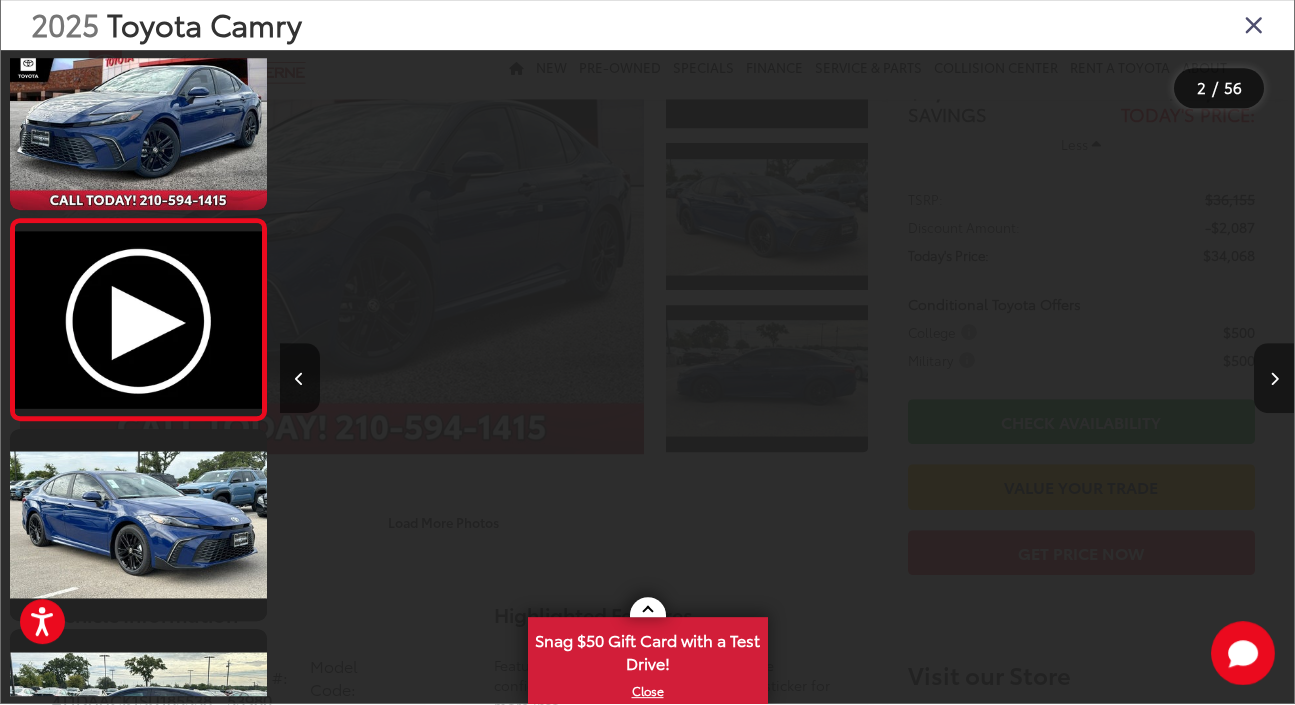 click at bounding box center (1274, 379) 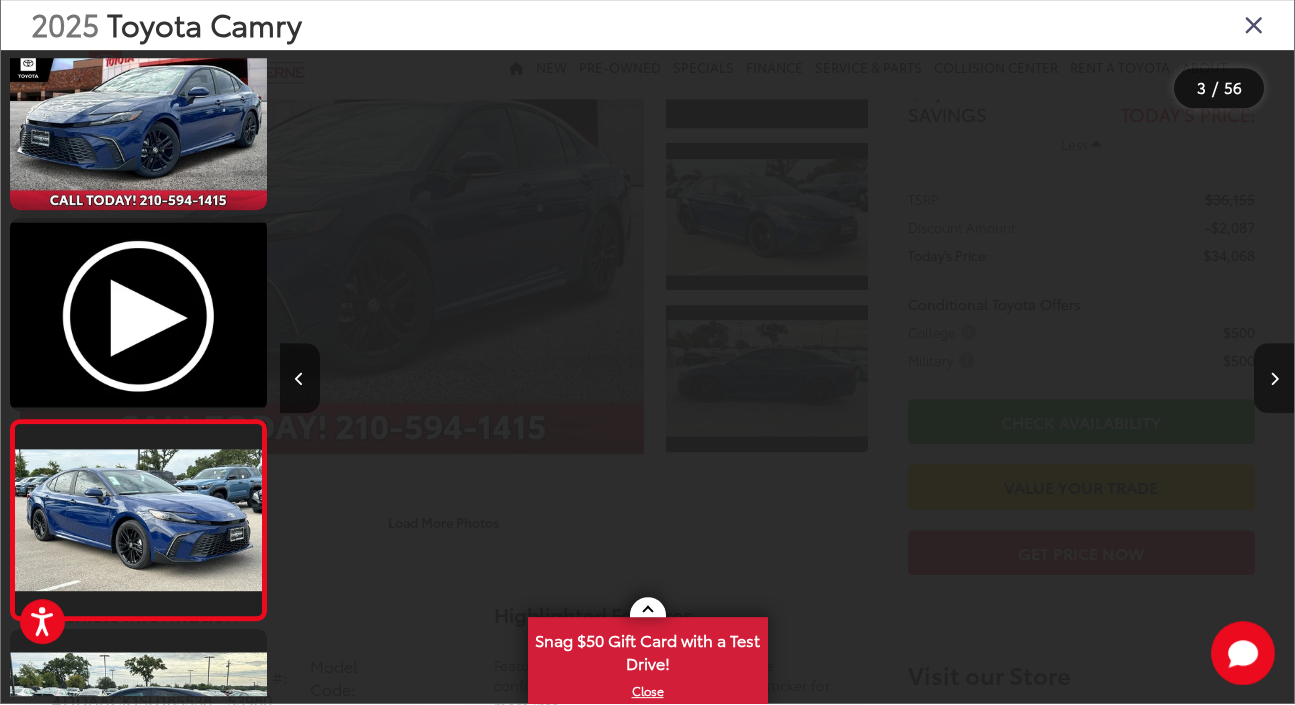 scroll, scrollTop: 240, scrollLeft: 0, axis: vertical 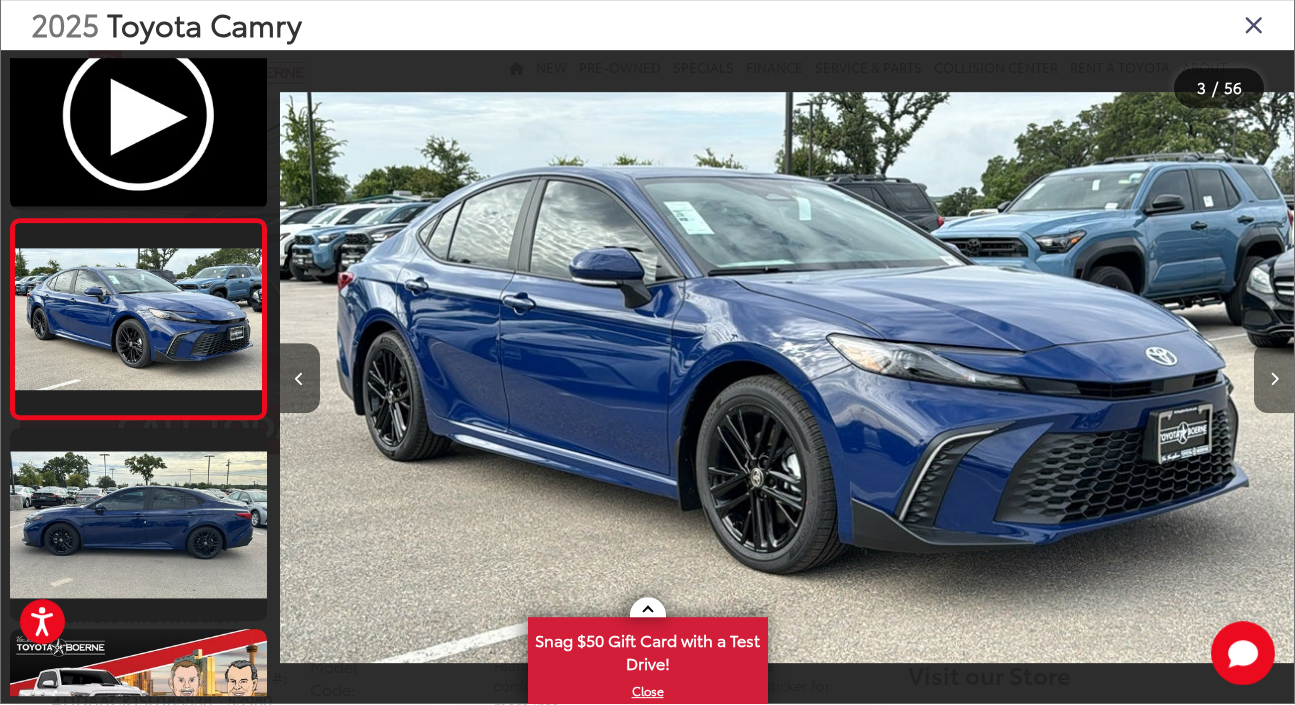 click at bounding box center [1274, 379] 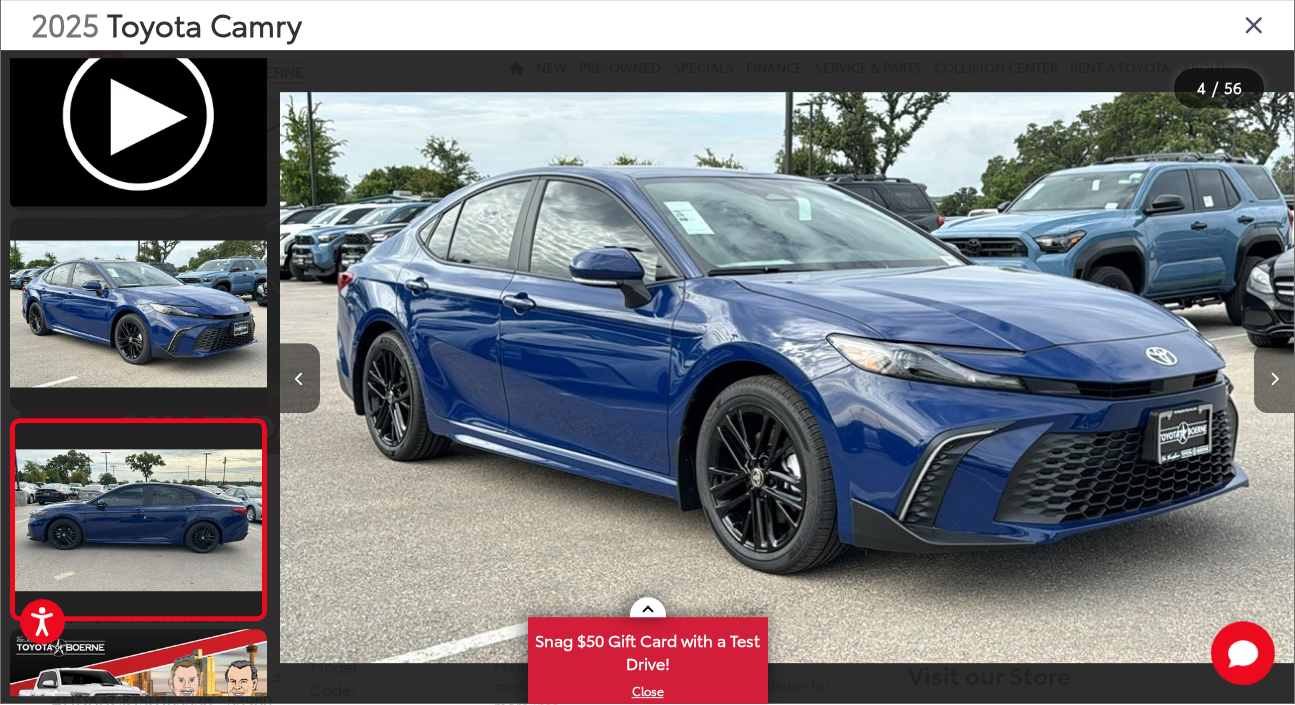scroll, scrollTop: 442, scrollLeft: 0, axis: vertical 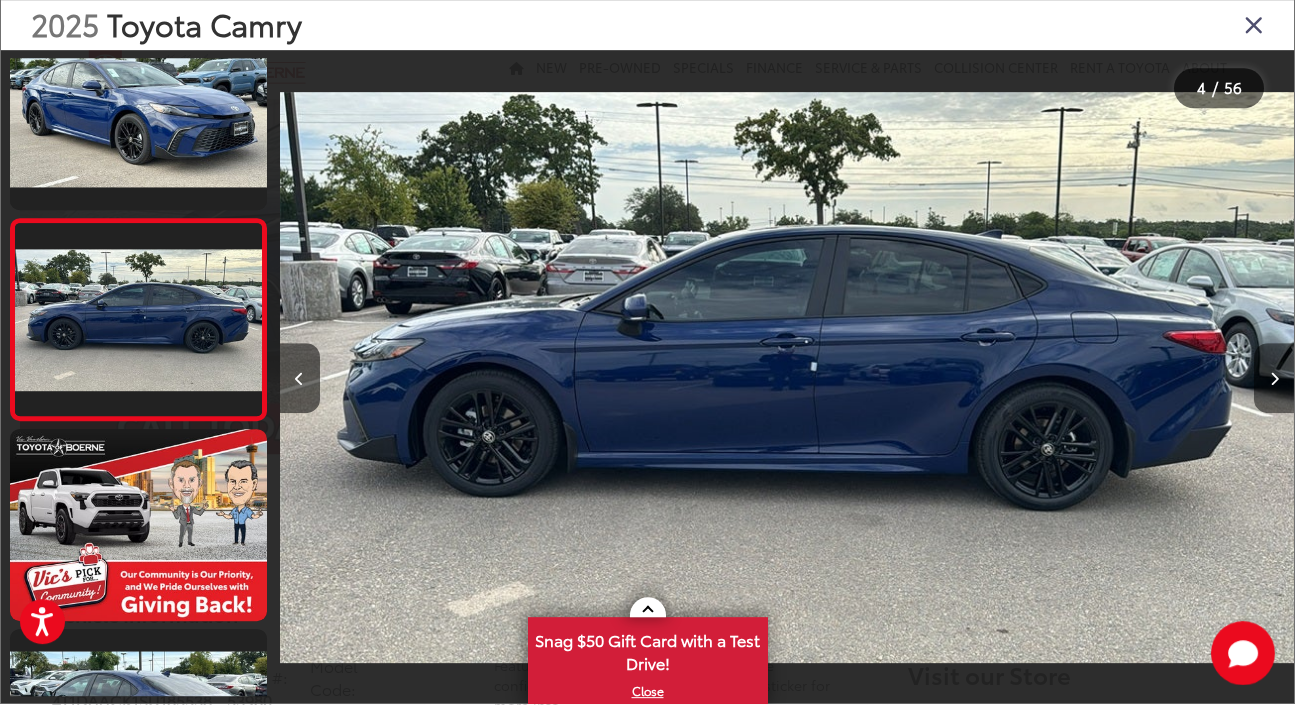 click at bounding box center (1274, 379) 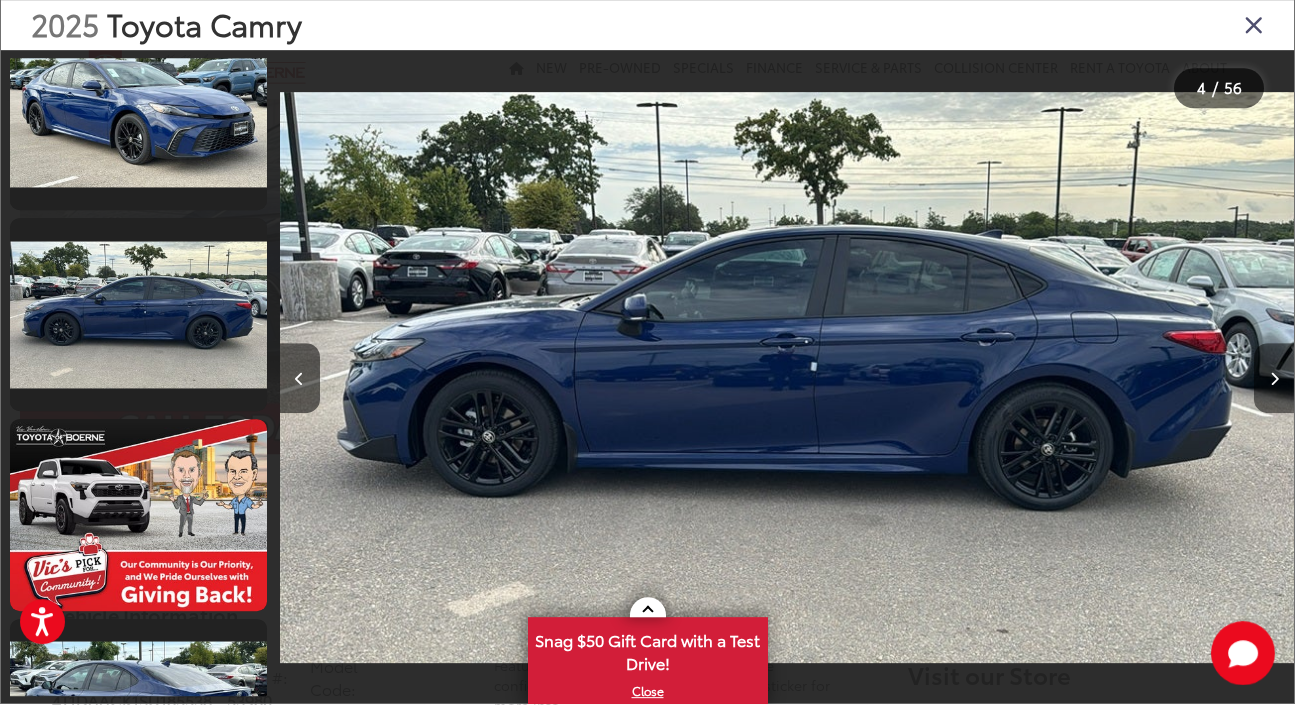 scroll, scrollTop: 643, scrollLeft: 0, axis: vertical 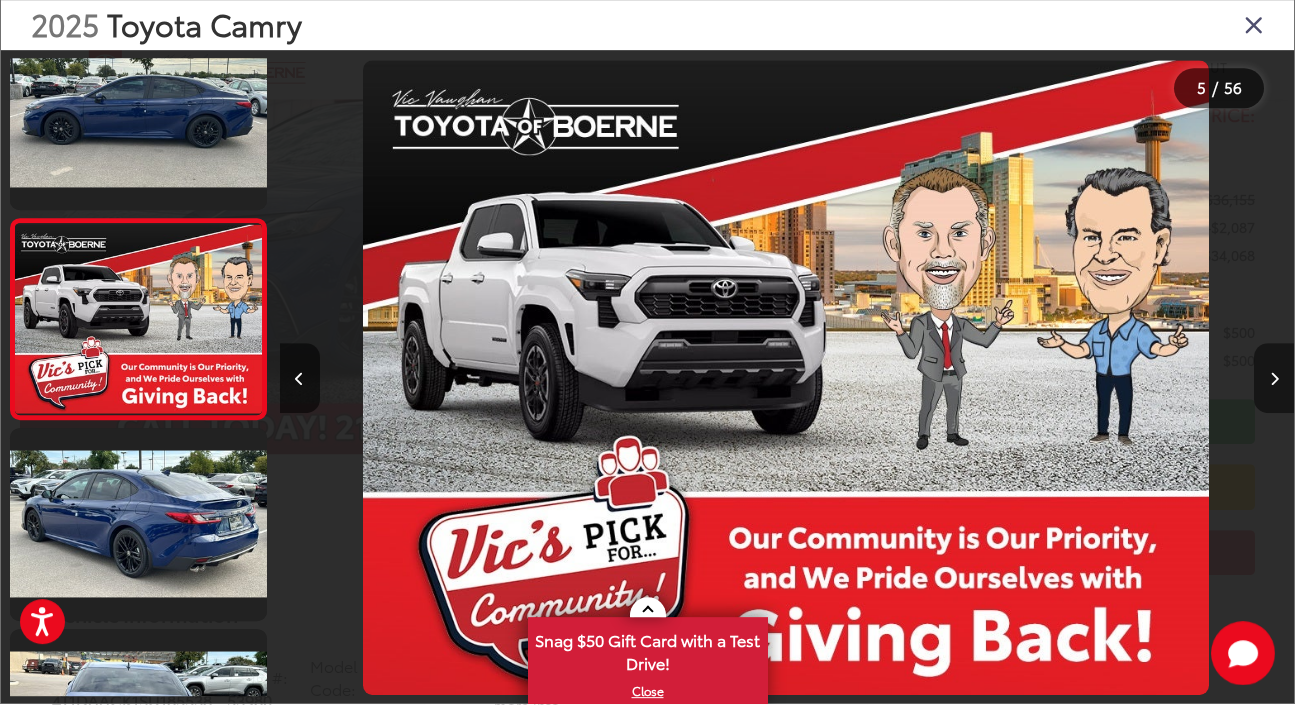 click at bounding box center [1274, 379] 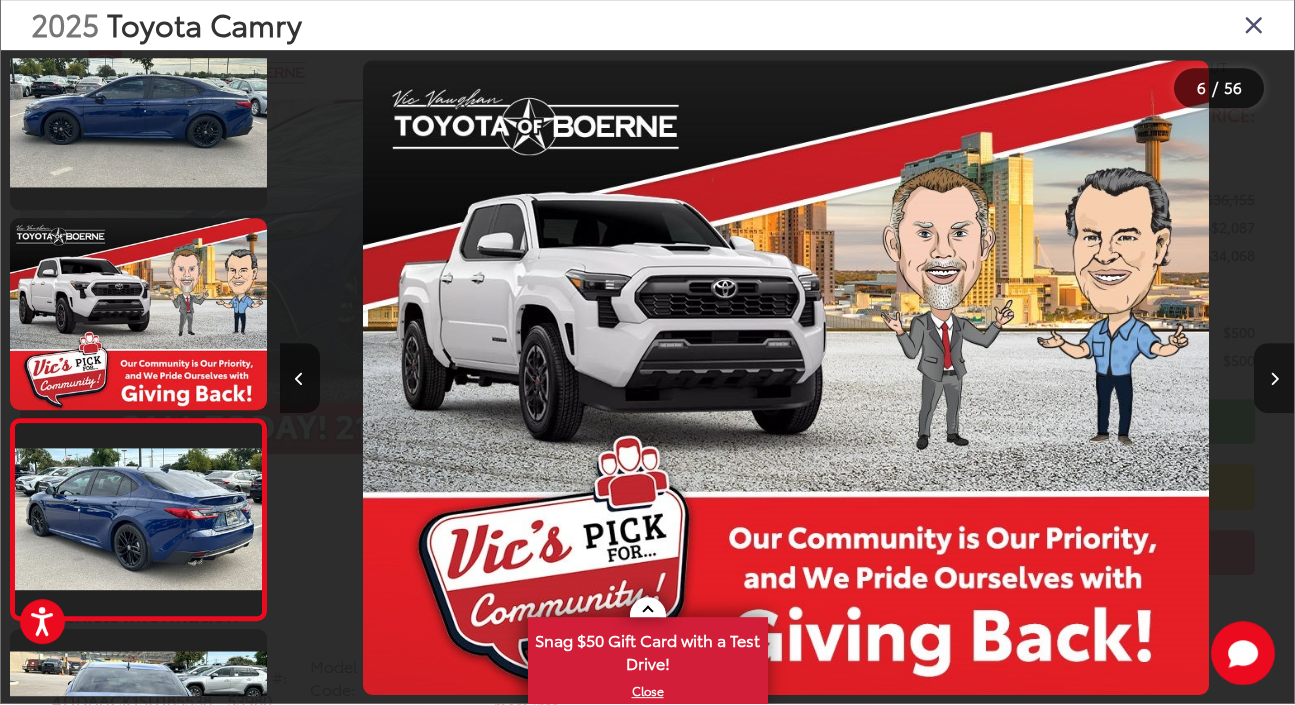 scroll, scrollTop: 843, scrollLeft: 0, axis: vertical 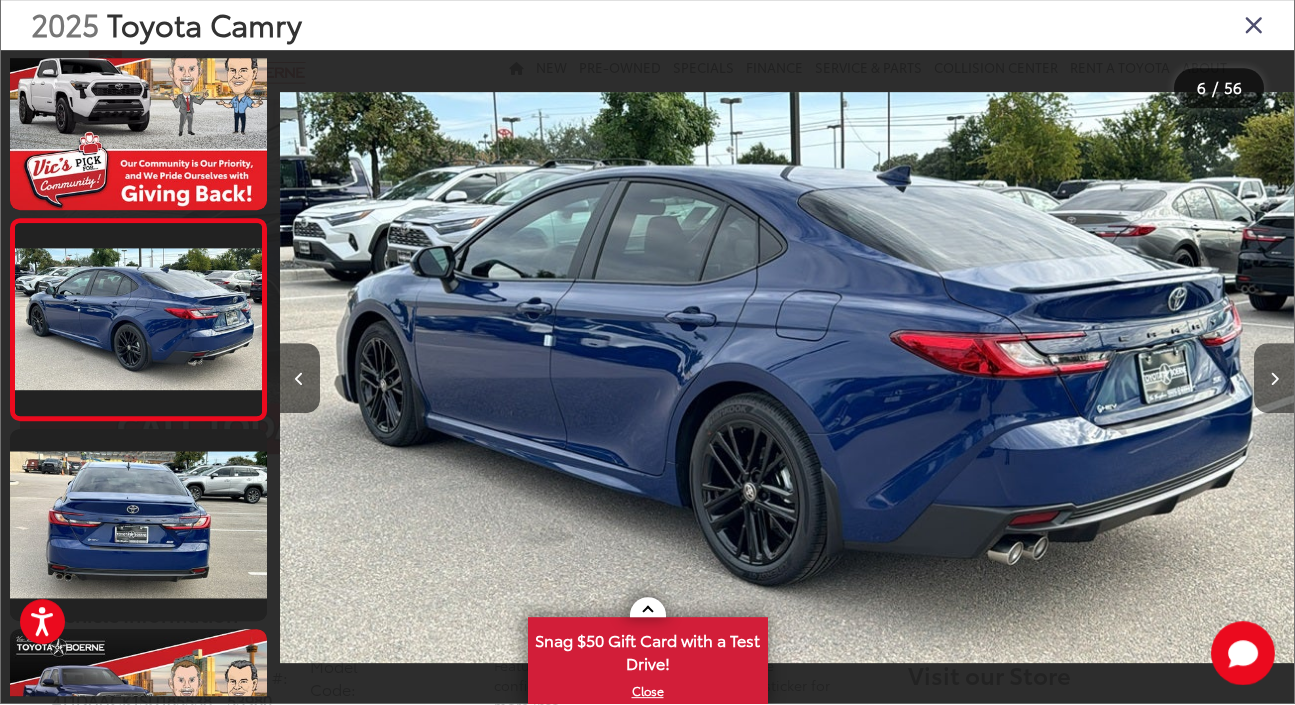 click at bounding box center [1274, 379] 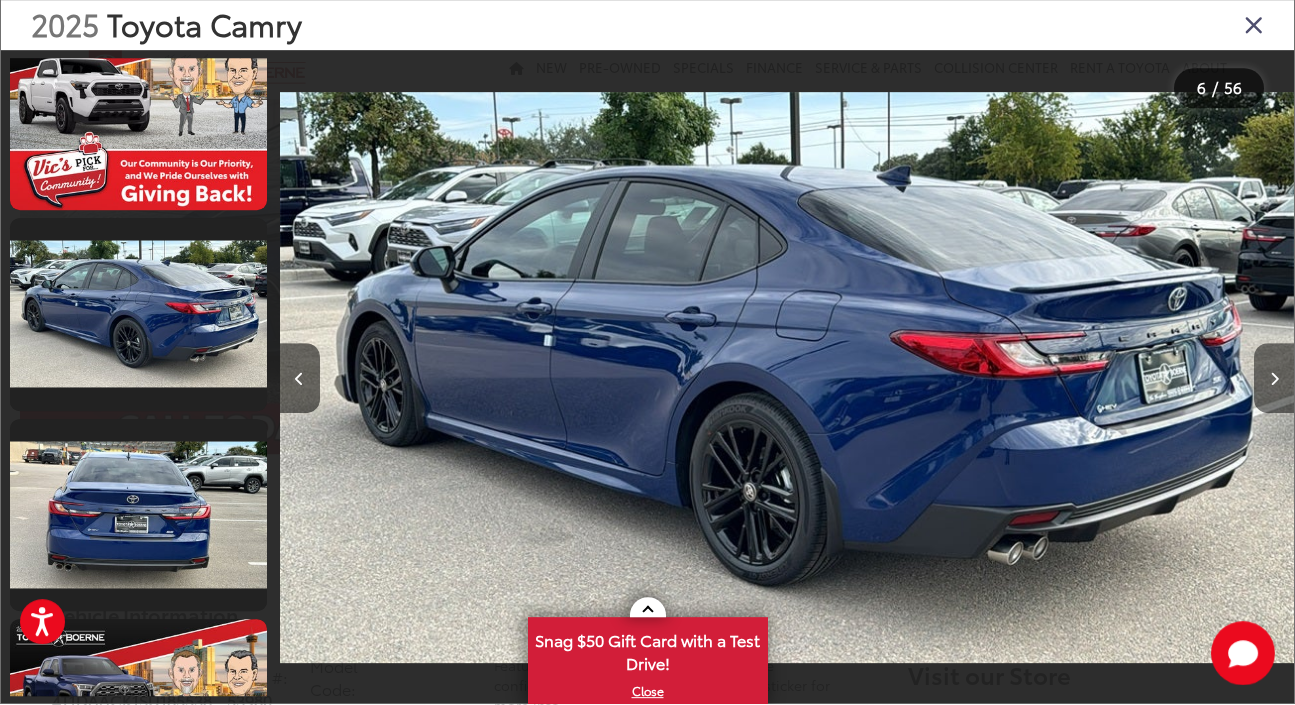 scroll, scrollTop: 1044, scrollLeft: 0, axis: vertical 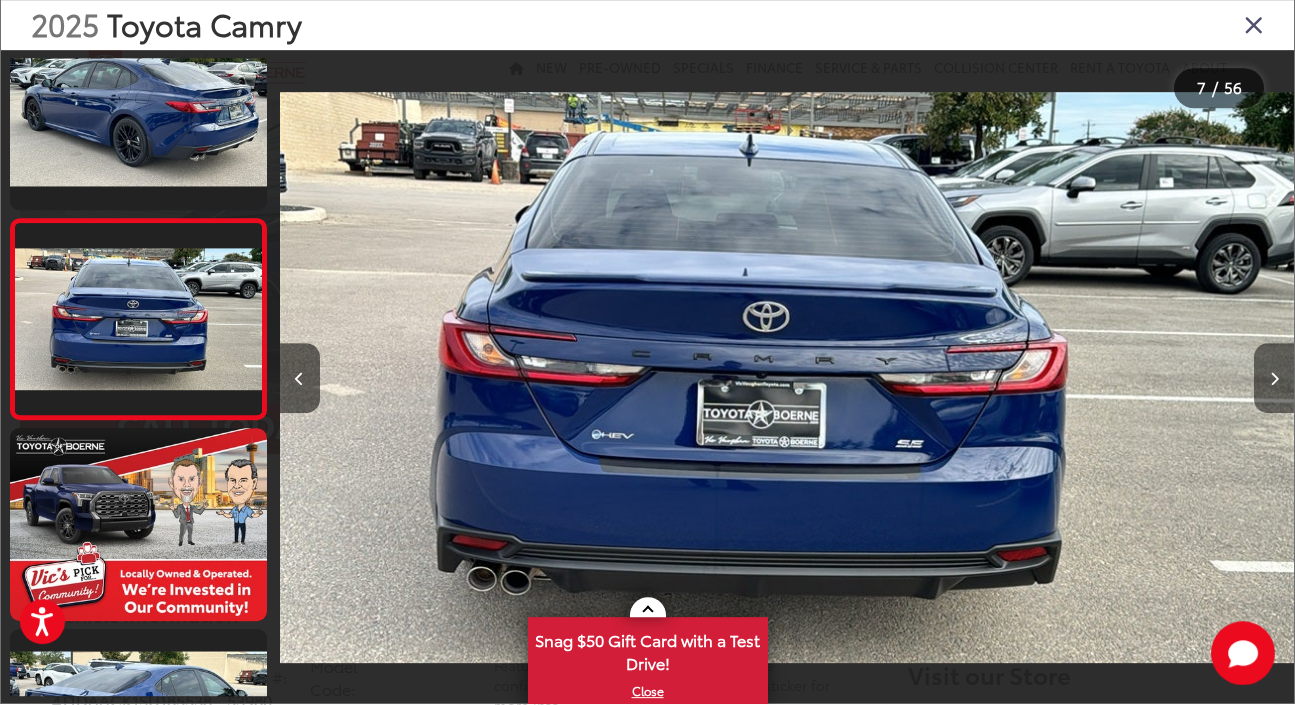 click at bounding box center (1274, 379) 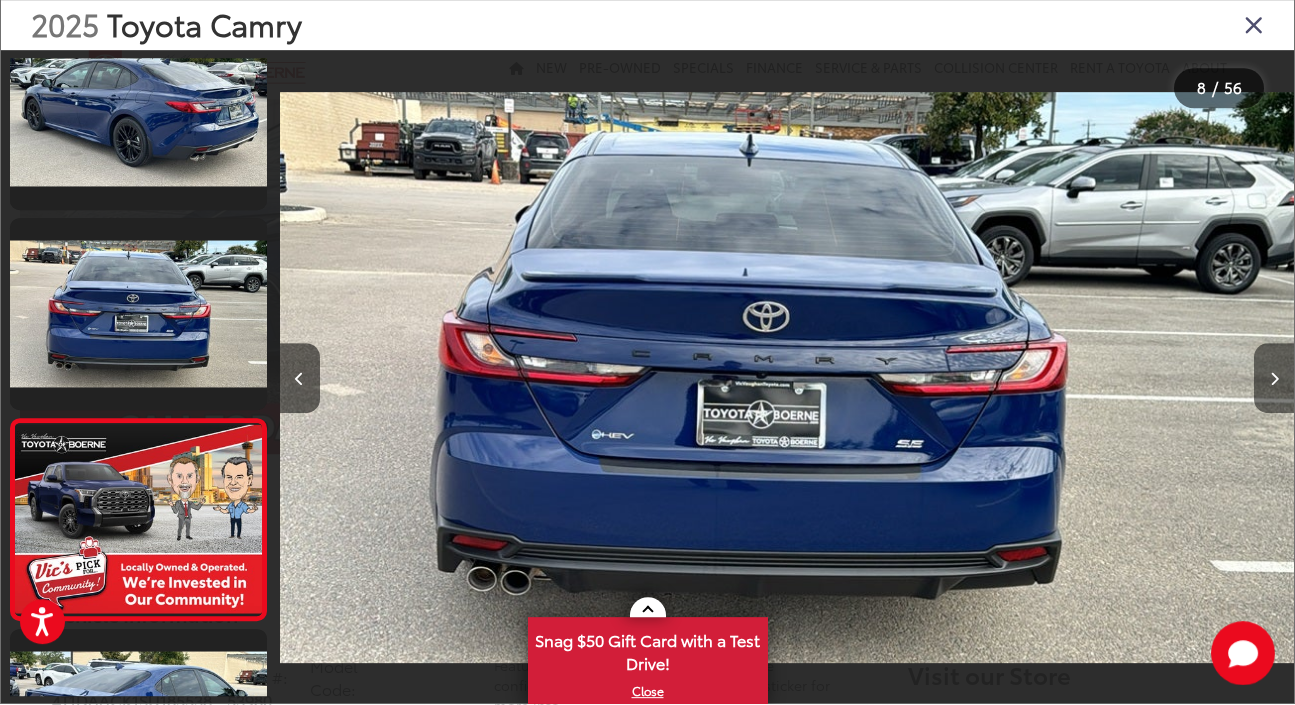 scroll, scrollTop: 1244, scrollLeft: 0, axis: vertical 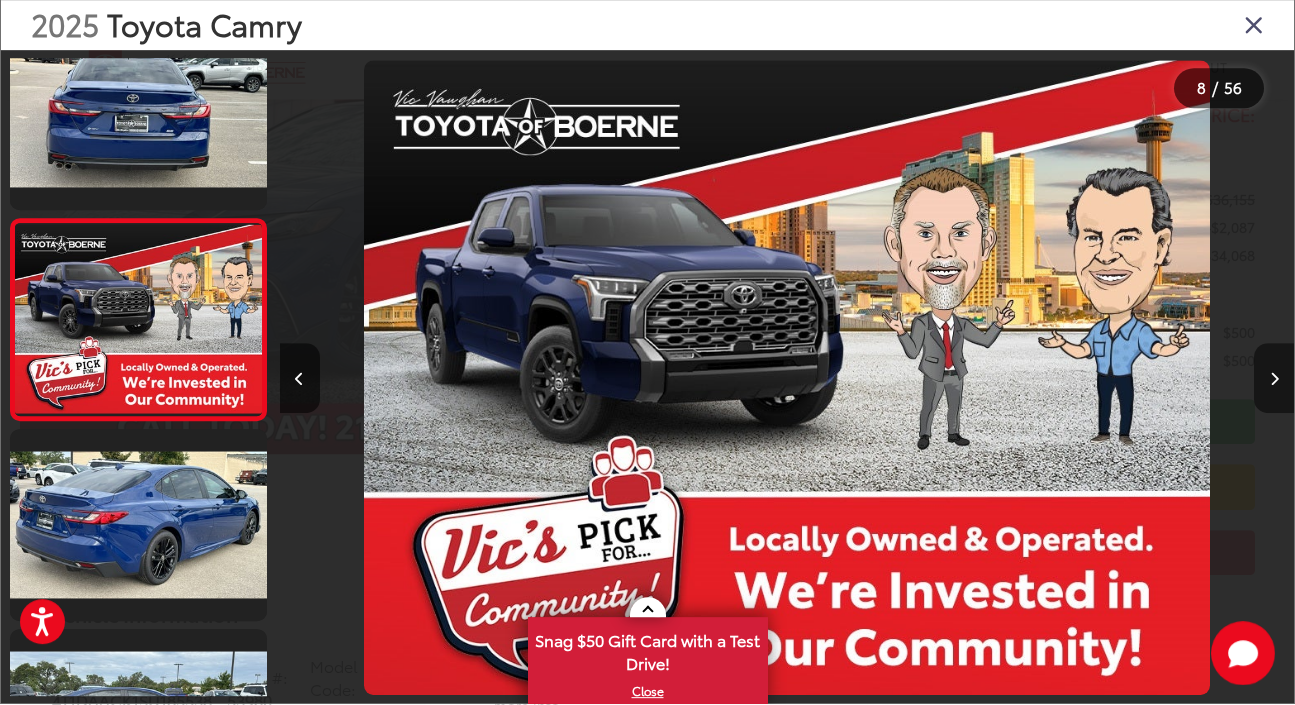 click at bounding box center (1274, 379) 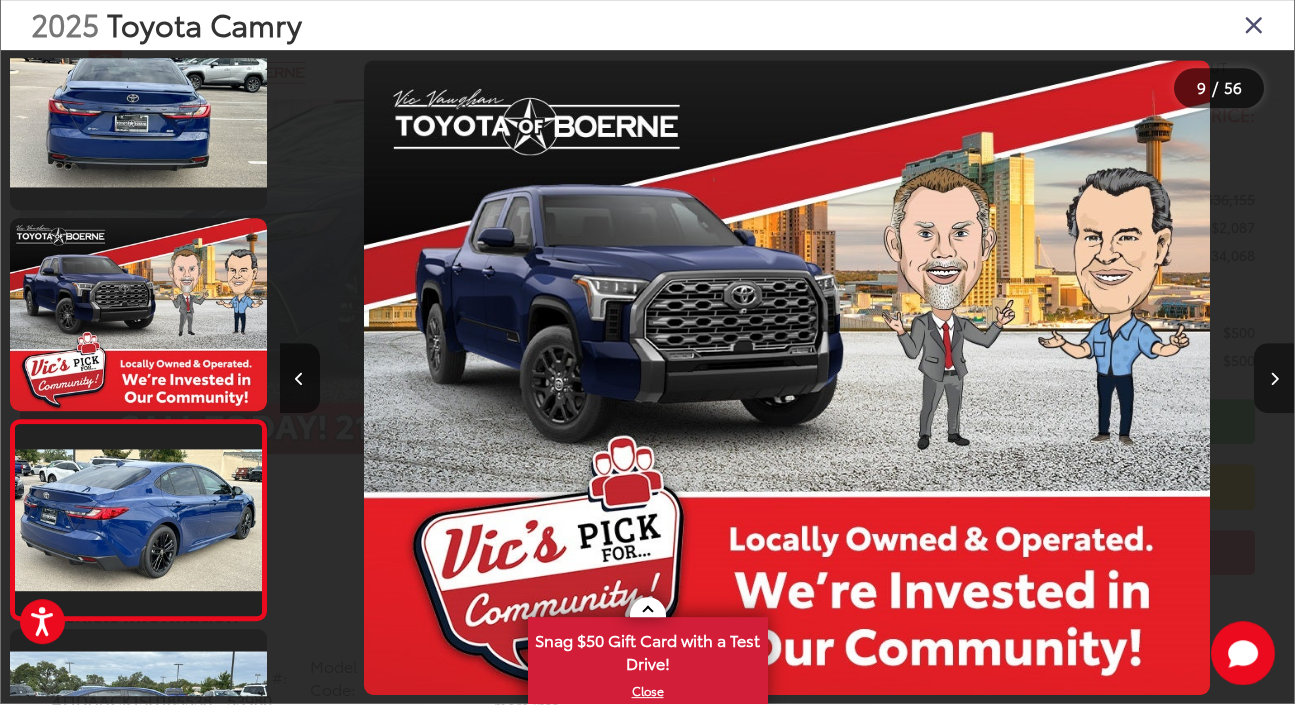 scroll, scrollTop: 1445, scrollLeft: 0, axis: vertical 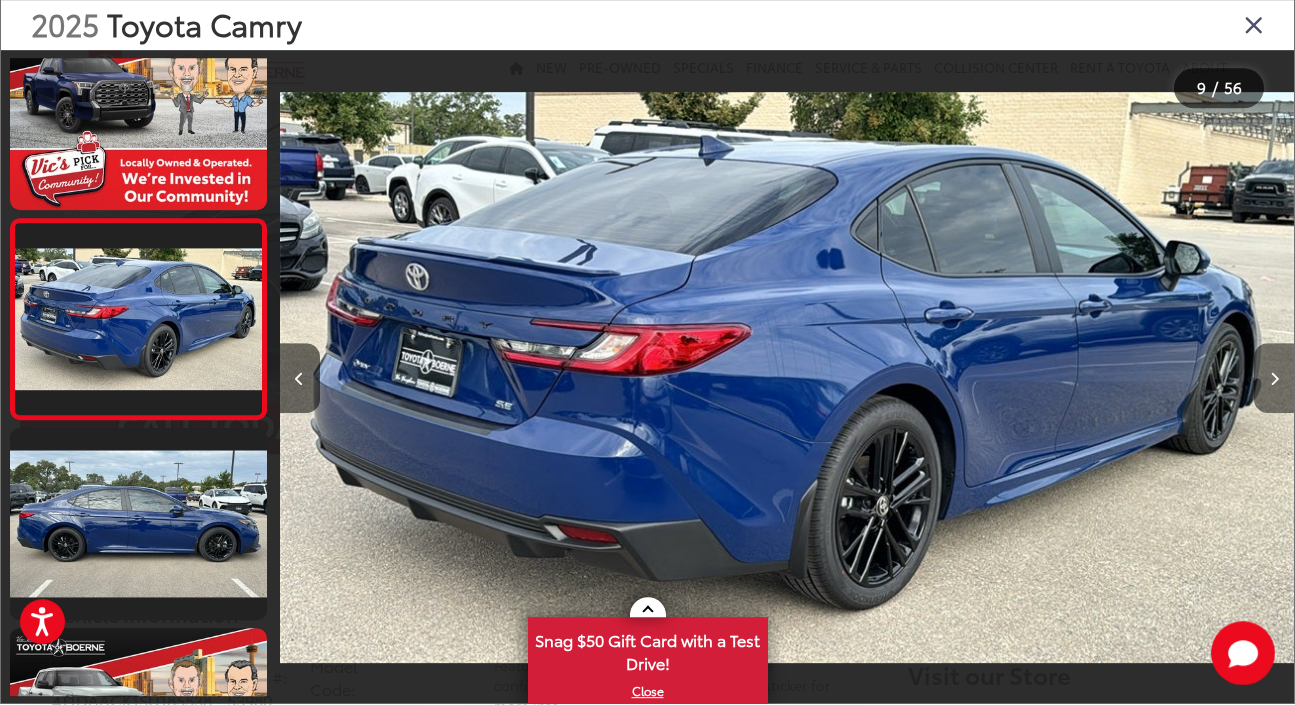 click at bounding box center (1274, 379) 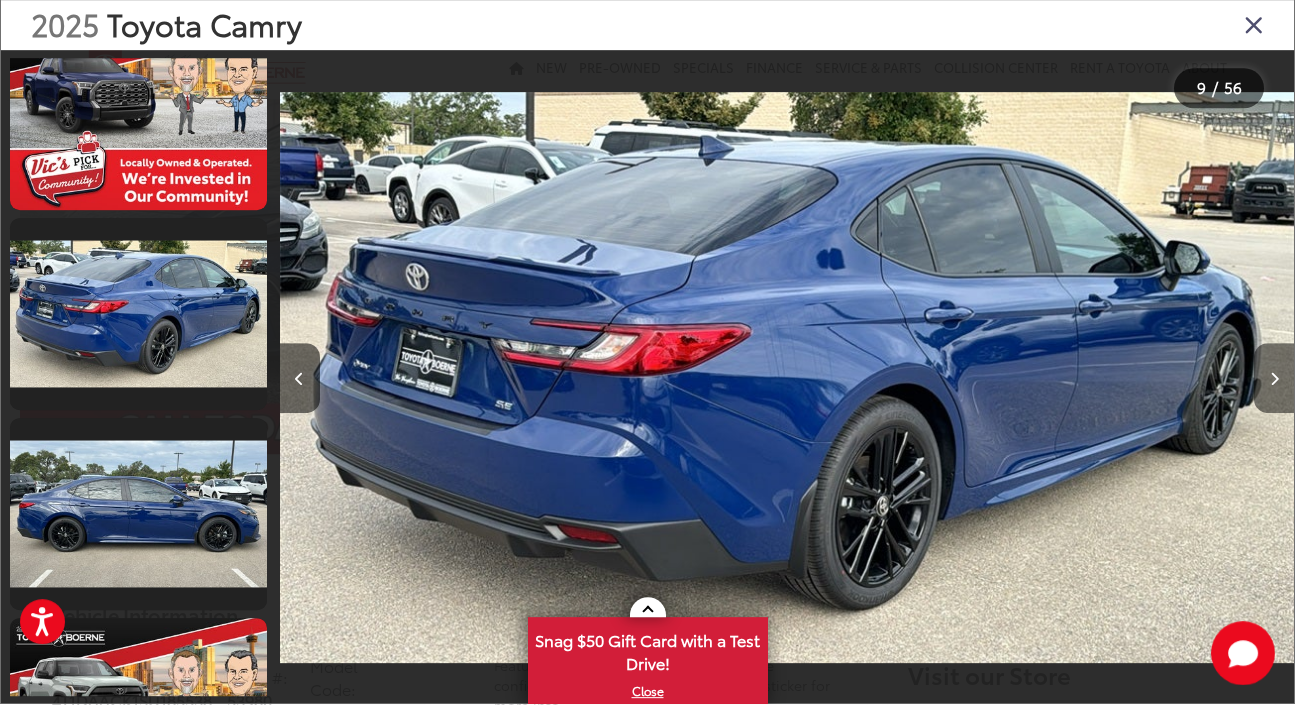scroll, scrollTop: 1645, scrollLeft: 0, axis: vertical 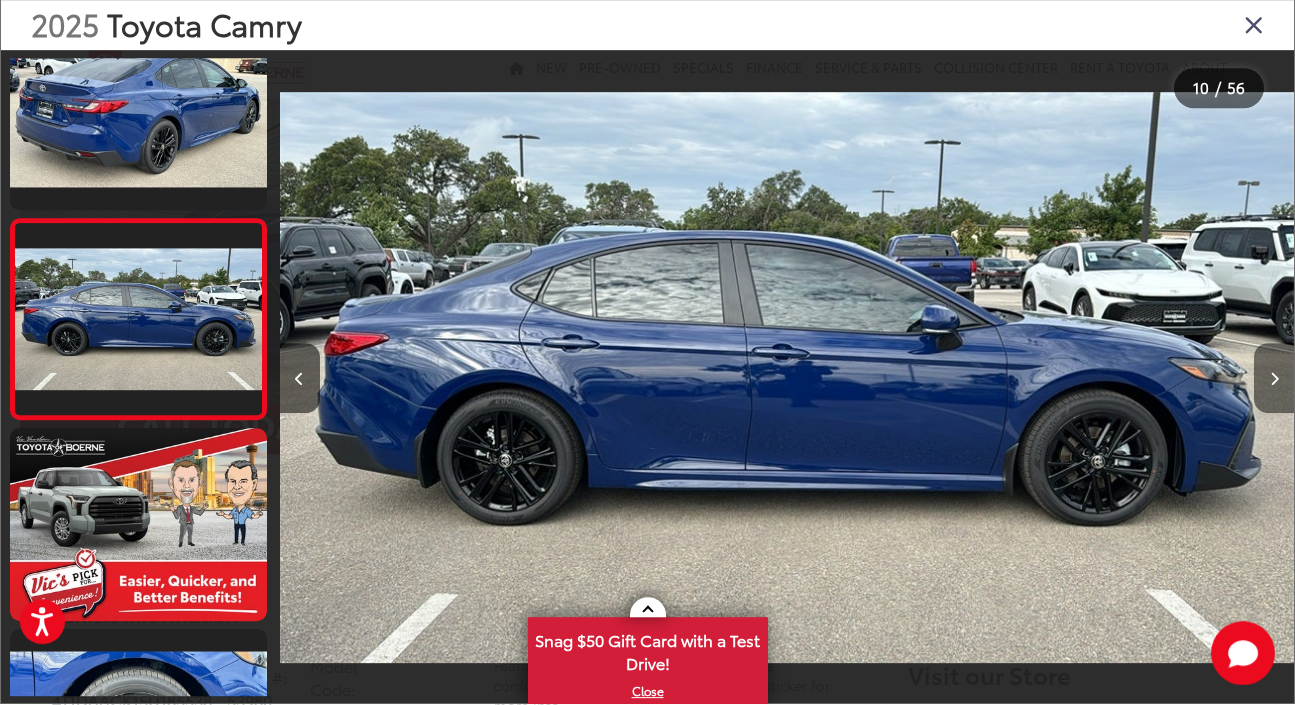 click at bounding box center (1274, 379) 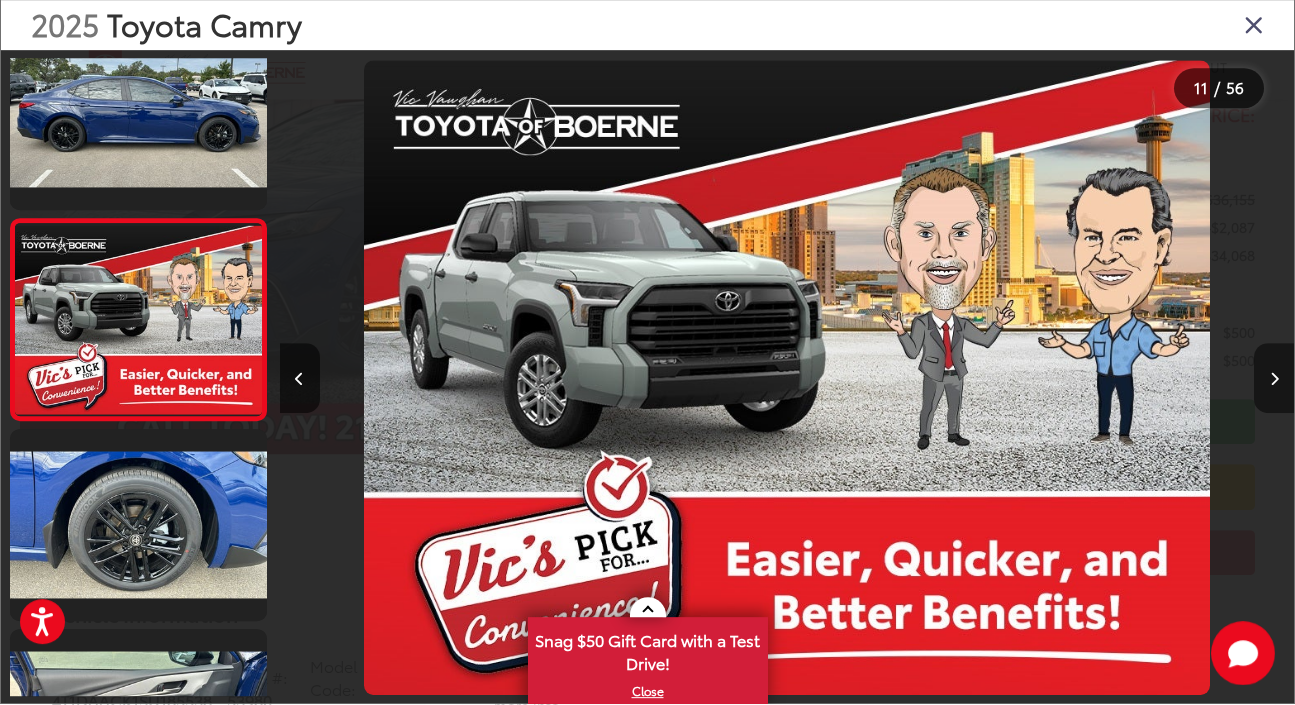 click at bounding box center [1274, 379] 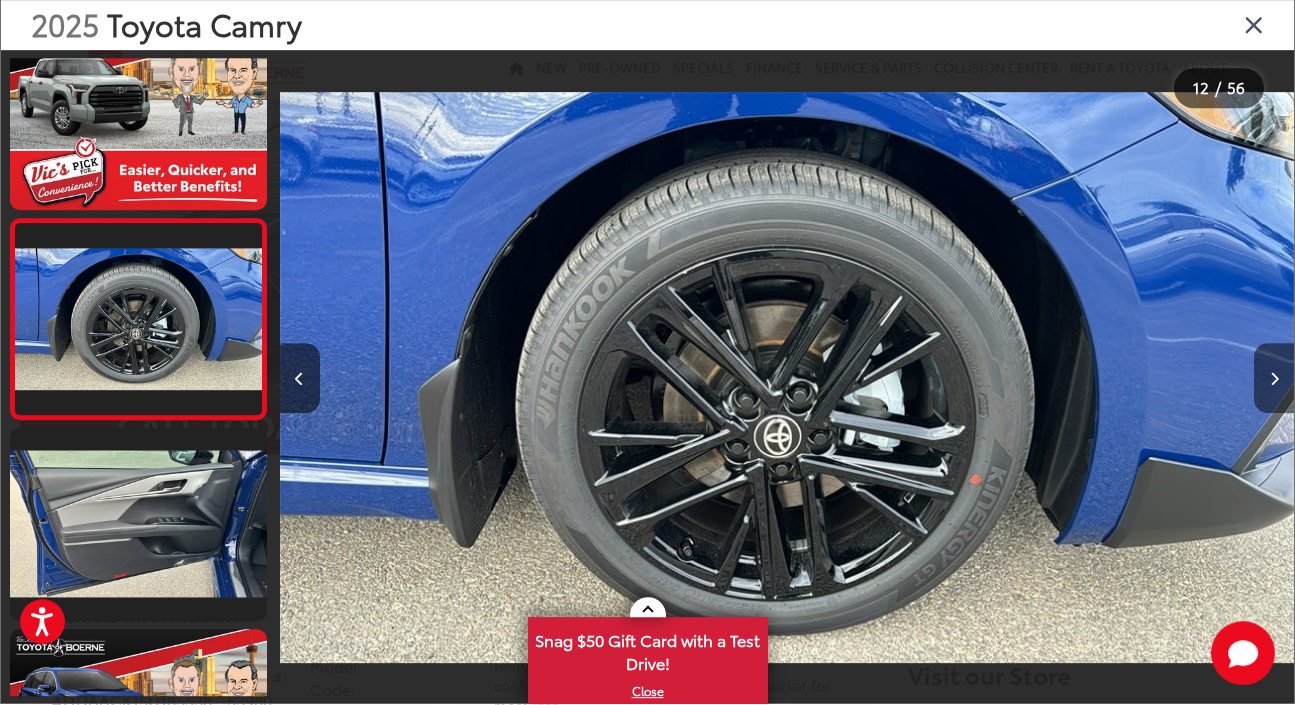 click at bounding box center [1274, 379] 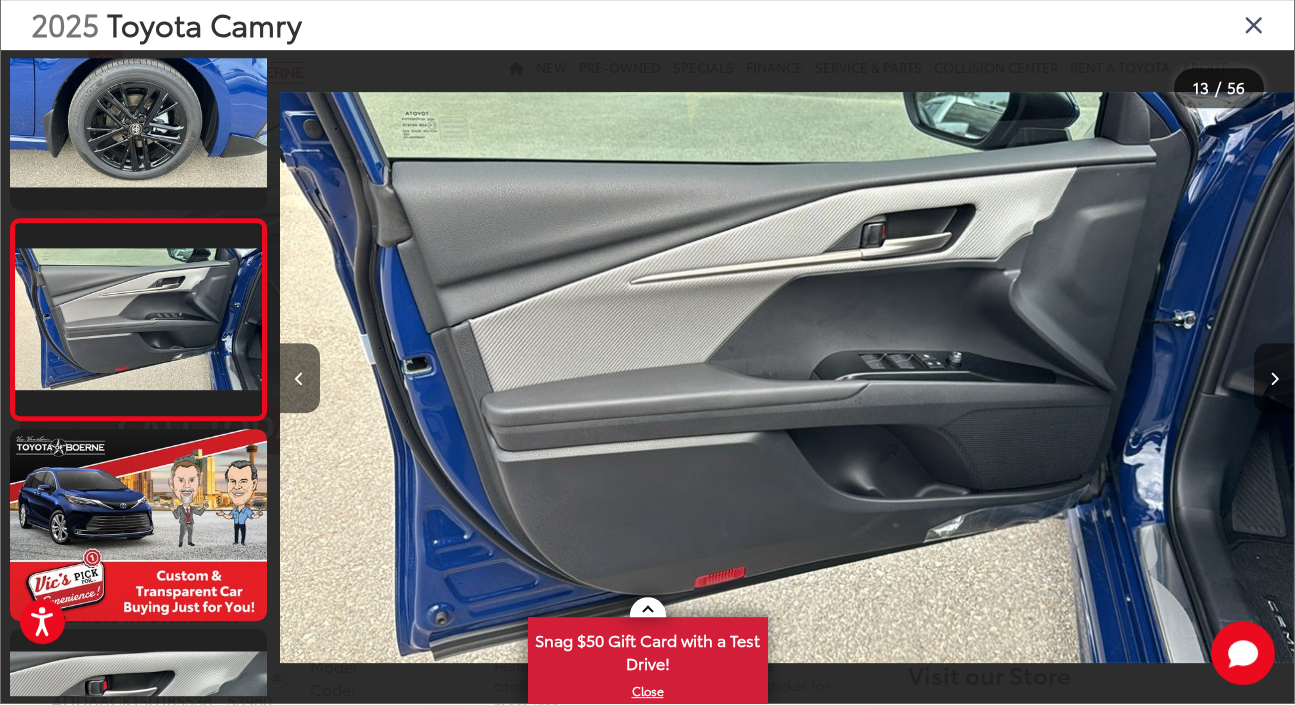 click at bounding box center (1274, 379) 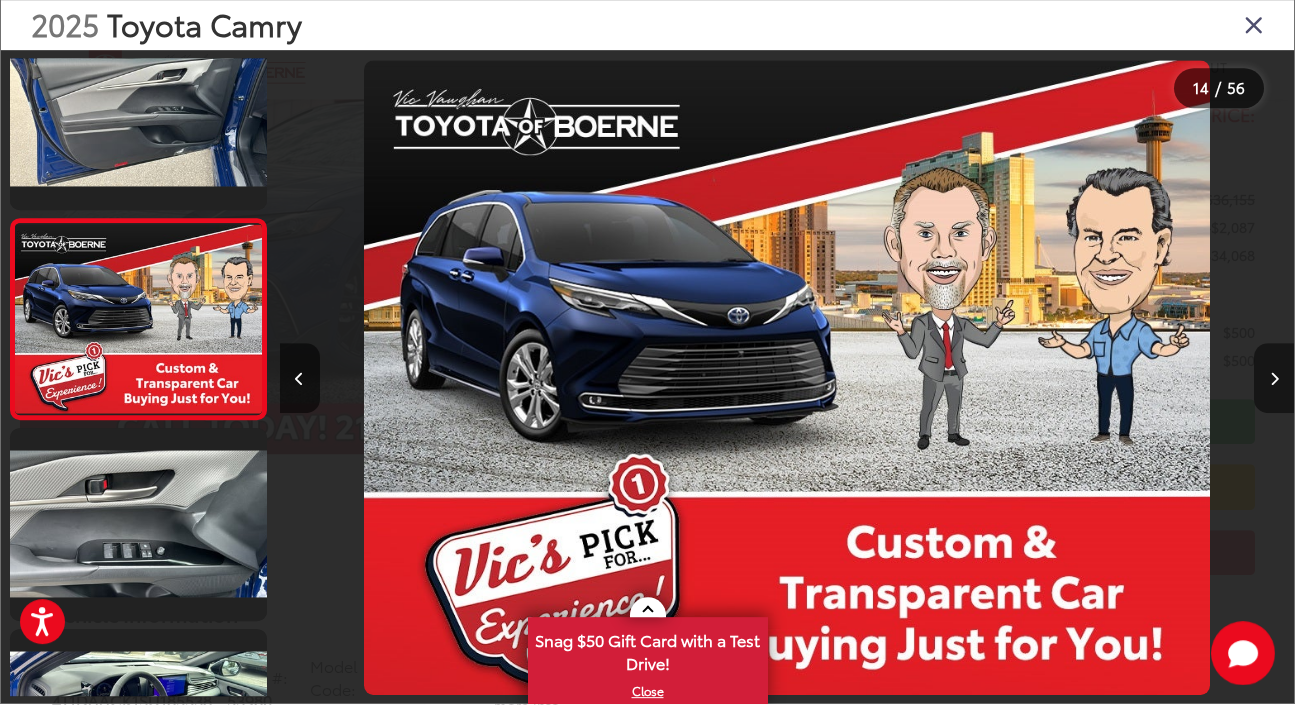 click at bounding box center [1274, 379] 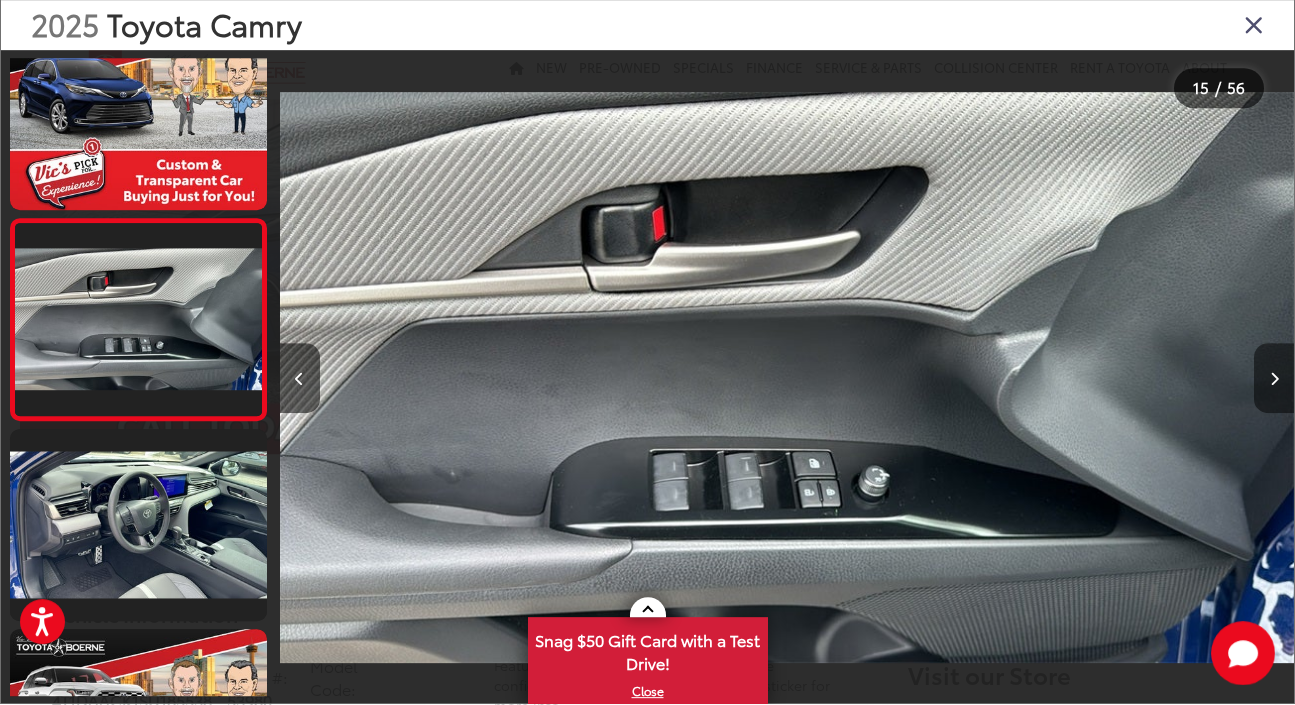 click at bounding box center [1274, 379] 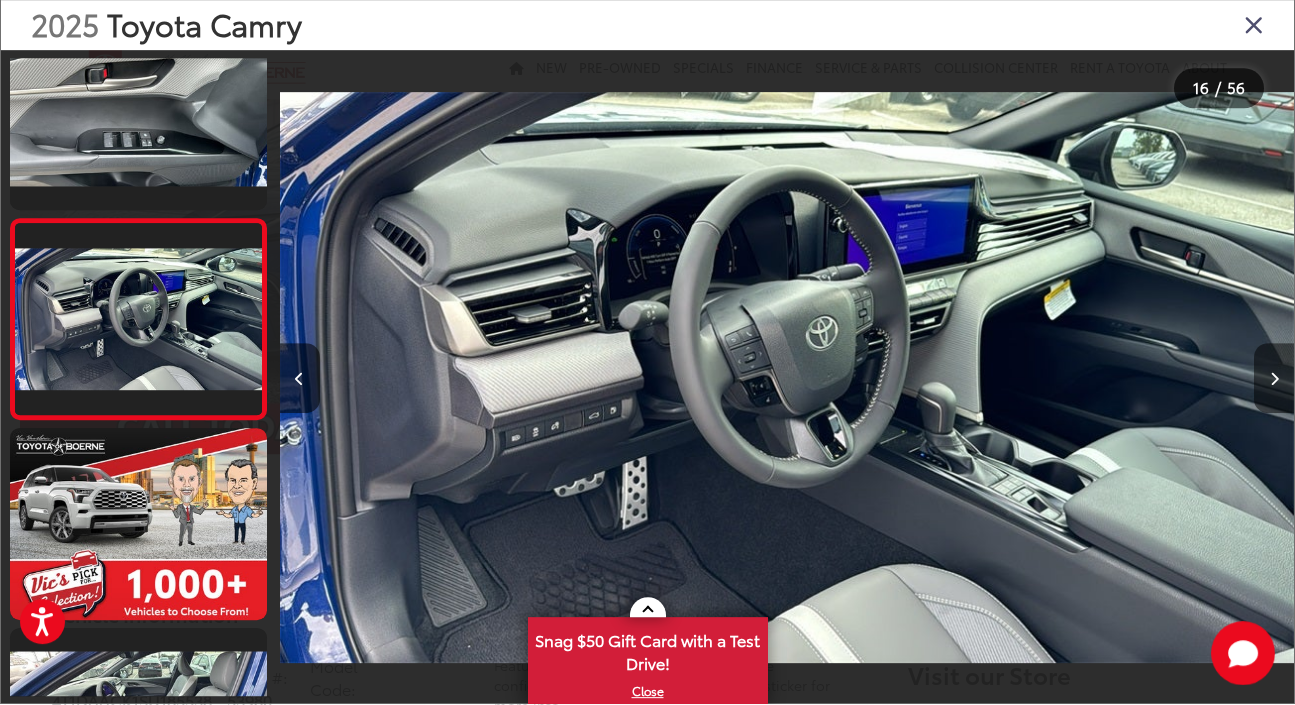 click at bounding box center [1274, 379] 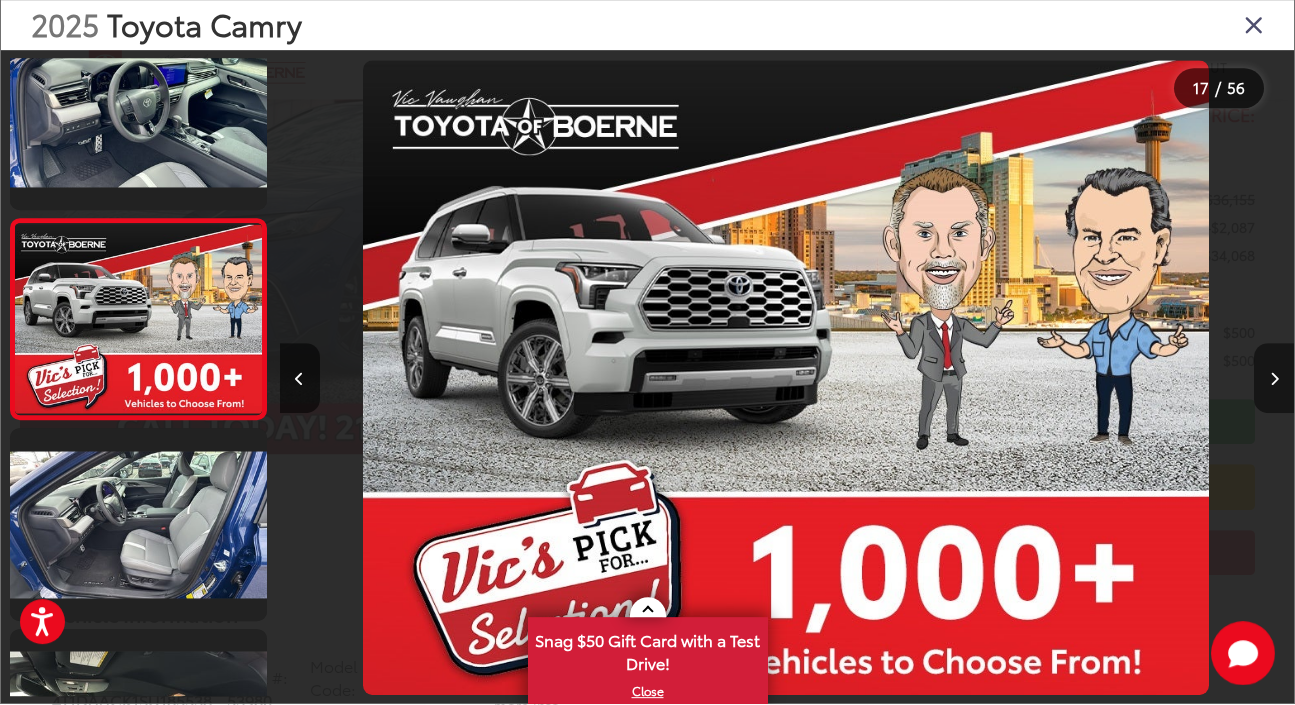 click at bounding box center (1274, 379) 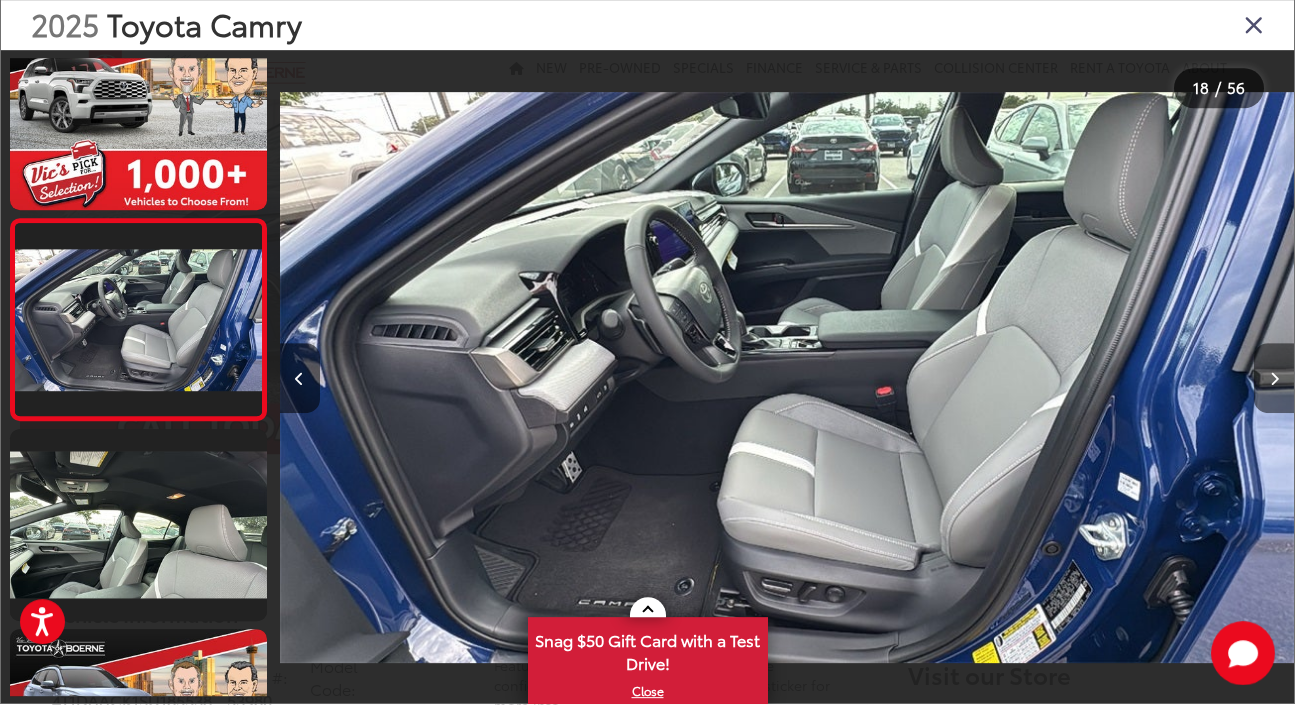 click at bounding box center [1274, 379] 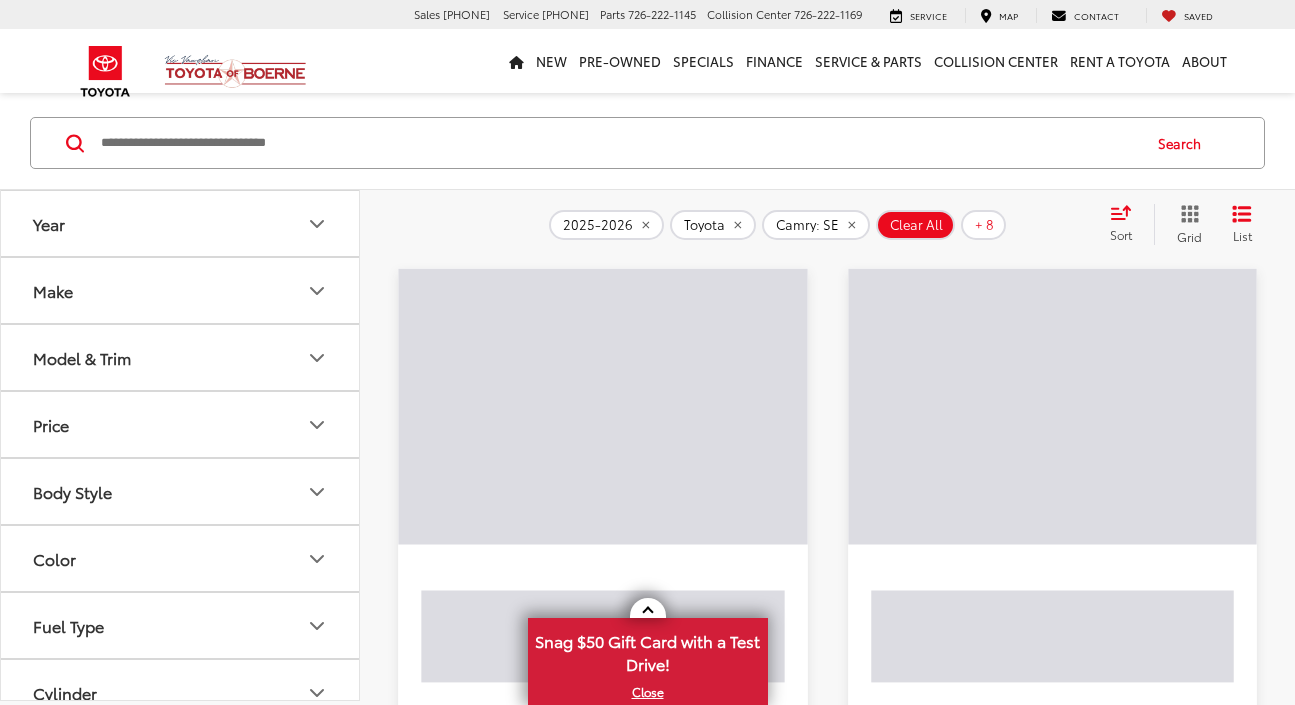 scroll, scrollTop: 162, scrollLeft: 0, axis: vertical 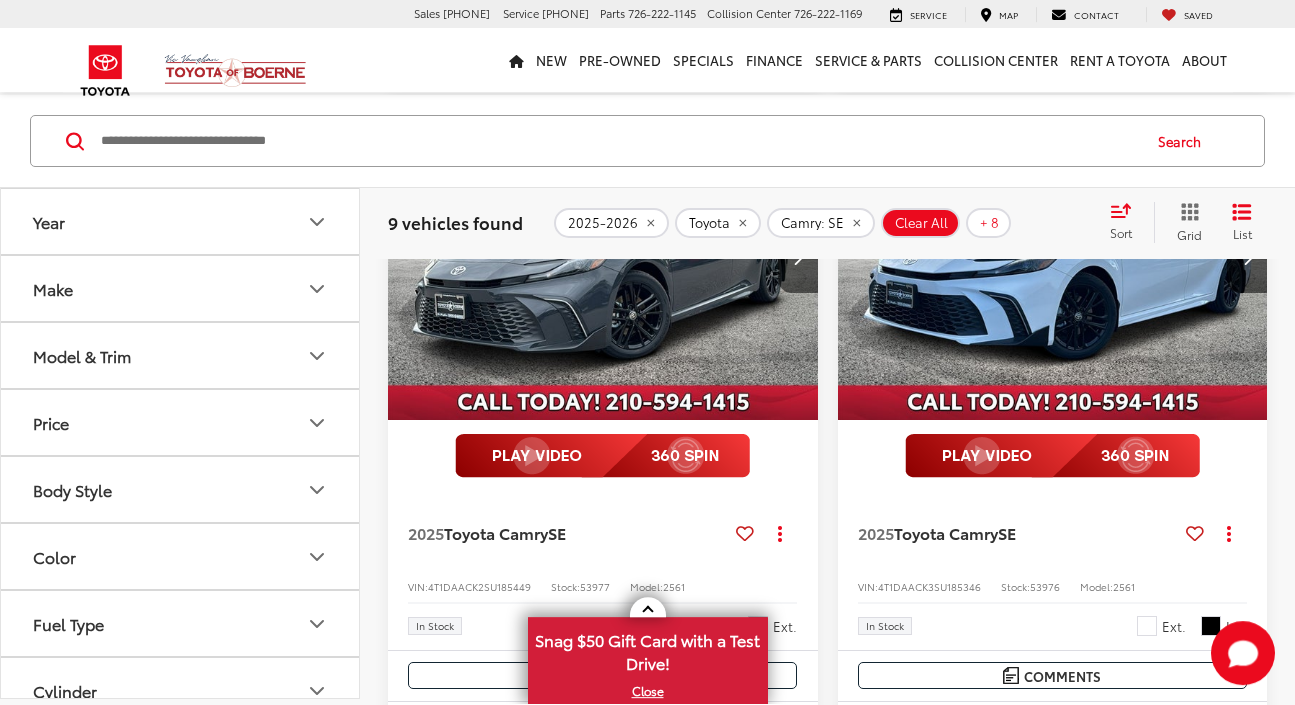 click at bounding box center (1053, 260) 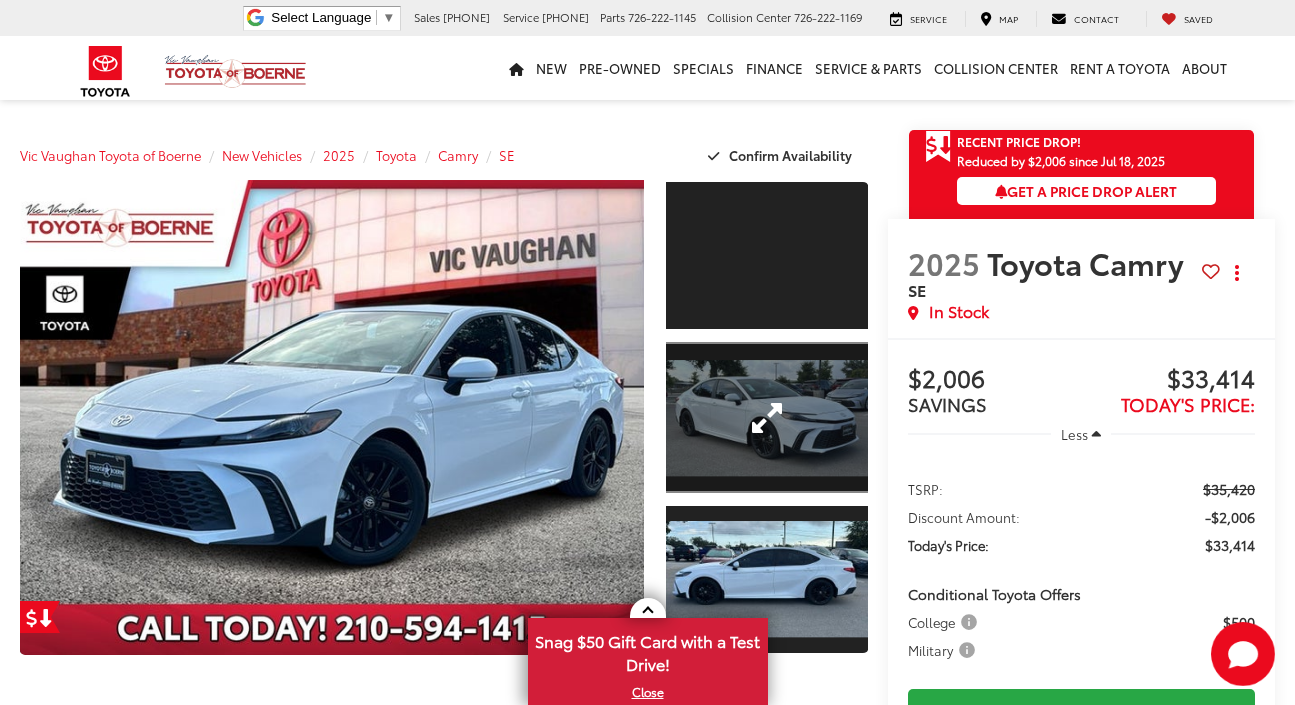scroll, scrollTop: 0, scrollLeft: 0, axis: both 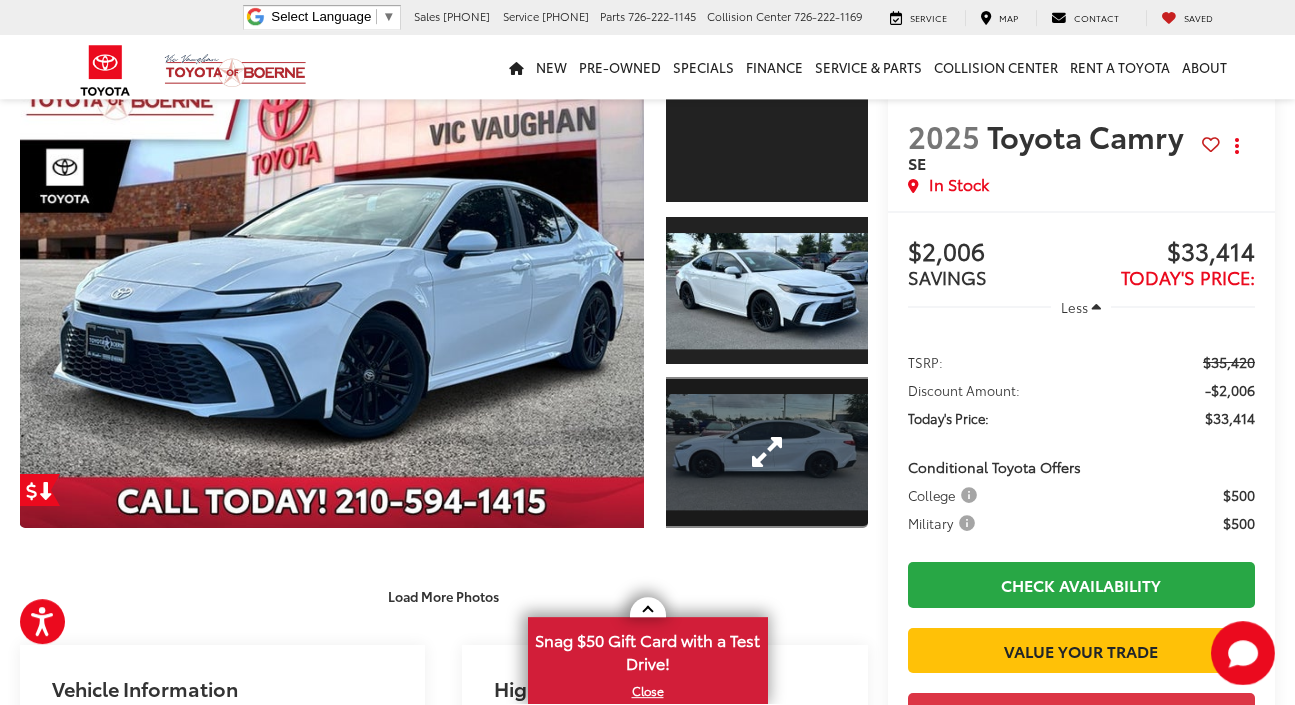 click at bounding box center (766, 453) 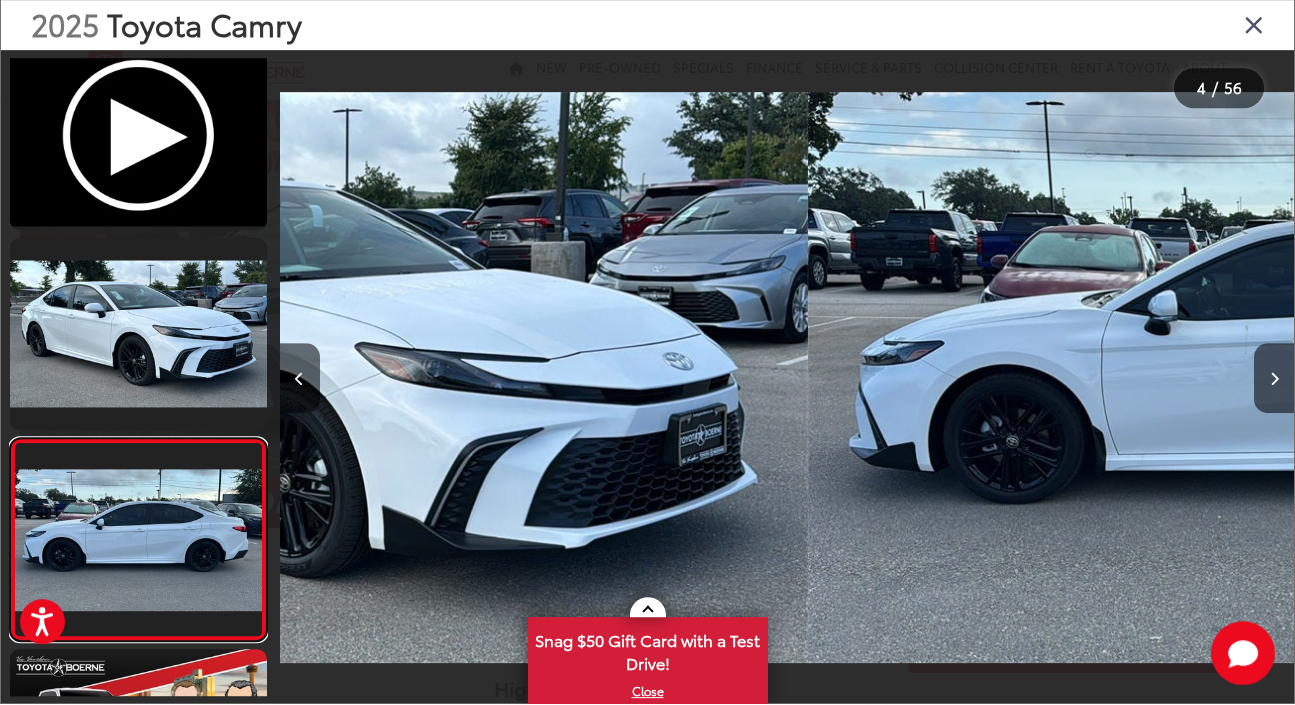 scroll, scrollTop: 422, scrollLeft: 0, axis: vertical 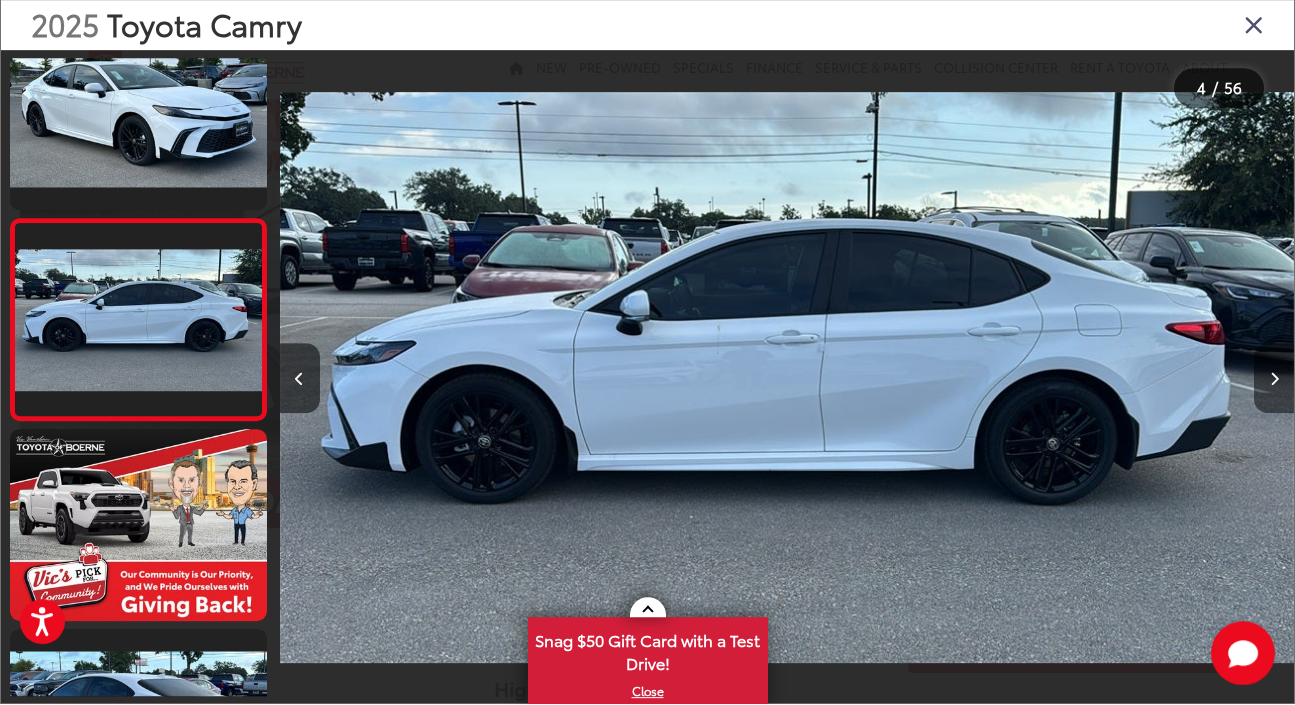 click at bounding box center [1274, 380] 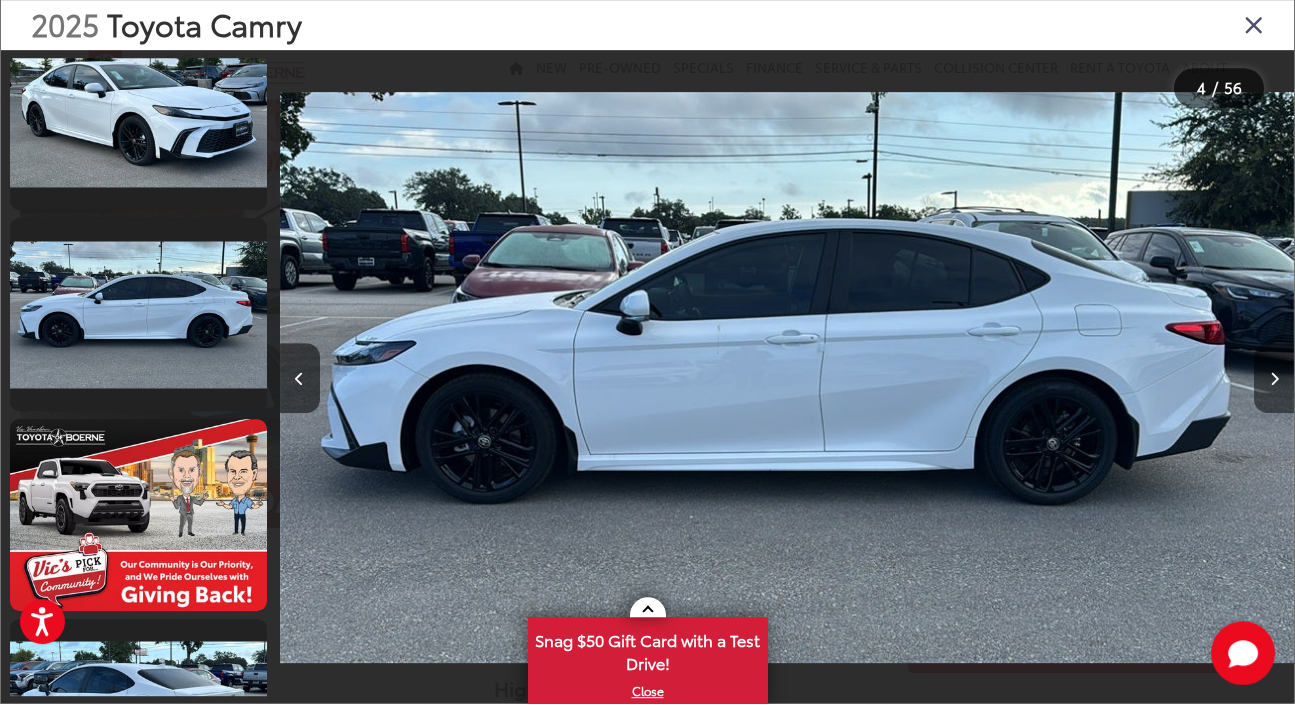 scroll, scrollTop: 613, scrollLeft: 0, axis: vertical 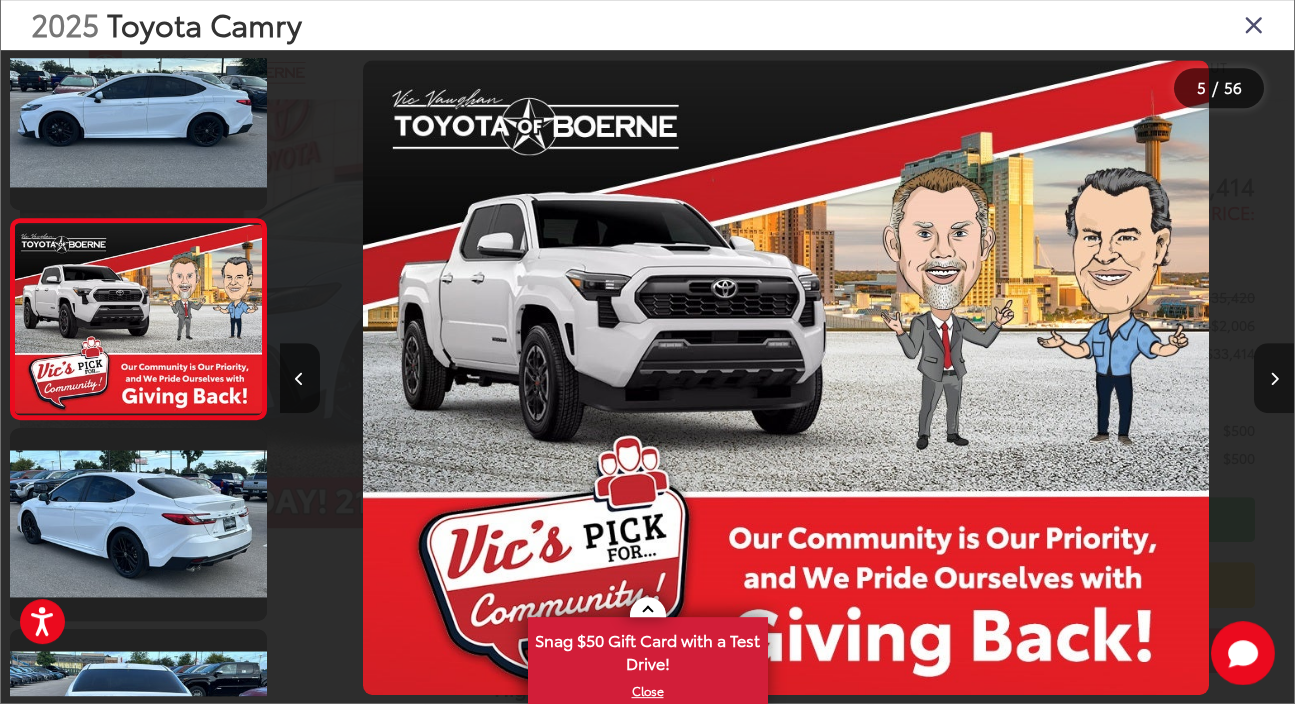 click at bounding box center (1274, 380) 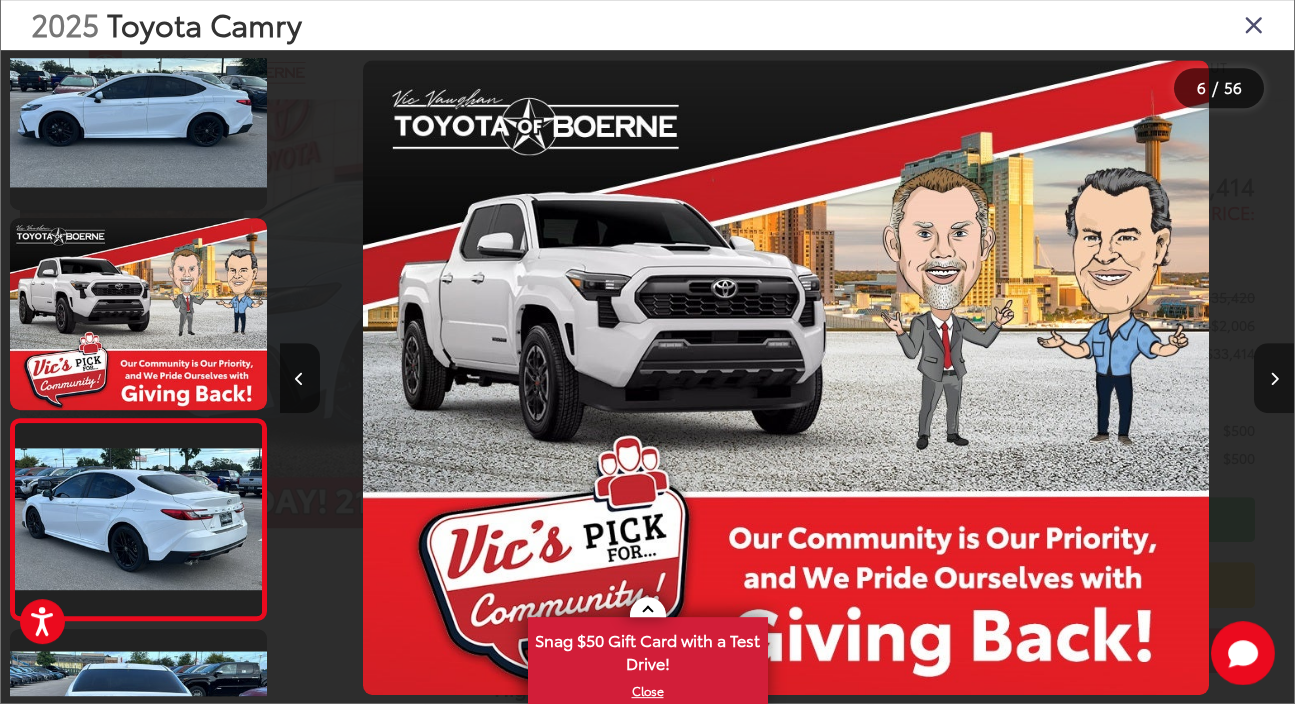 scroll, scrollTop: 843, scrollLeft: 0, axis: vertical 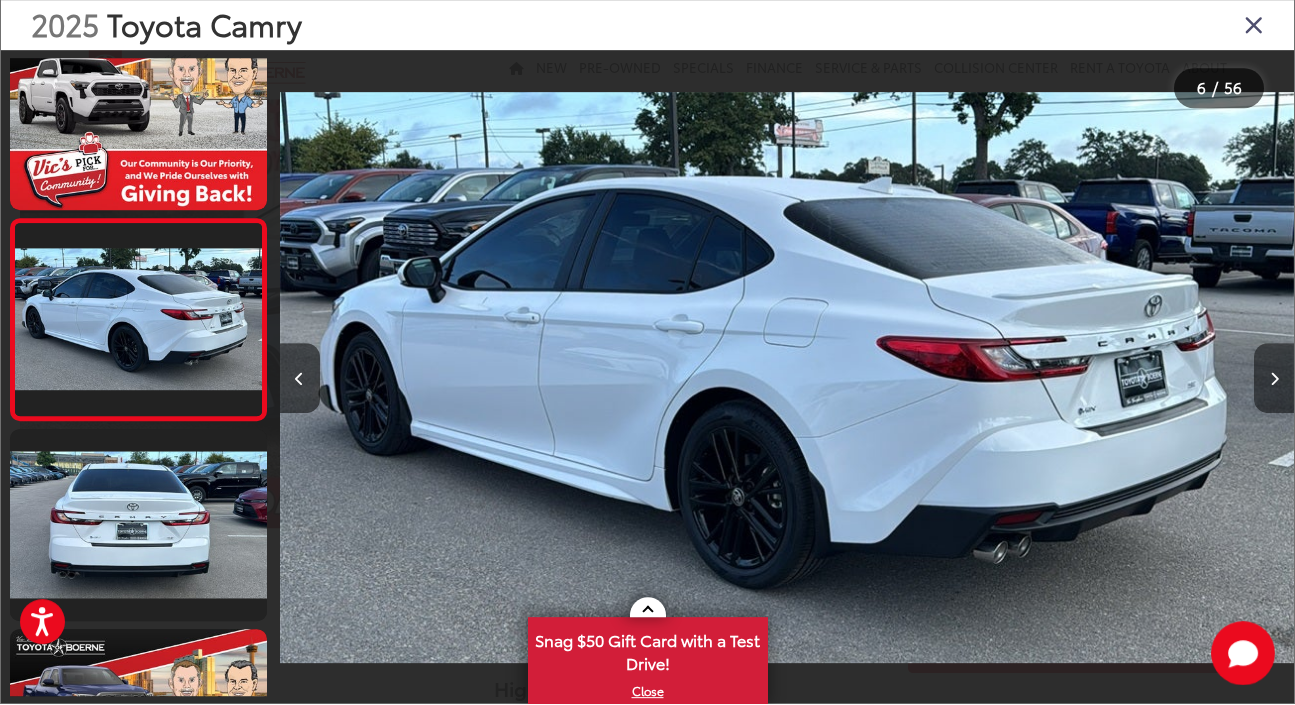 click at bounding box center [1274, 380] 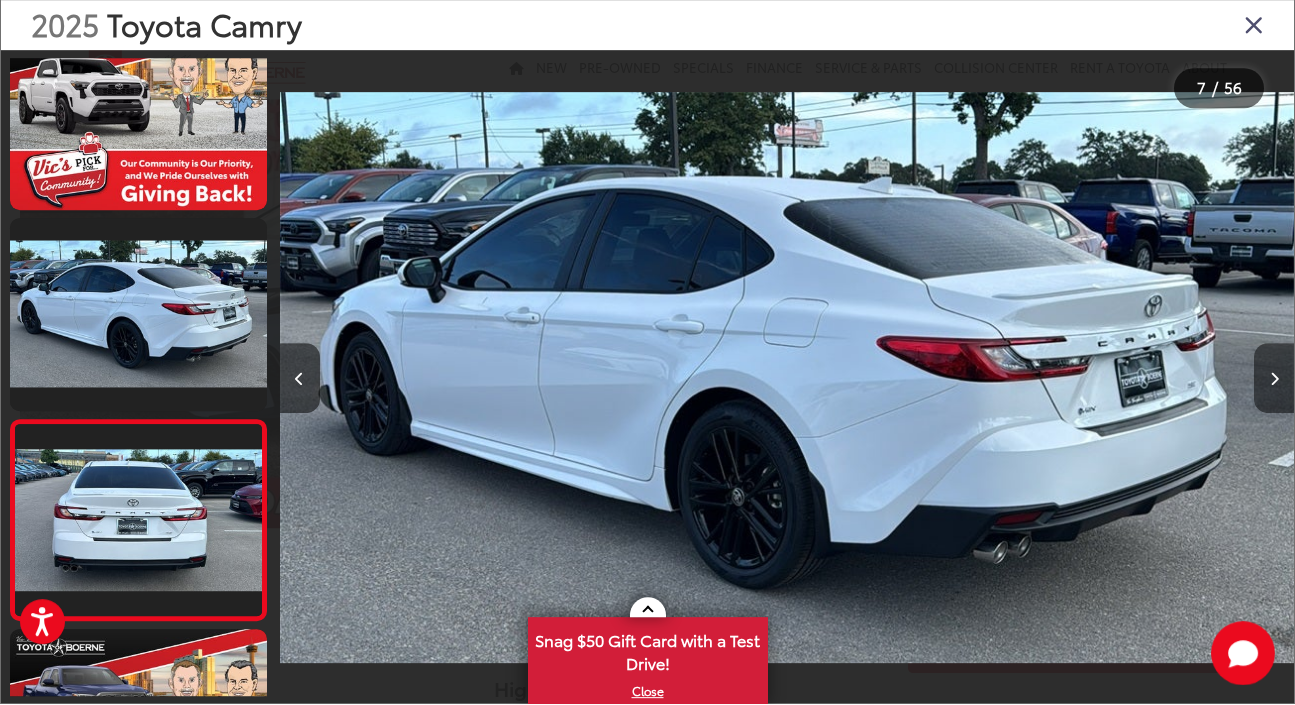 scroll, scrollTop: 0, scrollLeft: 6086, axis: horizontal 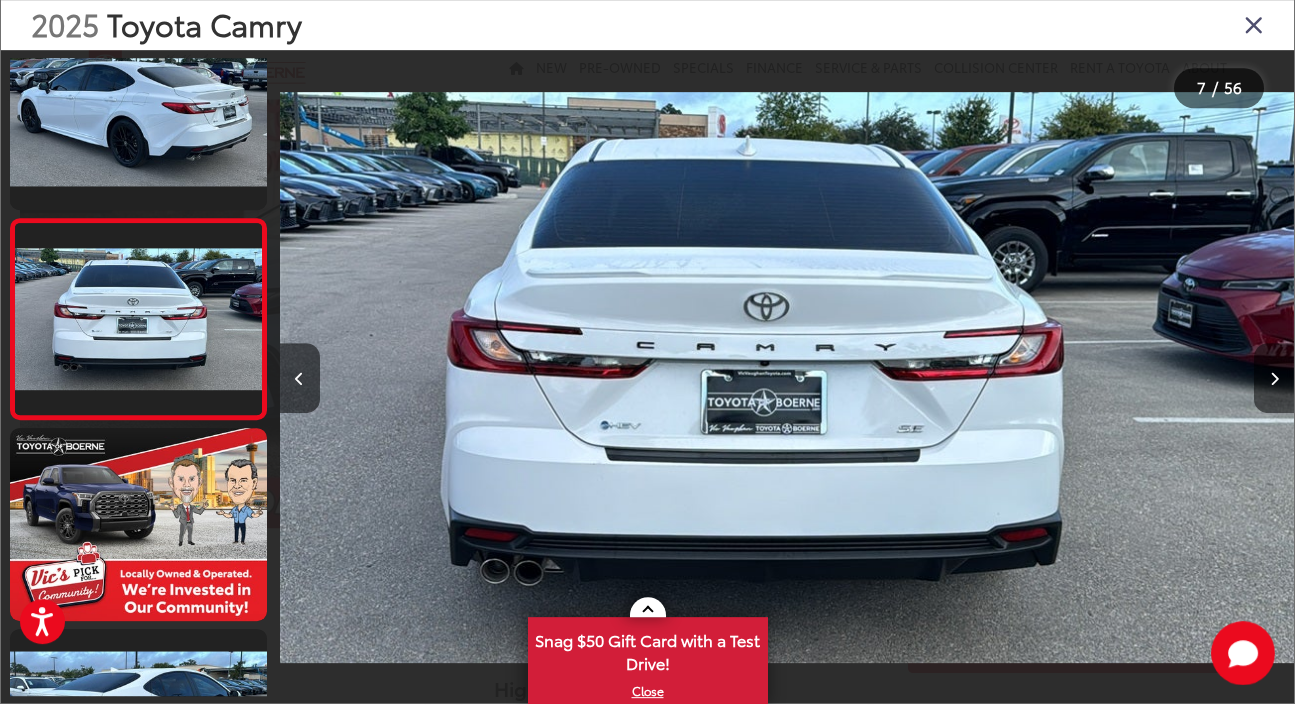 click at bounding box center [1274, 380] 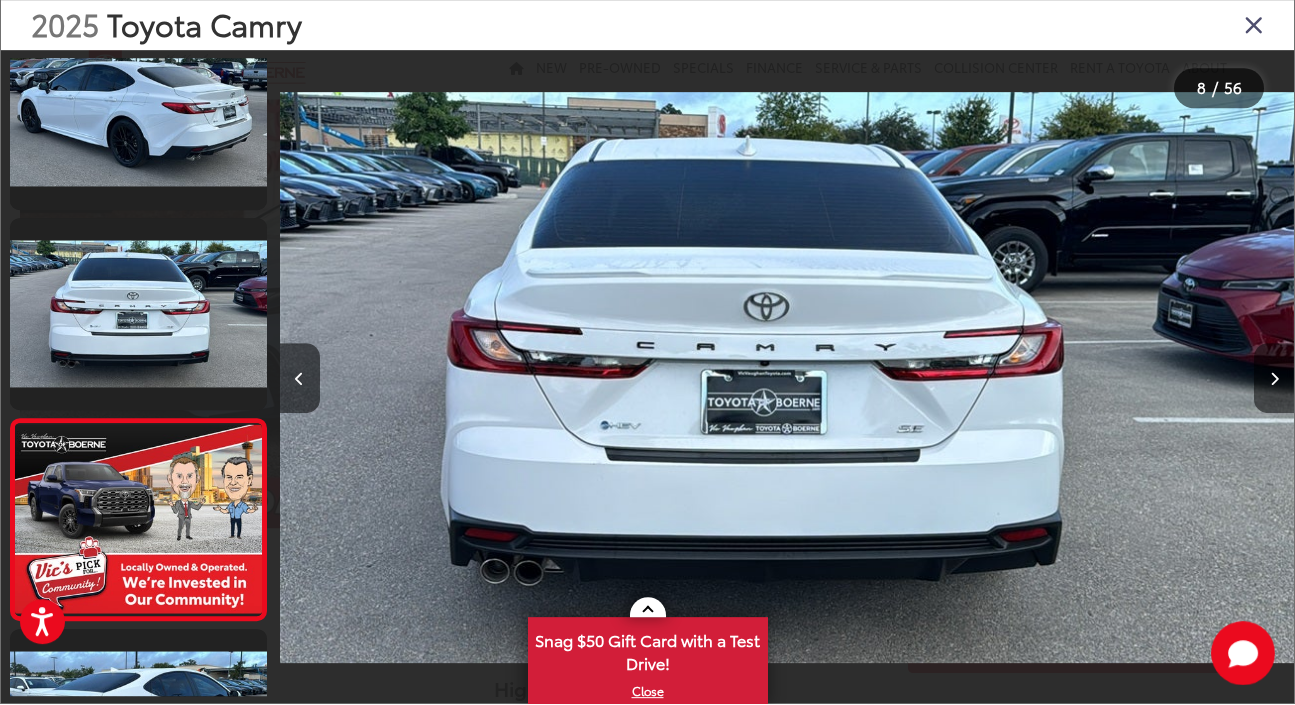 scroll, scrollTop: 1242, scrollLeft: 0, axis: vertical 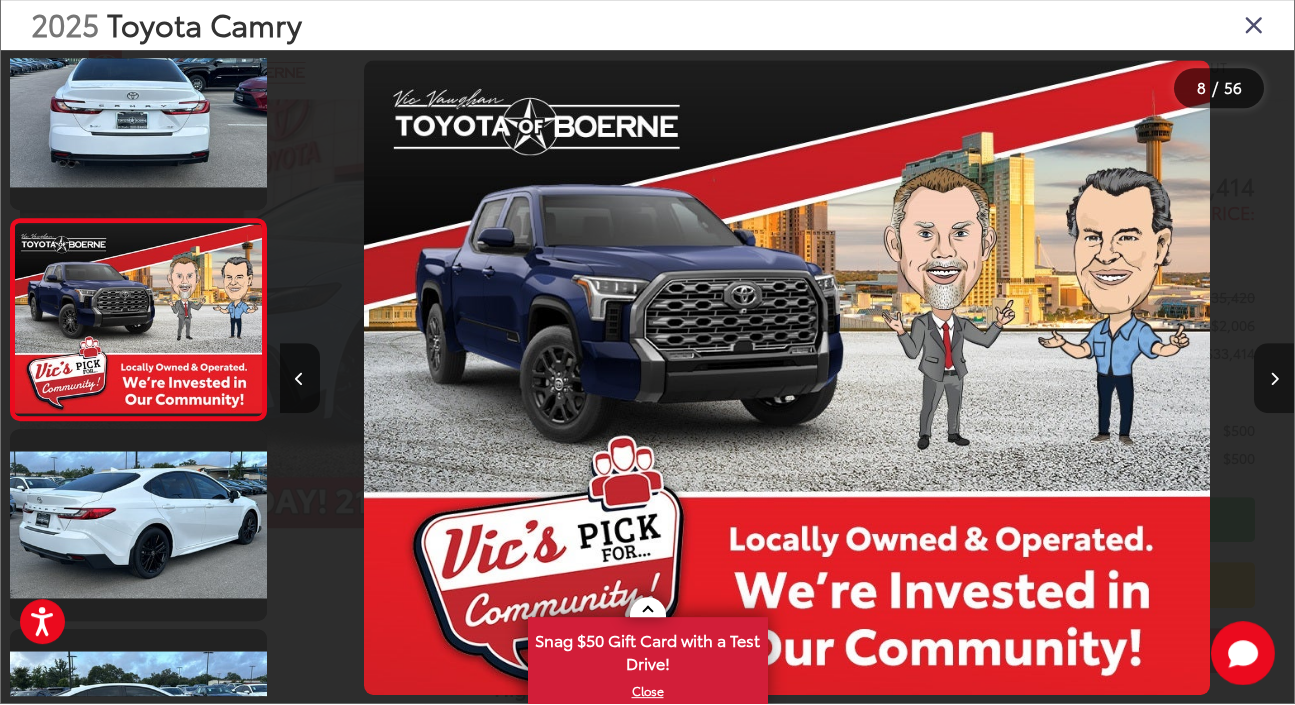 click at bounding box center (1274, 380) 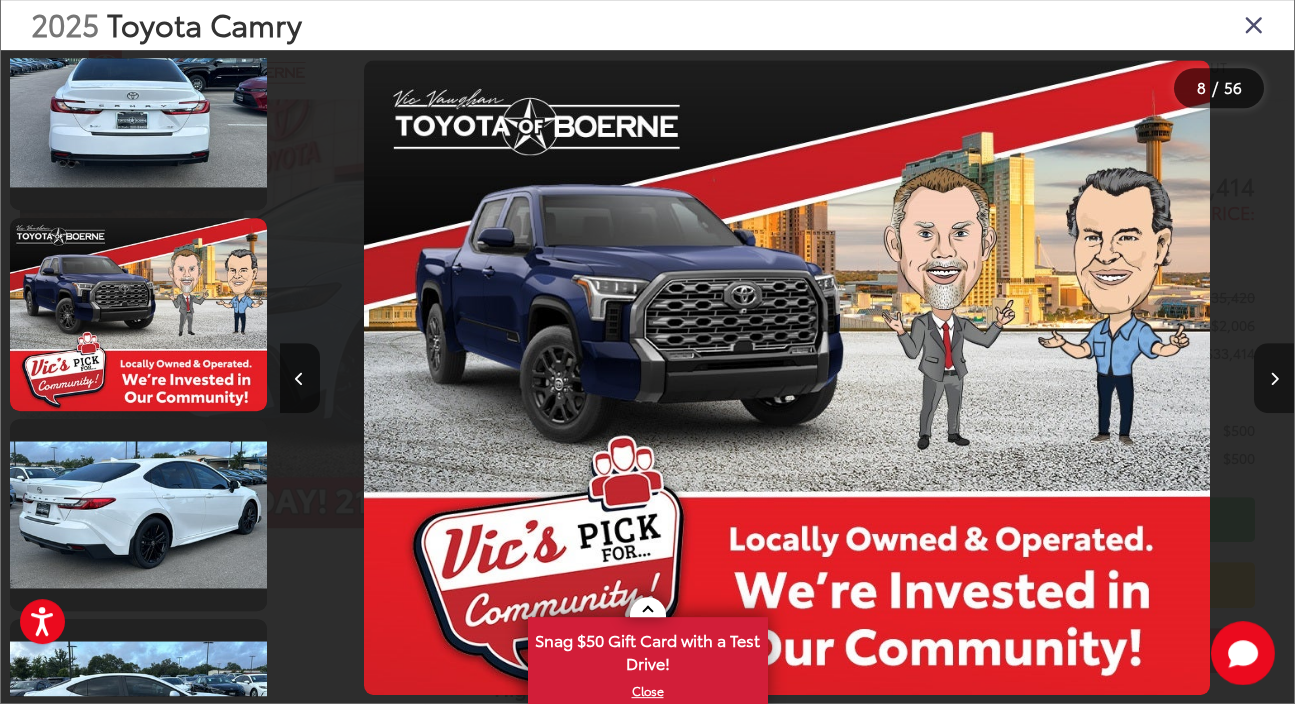 scroll, scrollTop: 1445, scrollLeft: 0, axis: vertical 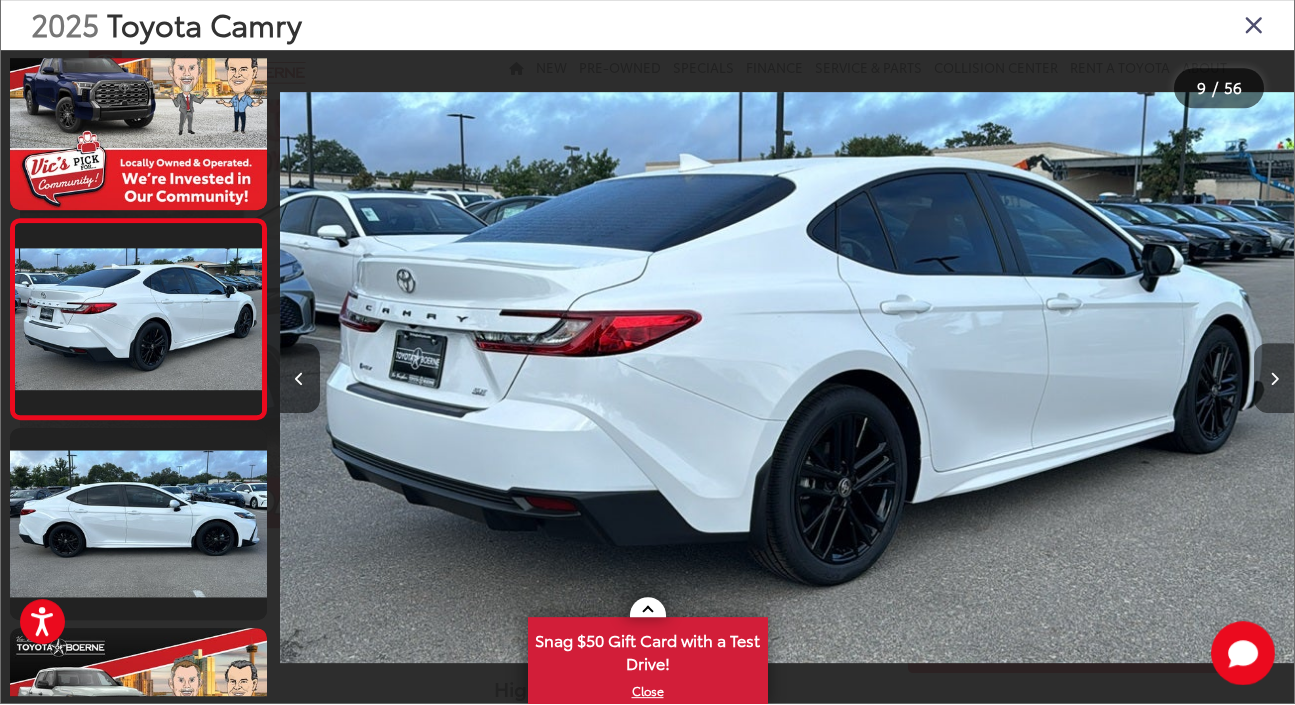click at bounding box center (1274, 380) 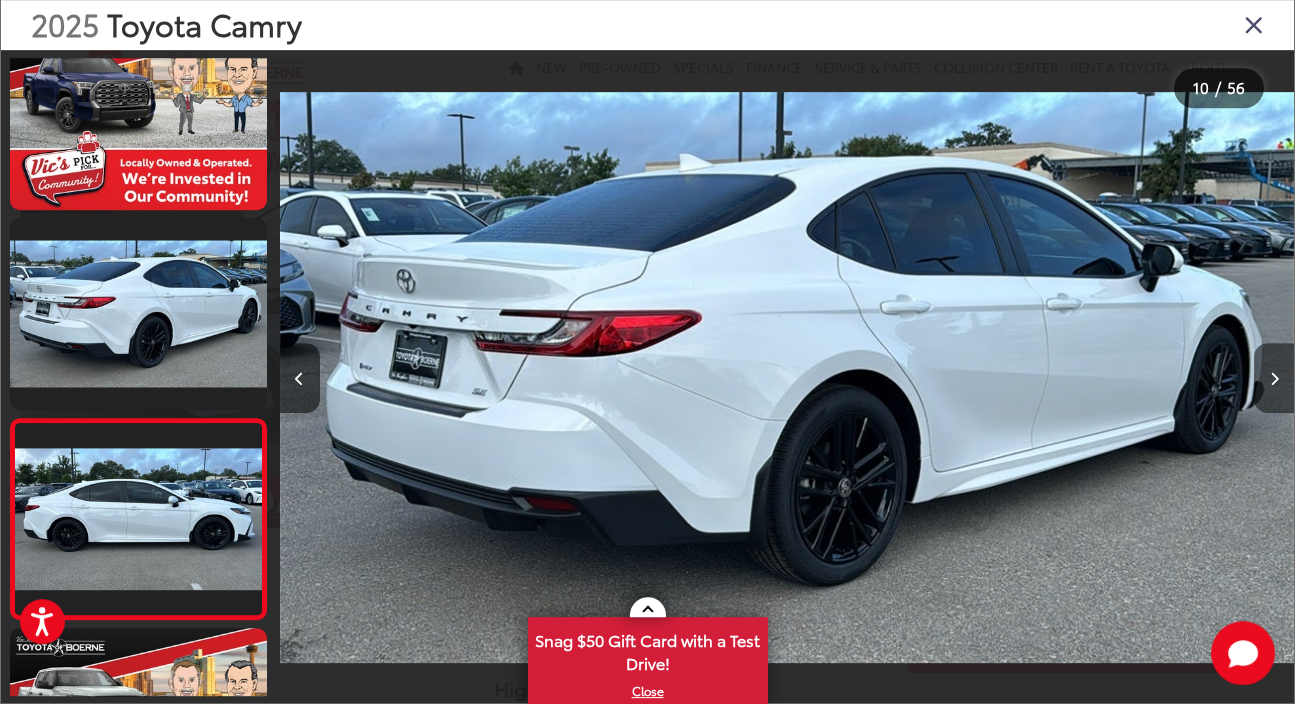 scroll, scrollTop: 0, scrollLeft: 9130, axis: horizontal 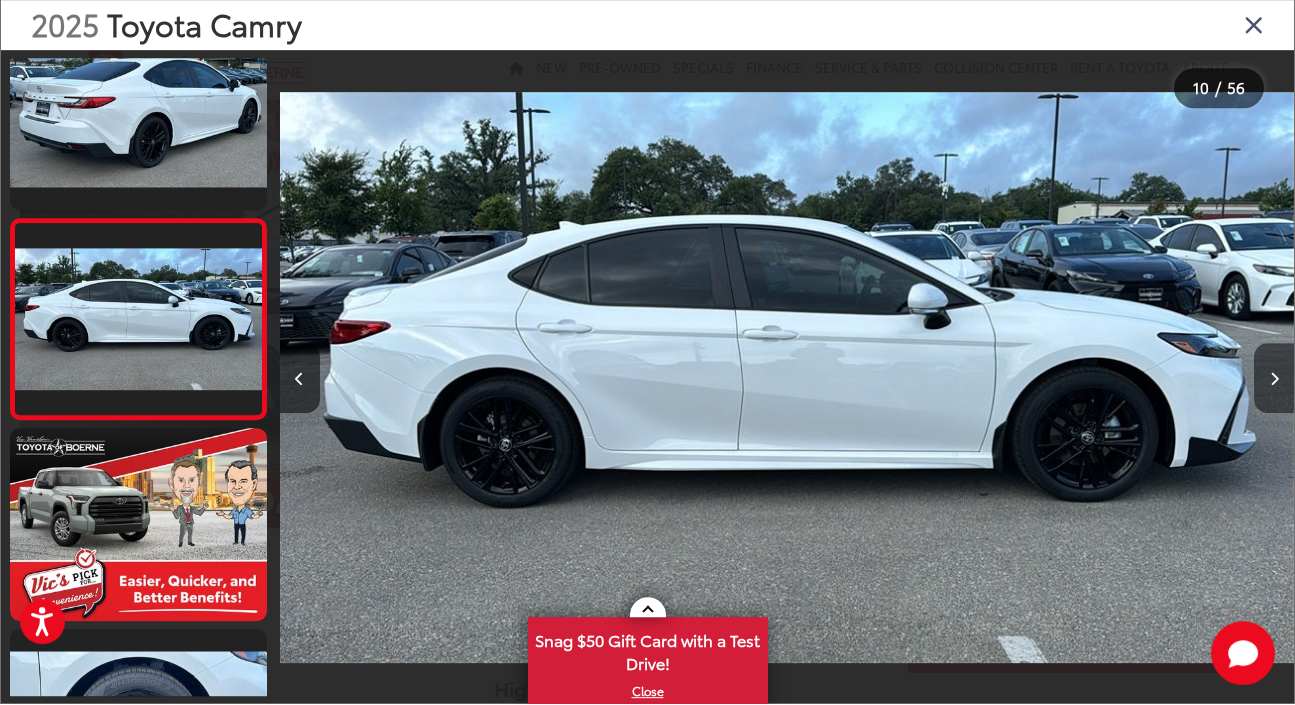click at bounding box center (1274, 380) 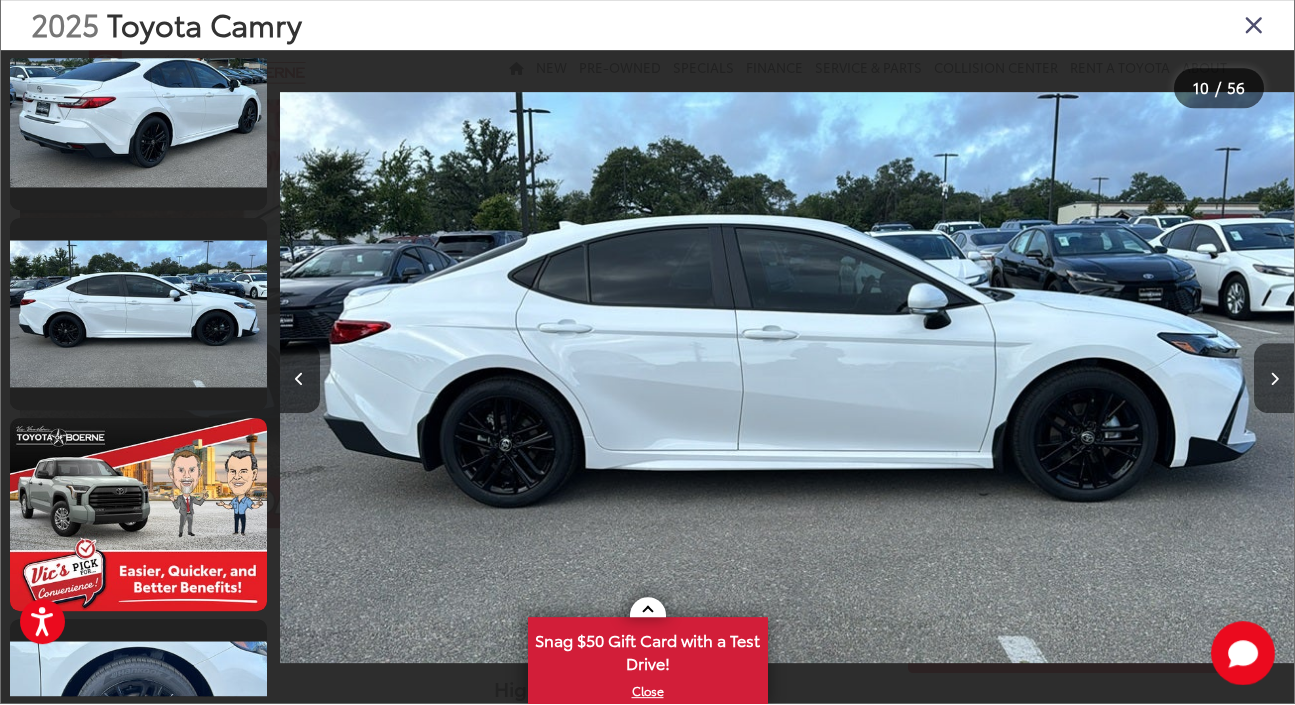 scroll, scrollTop: 1845, scrollLeft: 0, axis: vertical 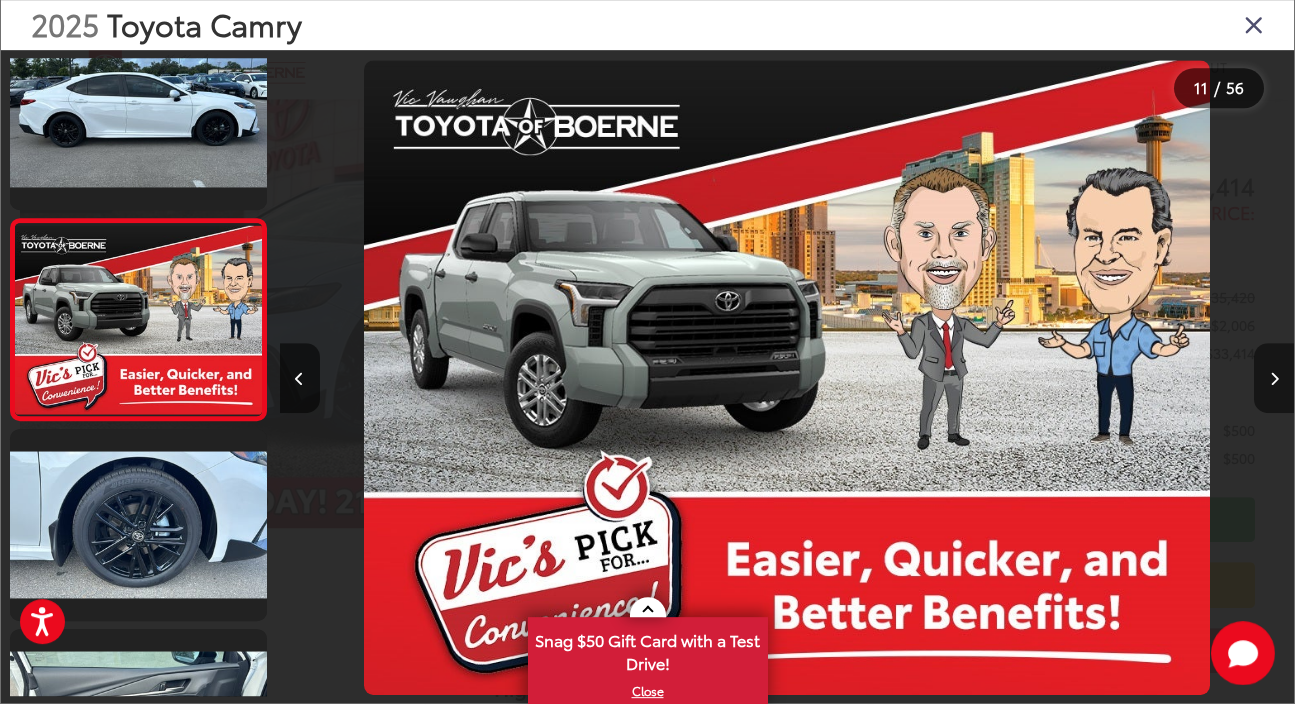 click at bounding box center (1274, 380) 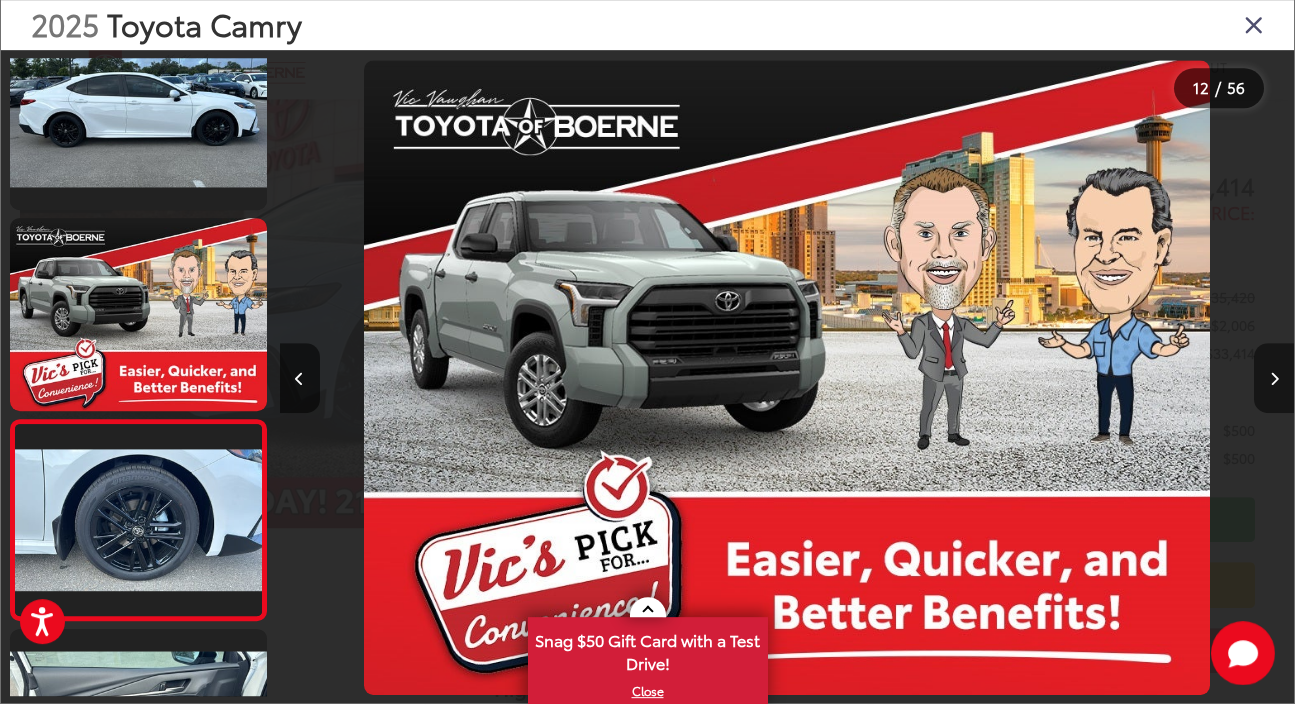 scroll, scrollTop: 2043, scrollLeft: 0, axis: vertical 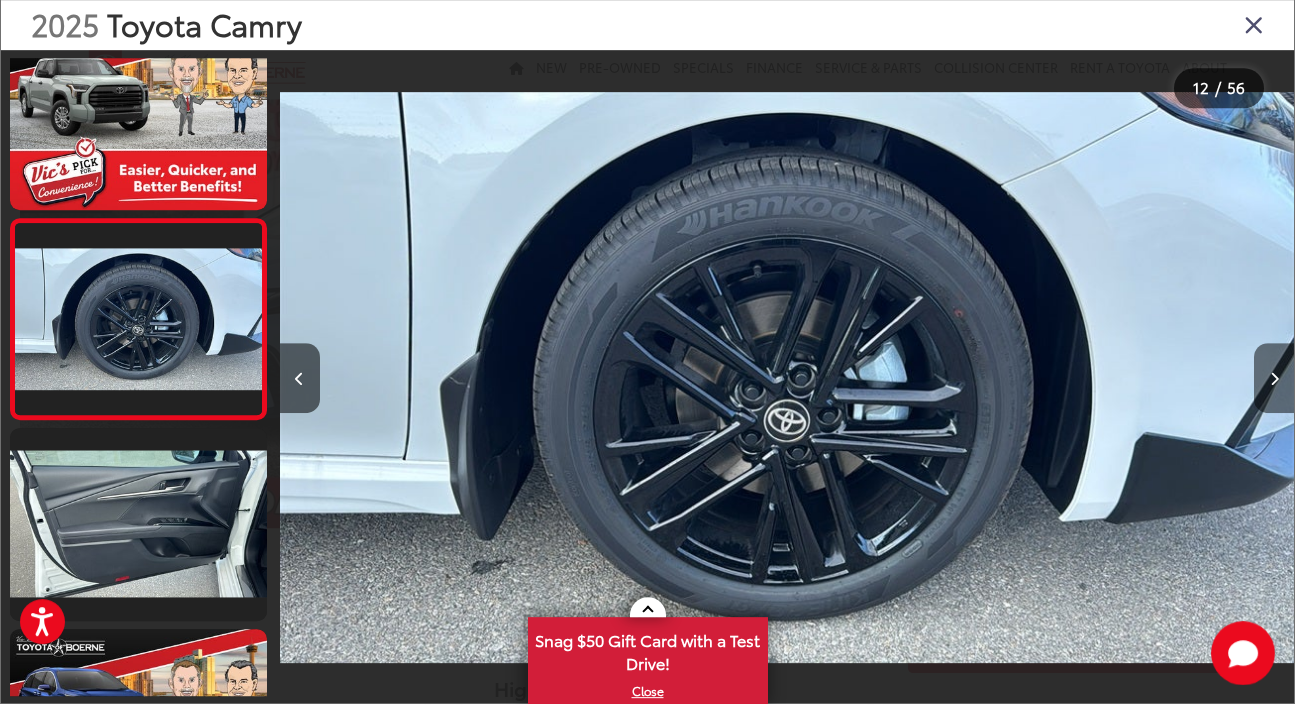 click at bounding box center (1274, 380) 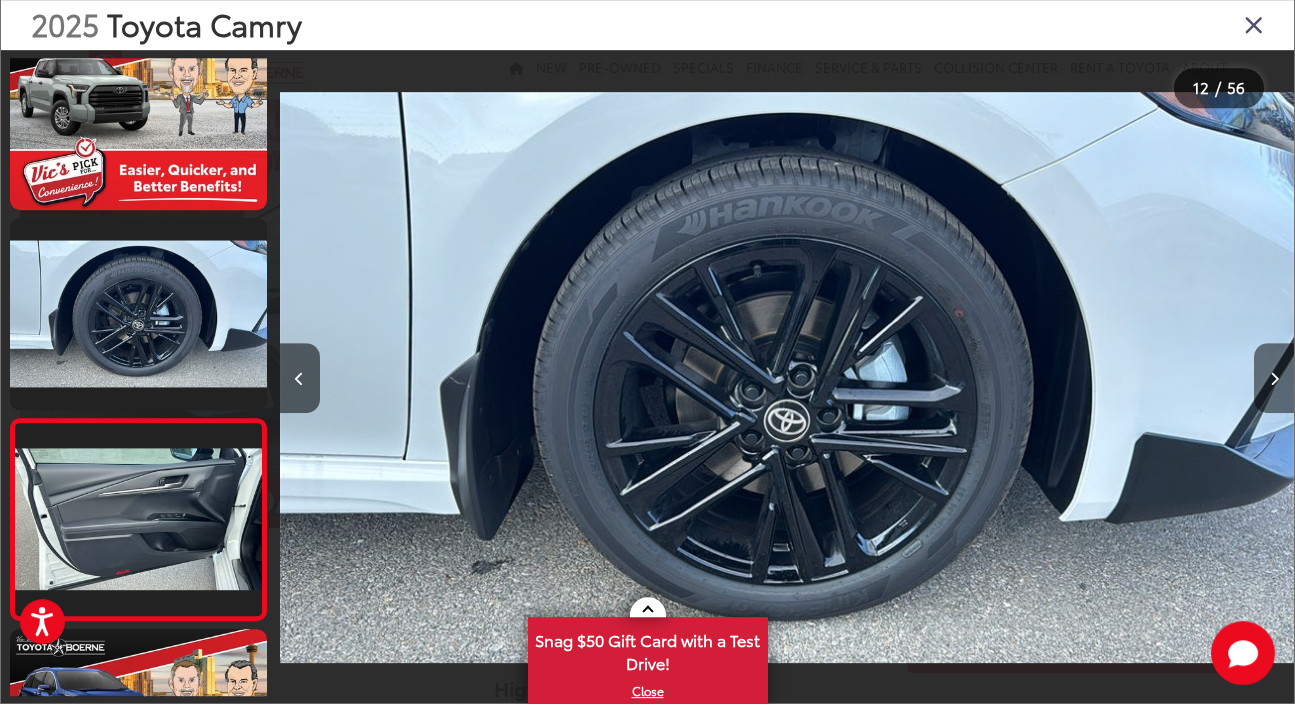 scroll, scrollTop: 0, scrollLeft: 12173, axis: horizontal 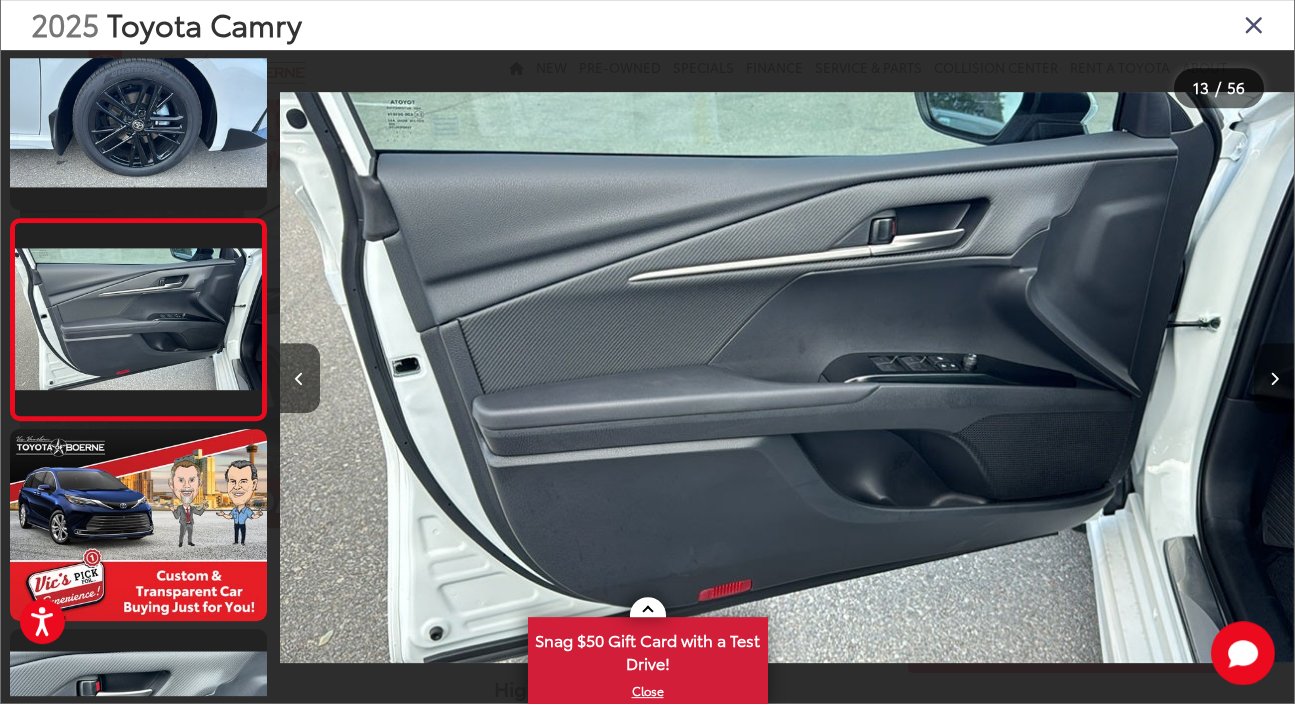 click at bounding box center [1274, 380] 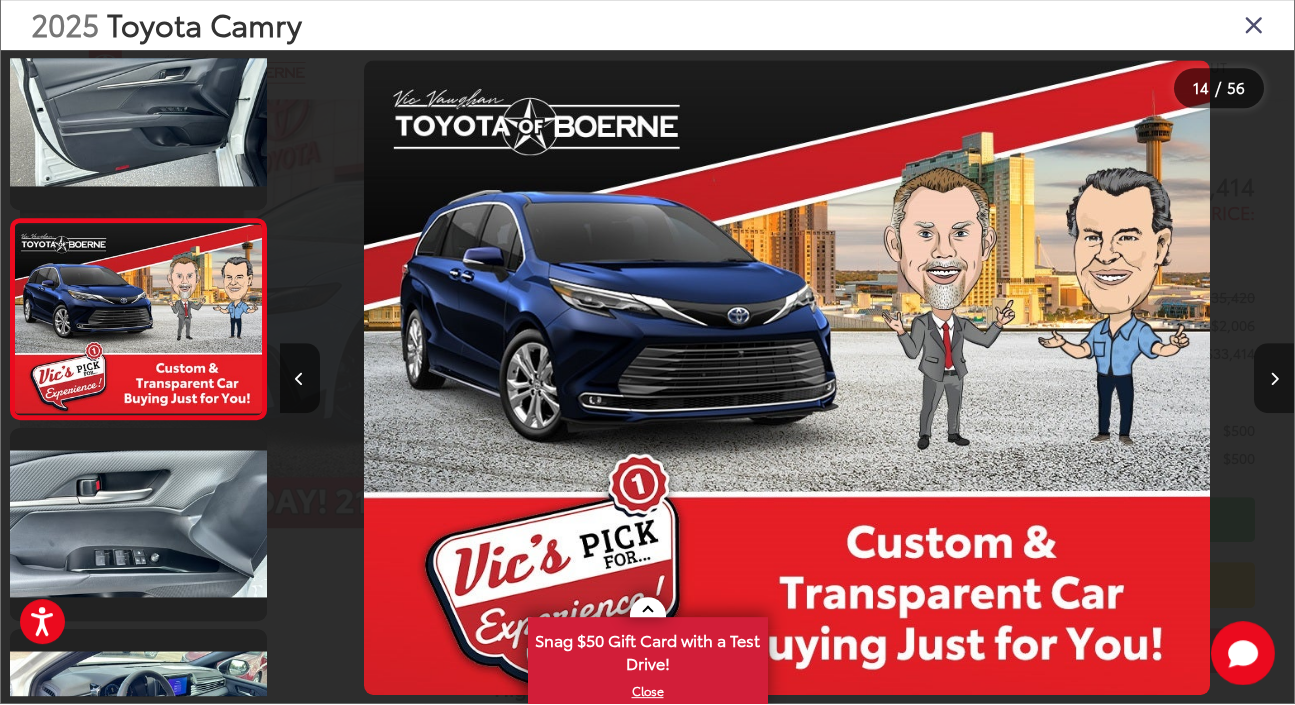 click at bounding box center (1274, 380) 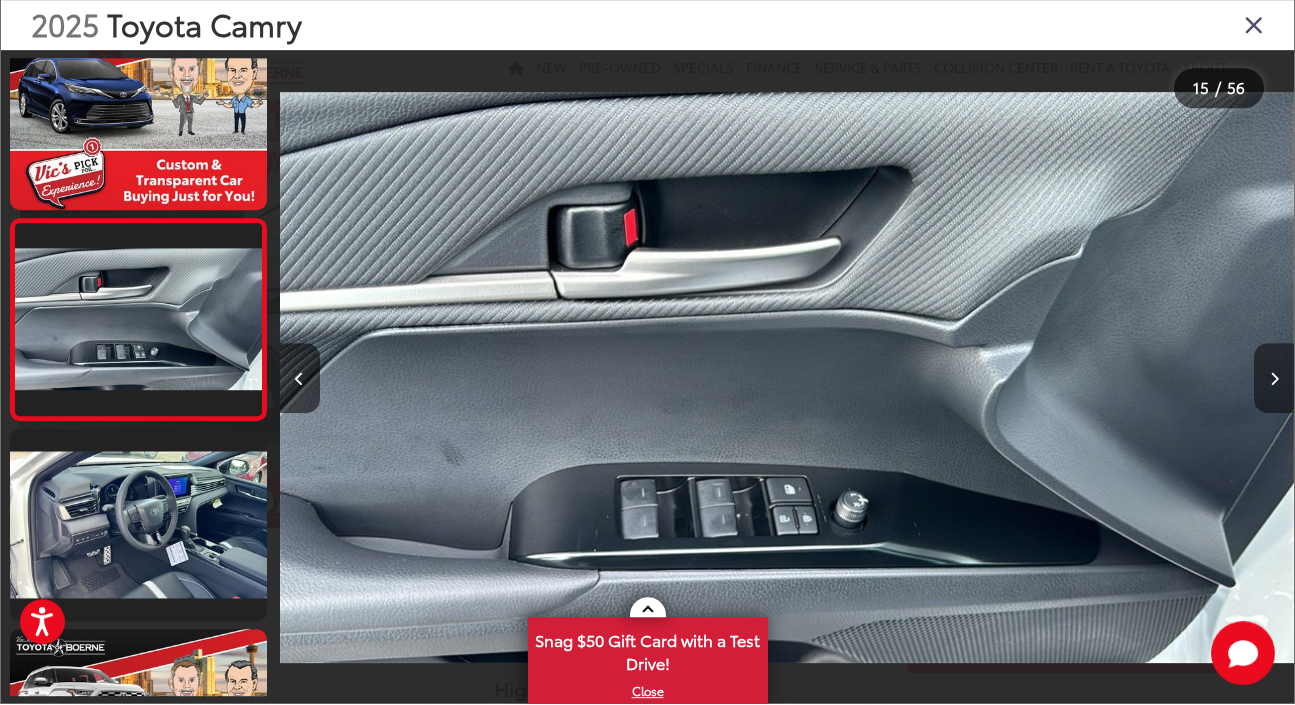 click at bounding box center (1274, 380) 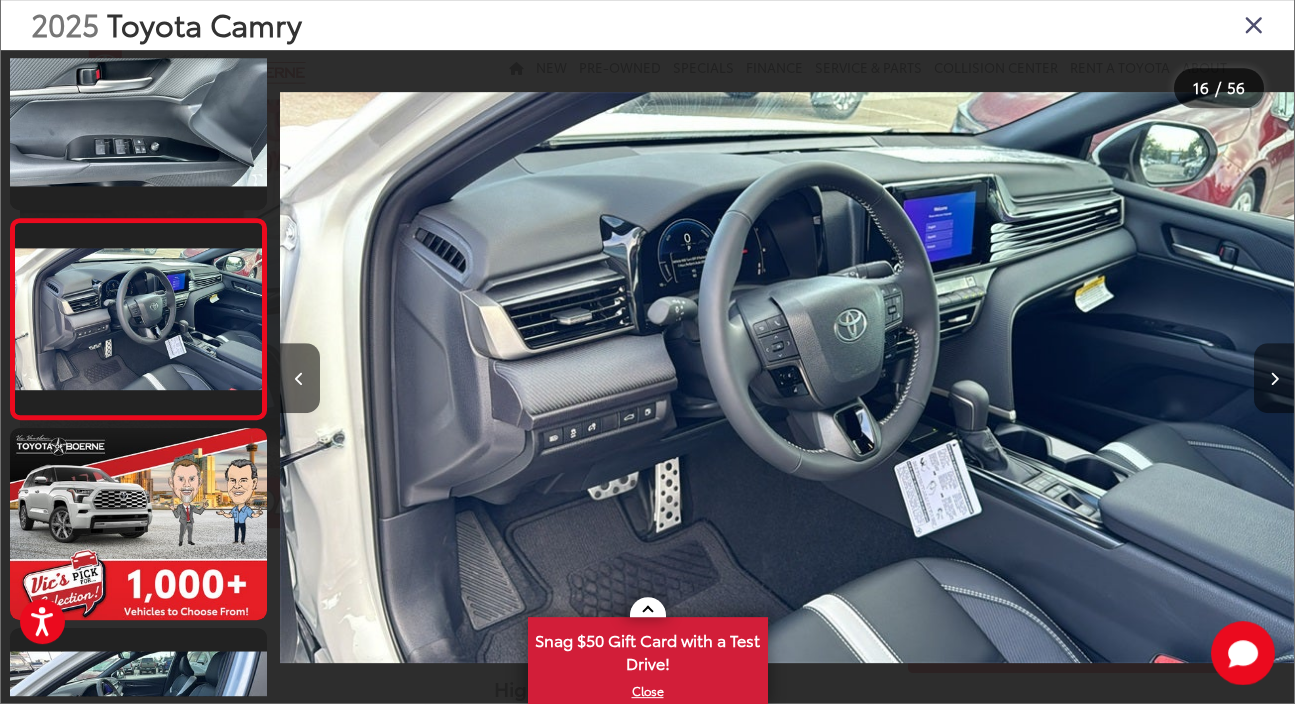 click at bounding box center (1274, 380) 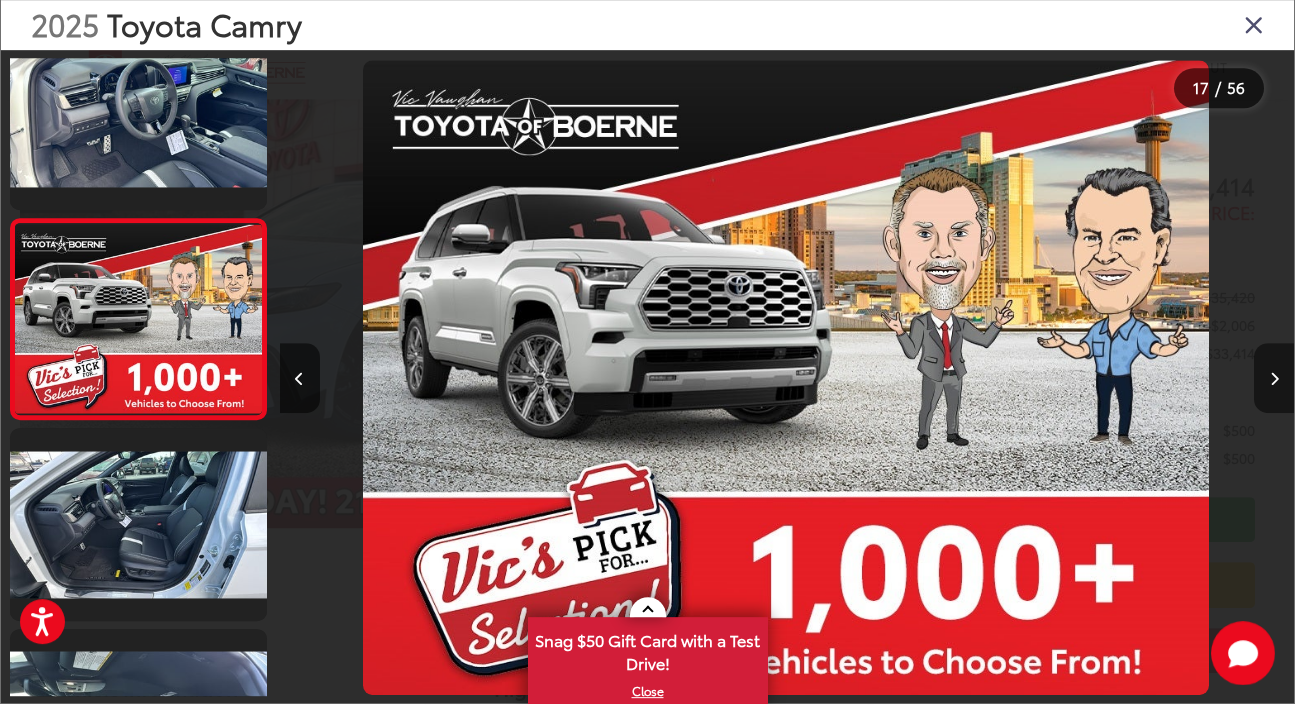click at bounding box center [1274, 380] 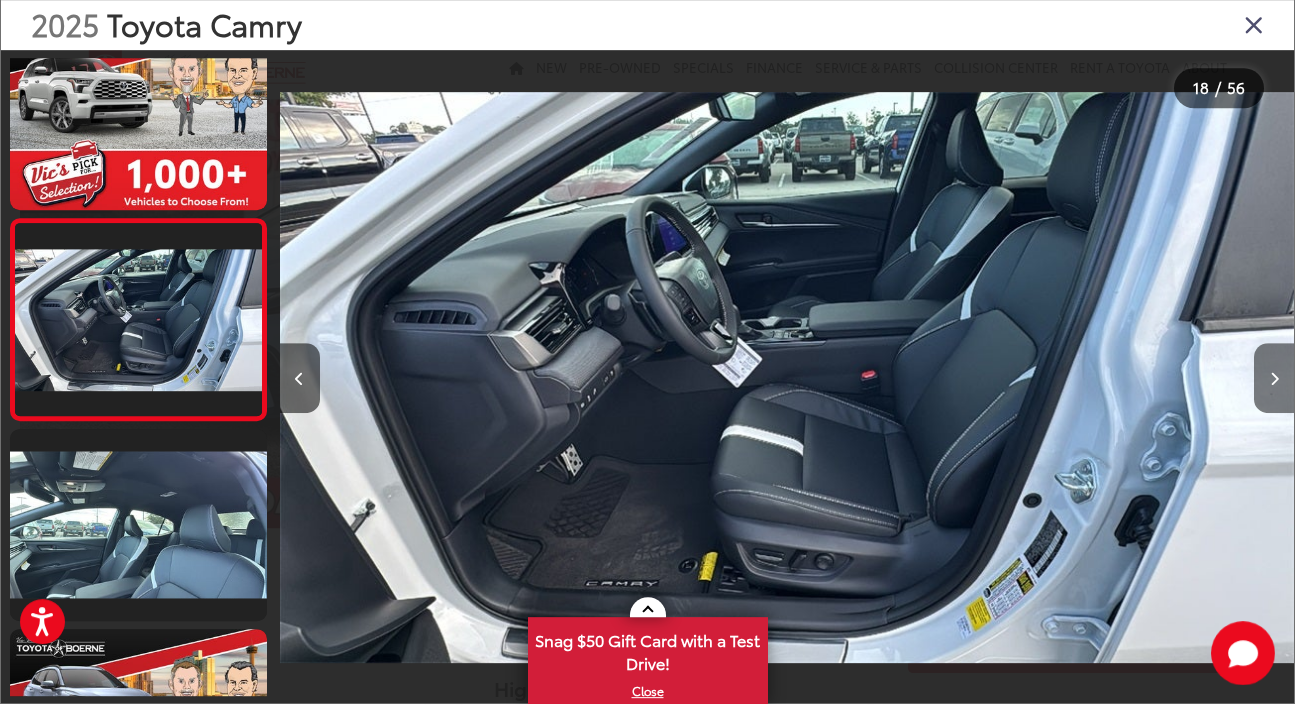 click at bounding box center (1274, 380) 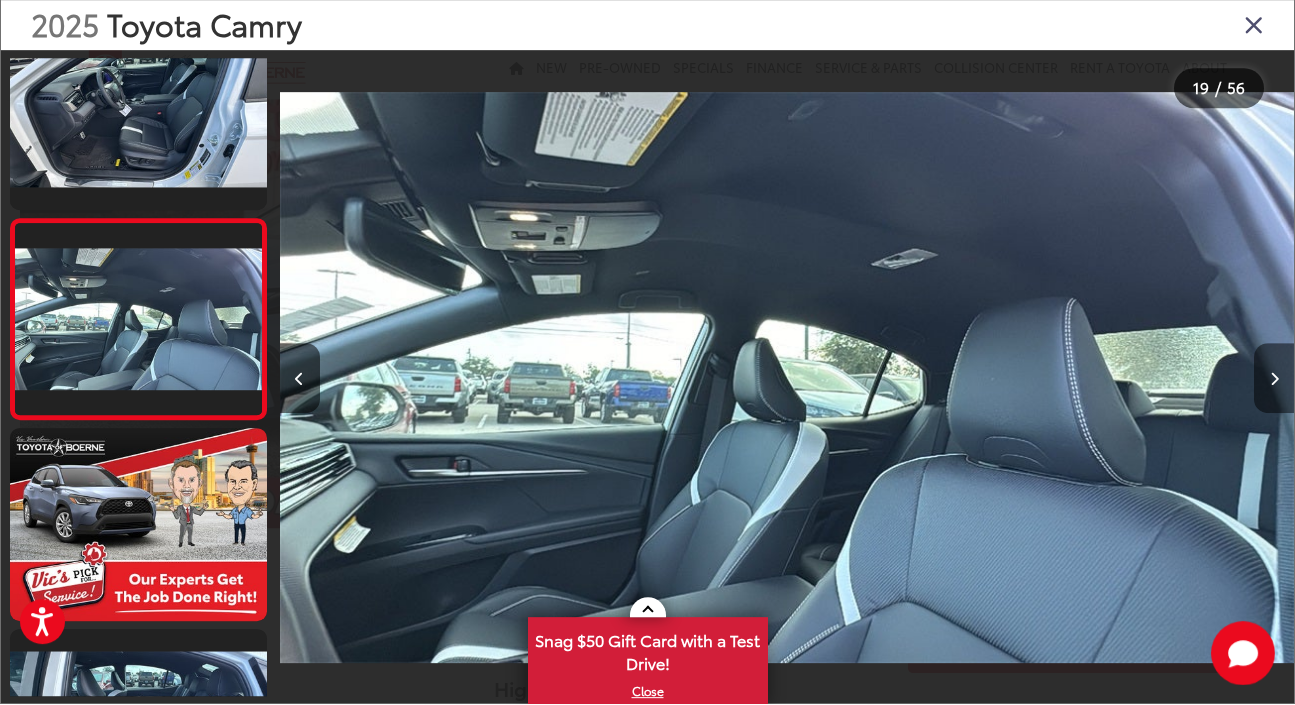 click at bounding box center (1274, 380) 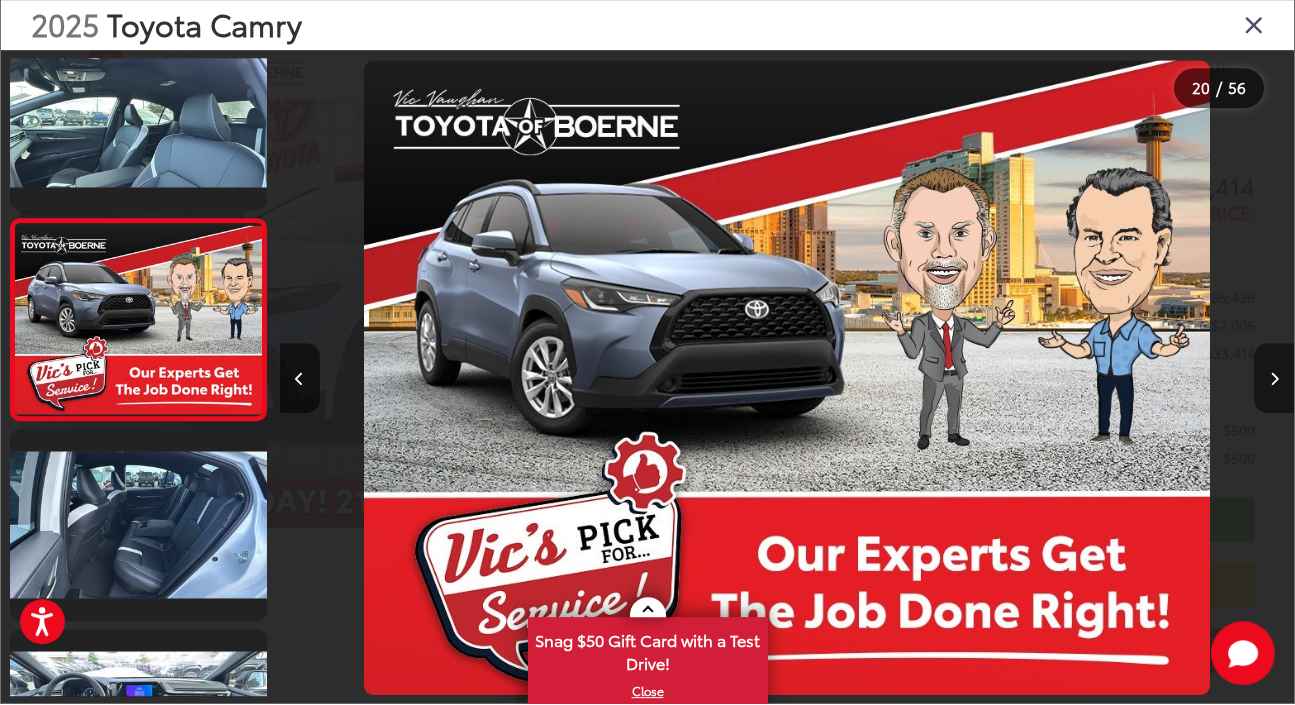 click at bounding box center (1274, 380) 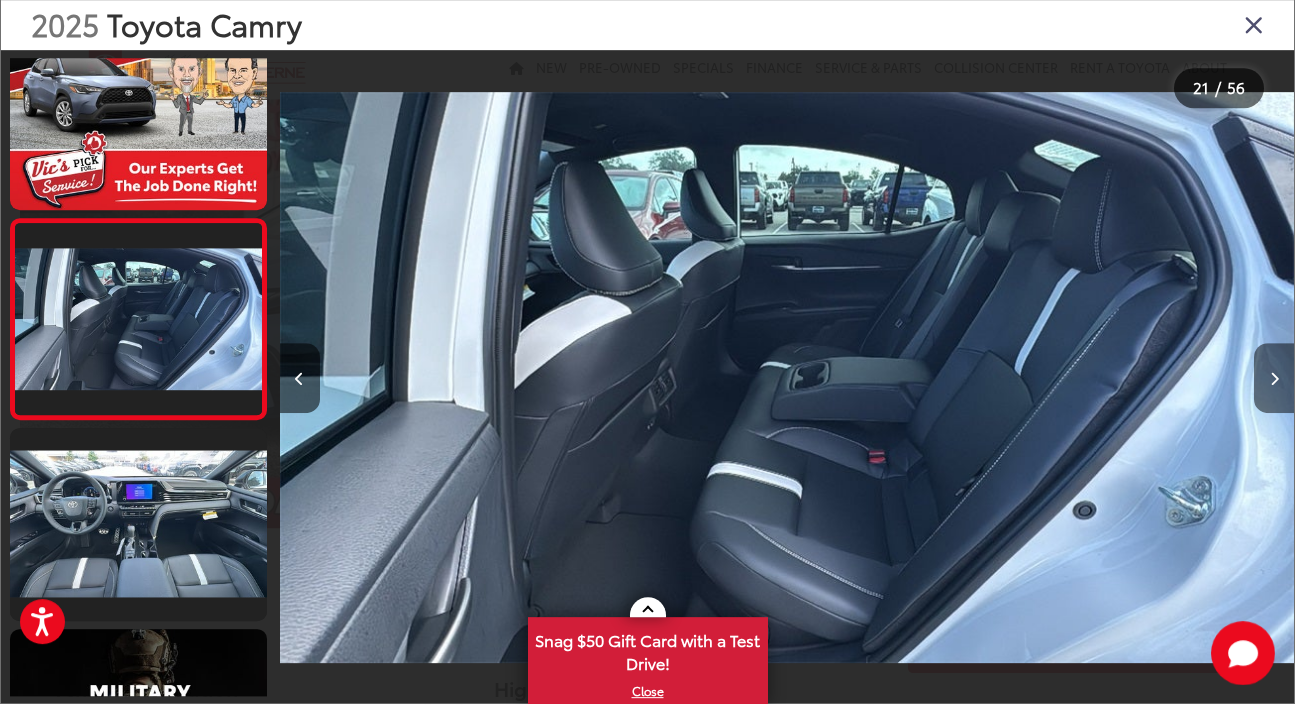 click at bounding box center (1274, 380) 